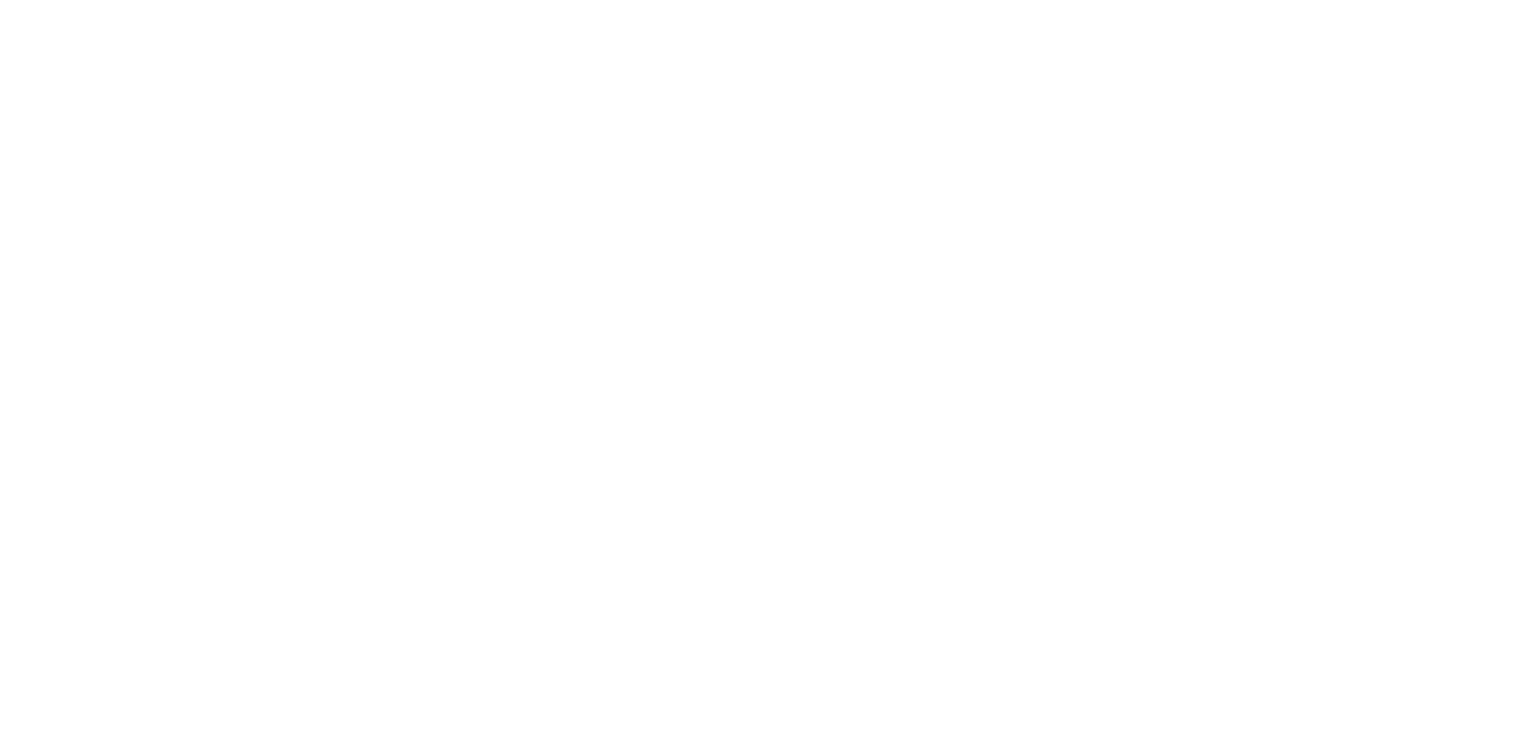 select on "*" 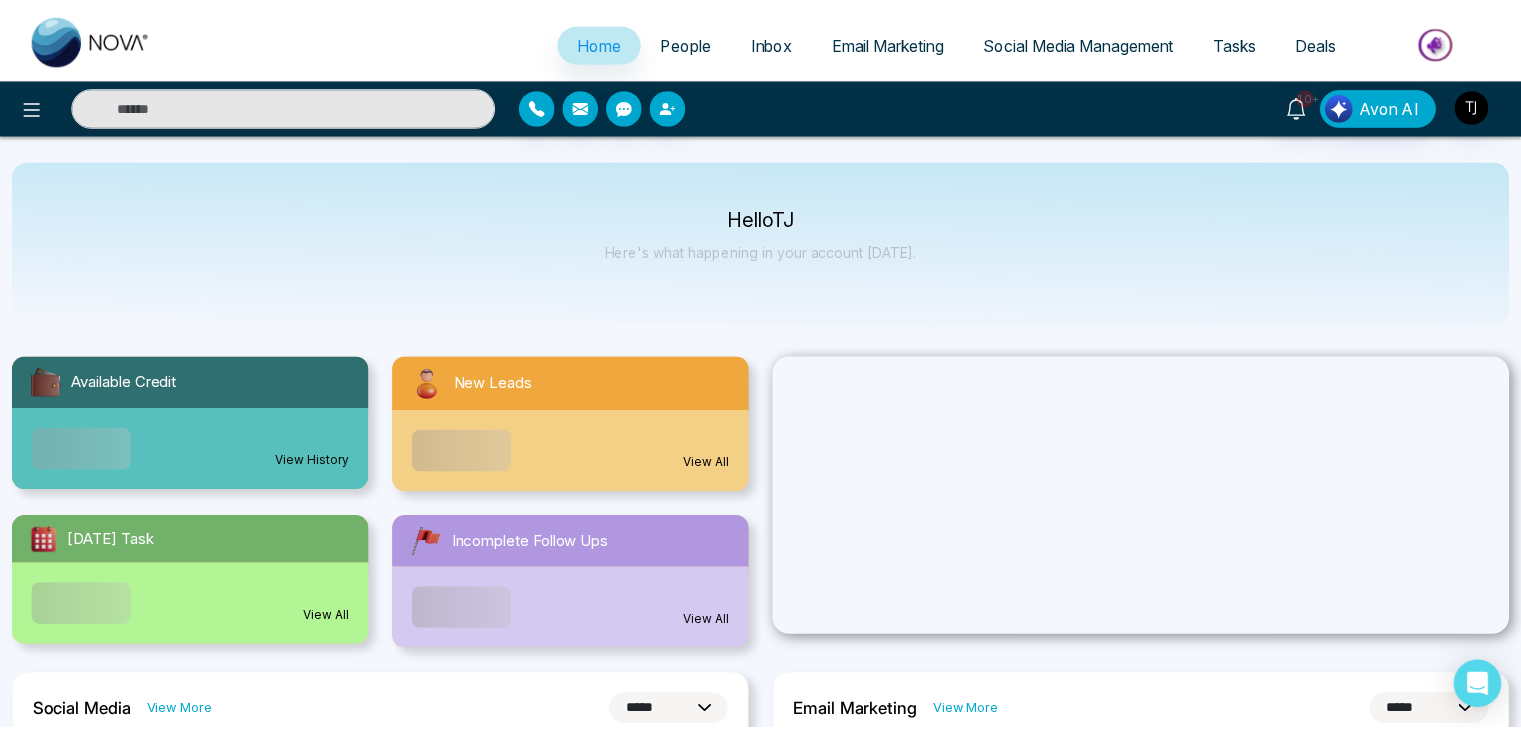 scroll, scrollTop: 0, scrollLeft: 0, axis: both 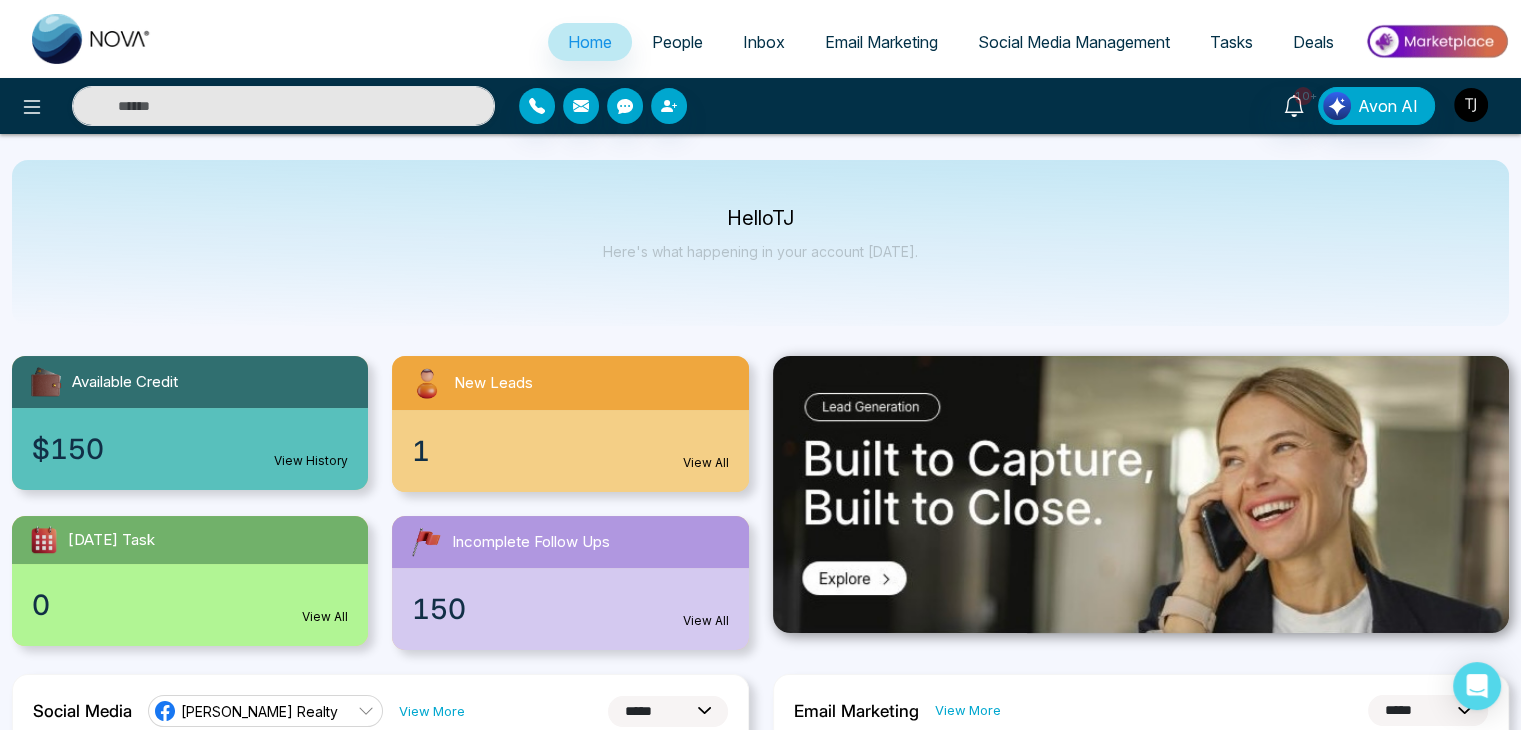 click at bounding box center [1471, 105] 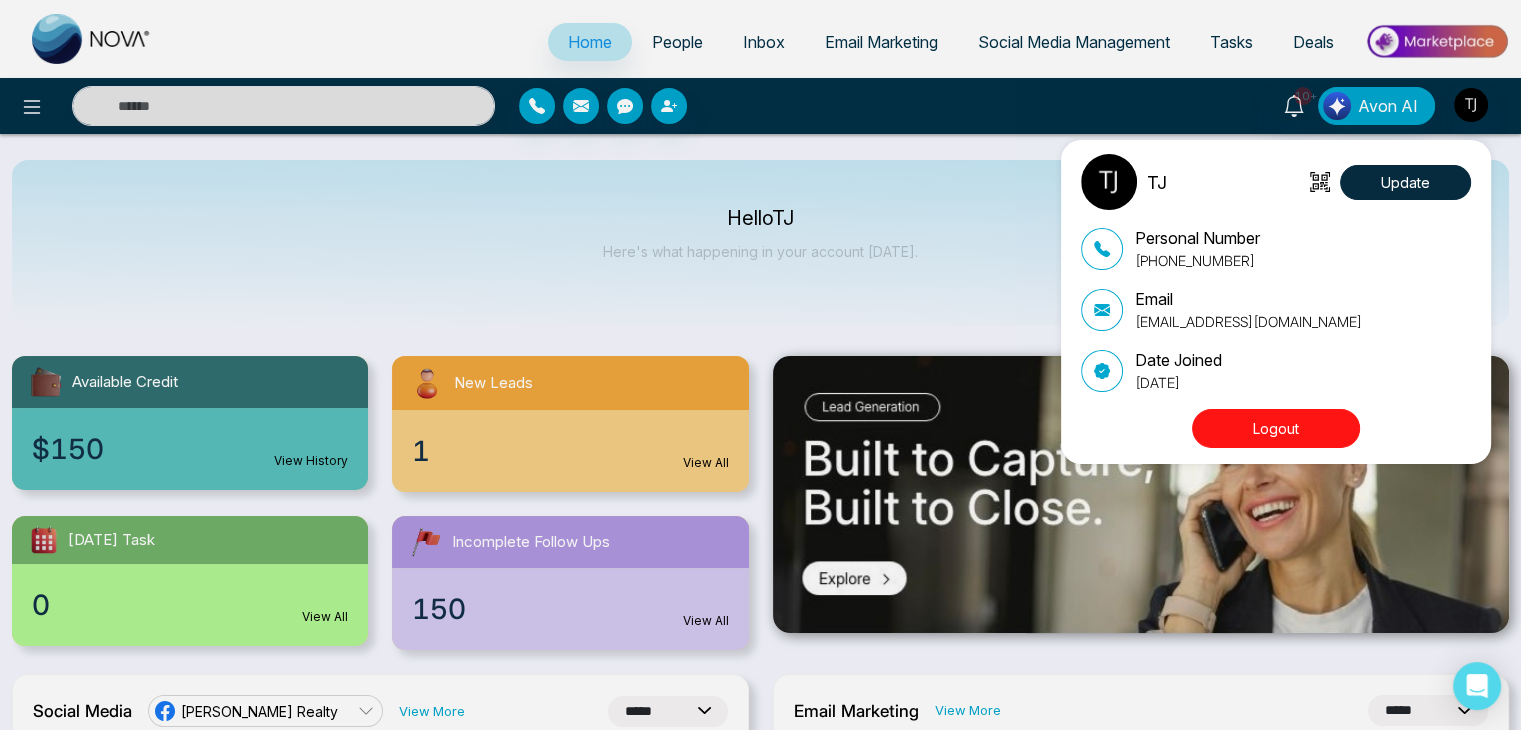 click on "TJ Update Personal Number [PHONE_NUMBER] Email [EMAIL_ADDRESS][DOMAIN_NAME] Date Joined [DATE] Logout" at bounding box center [760, 365] 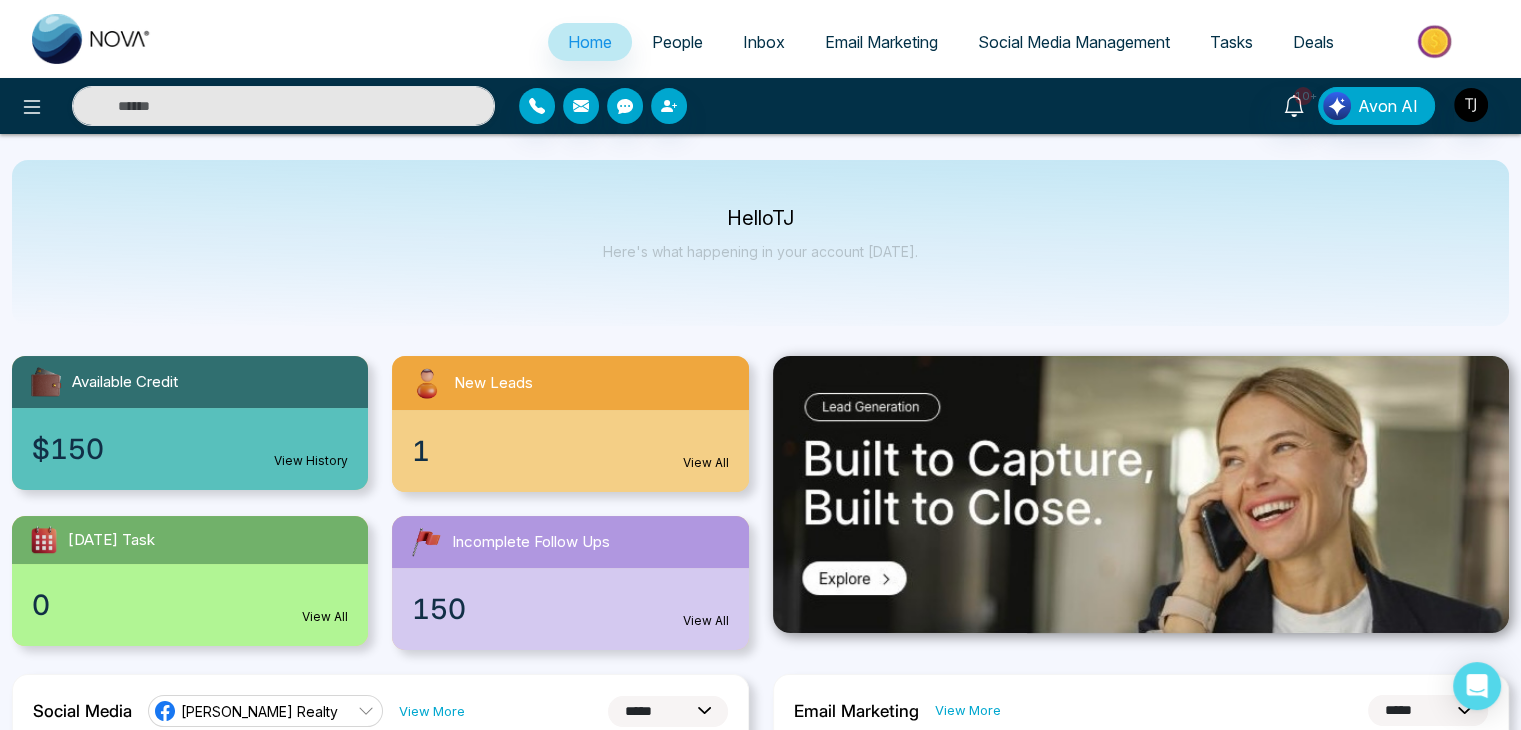 scroll, scrollTop: 100, scrollLeft: 0, axis: vertical 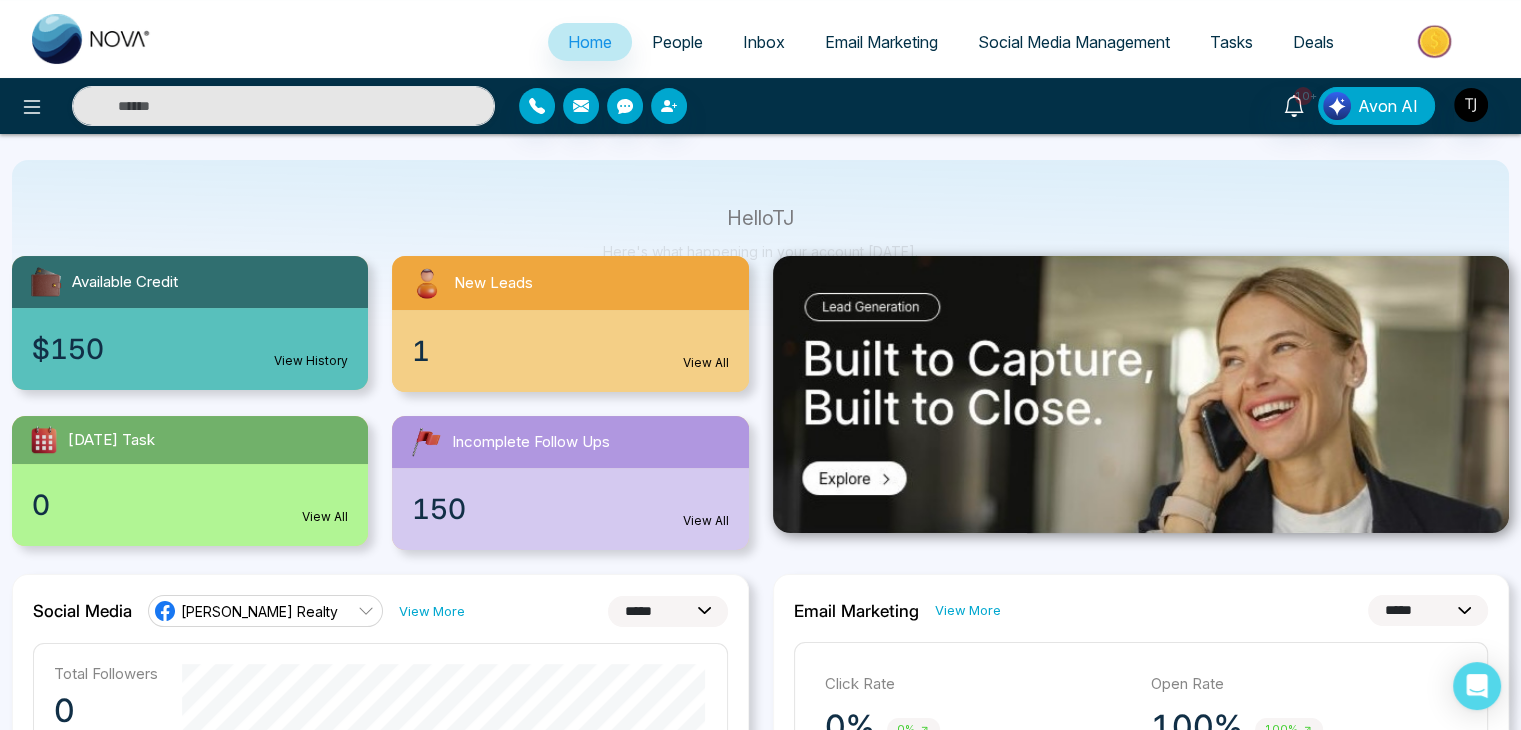 click on "$150 View History" at bounding box center [190, 349] 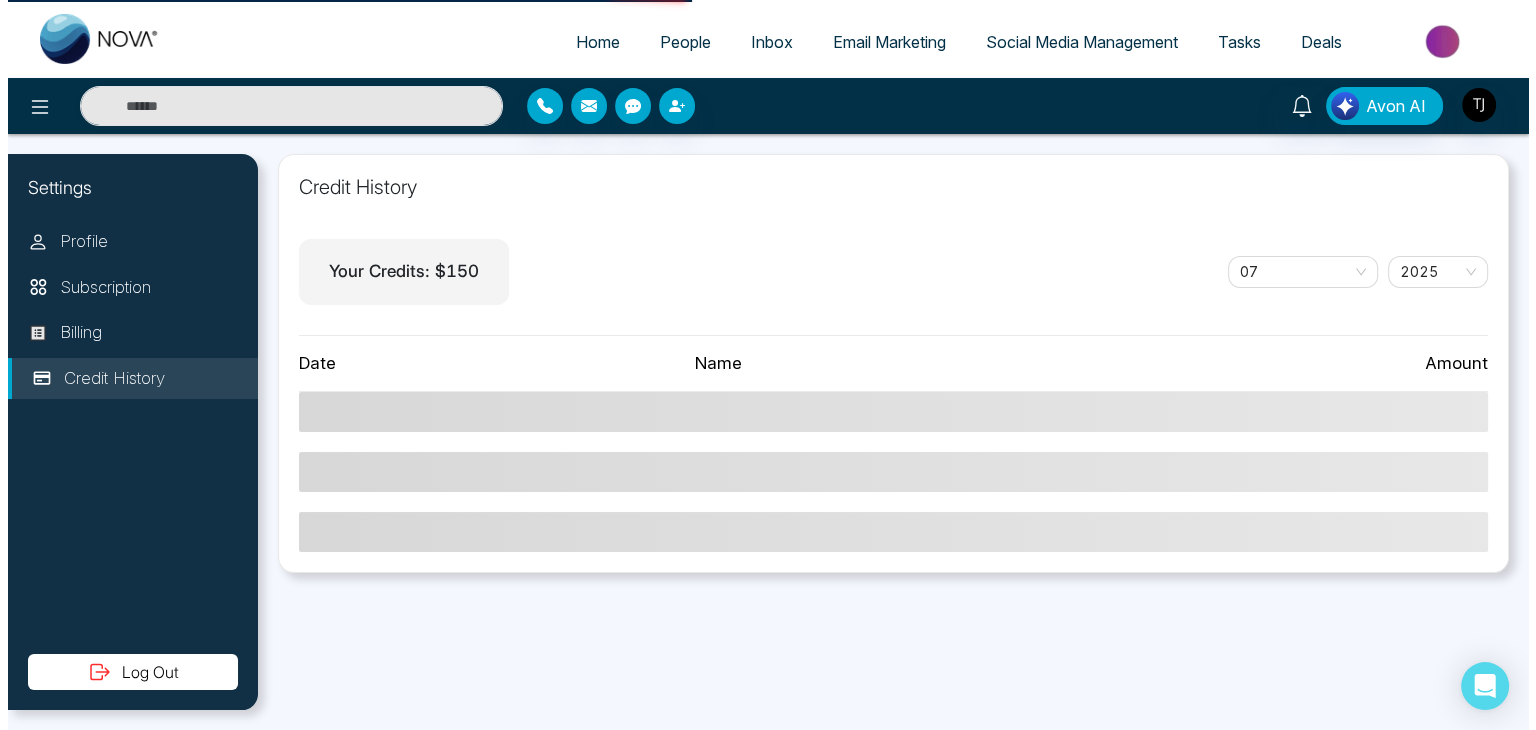 scroll, scrollTop: 0, scrollLeft: 0, axis: both 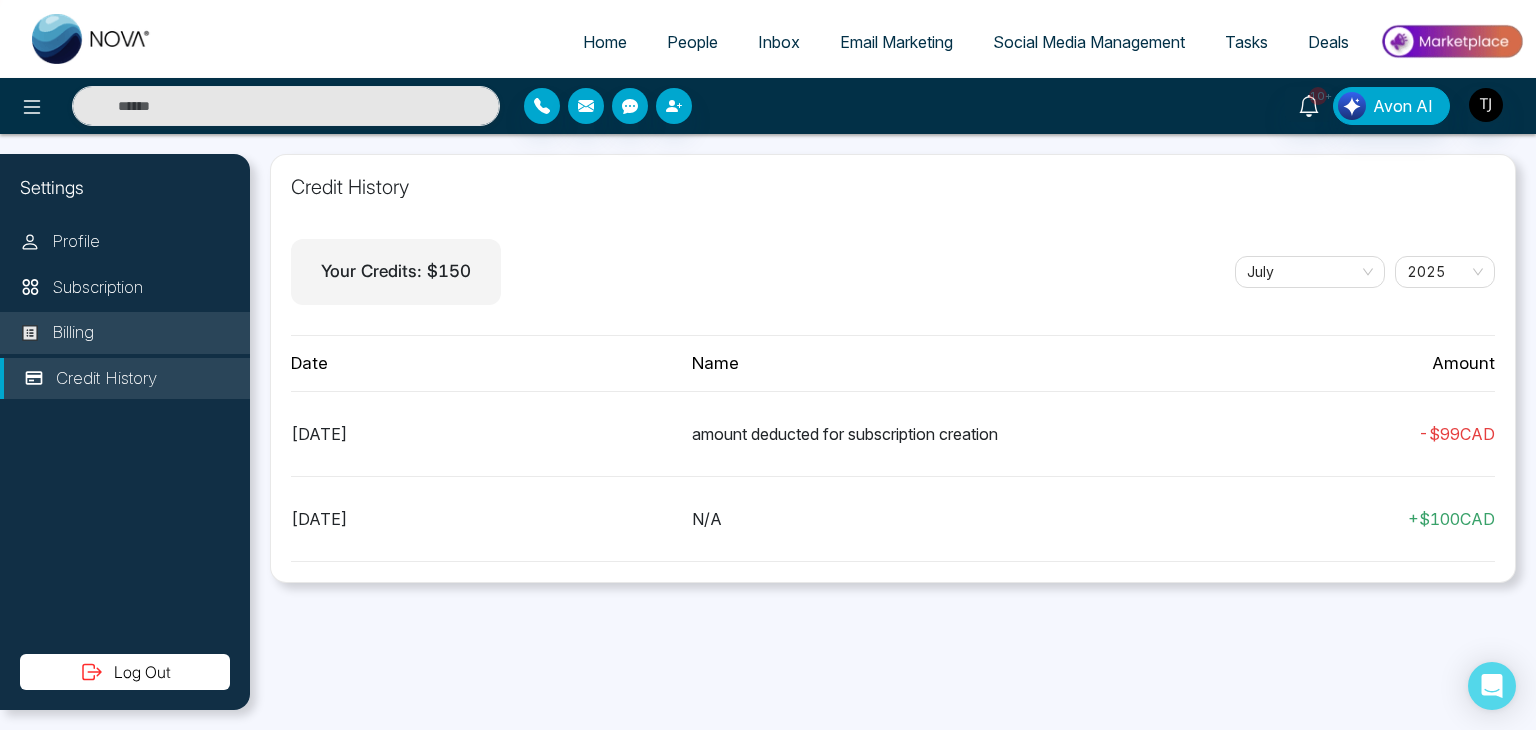 click on "Billing" at bounding box center (73, 333) 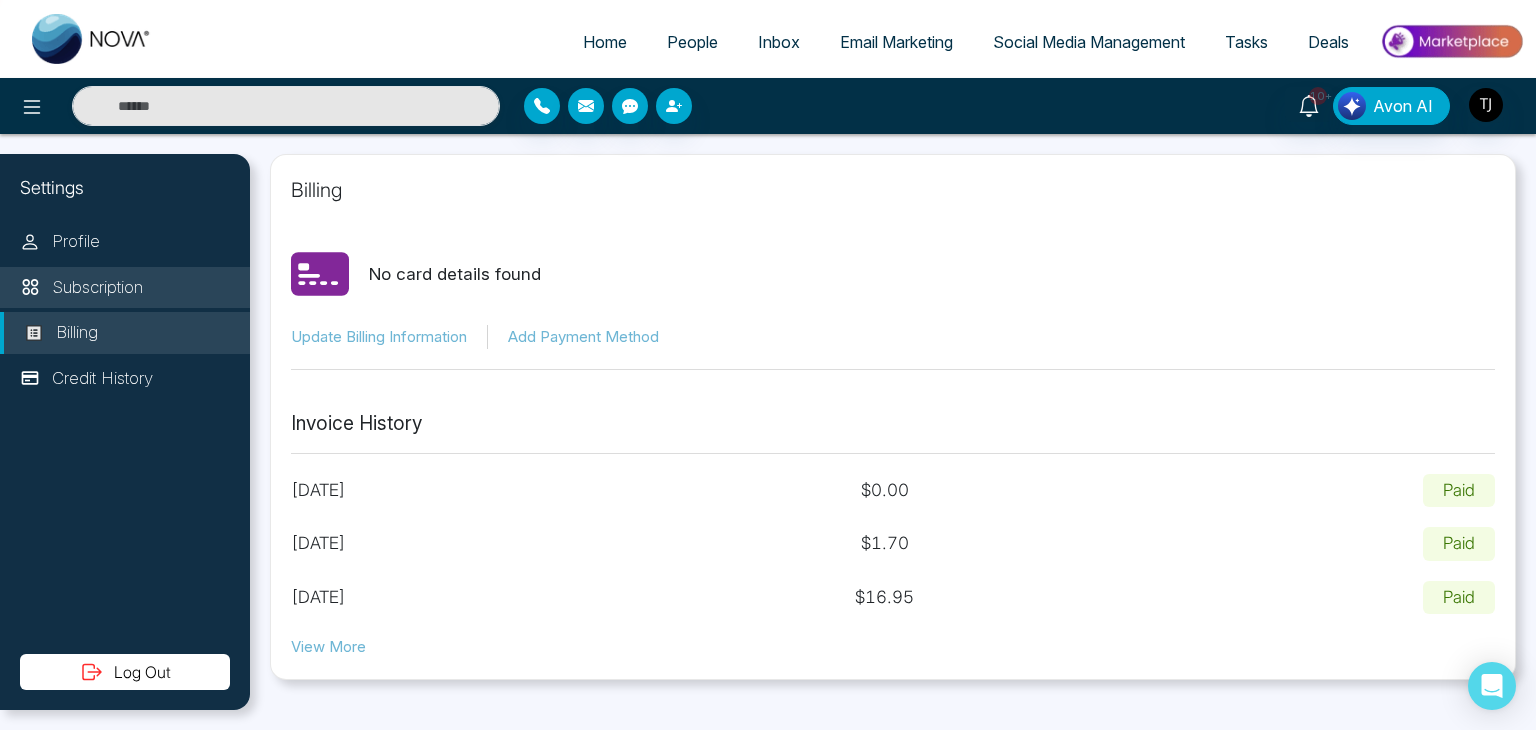 click on "Subscription" at bounding box center [97, 288] 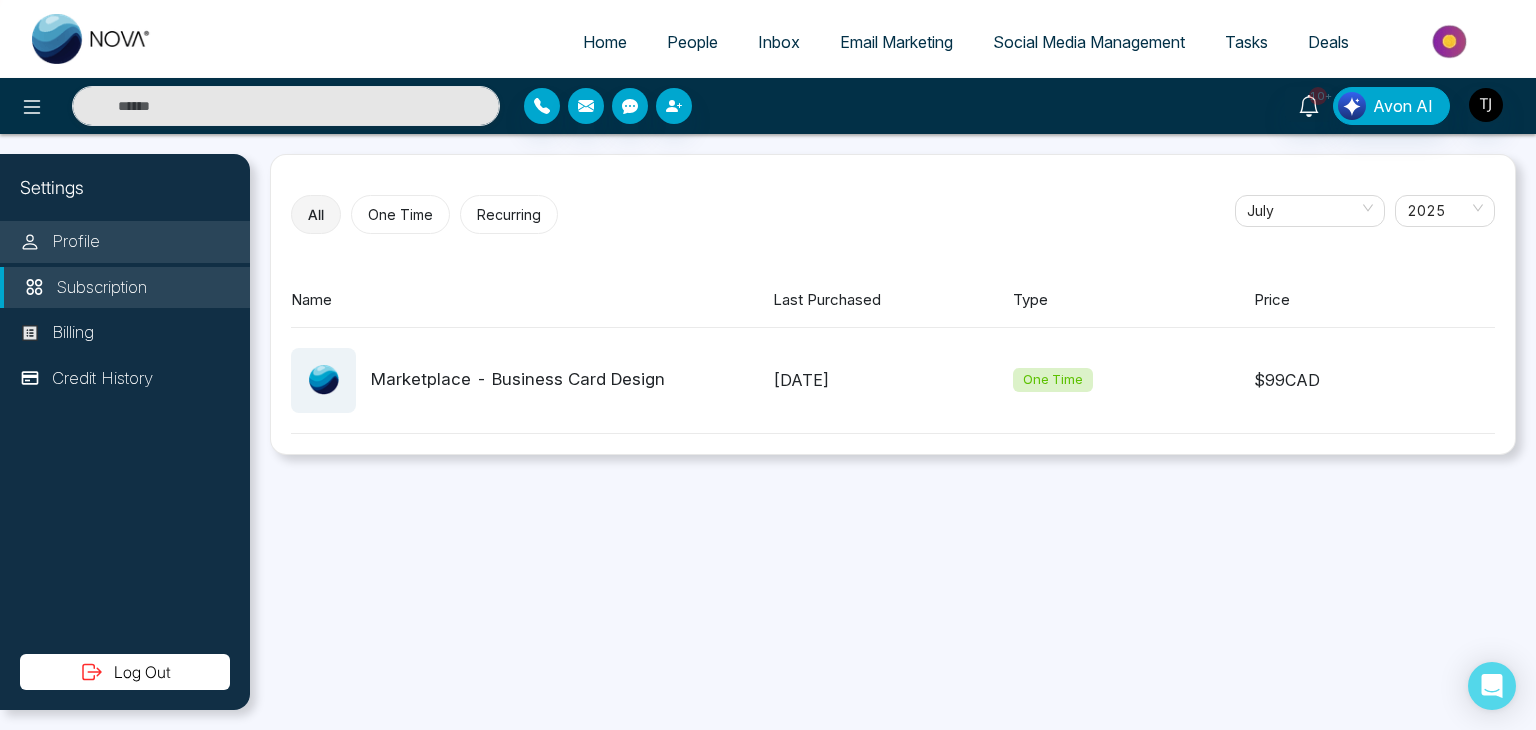 click on "Profile" at bounding box center [125, 242] 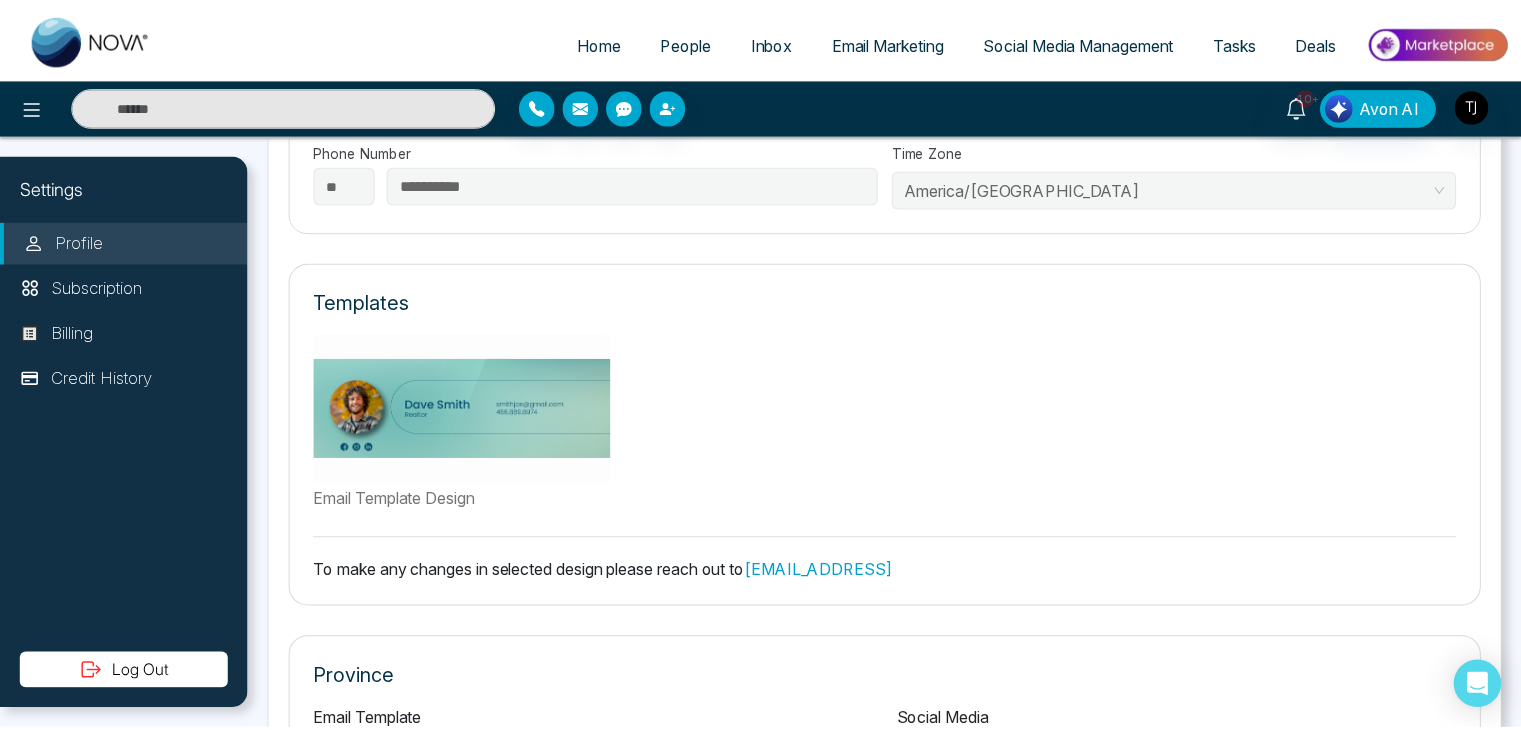 scroll, scrollTop: 660, scrollLeft: 0, axis: vertical 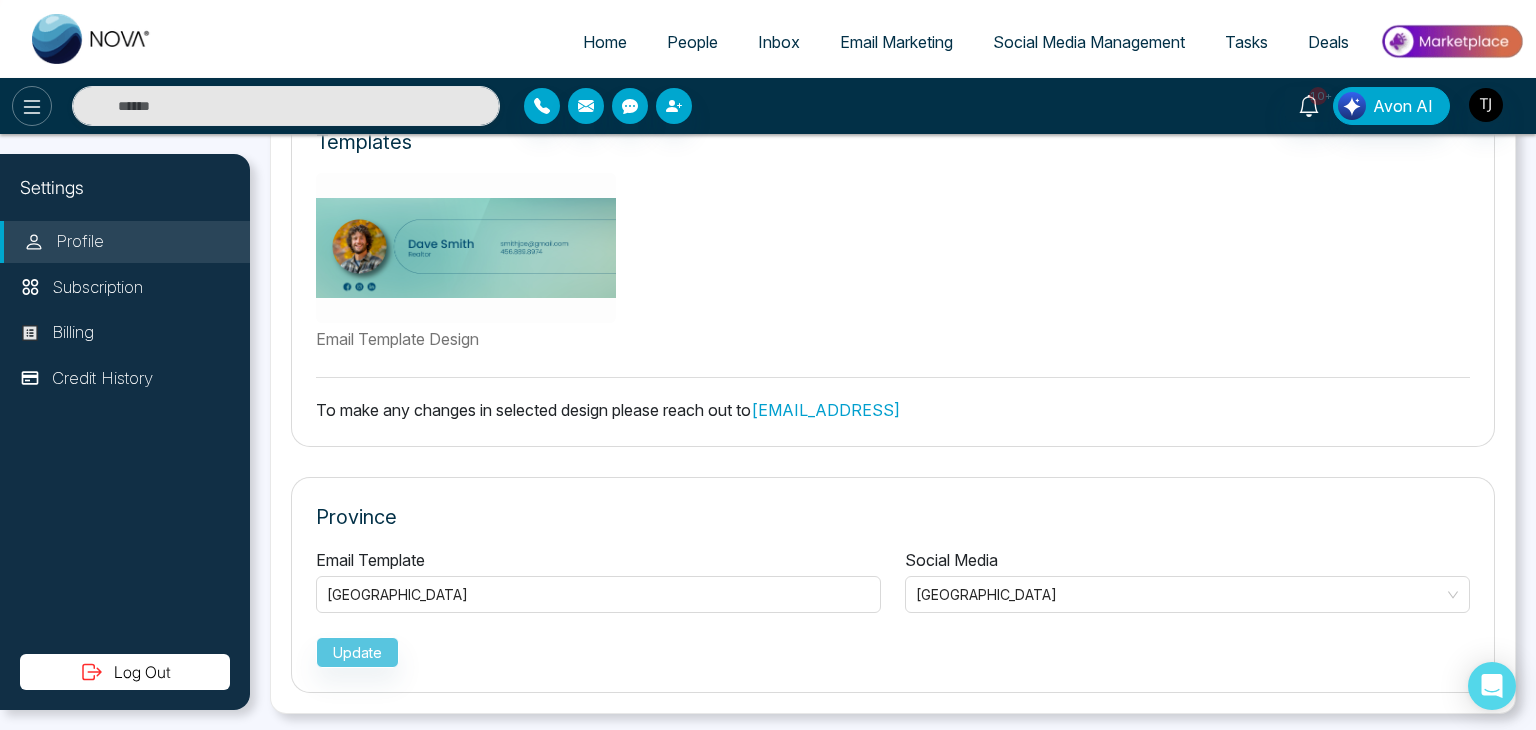 click 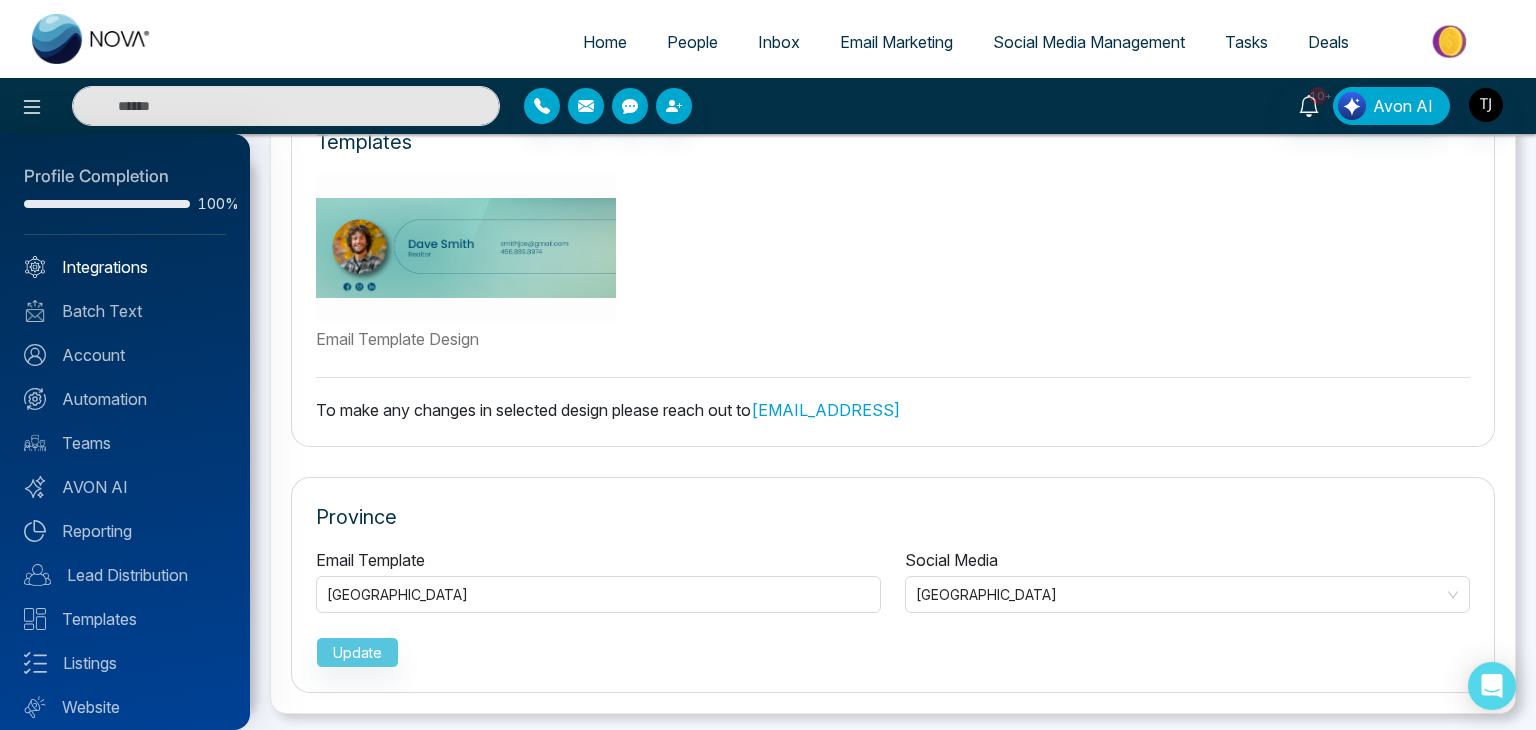 click on "Integrations" at bounding box center [125, 267] 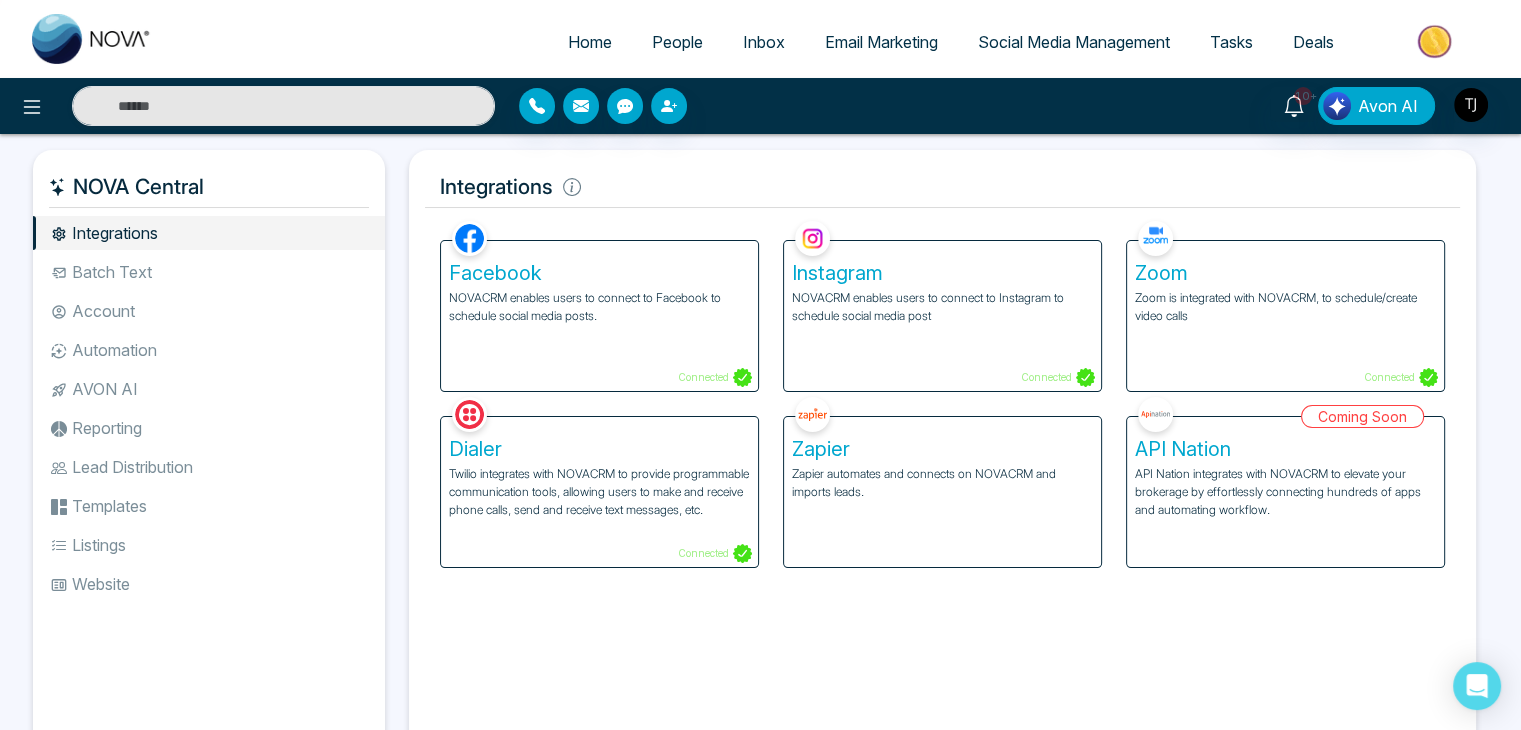 click on "Instagram NOVACRM enables users to connect to Instagram to schedule social media post Connected" at bounding box center [942, 316] 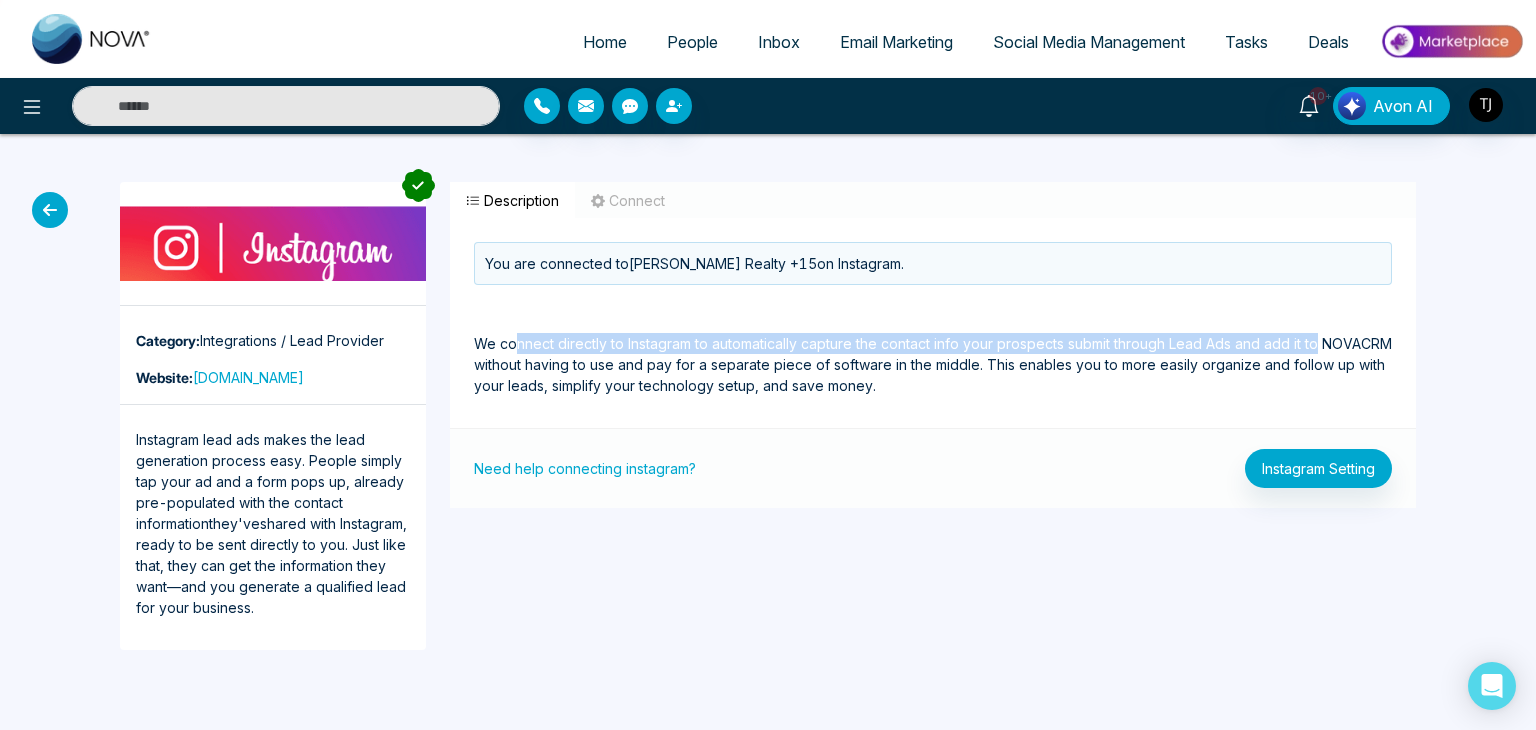 drag, startPoint x: 514, startPoint y: 345, endPoint x: 1535, endPoint y: 313, distance: 1021.50134 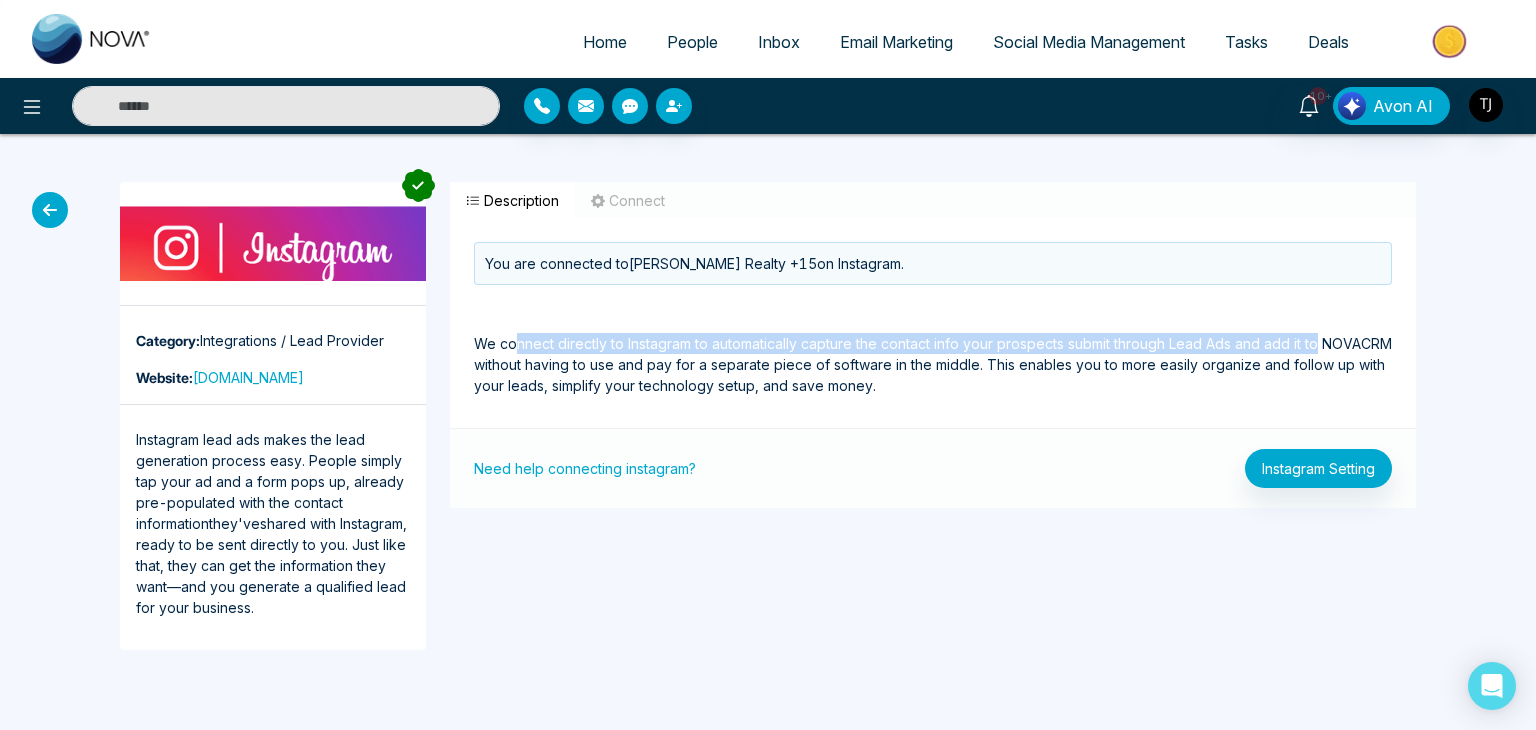click on "Category:  Integrations / Lead Provider Website:  [DOMAIN_NAME] Instagram lead ads makes the lead generation process easy. People simply tap your ad and a form pops up, already pre-populated with the contact information  they've  shared with Instagram, ready to be sent directly to you. Just like that, they can get the information they want—and you generate a qualified lead for your business.  Description  Connect You are connected to  [PERSON_NAME] Realty +15  on Instagram. We connect directly to Instagram to automatically capture the contact info your prospects submit through Lead Ads and add it to NOVACRM without having to use and pay for a separate piece of software in the middle. This enables you to more easily organize and follow up with your leads, simplify your technology setup, and save money. Need help connecting instagram? Instagram Setting You are connected to  [PERSON_NAME] Realty +15  on Instagram. This screen configures the integration to process Instagram Lead Ad leads into NOVACRM." at bounding box center (768, 416) 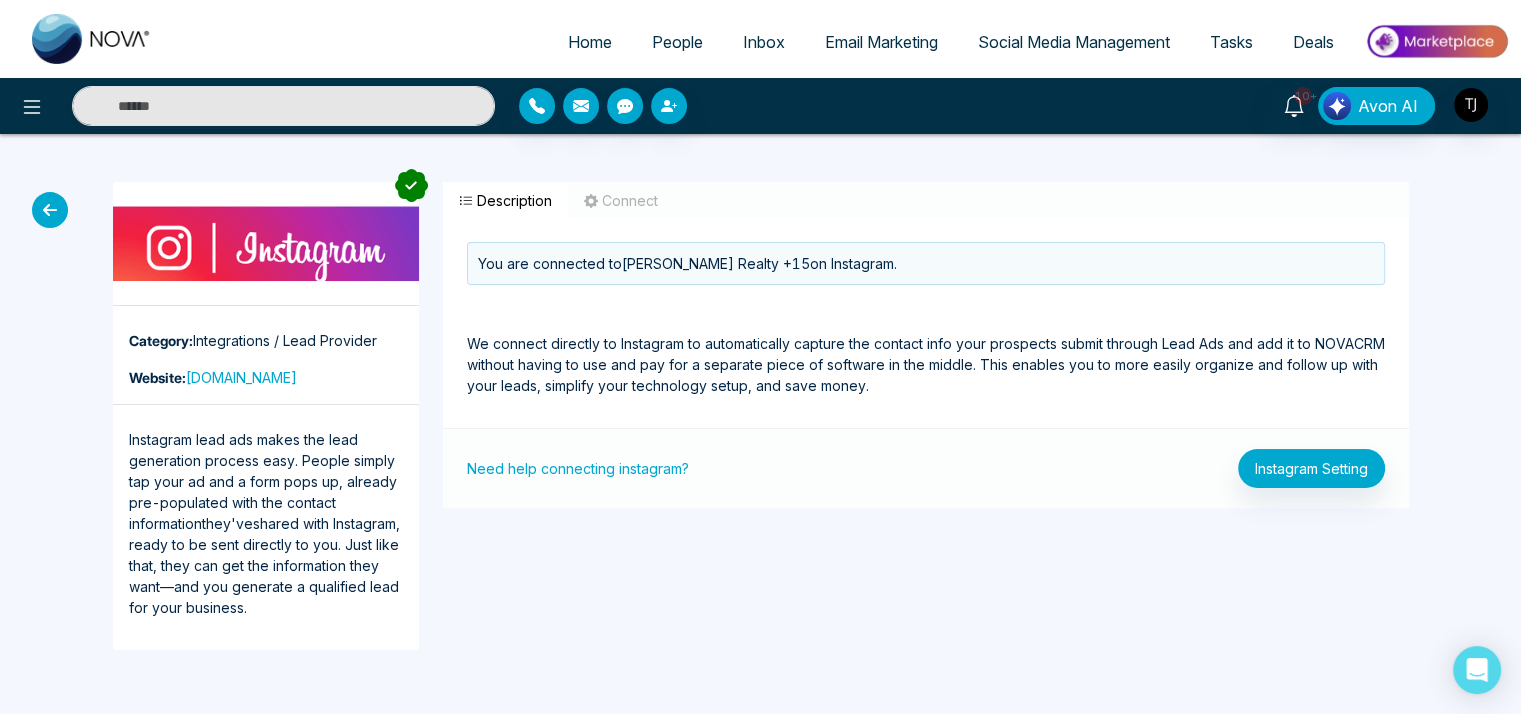 click on "We connect directly to Instagram to automatically capture the contact info your prospects submit through Lead Ads and add it to NOVACRM without having to use and pay for a separate piece of software in the middle. This enables you to more easily organize and follow up with your leads, simplify your technology setup, and save money." at bounding box center (926, 340) 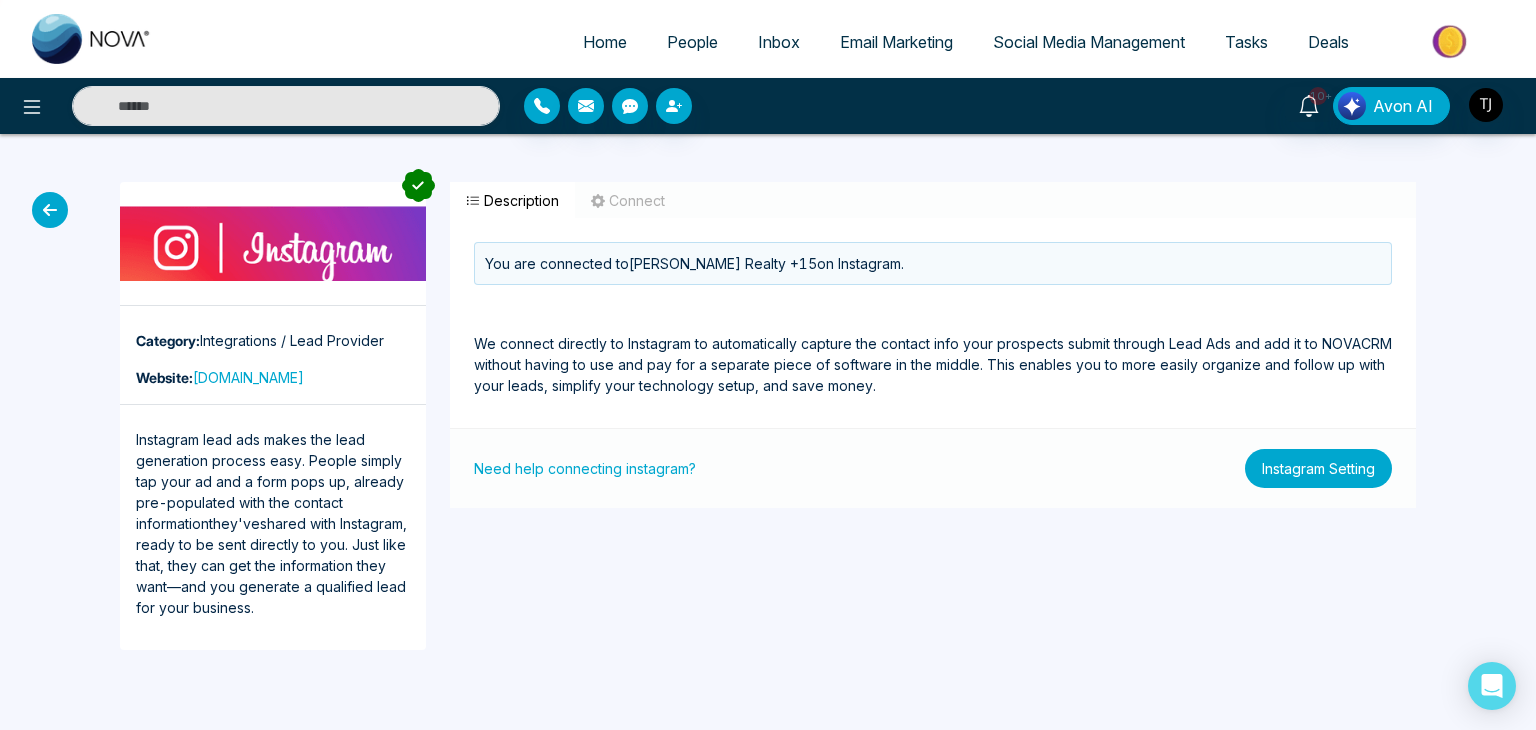 click on "Instagram Setting" at bounding box center (1318, 468) 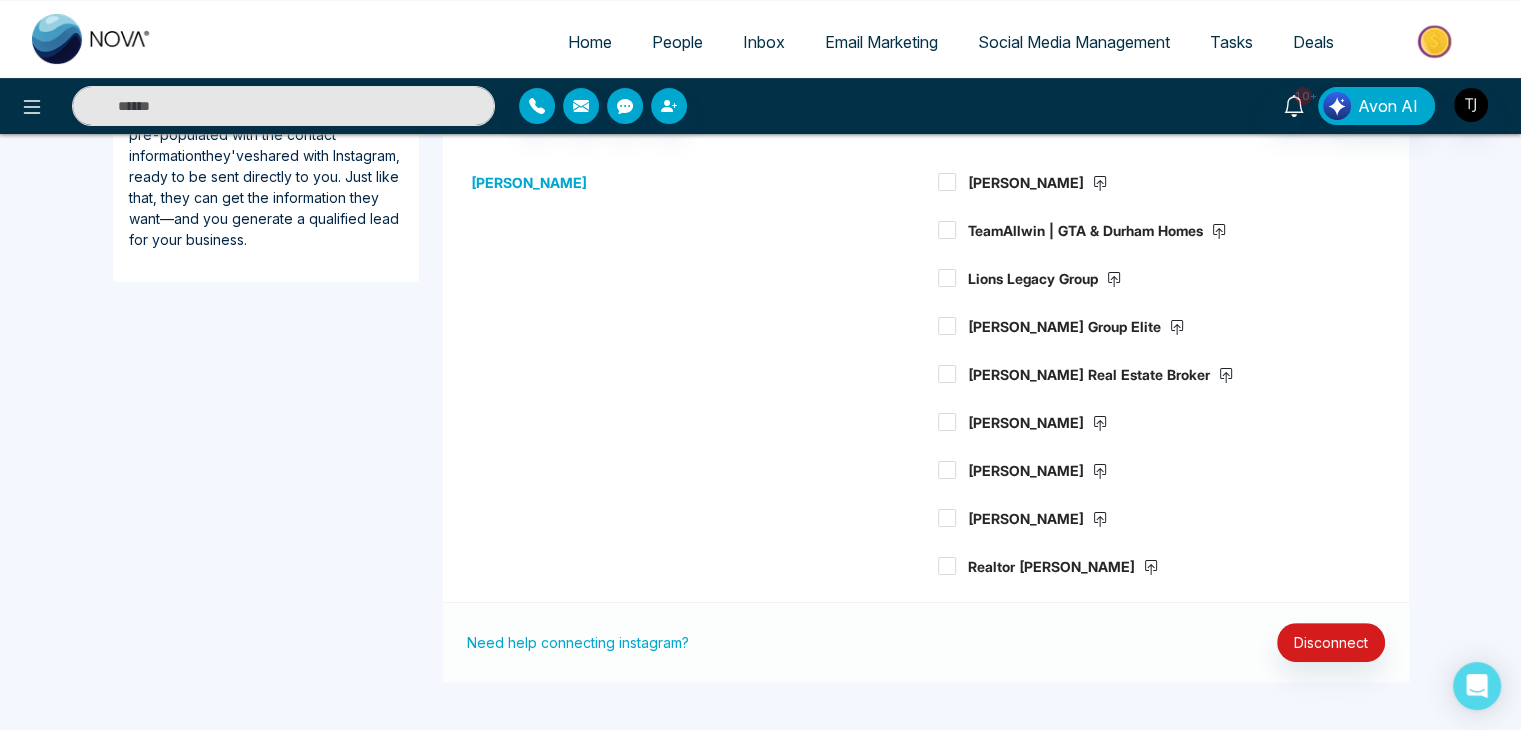 scroll, scrollTop: 0, scrollLeft: 0, axis: both 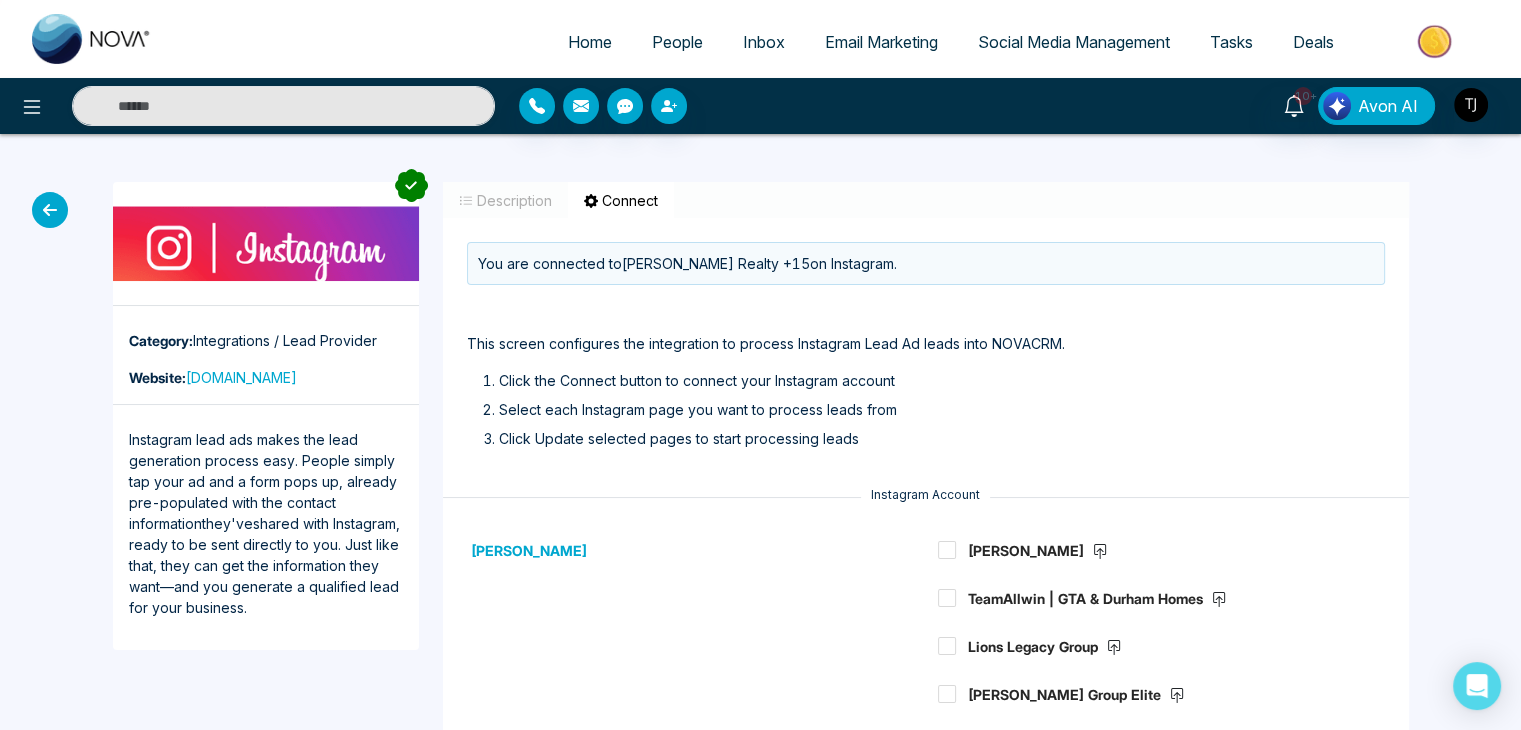 click at bounding box center (50, 210) 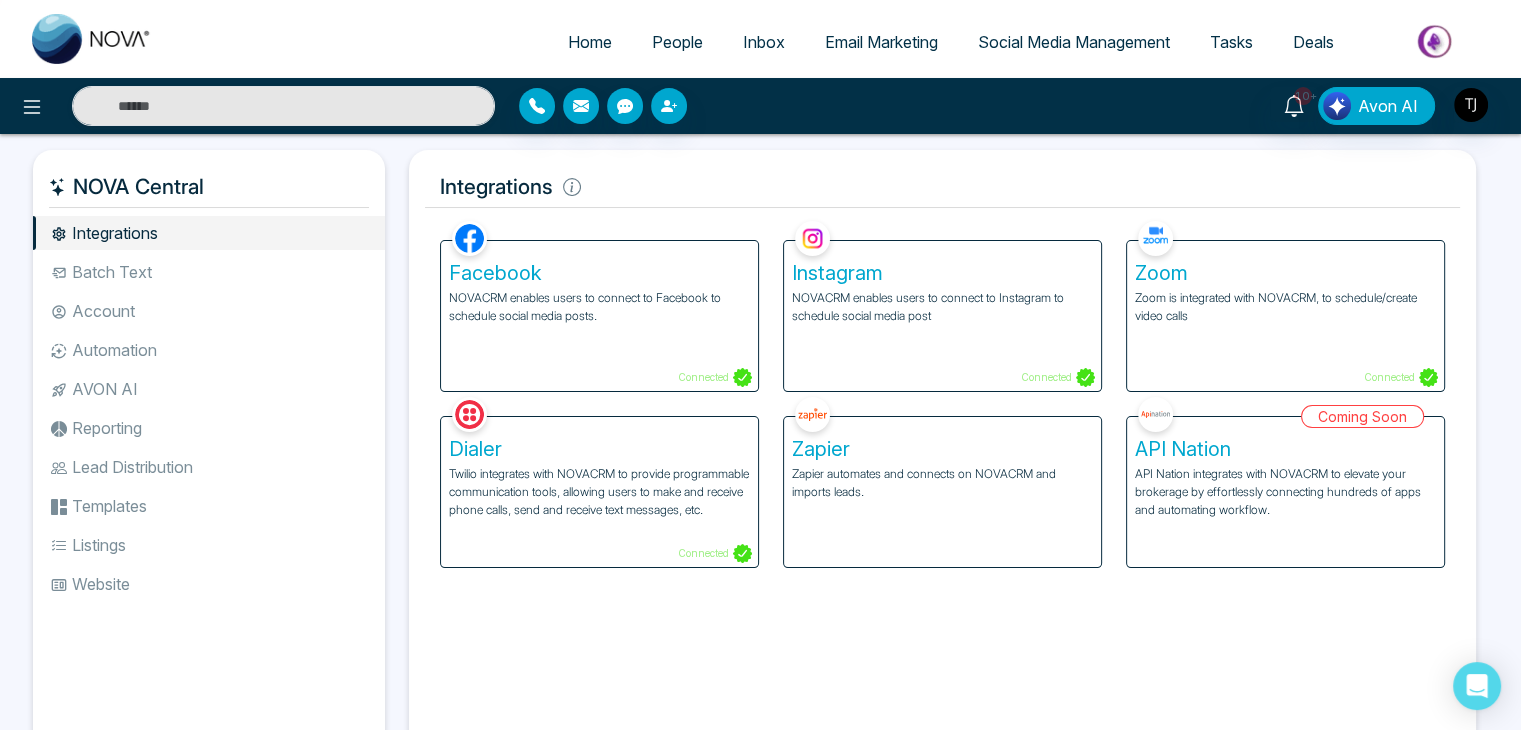 click on "Zapier Zapier automates and connects on NOVACRM and imports leads." at bounding box center [942, 492] 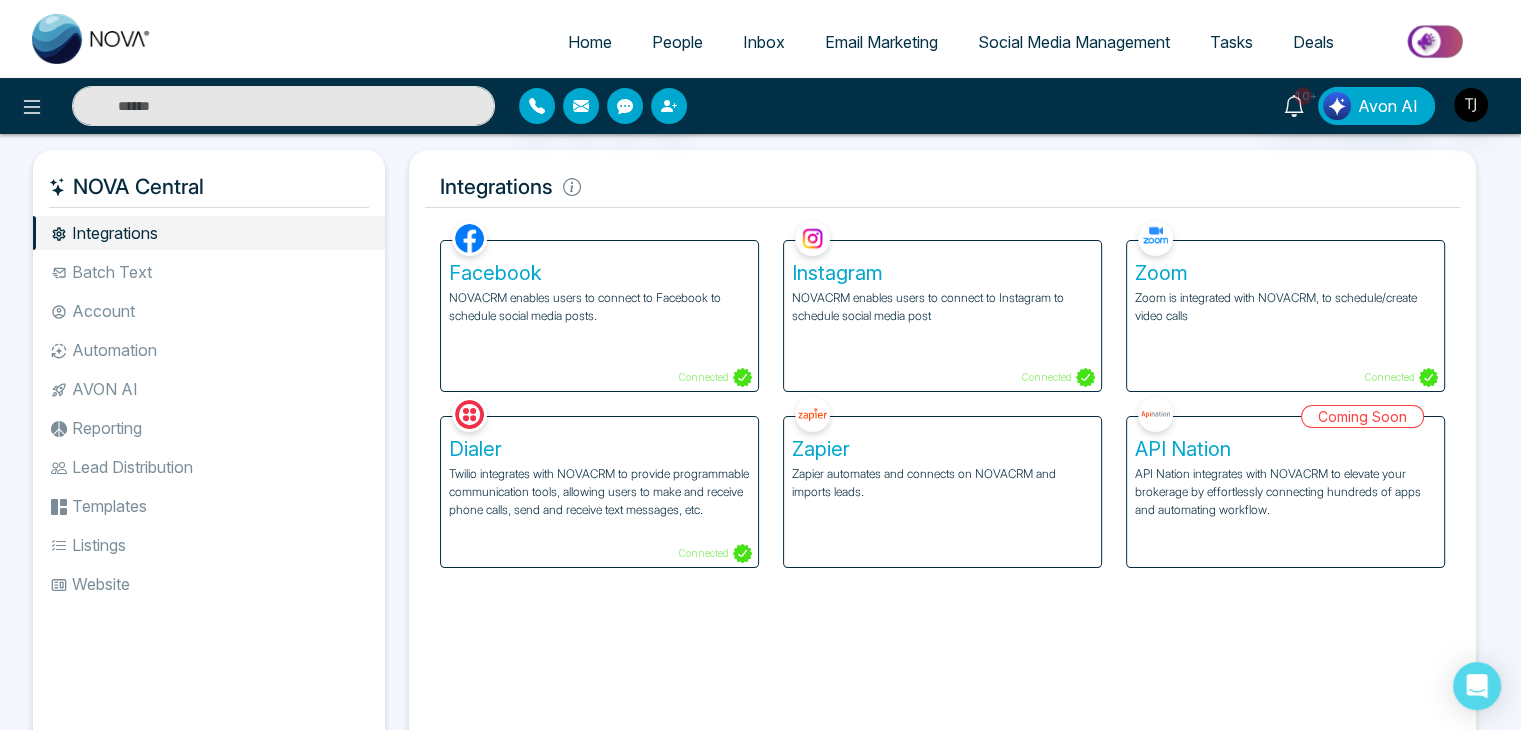 click on "Twilio integrates with NOVACRM to provide programmable communication tools, allowing users to make and receive phone calls, send and receive text messages, etc." at bounding box center (599, 492) 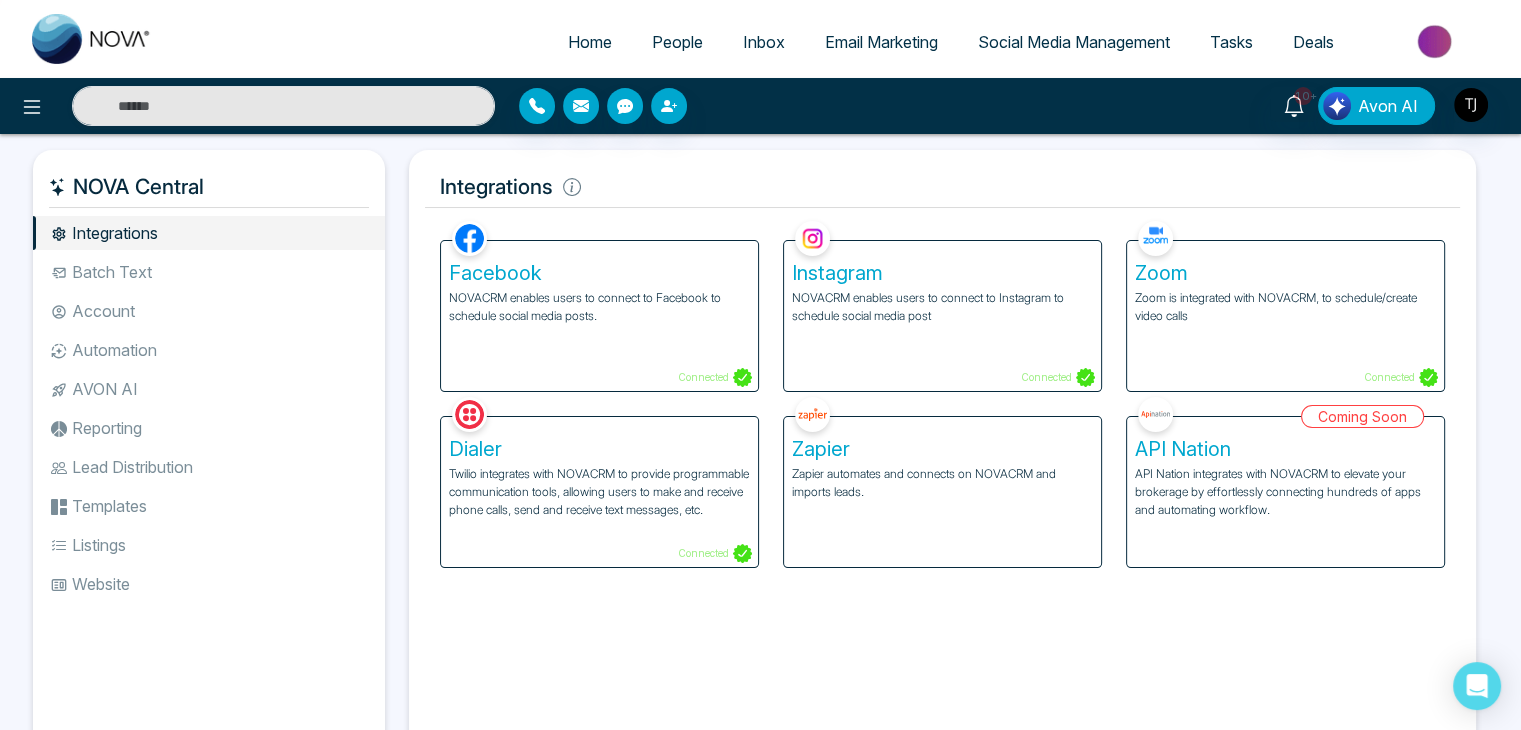 click on "Automation" at bounding box center [209, 350] 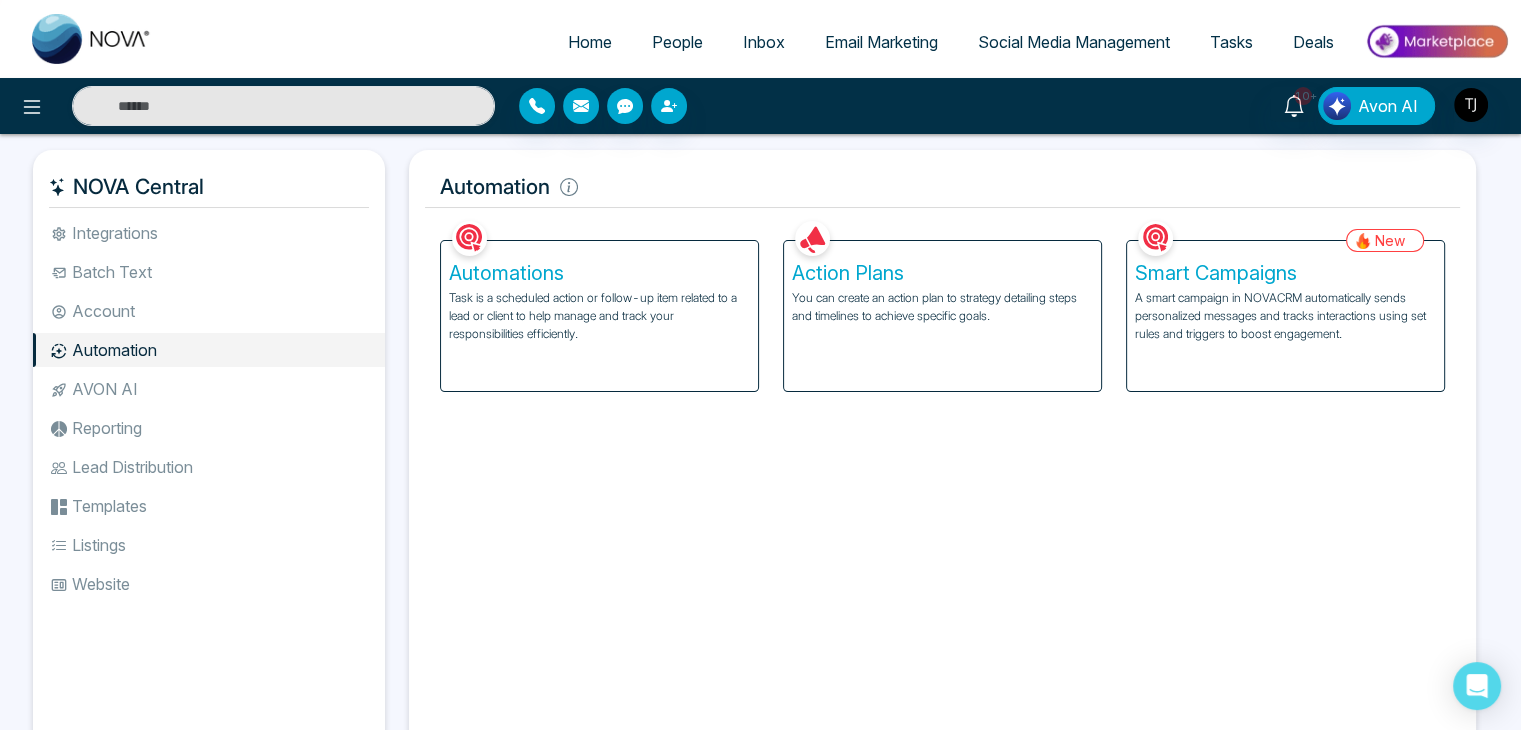 click on "Task is a scheduled action or follow-up item related to a lead or client to help manage and track your responsibilities efficiently." at bounding box center (599, 316) 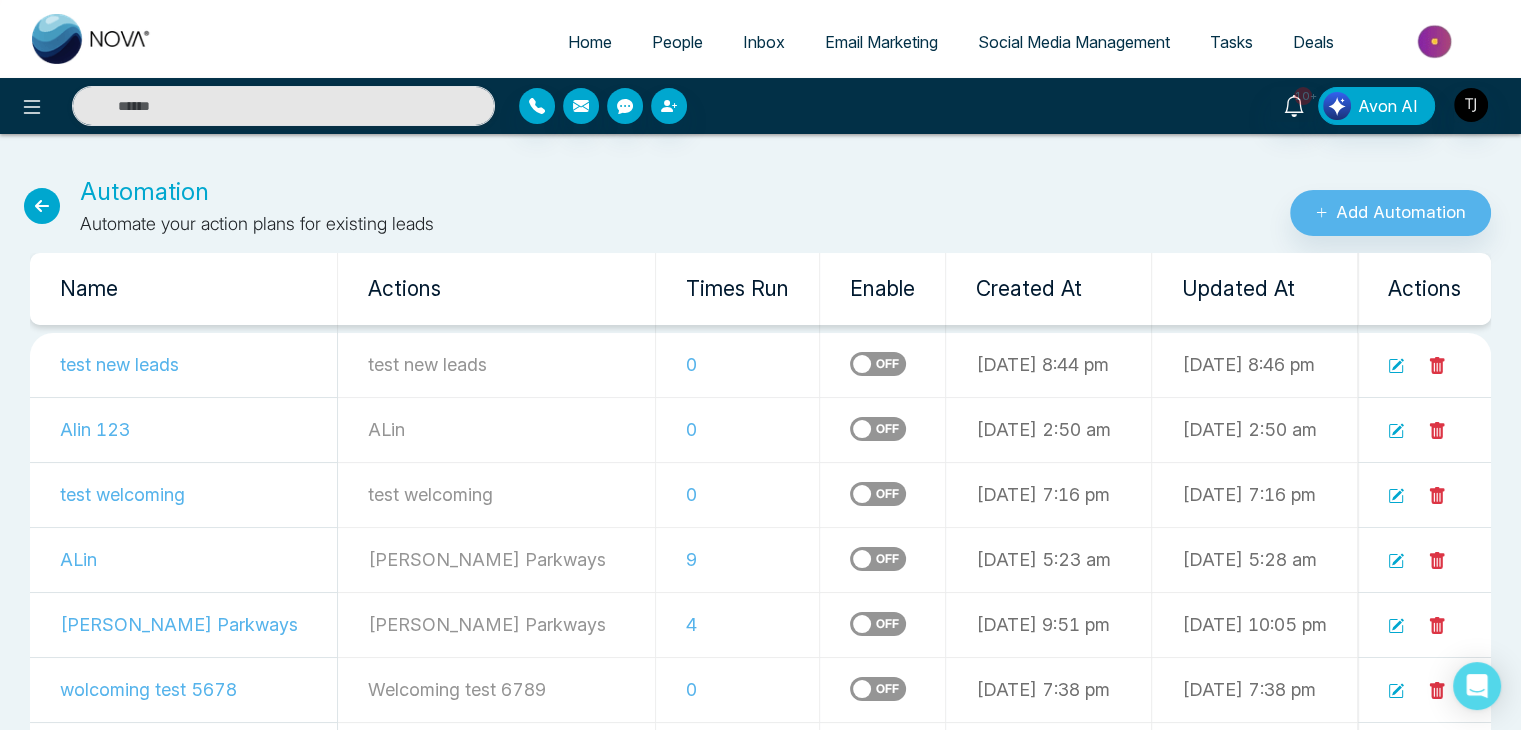 click at bounding box center [42, 206] 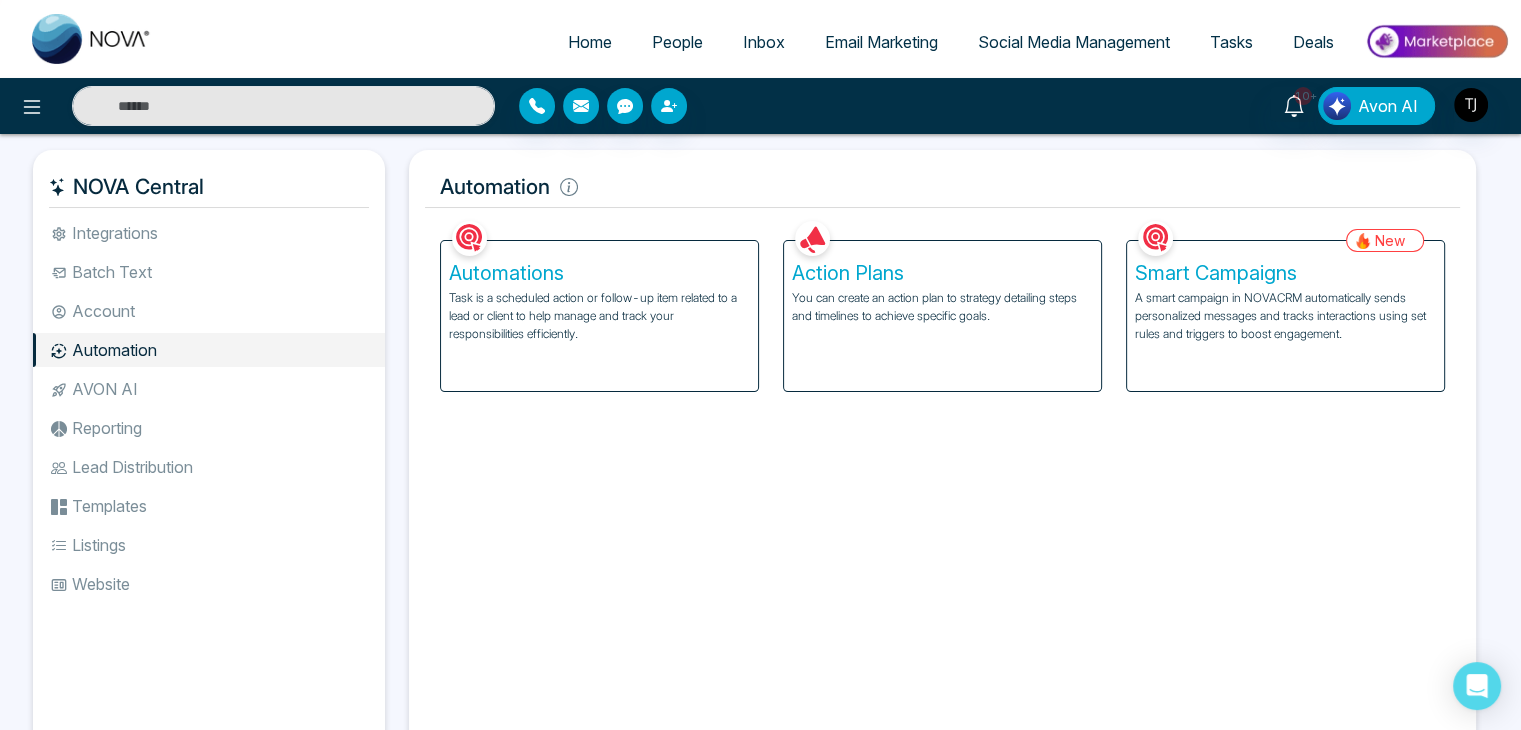 click on "Reporting" at bounding box center (209, 428) 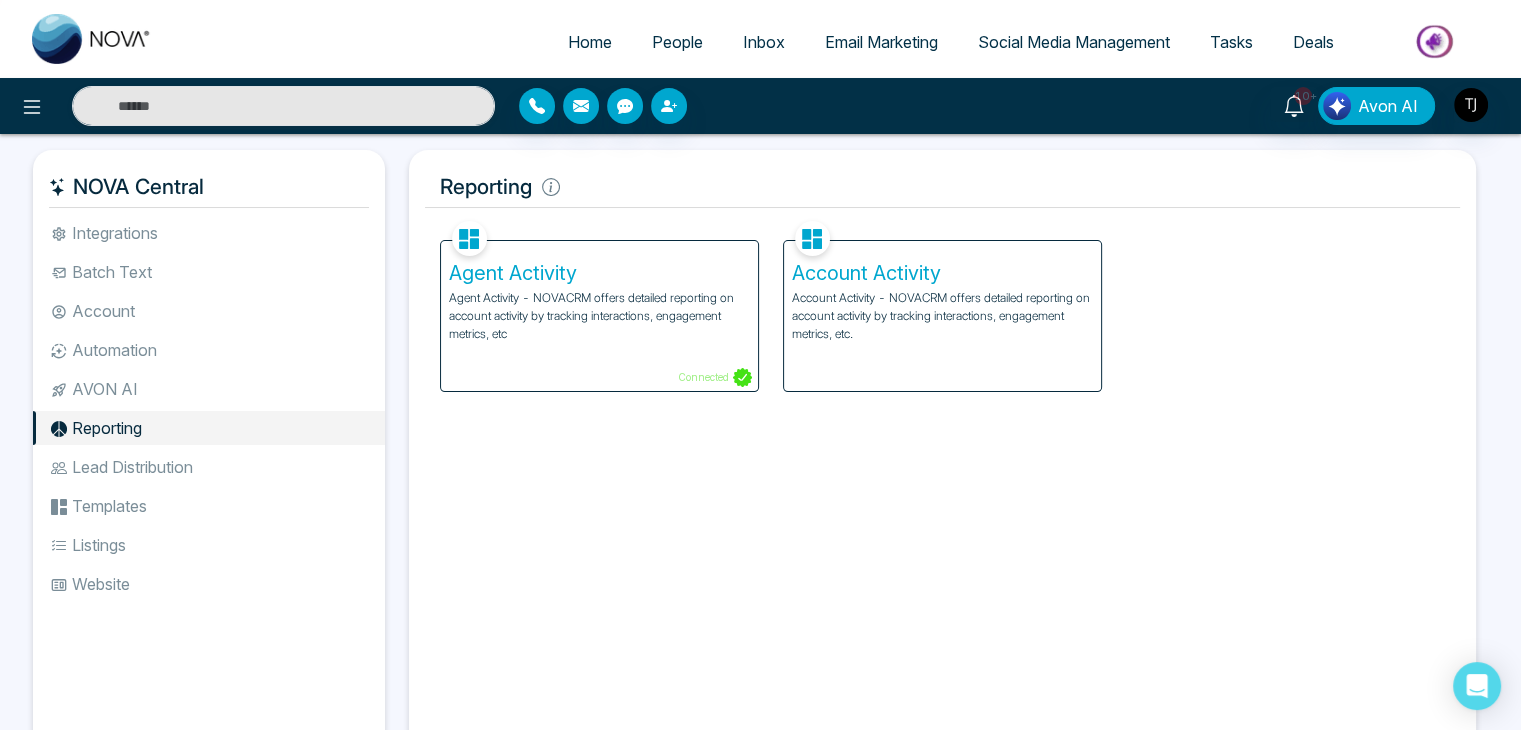 click on "Agent Activity - NOVACRM offers detailed reporting on account activity by tracking interactions, engagement metrics, etc" at bounding box center (599, 316) 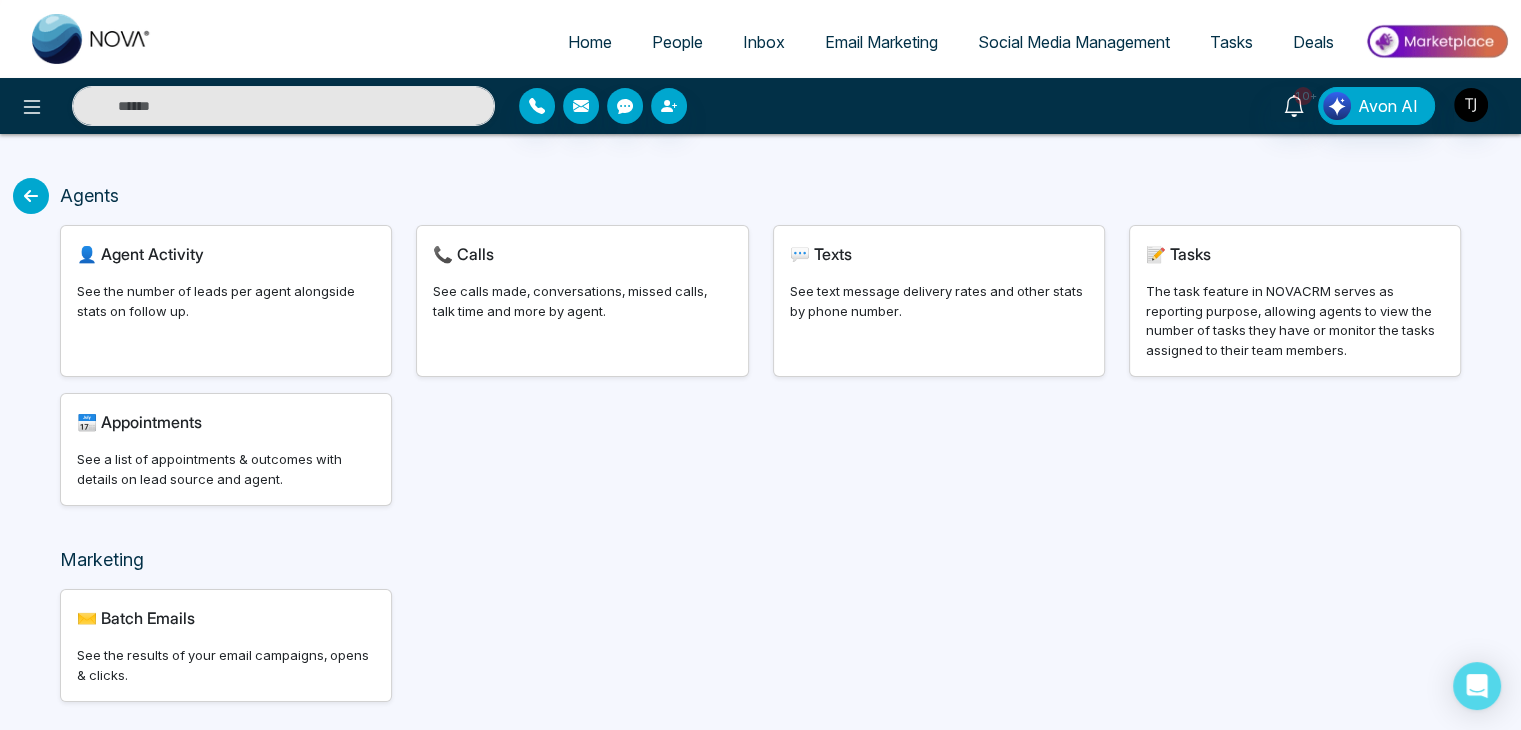 click on "📞 Calls See calls made, conversations, missed calls, talk time and more by agent." at bounding box center (582, 301) 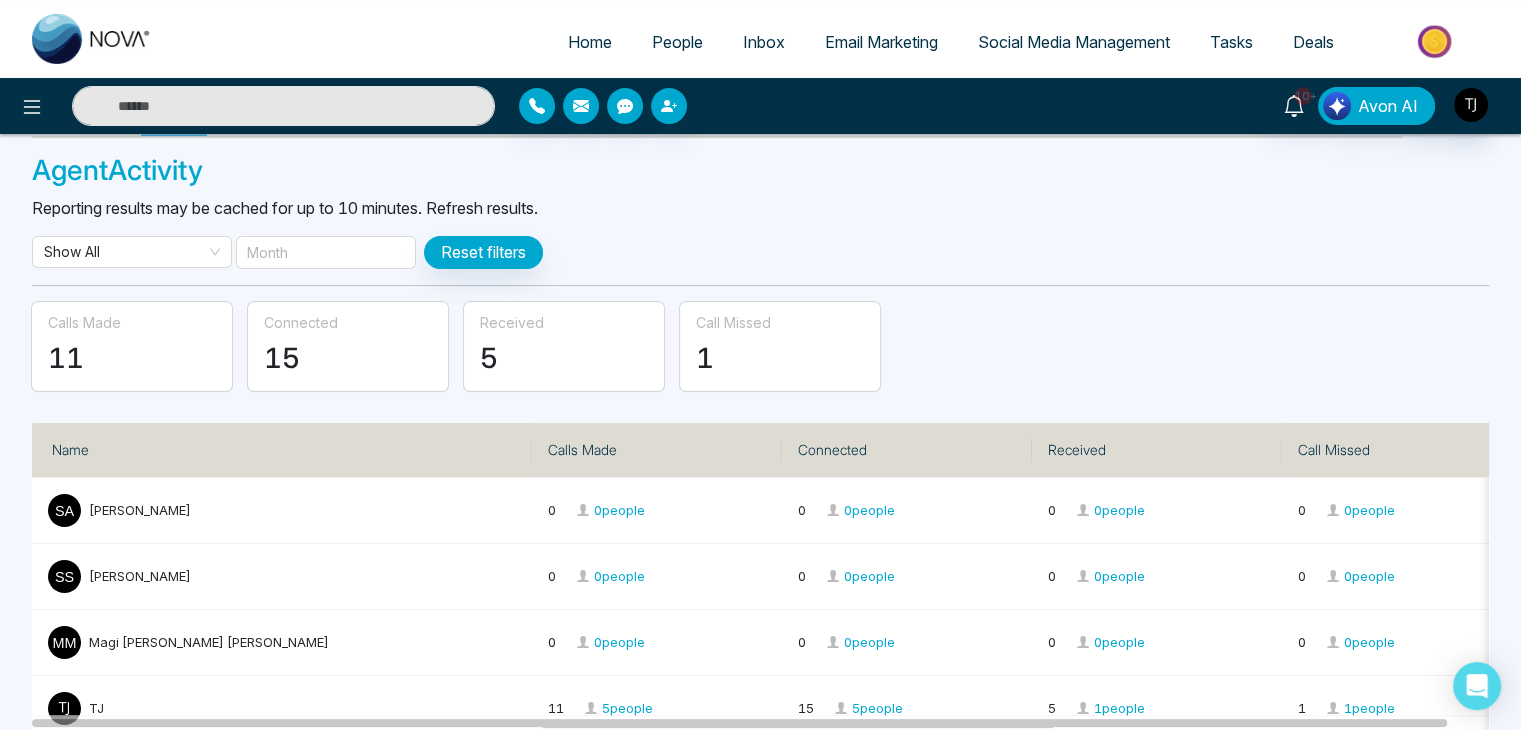 scroll, scrollTop: 126, scrollLeft: 0, axis: vertical 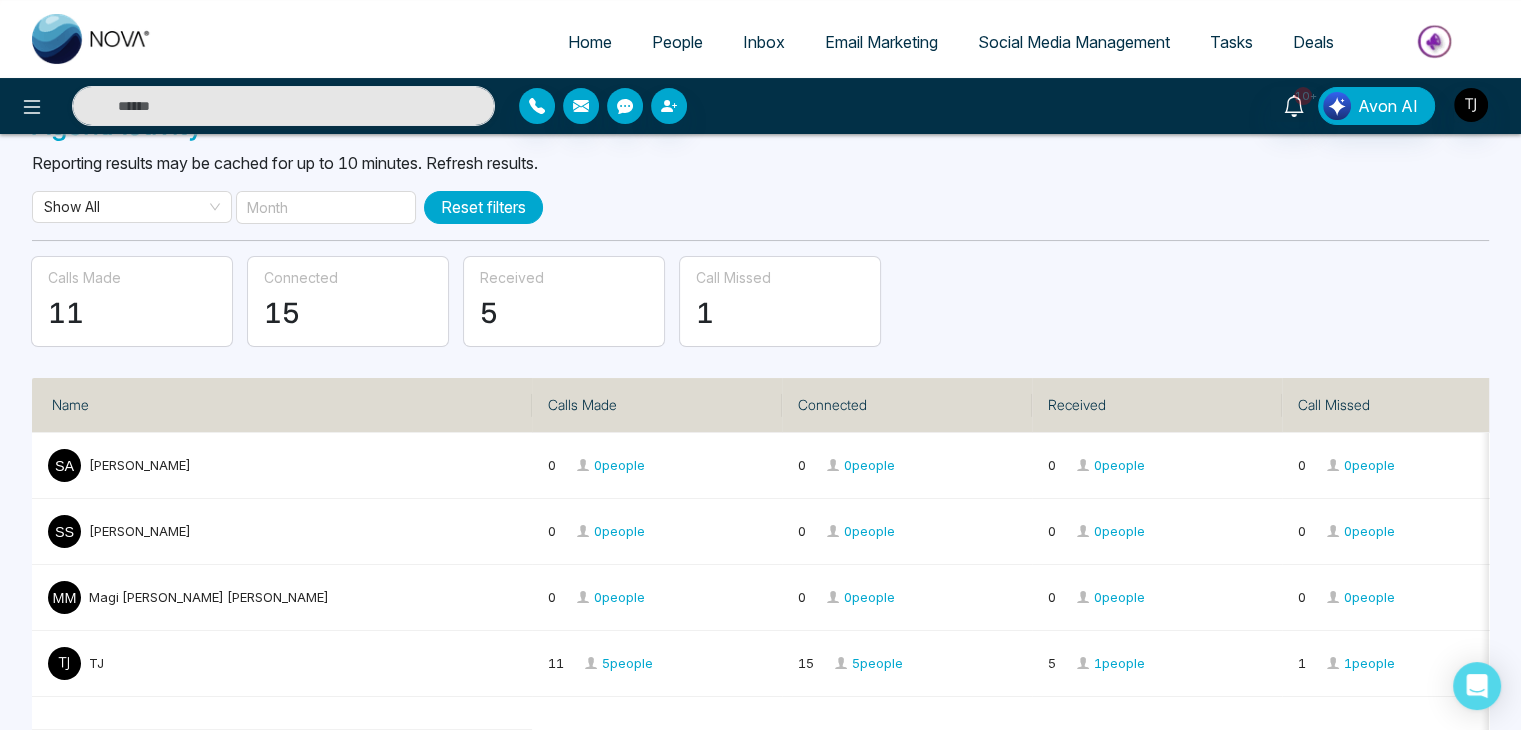 click on "Reset filters" at bounding box center (483, 207) 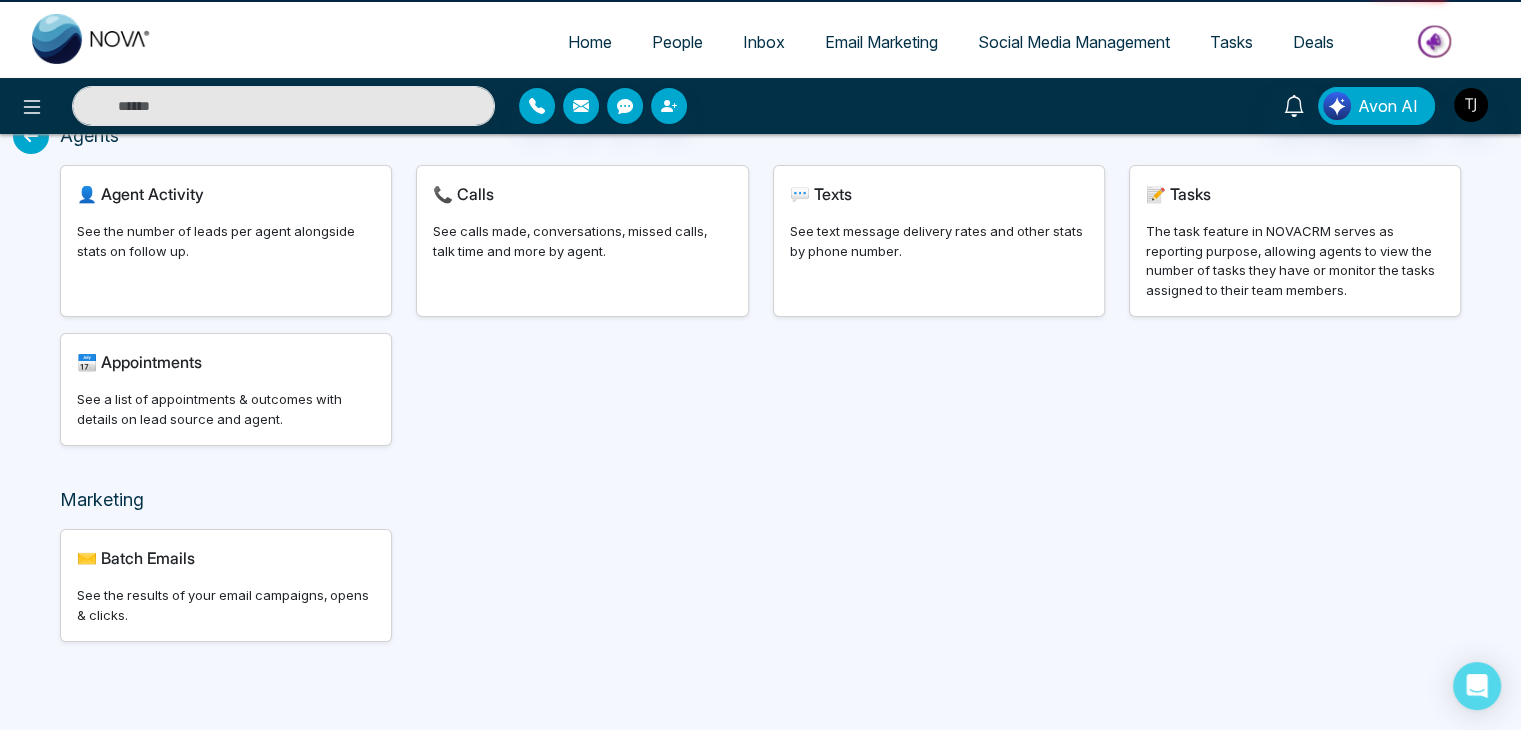 scroll, scrollTop: 0, scrollLeft: 0, axis: both 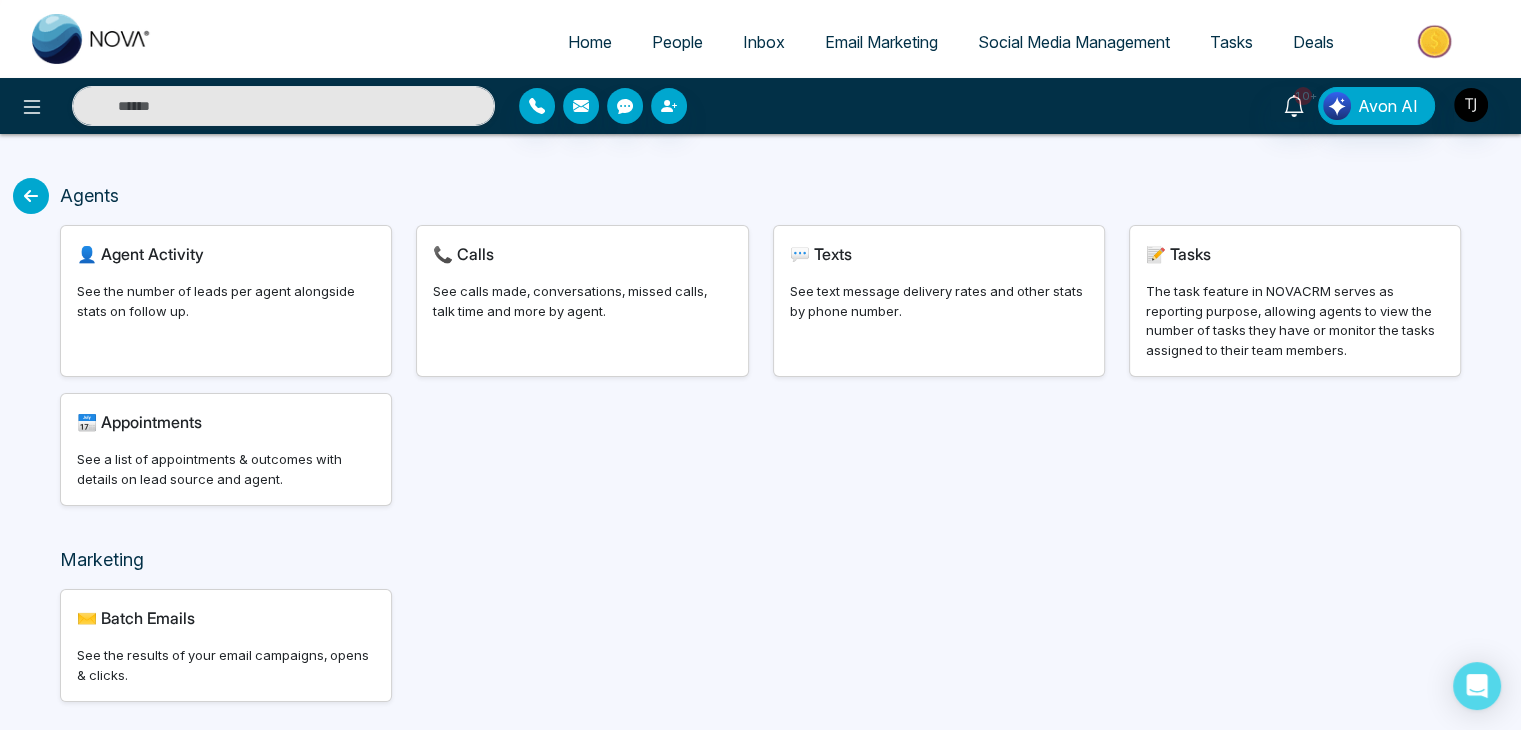 click on "👤 Agent Activity See the number of leads per agent alongside stats on follow up." at bounding box center [226, 301] 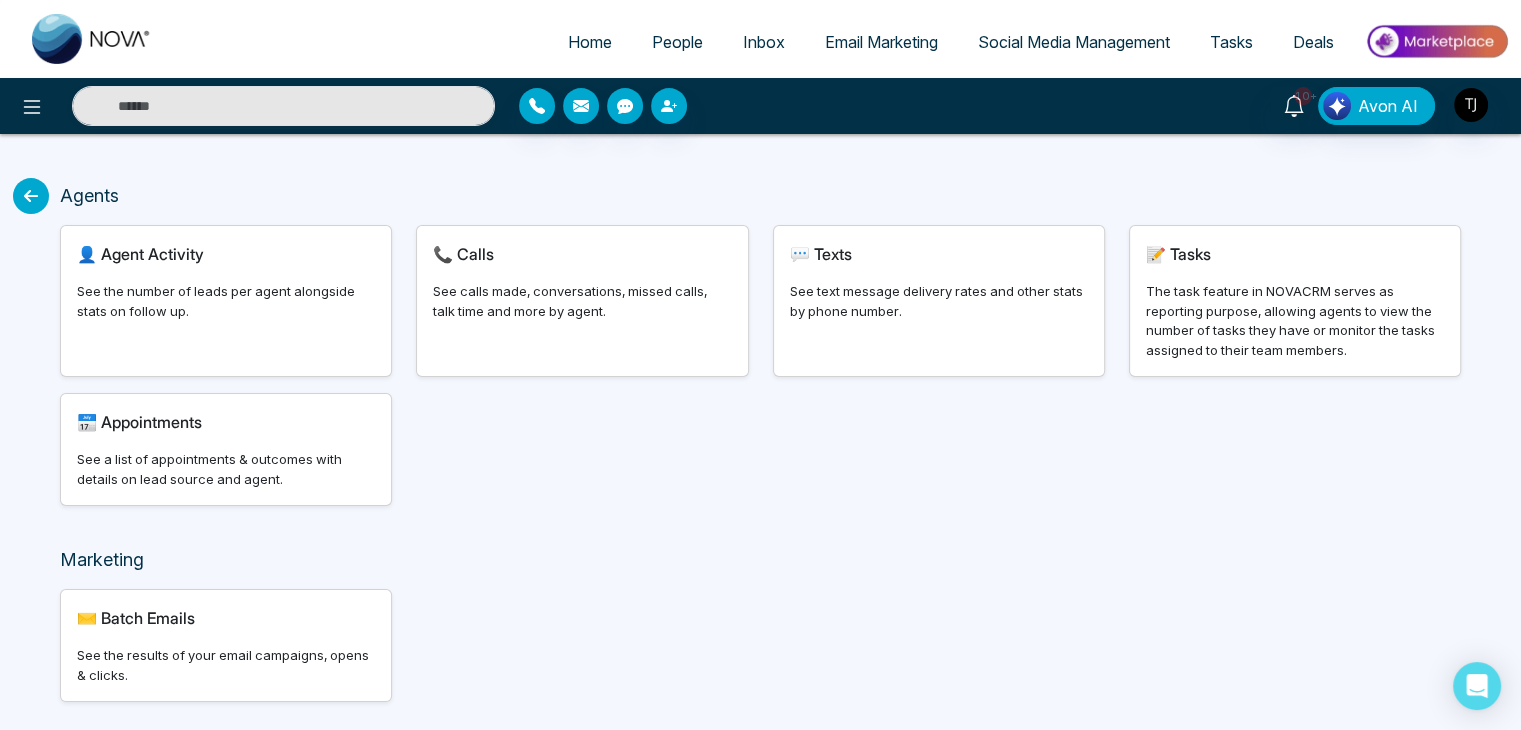 select on "***" 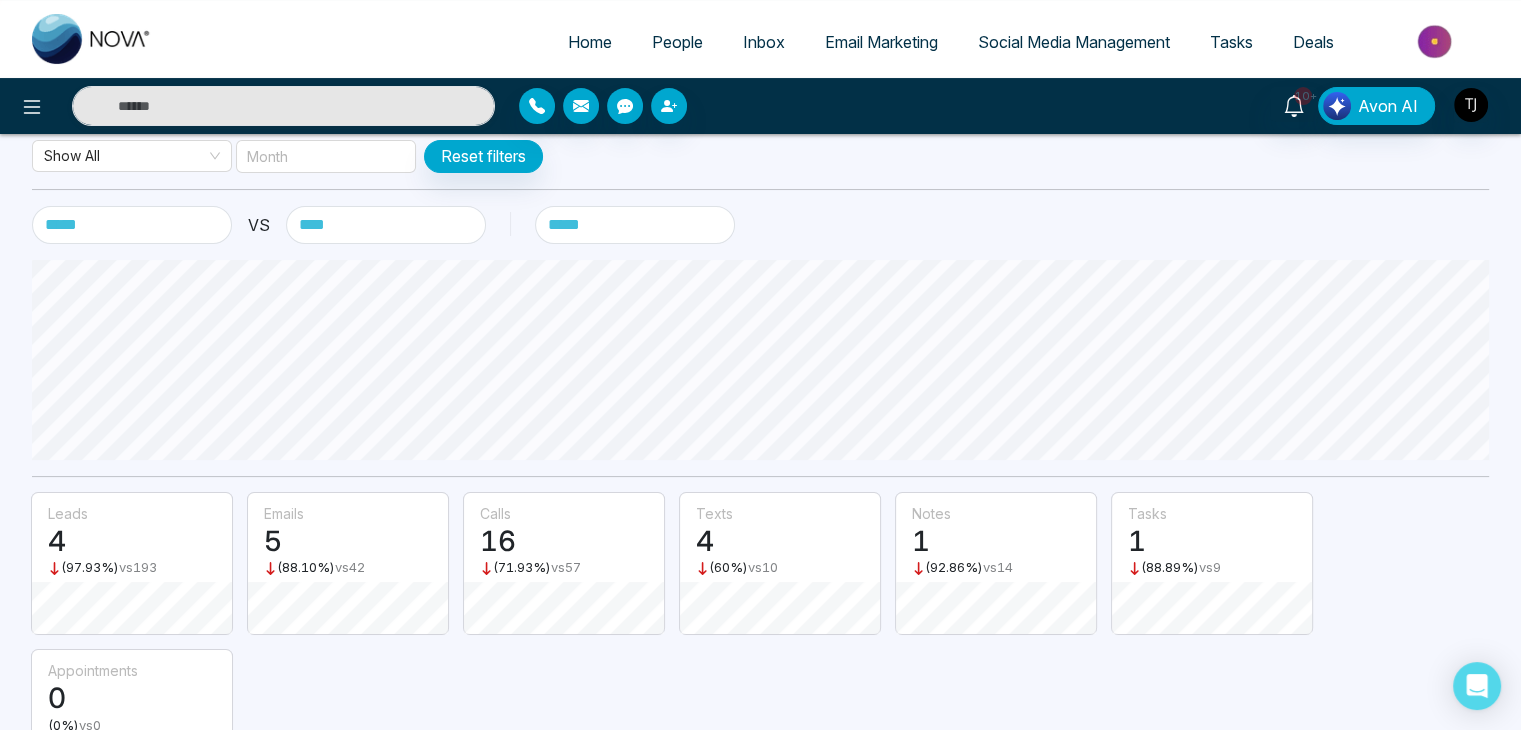 scroll, scrollTop: 0, scrollLeft: 0, axis: both 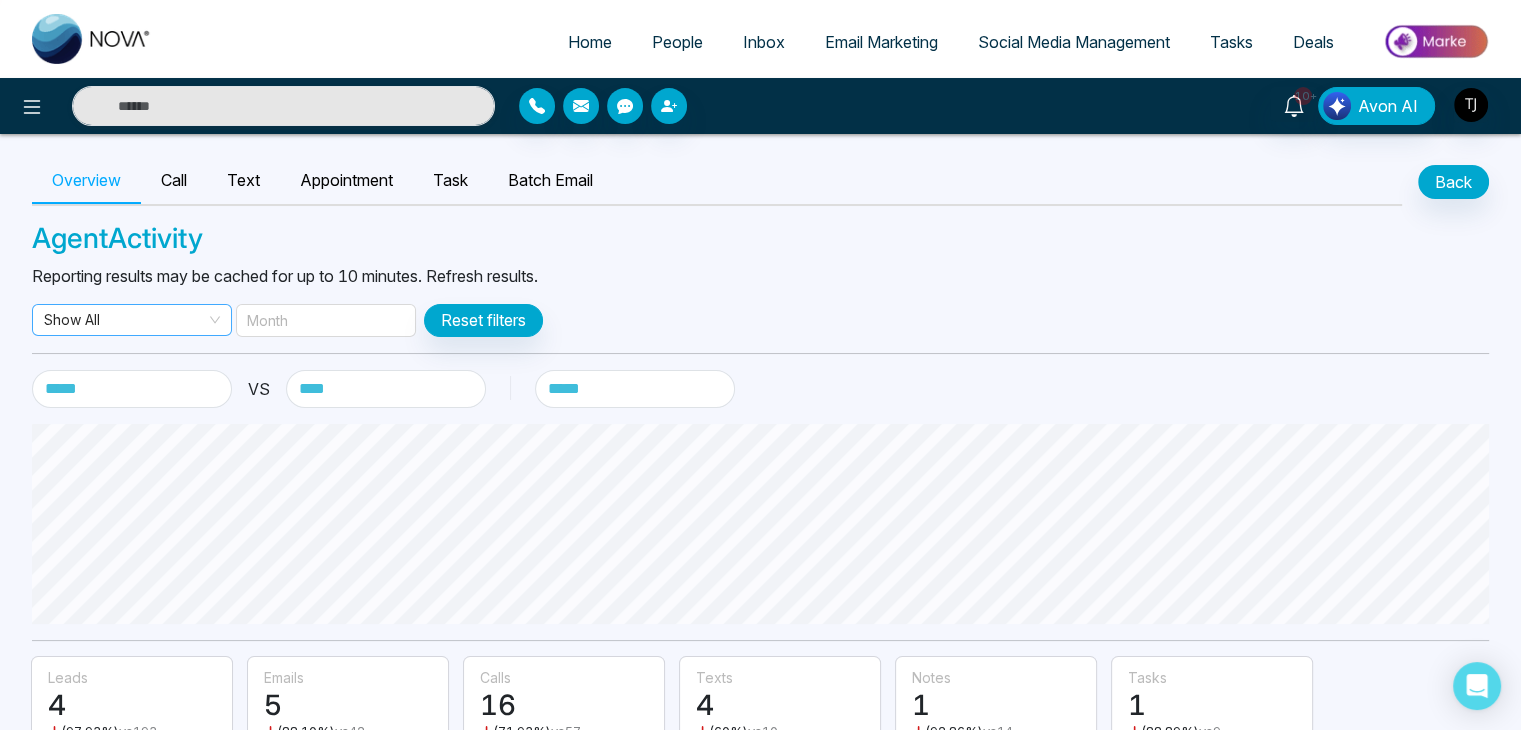 click on "Show All" at bounding box center (132, 320) 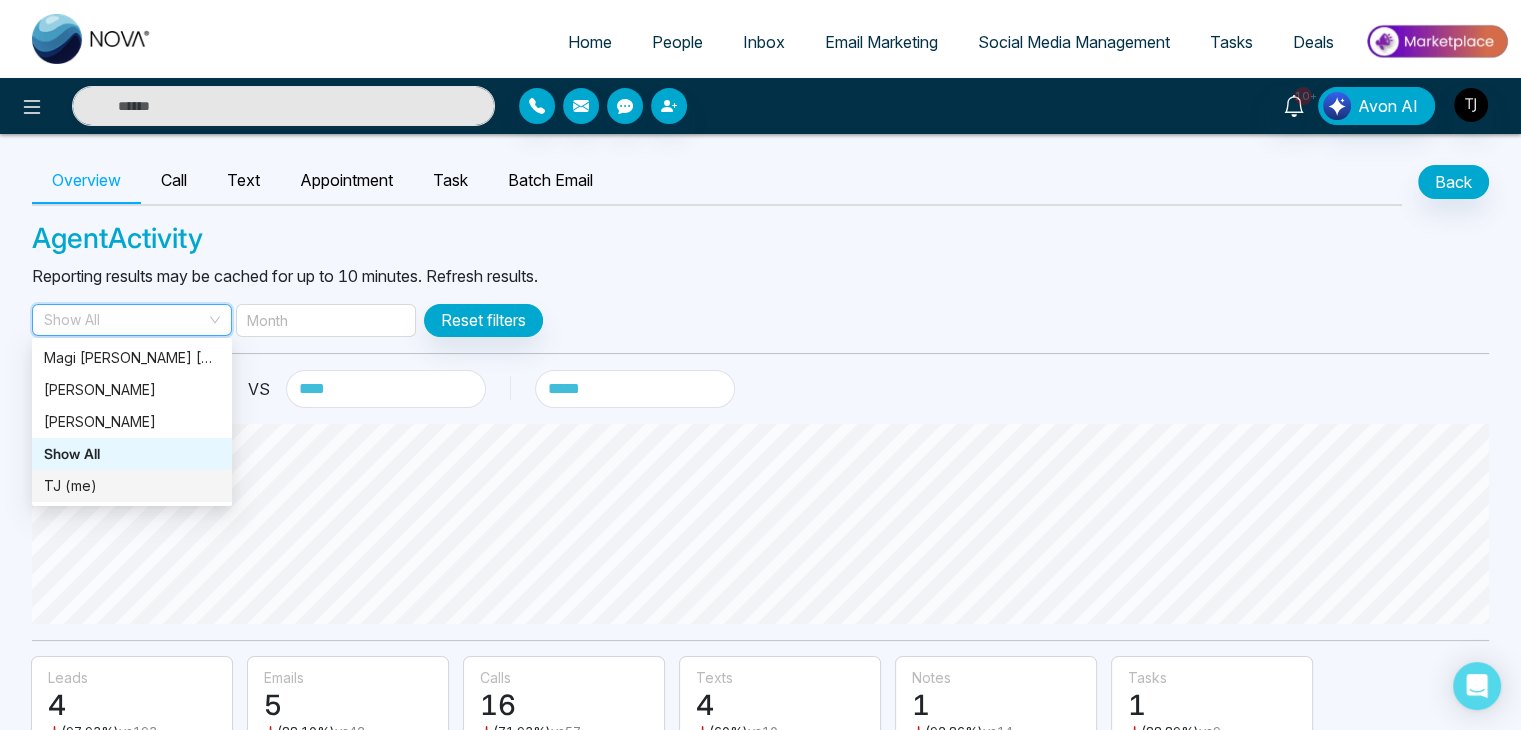 click on "TJ (me)" at bounding box center [132, 486] 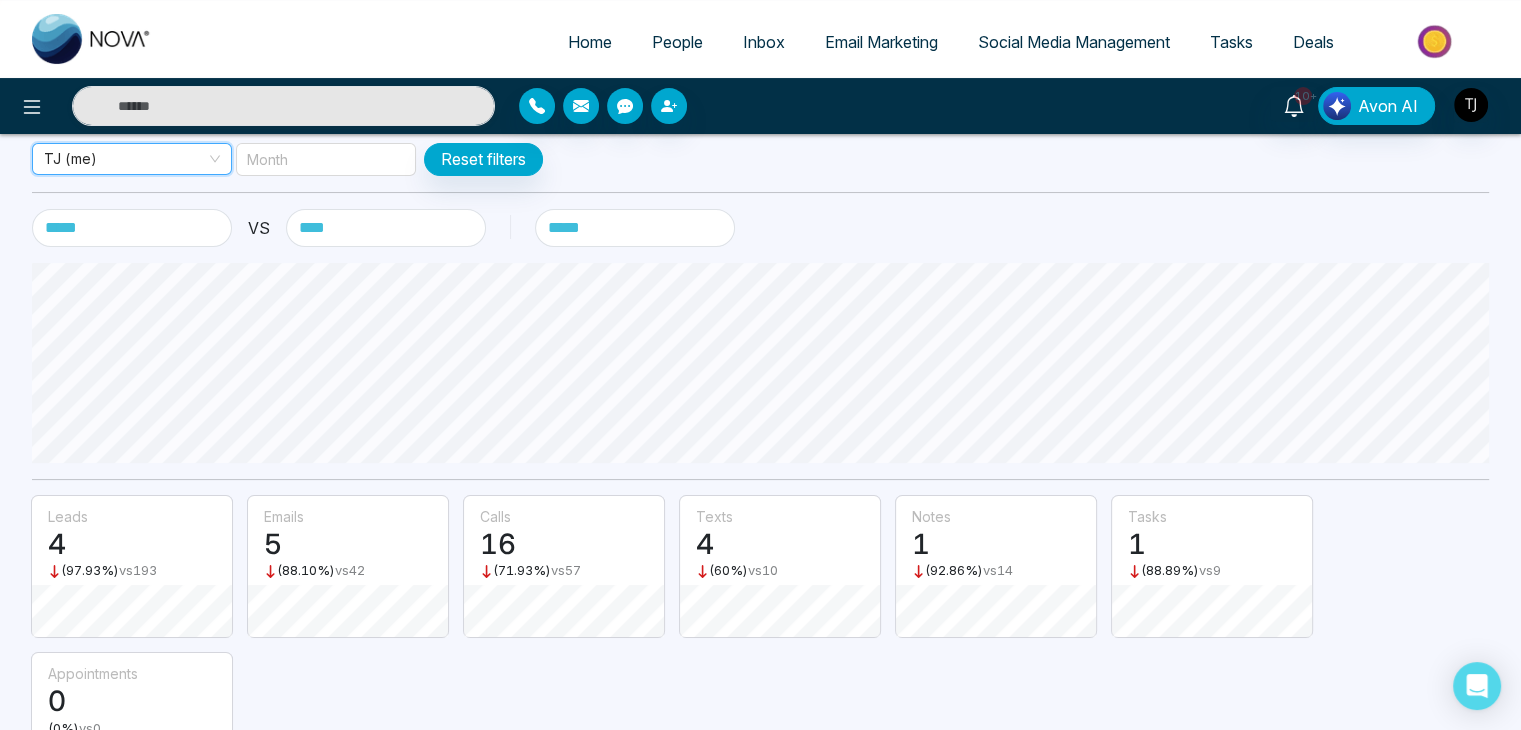 scroll, scrollTop: 0, scrollLeft: 0, axis: both 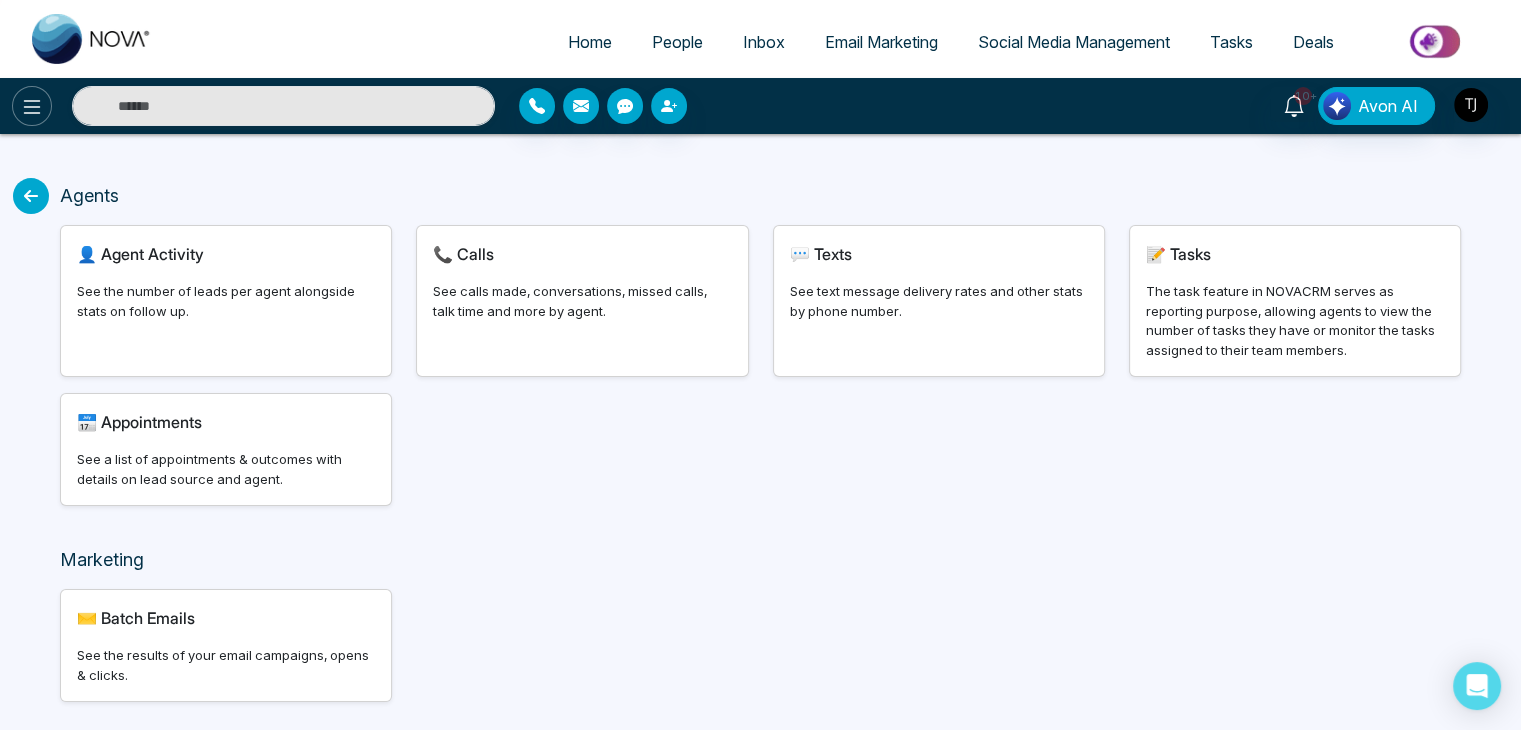 click 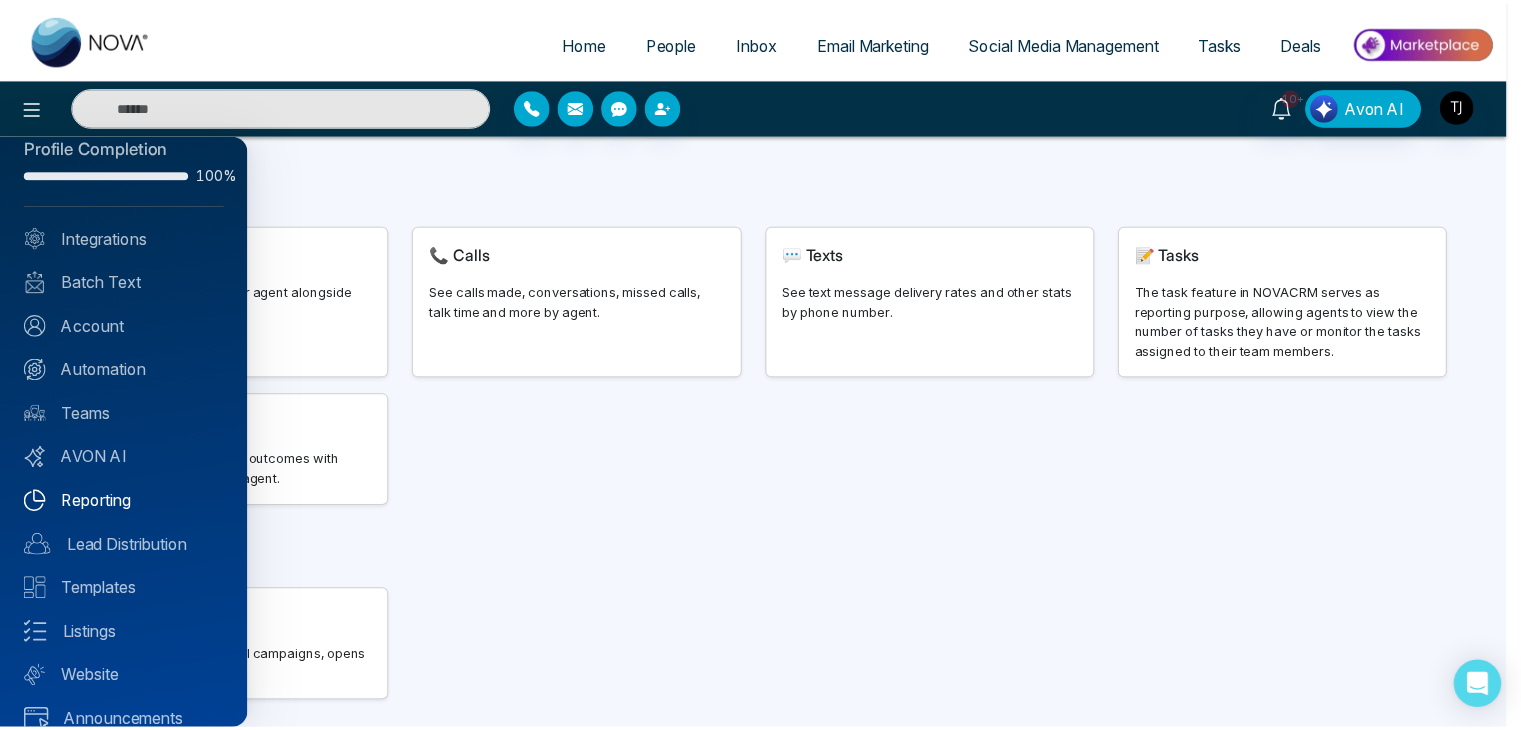 scroll, scrollTop: 56, scrollLeft: 0, axis: vertical 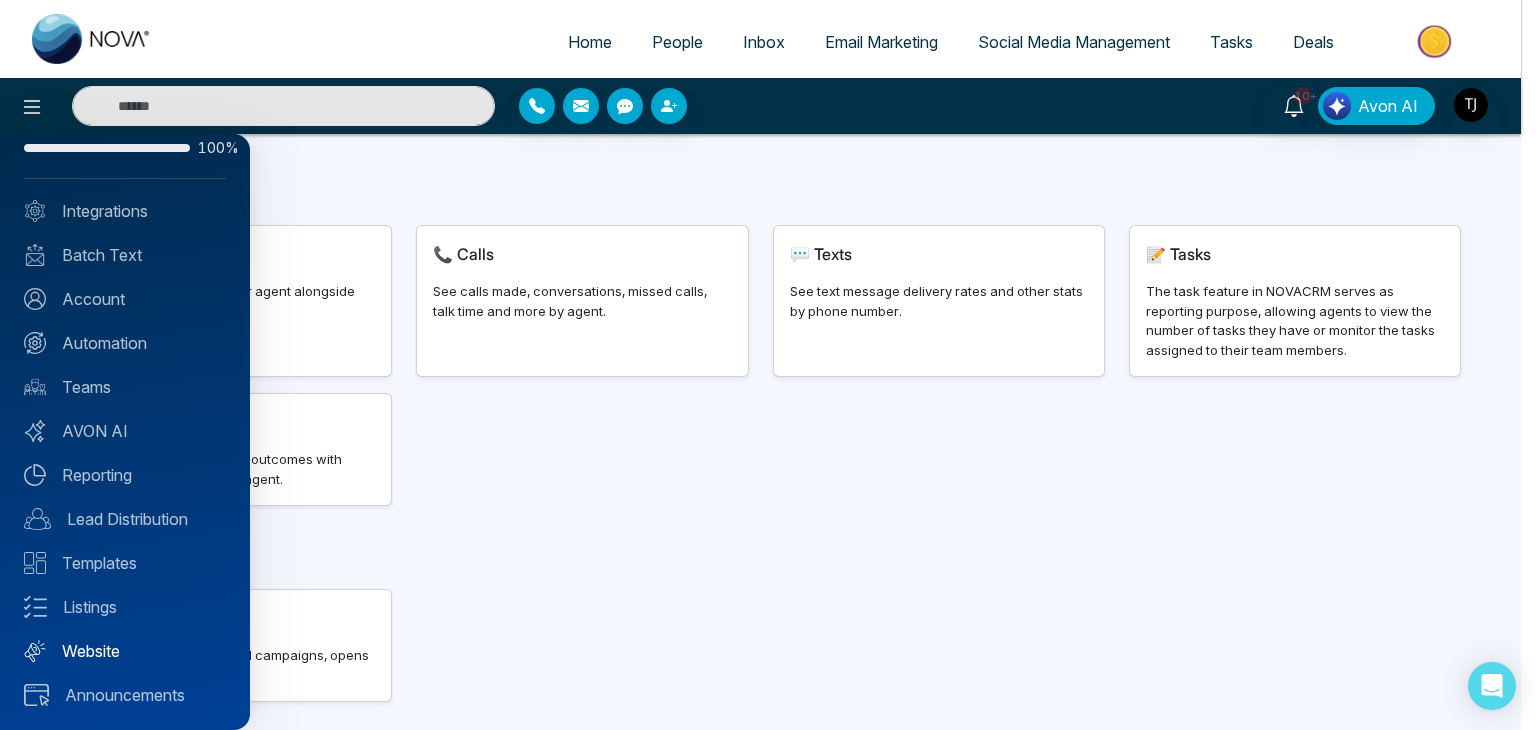 click on "Website" at bounding box center [125, 651] 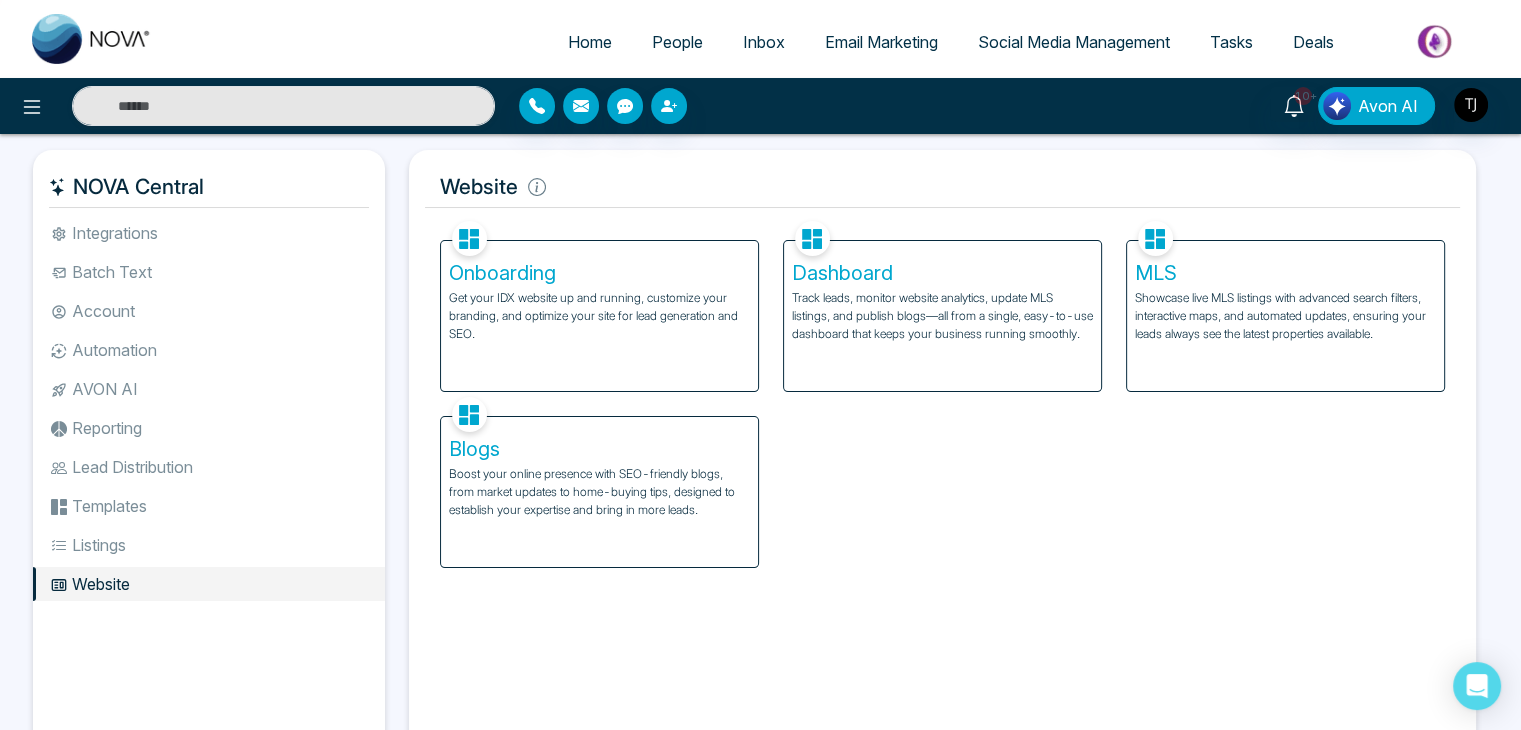 click on "Get your IDX website up and running, customize your branding, and optimize your site for lead generation and SEO." at bounding box center [599, 316] 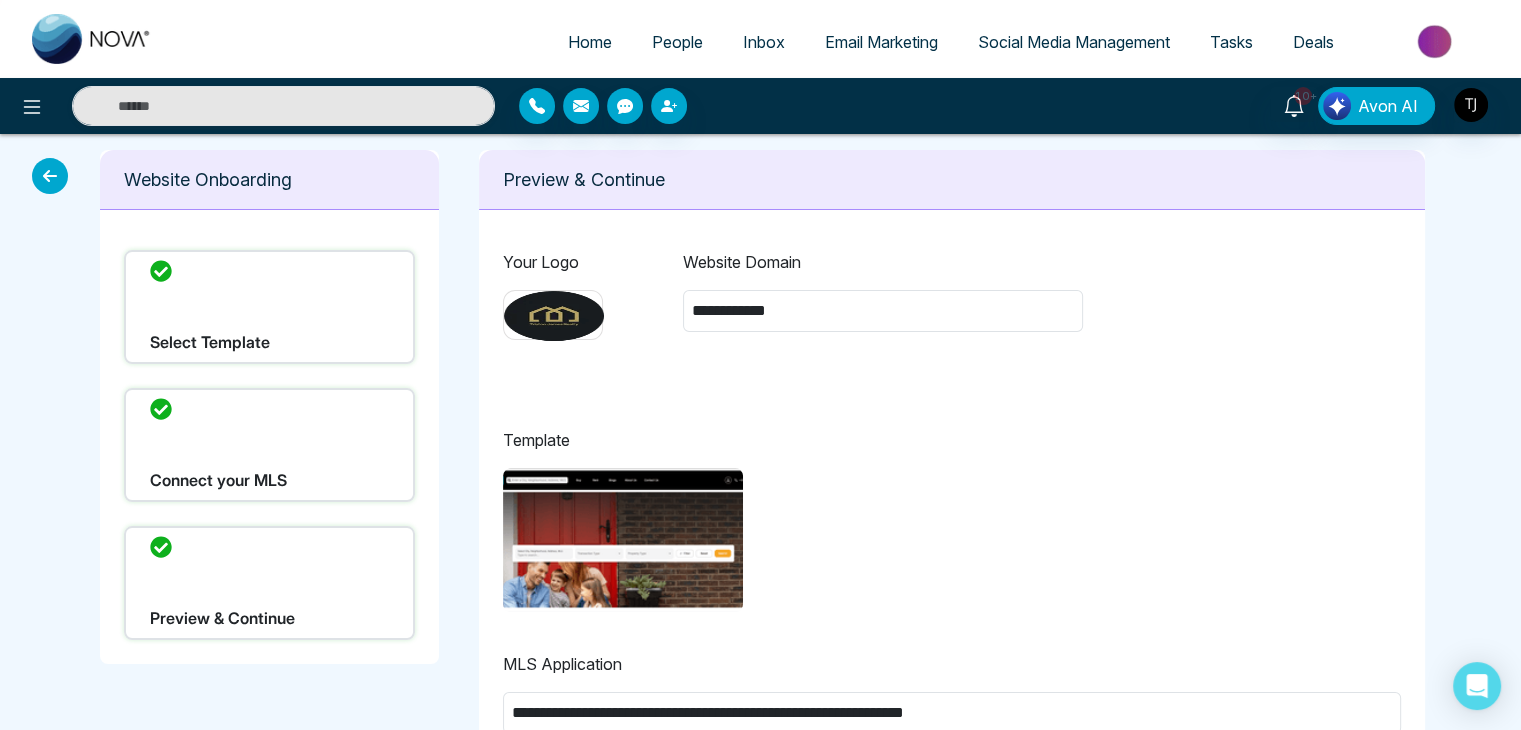 scroll, scrollTop: 128, scrollLeft: 0, axis: vertical 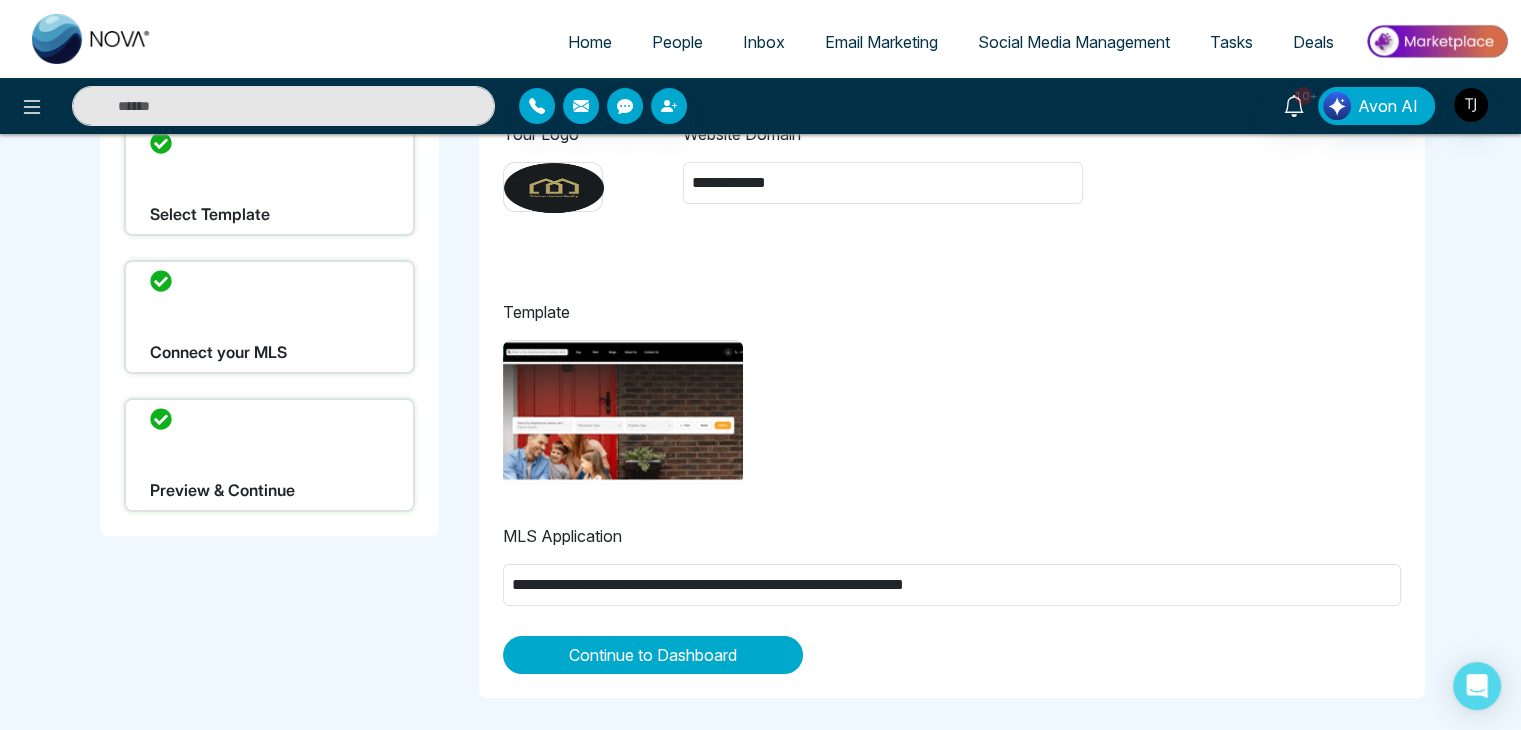 click at bounding box center (623, 412) 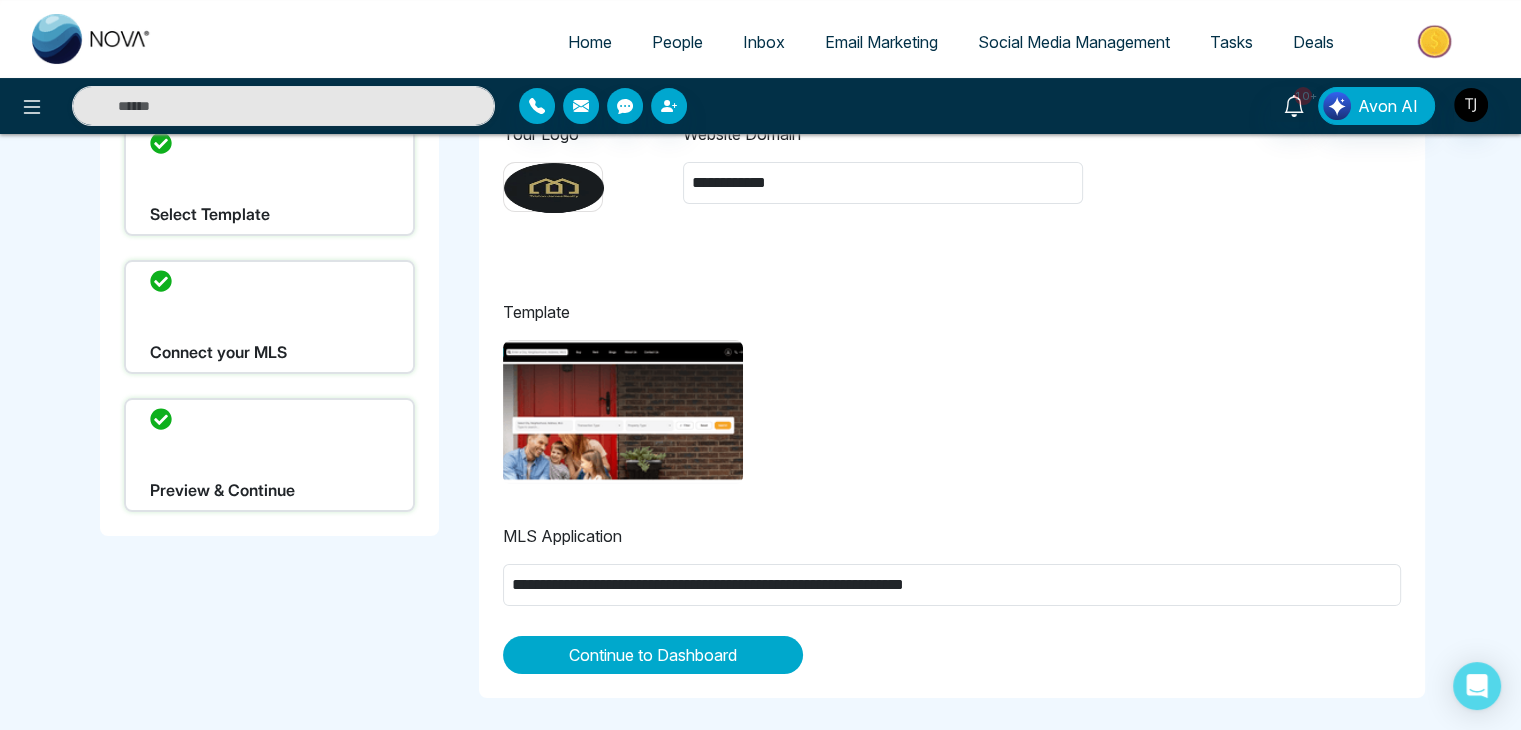 click on "**********" at bounding box center (952, 565) 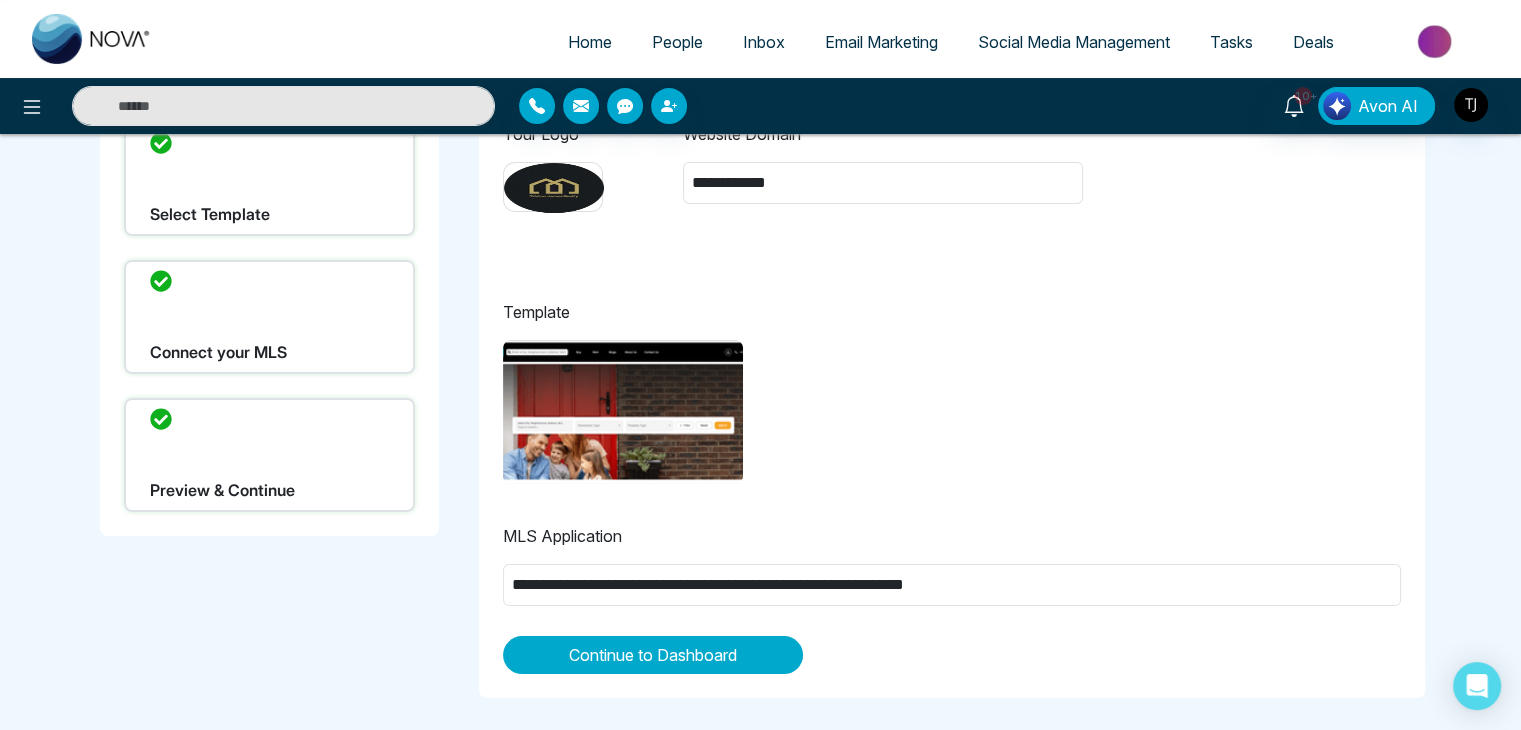 click at bounding box center [952, 412] 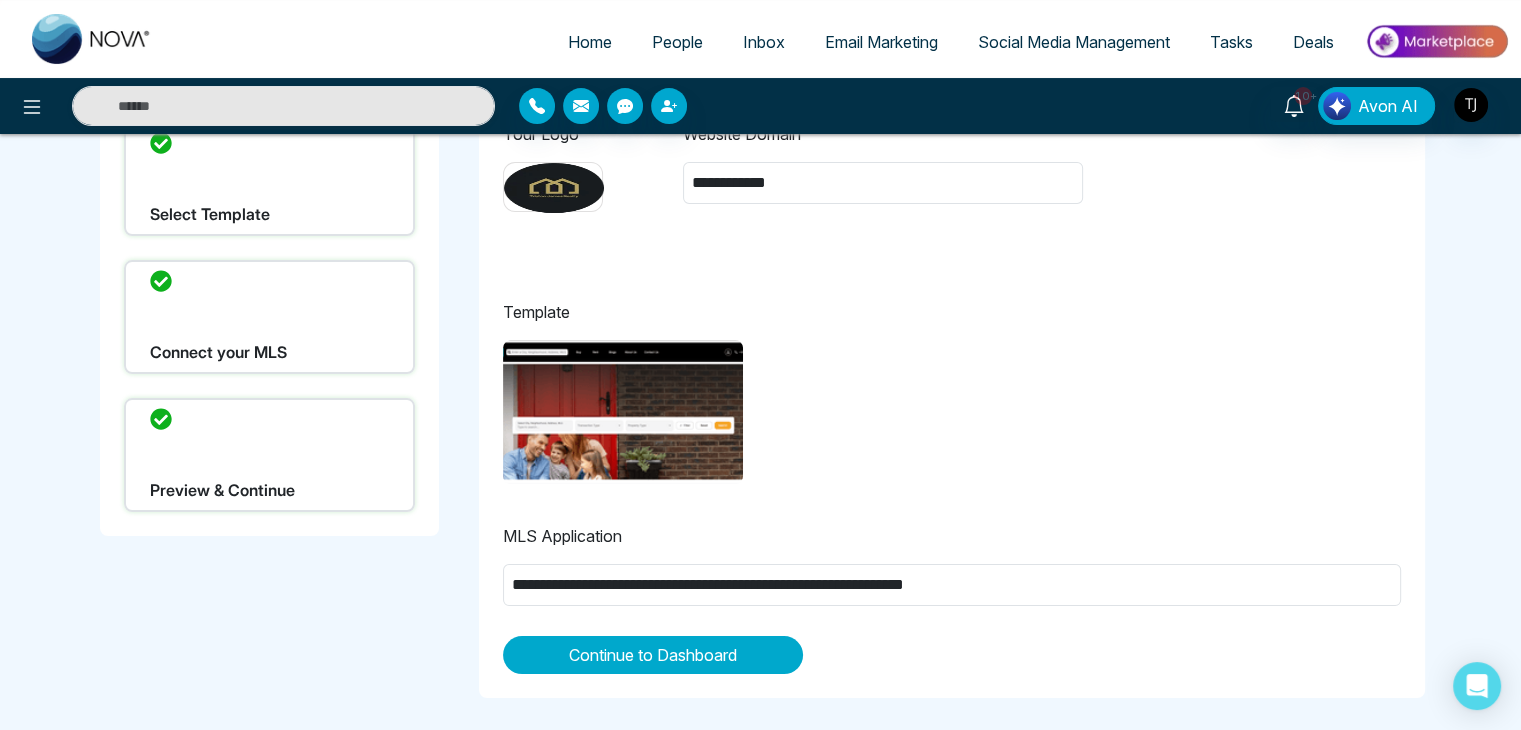 click on "Preview & Continue" at bounding box center [269, 455] 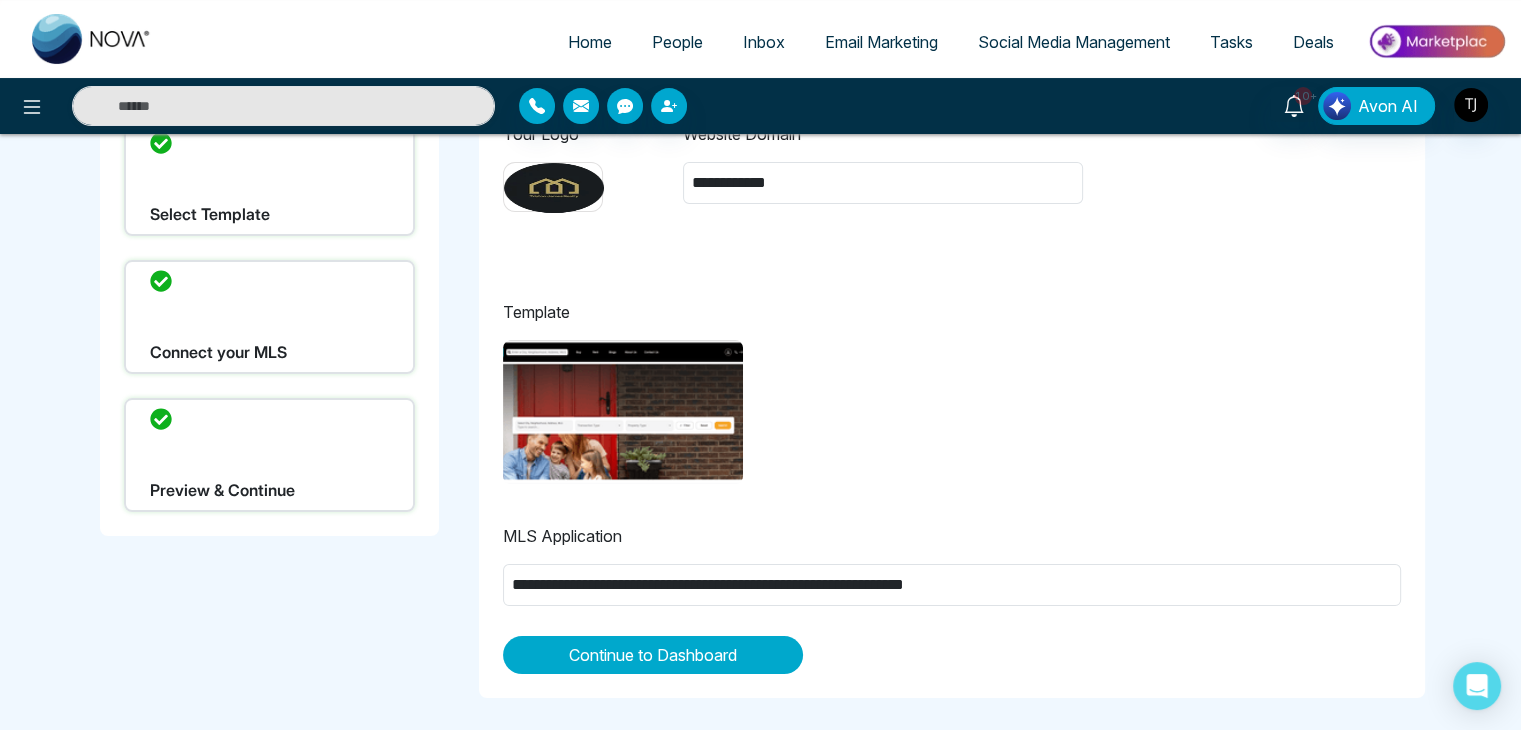 click on "Connect your MLS" at bounding box center (269, 317) 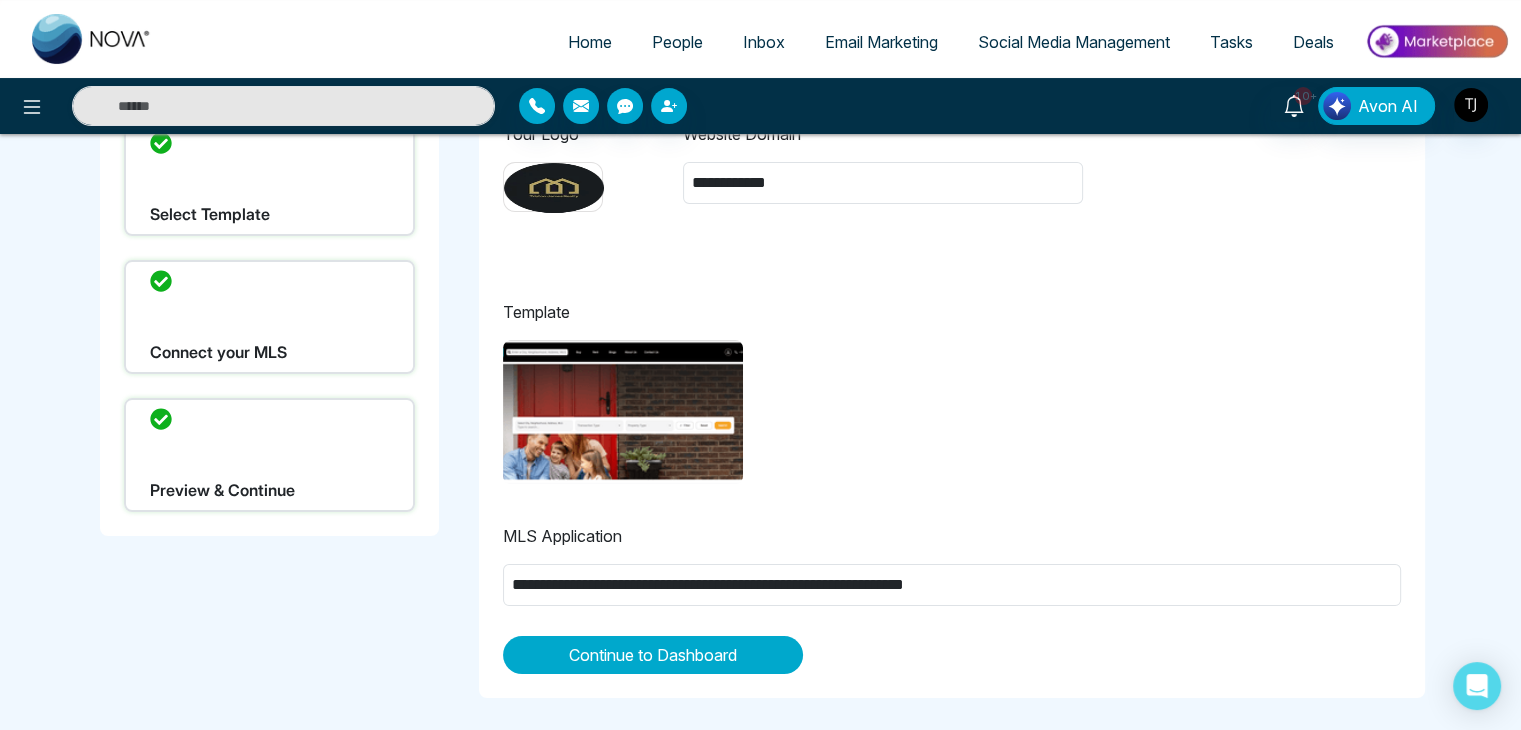 scroll, scrollTop: 0, scrollLeft: 0, axis: both 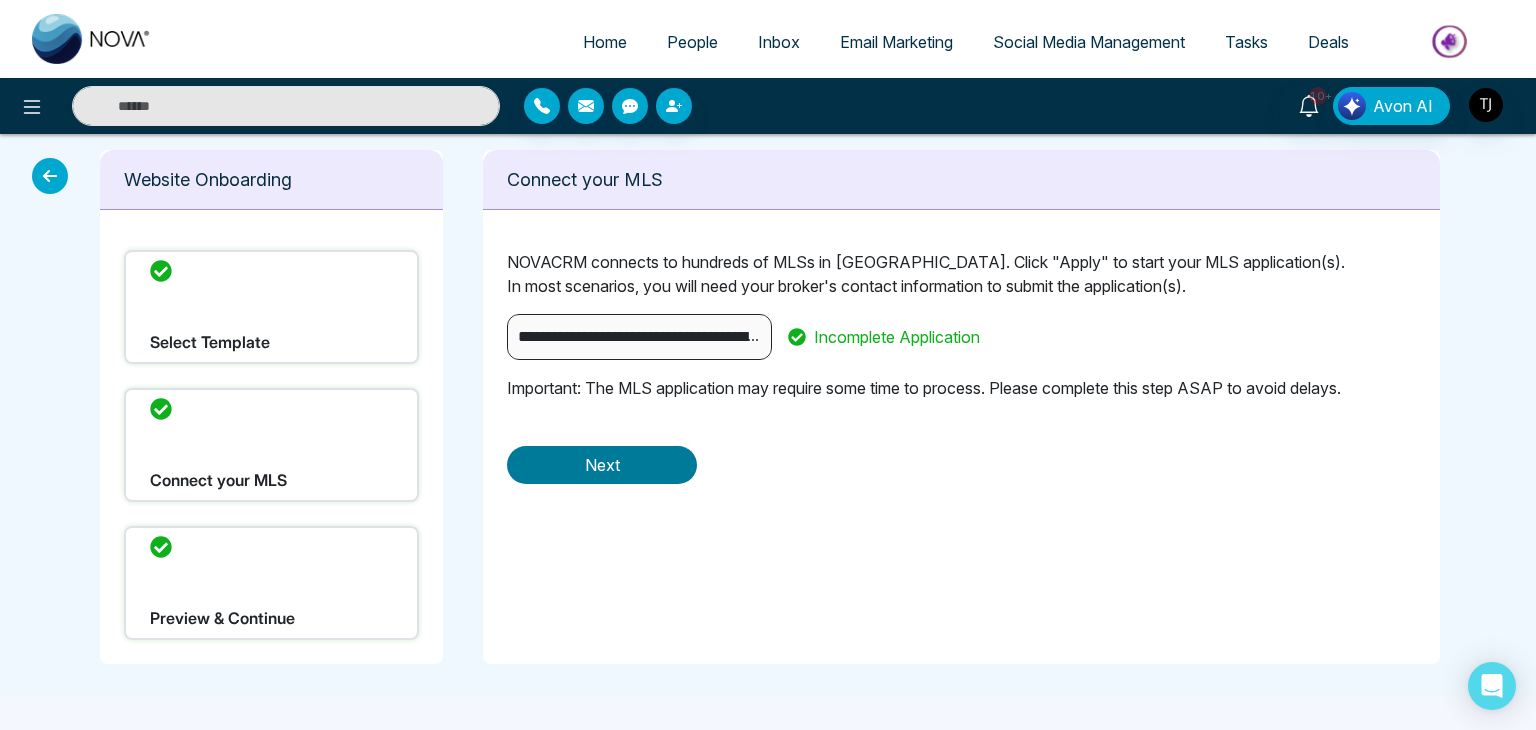 click on "Next" at bounding box center [602, 465] 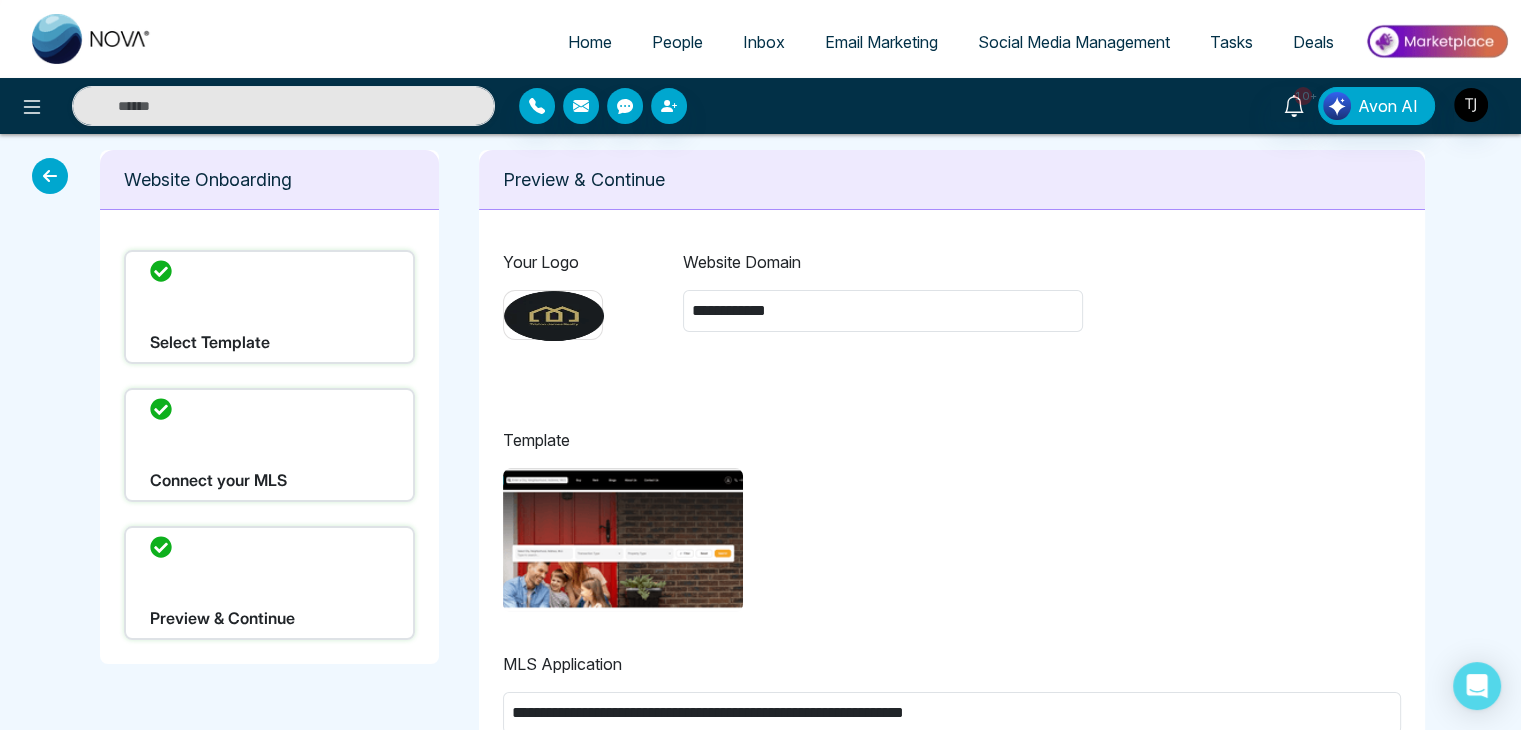 scroll, scrollTop: 128, scrollLeft: 0, axis: vertical 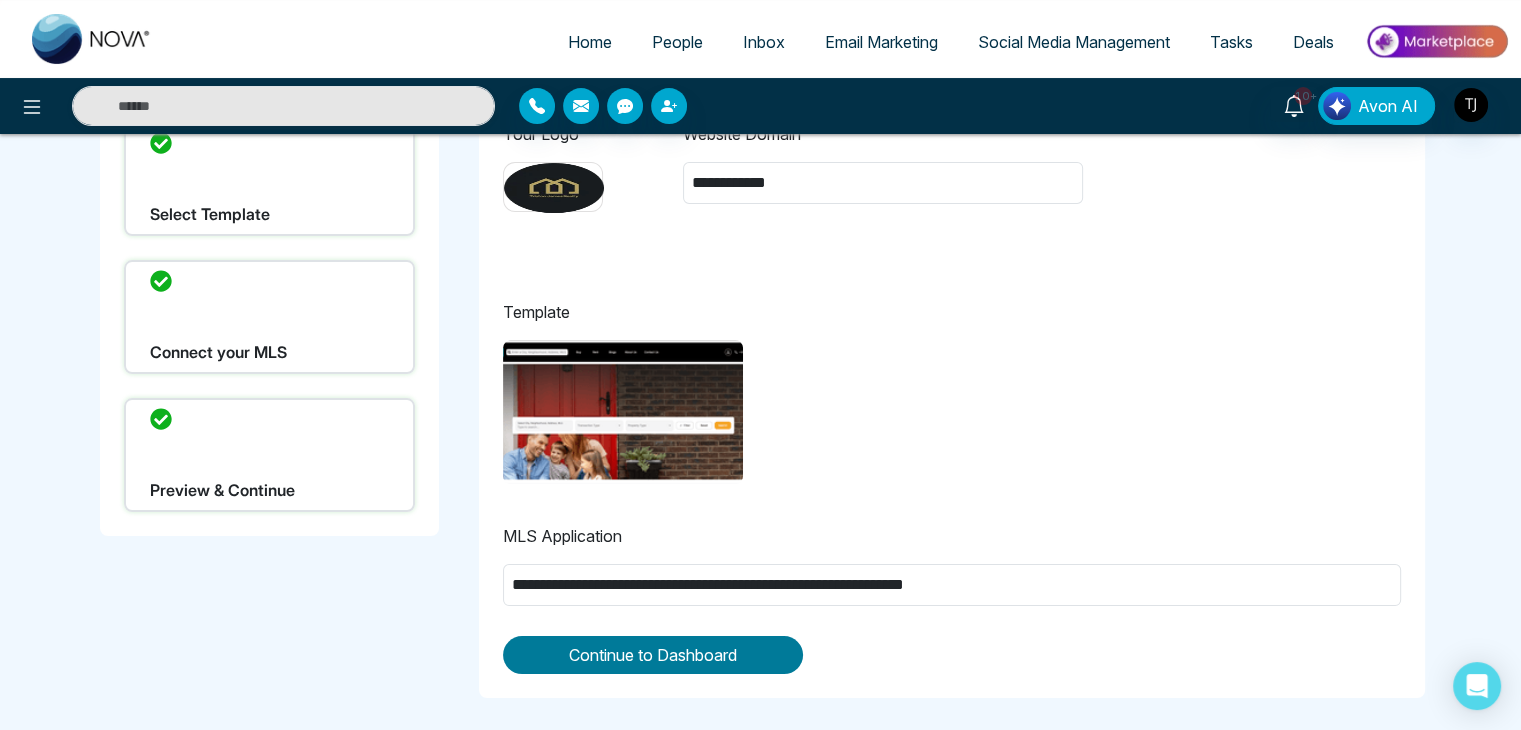click on "Continue to Dashboard" at bounding box center [653, 655] 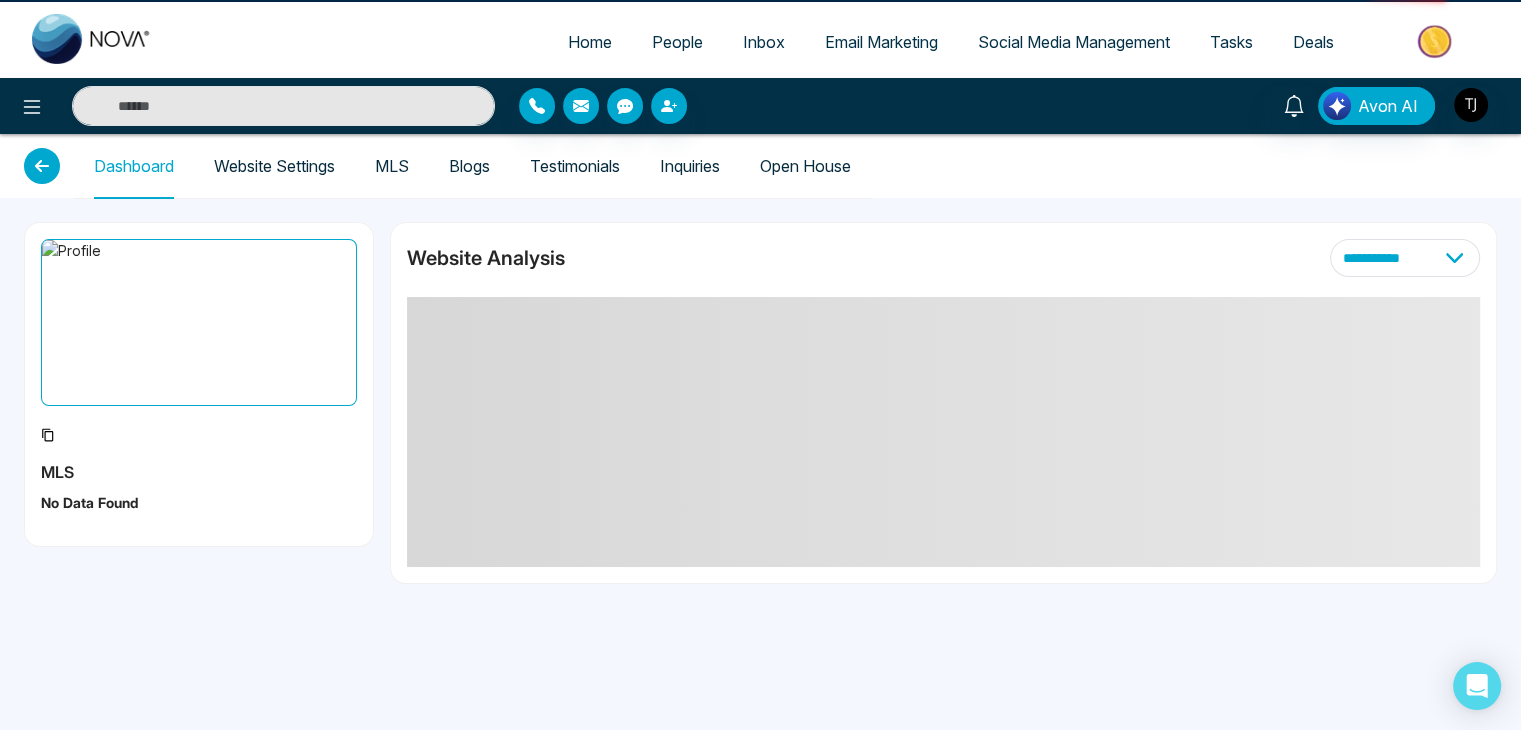 scroll, scrollTop: 0, scrollLeft: 0, axis: both 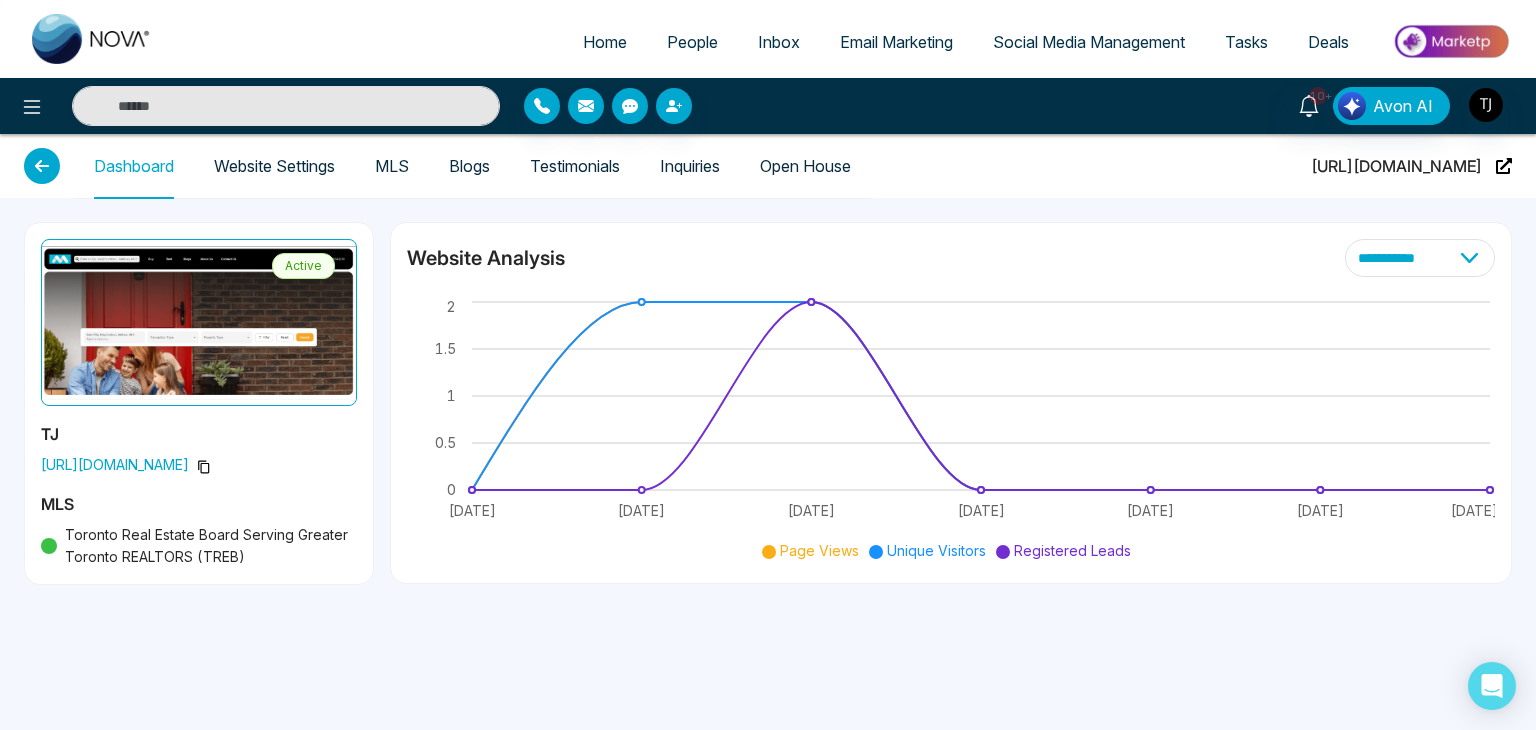 click on "Website Settings" at bounding box center [274, 166] 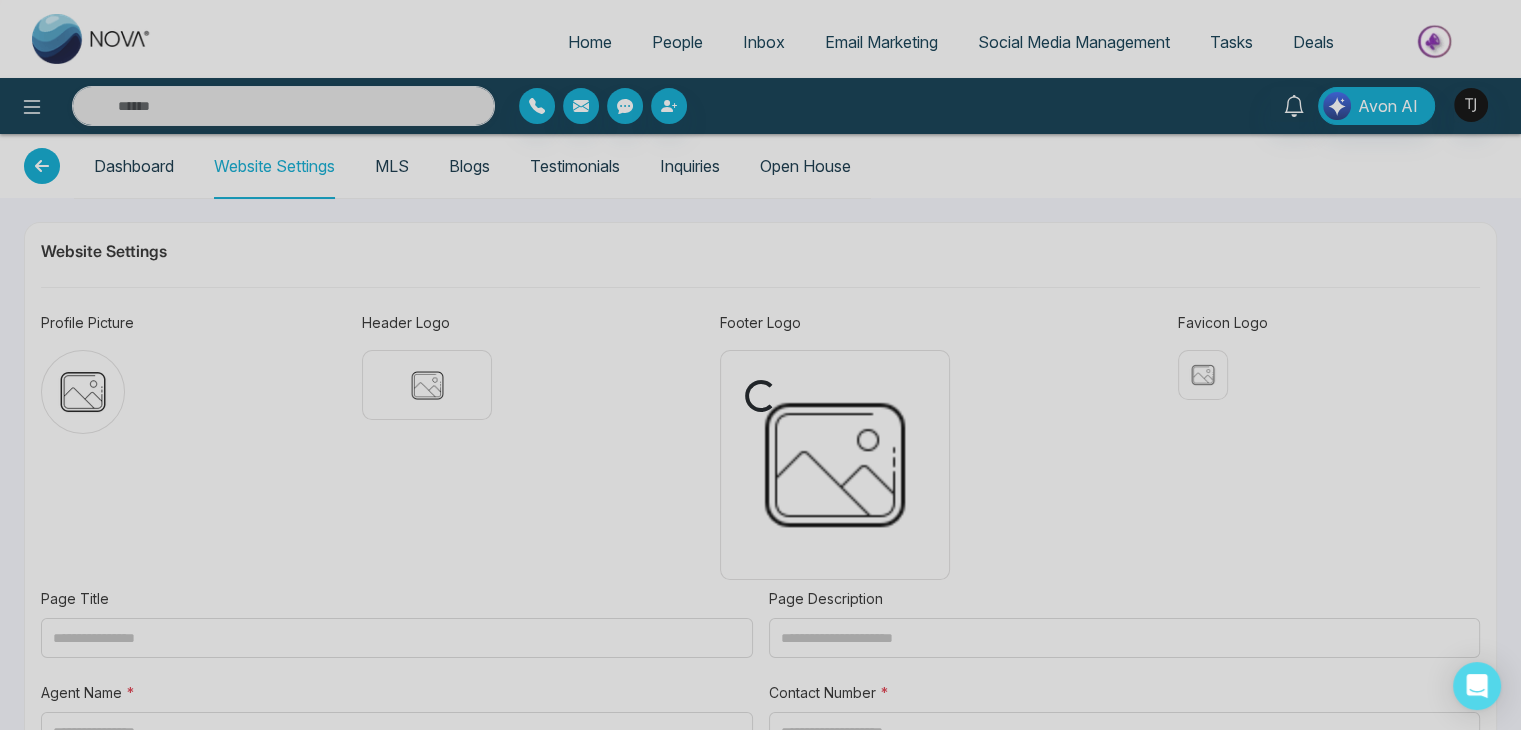 type on "**********" 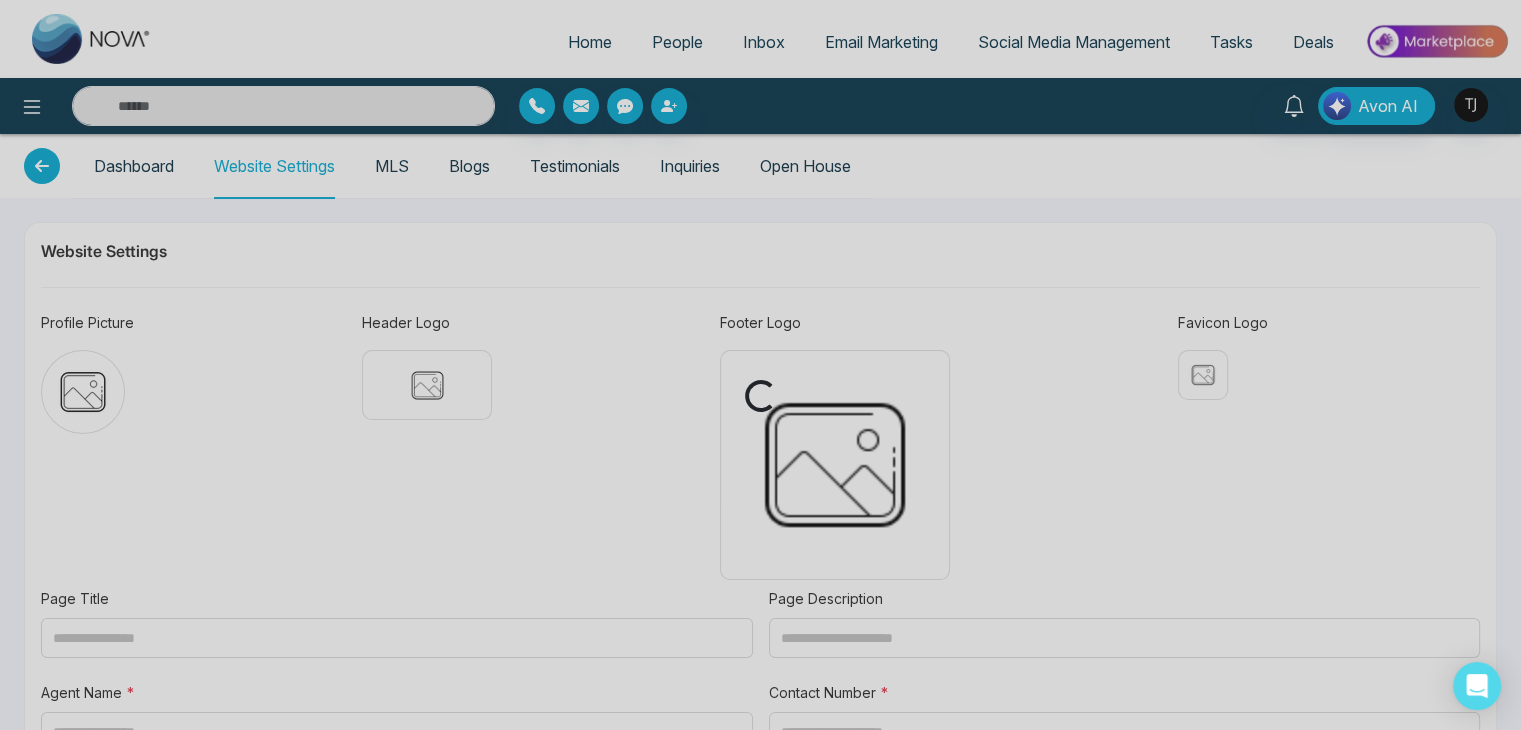 type on "**********" 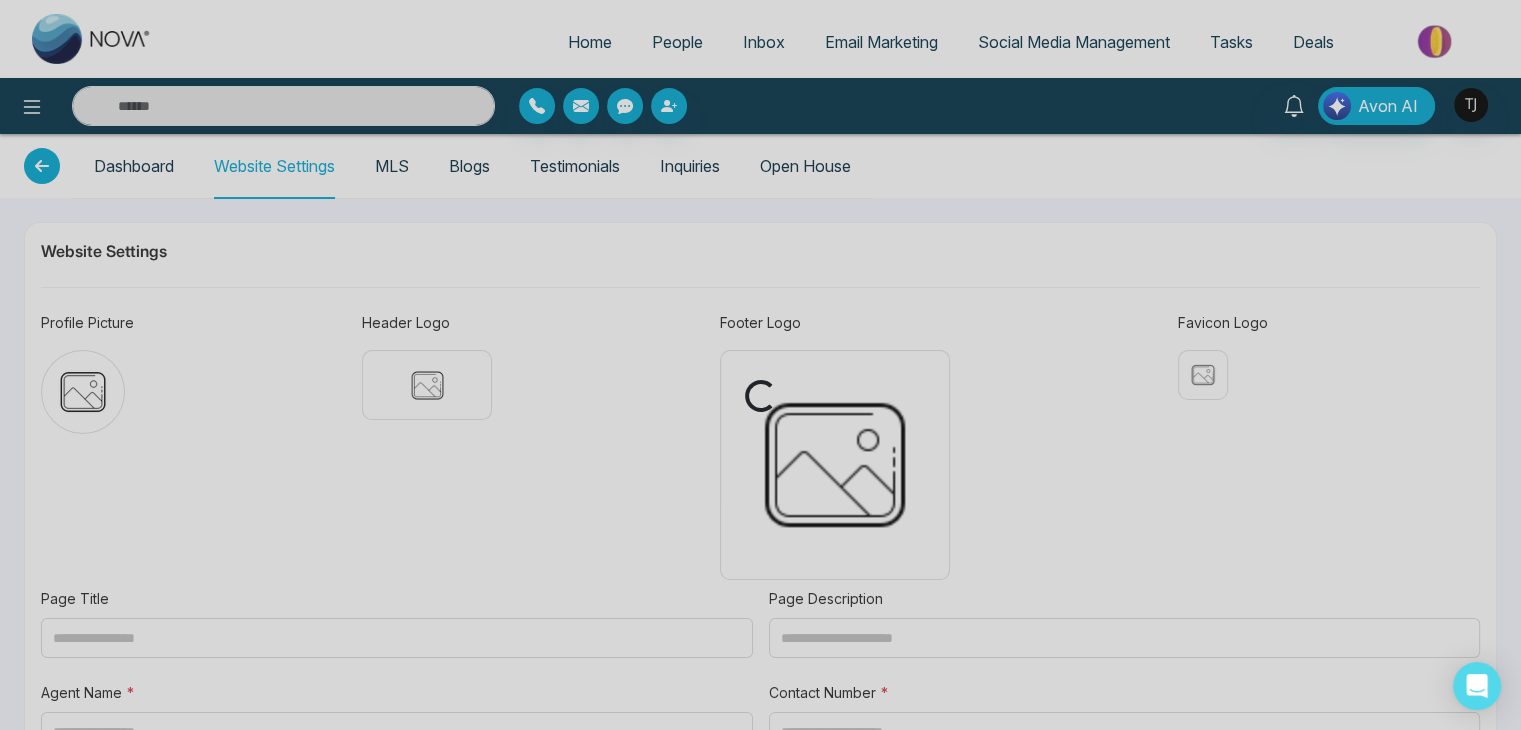 type on "**********" 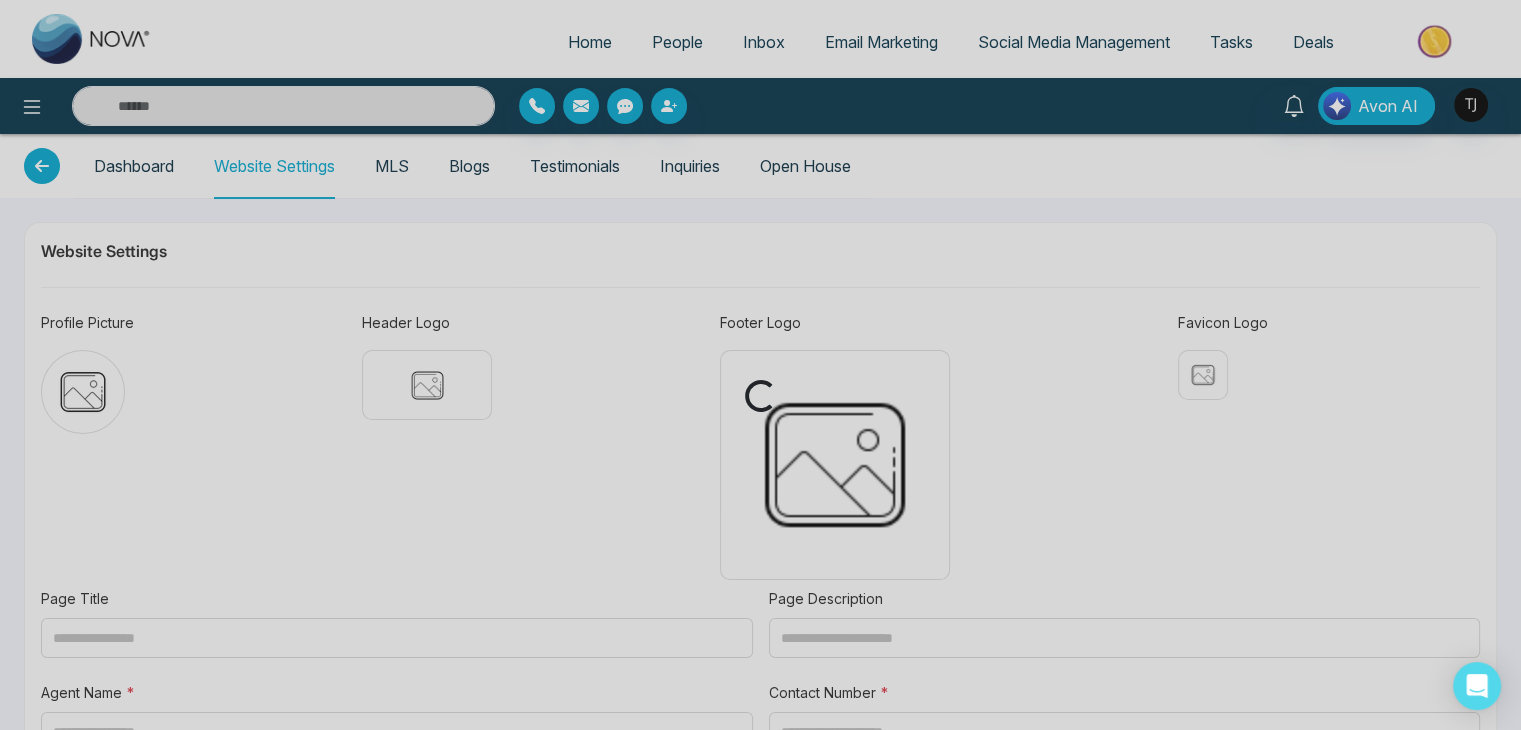 type on "**********" 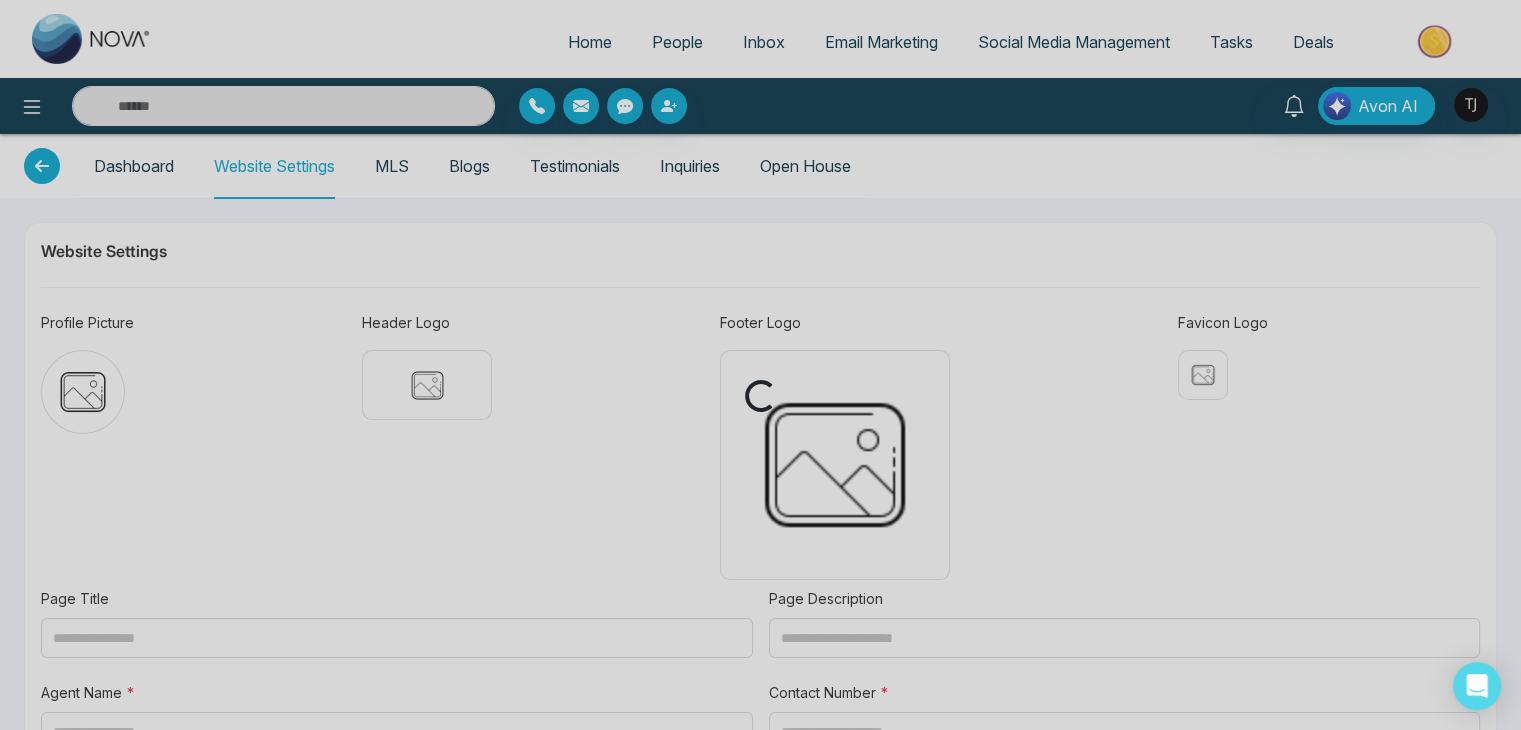 type on "**********" 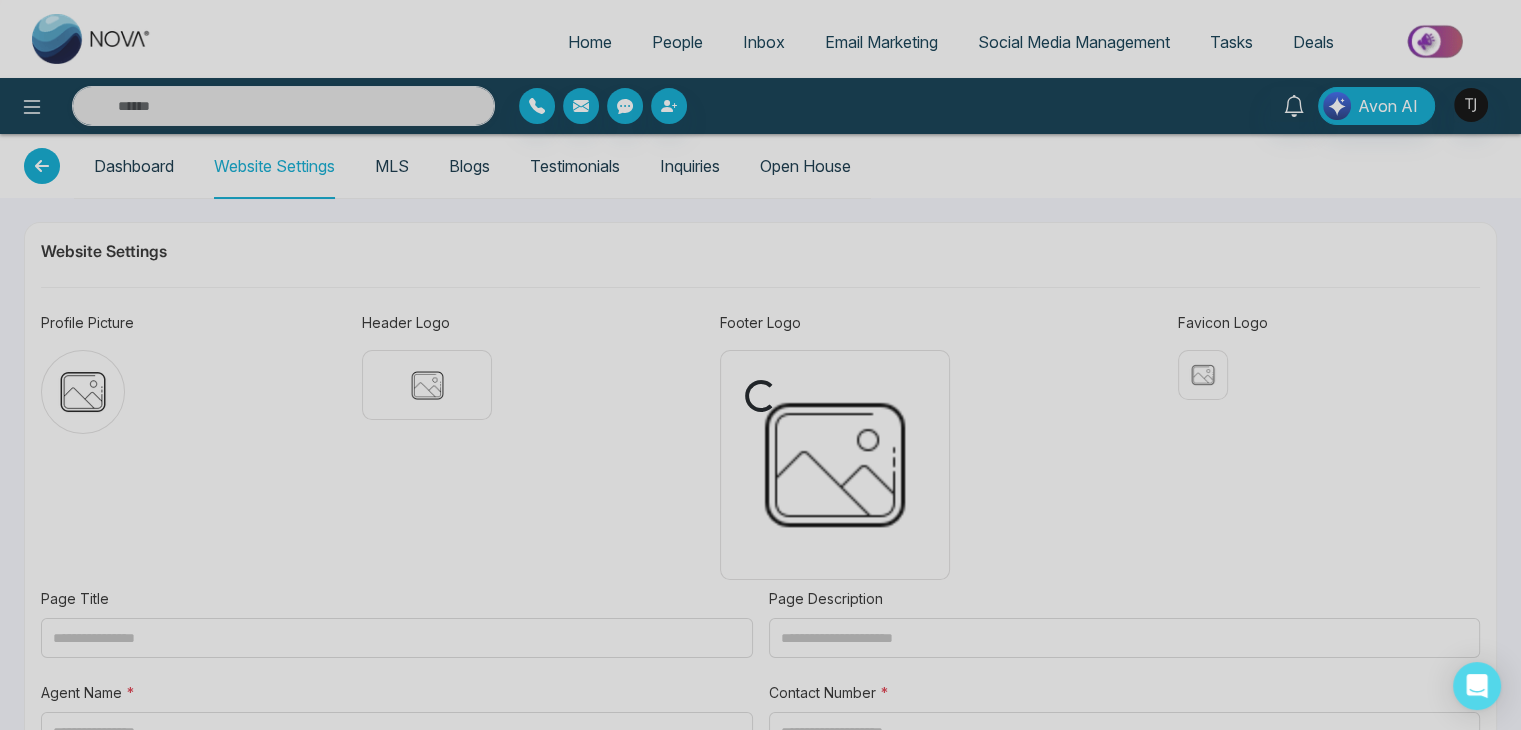 type on "**********" 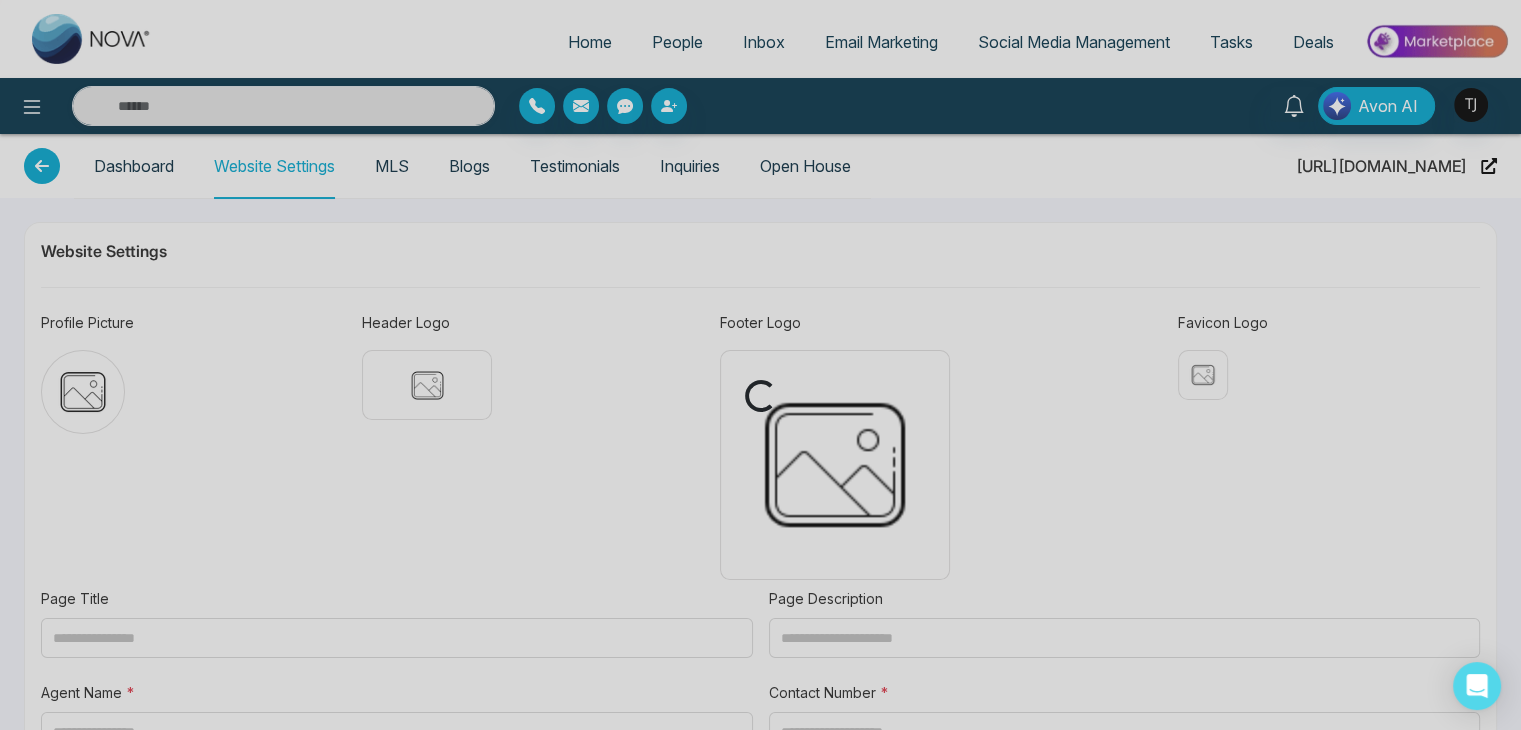 type on "**********" 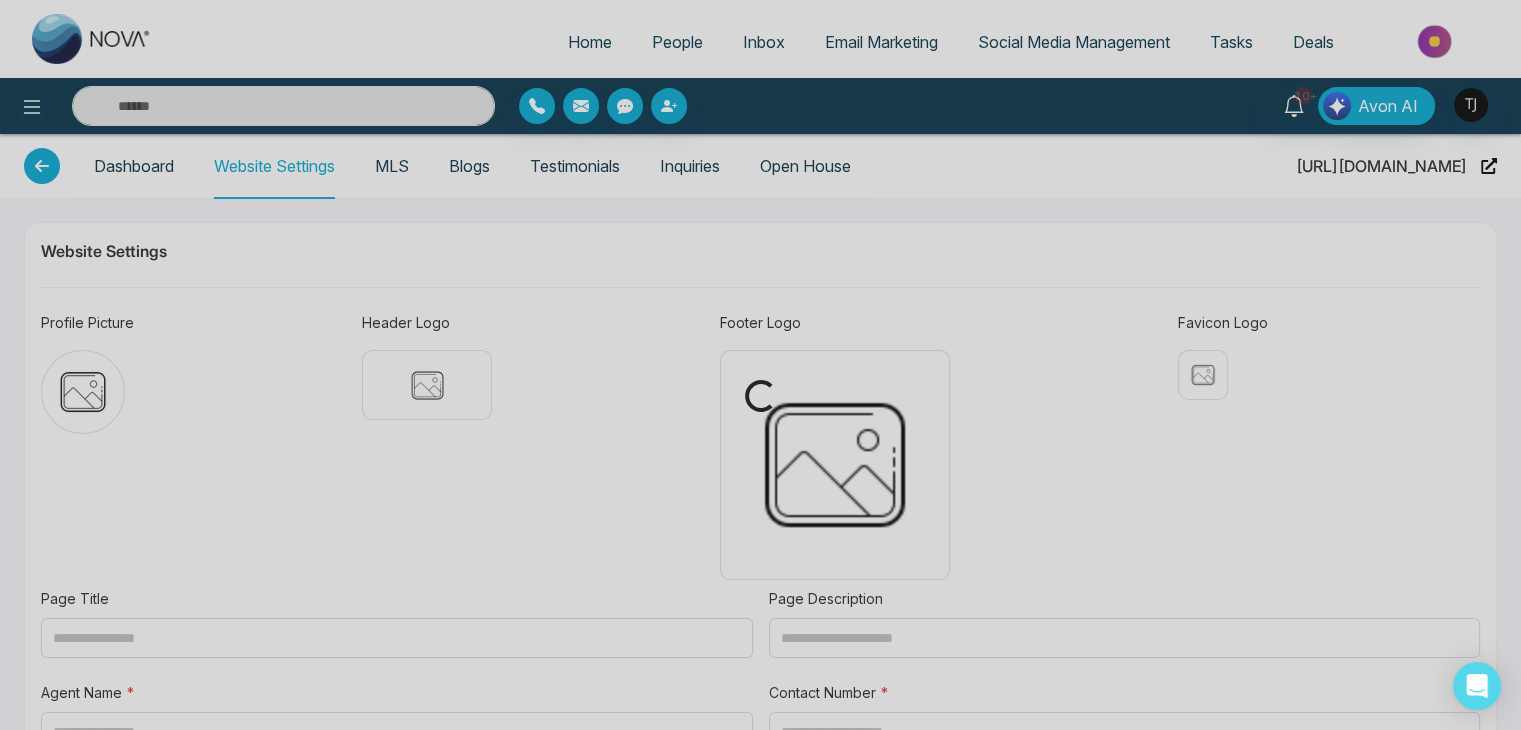 type on "********" 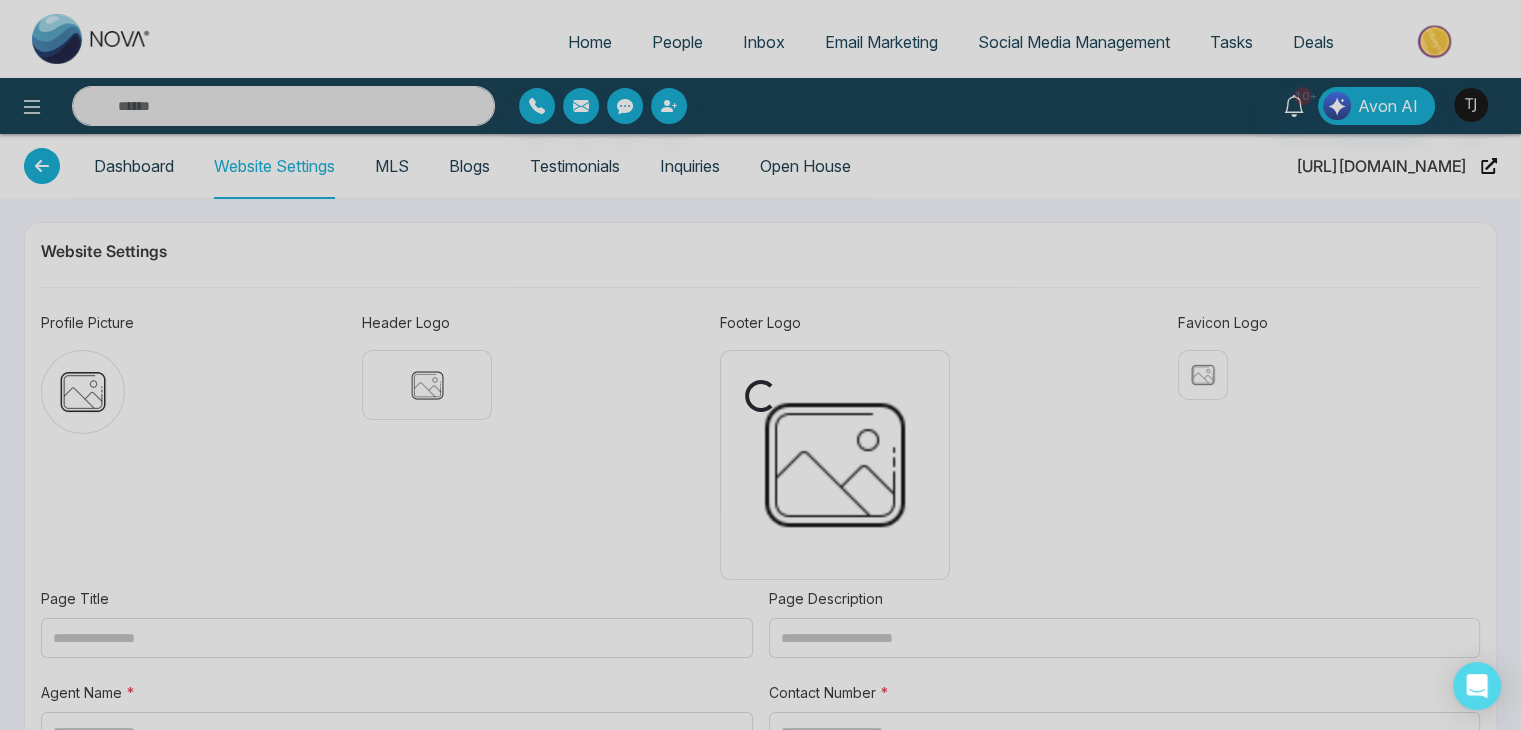 type on "**********" 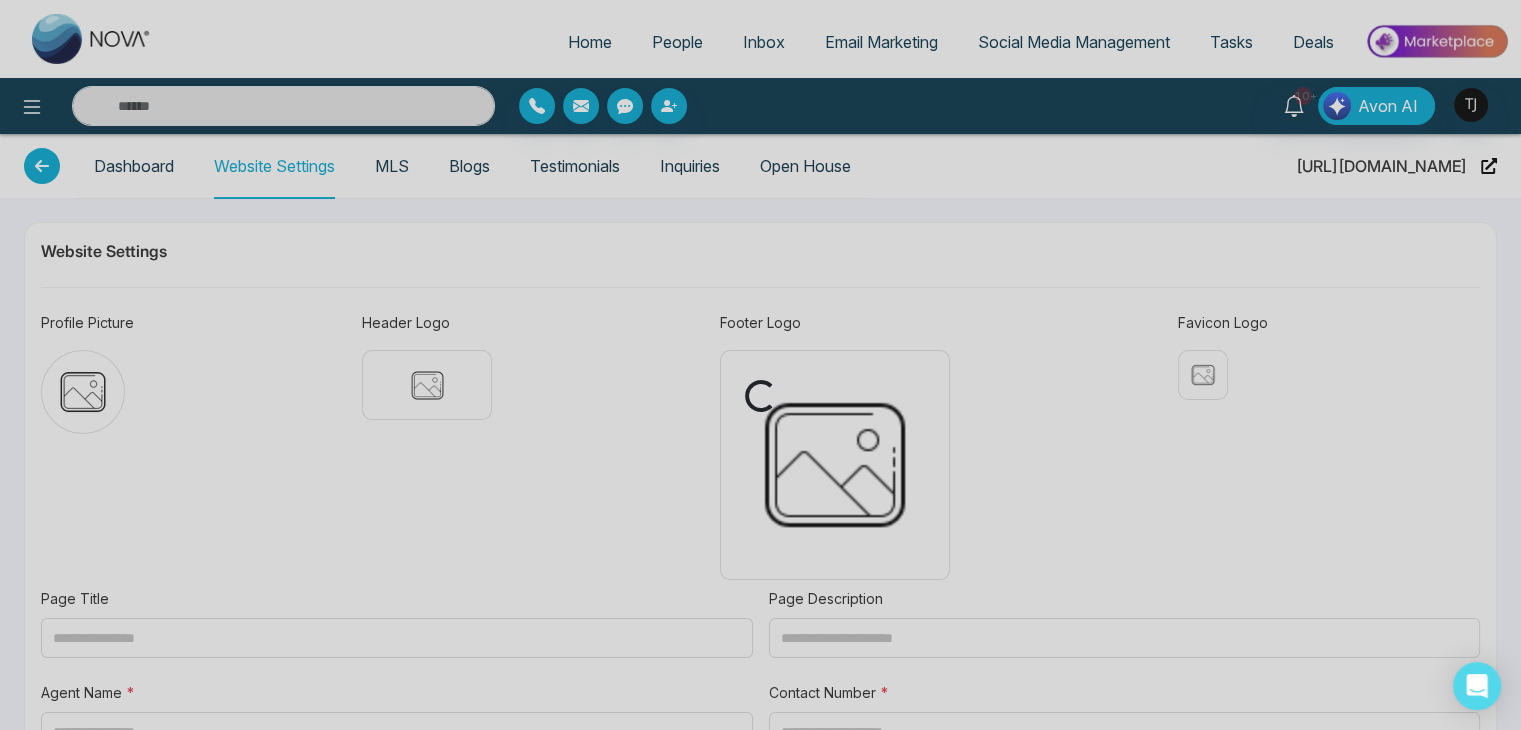 type on "**********" 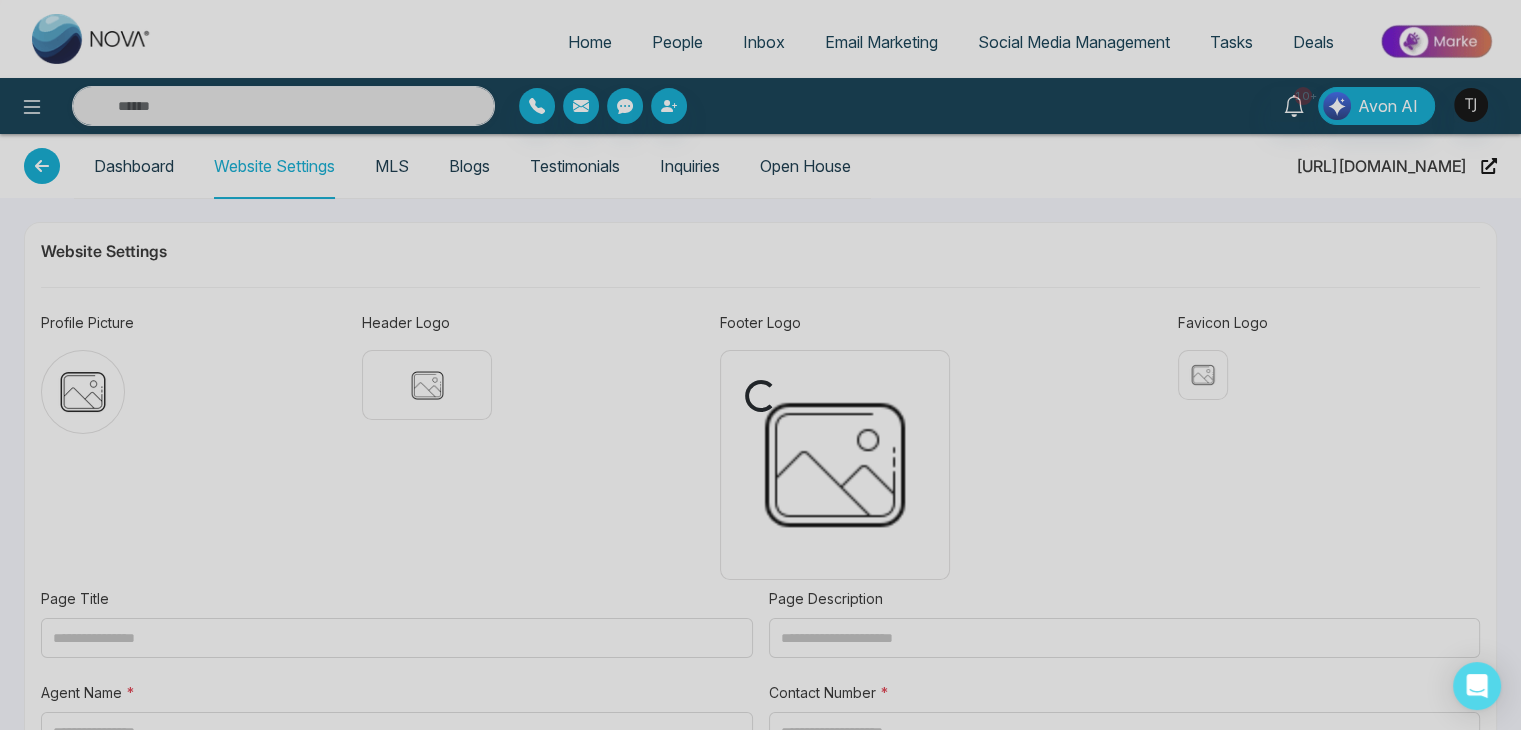 type on "**********" 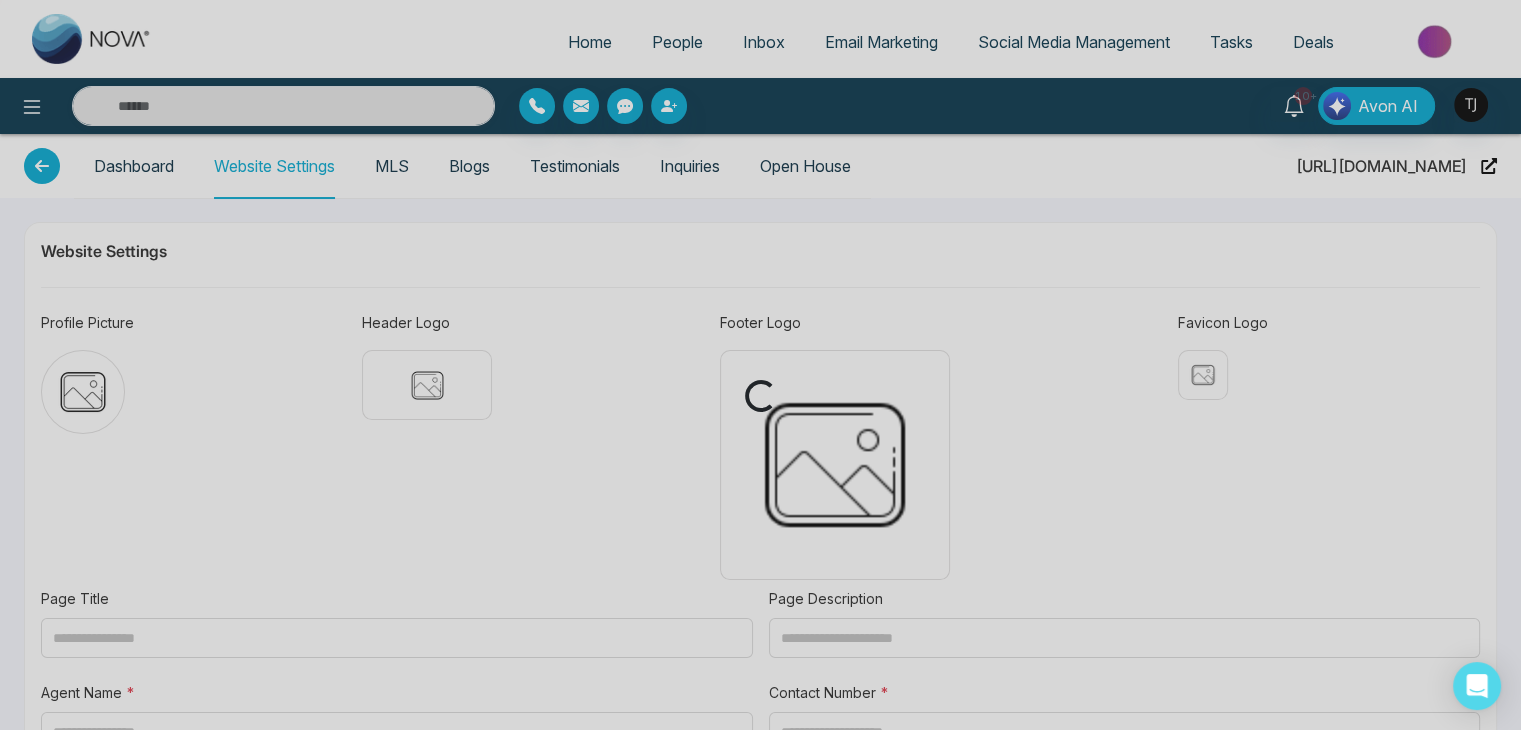 type on "**********" 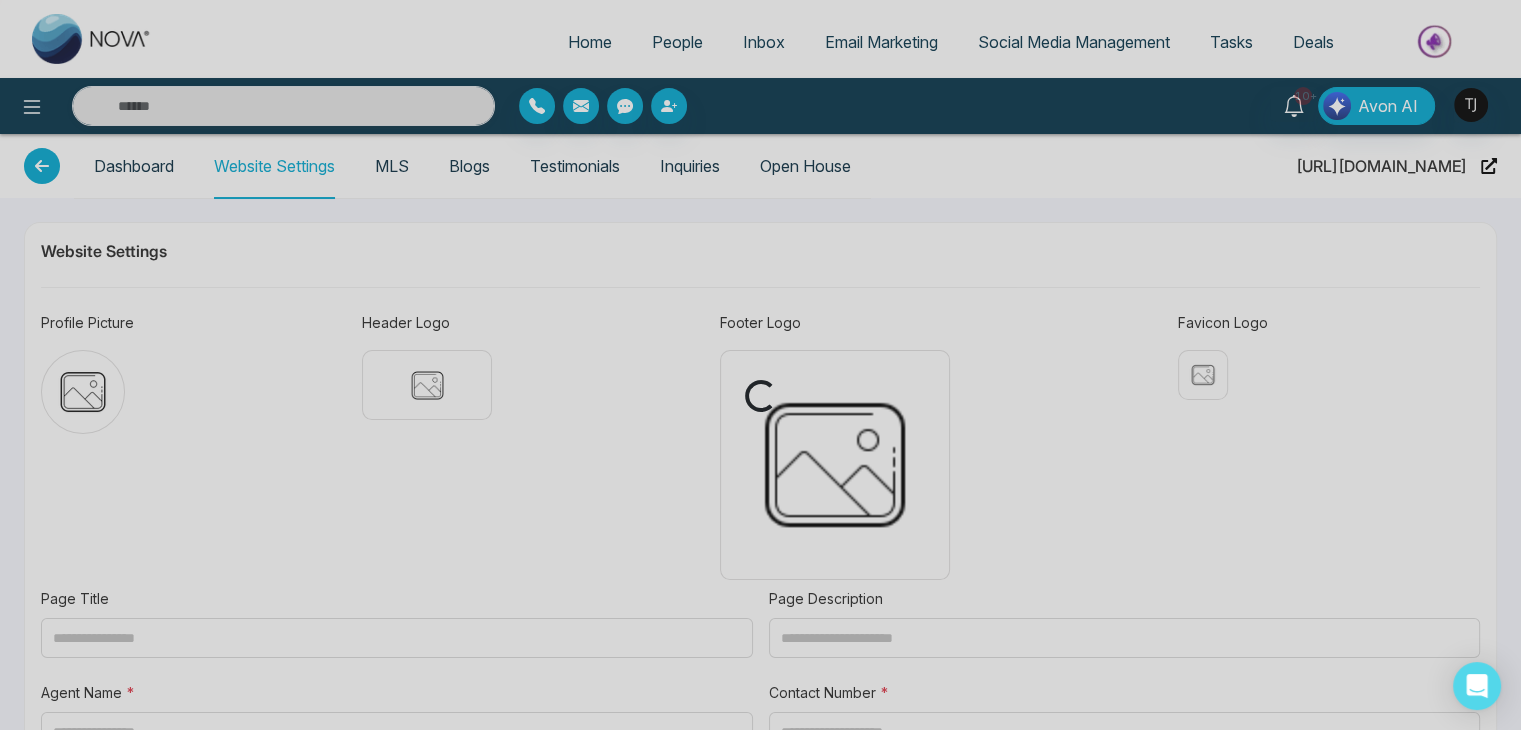 type on "**********" 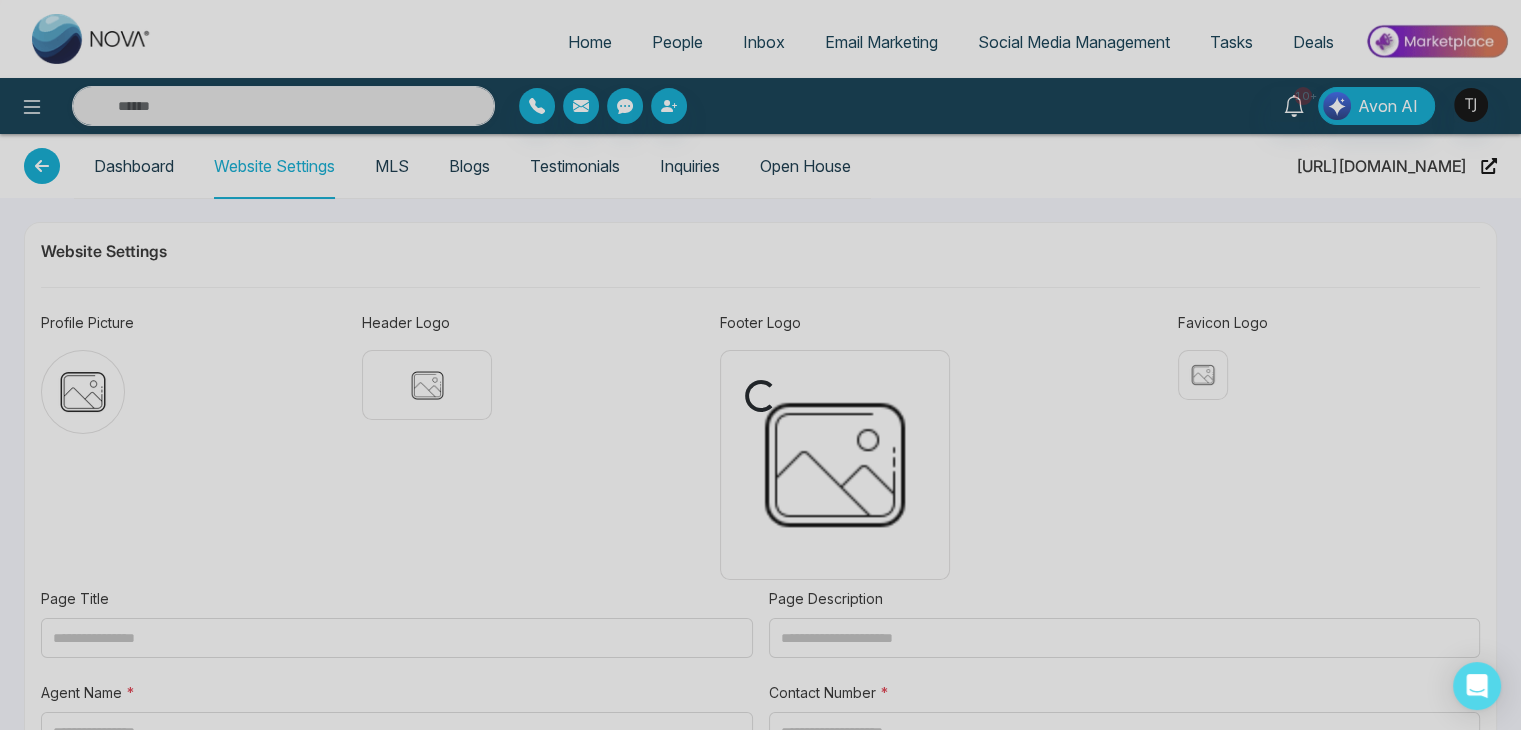 type on "**********" 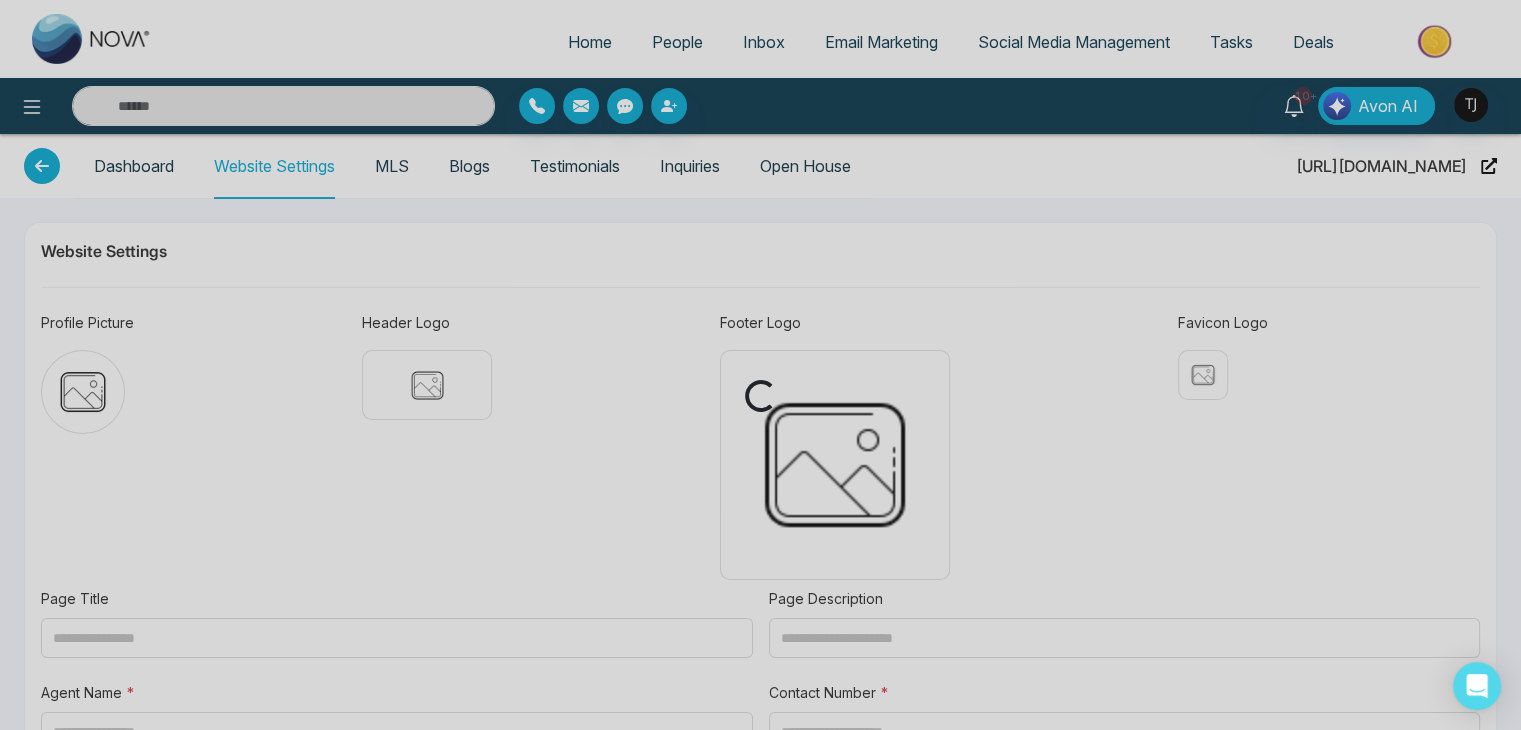 type on "**********" 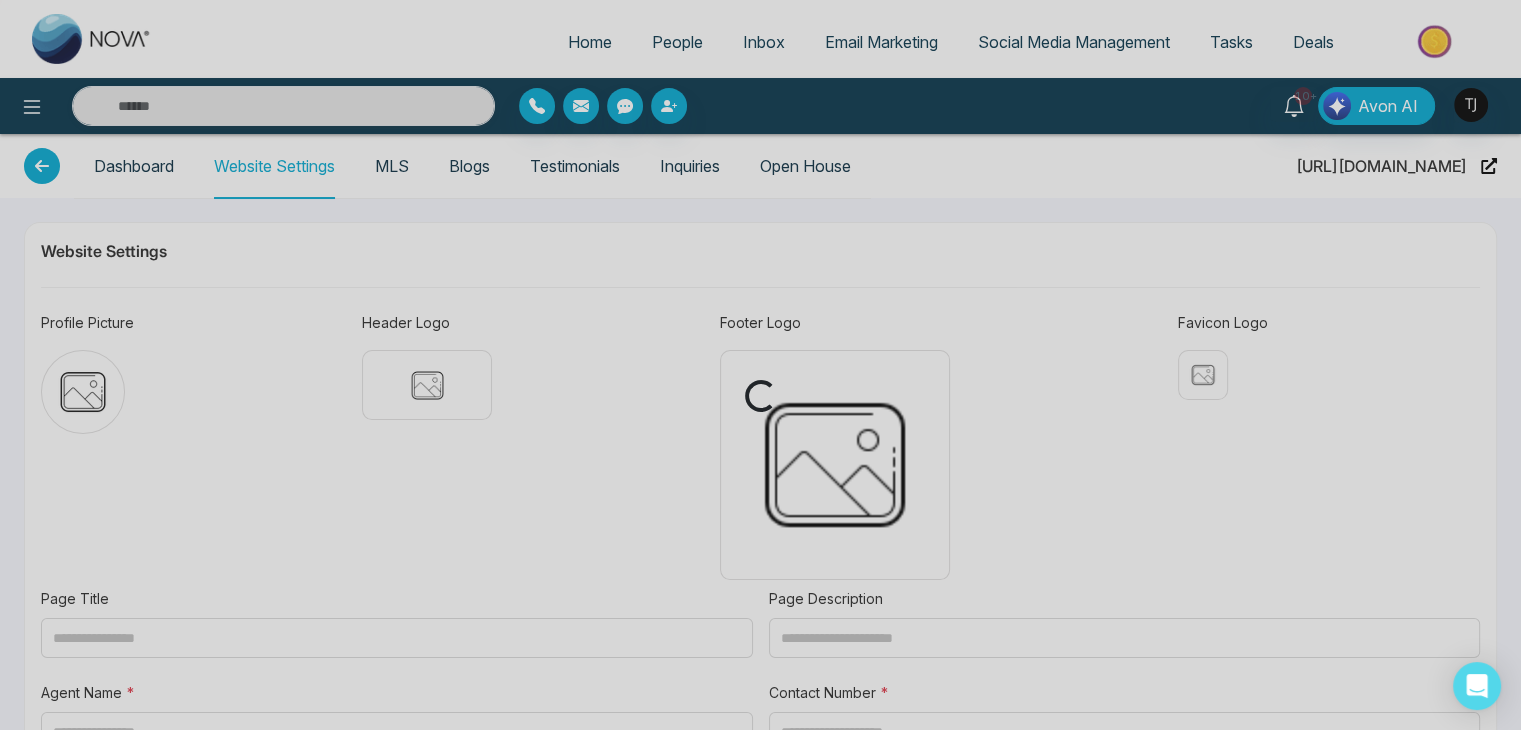 type on "**********" 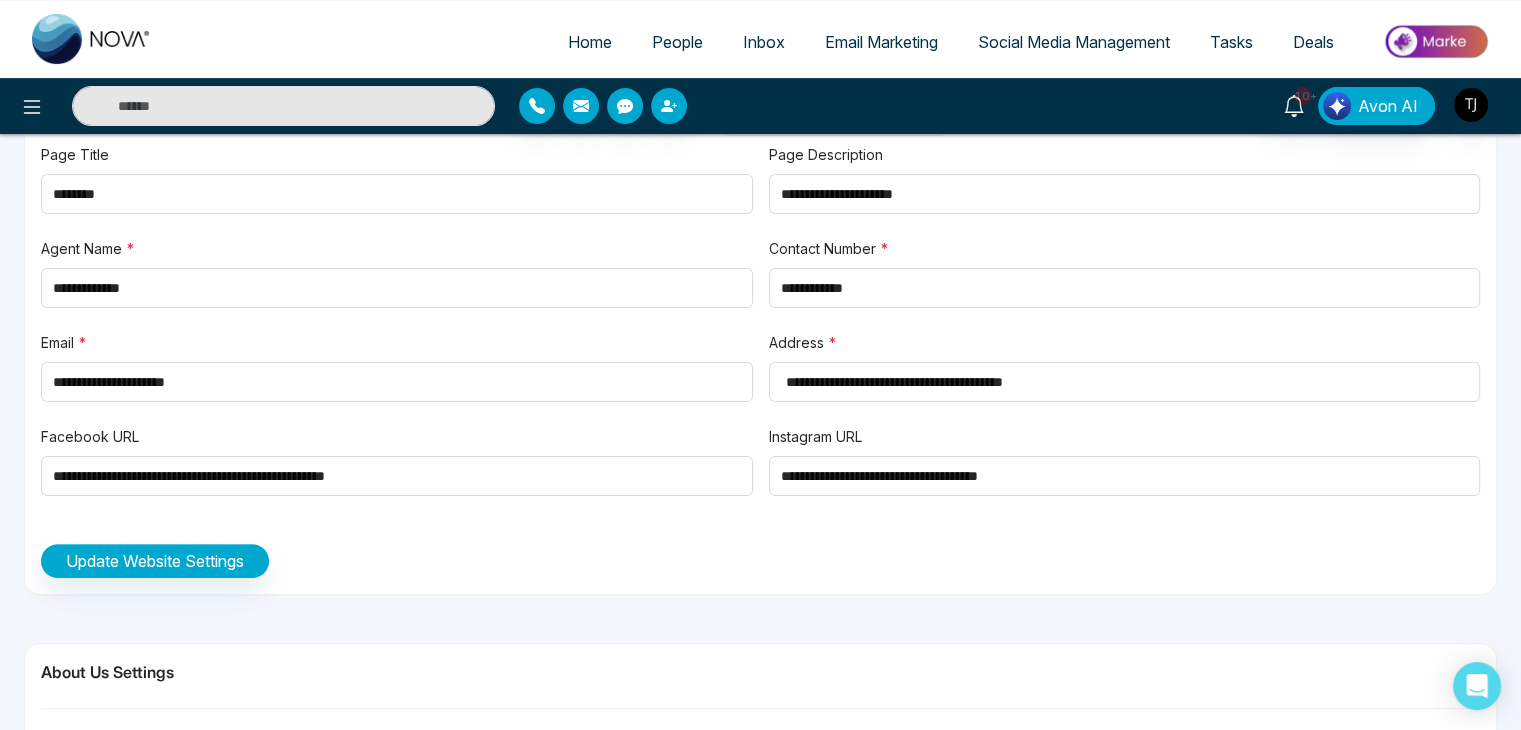 scroll, scrollTop: 0, scrollLeft: 0, axis: both 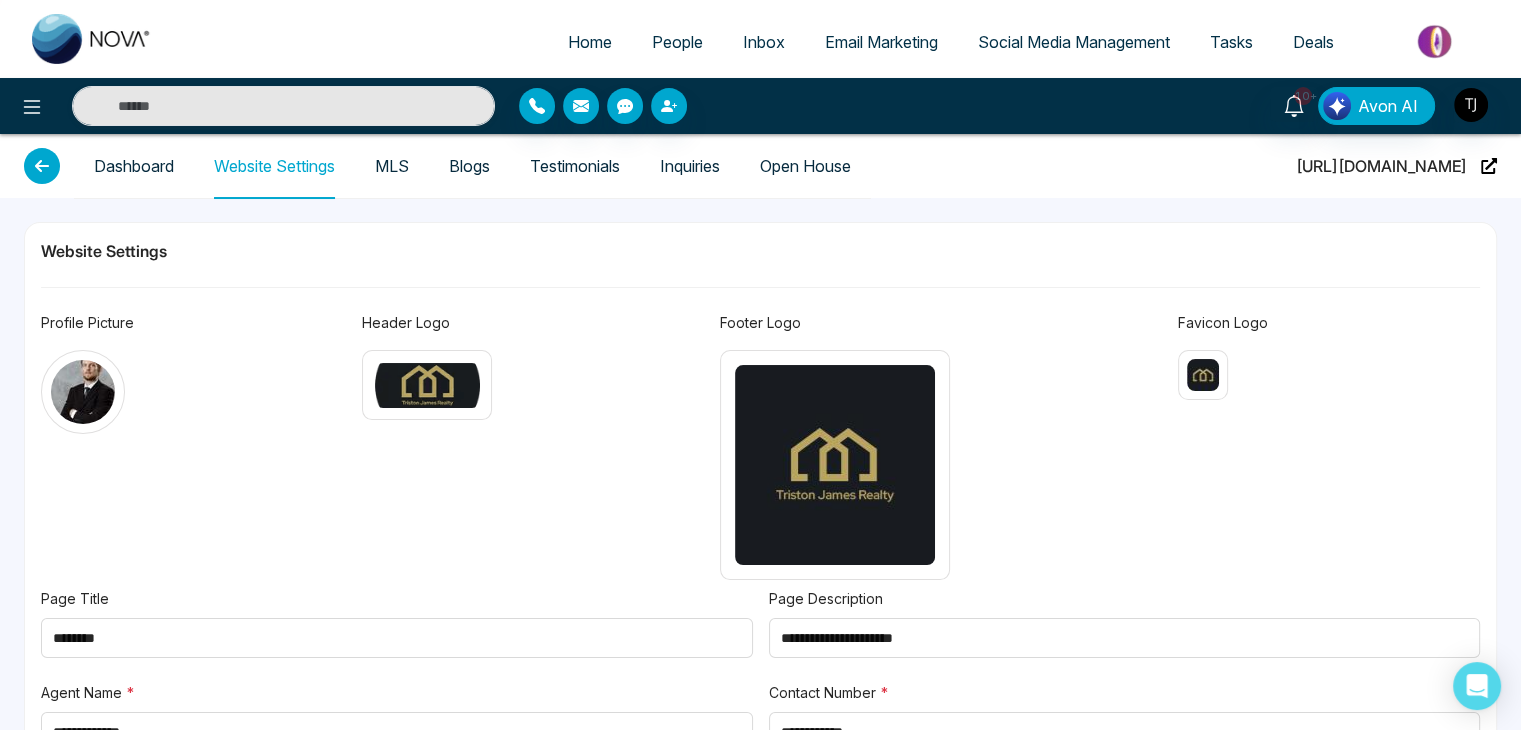 click on "MLS" at bounding box center [392, 166] 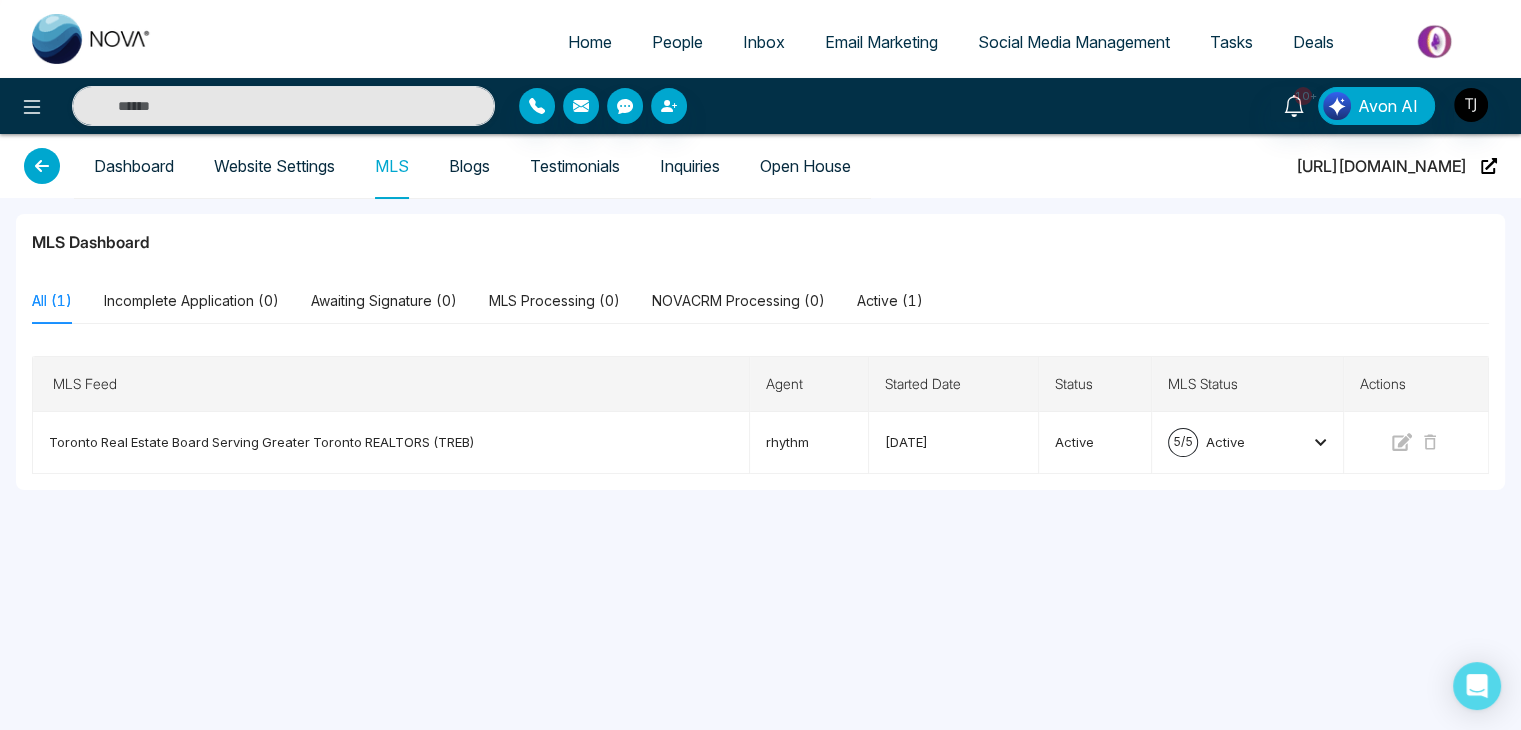 click at bounding box center (42, 166) 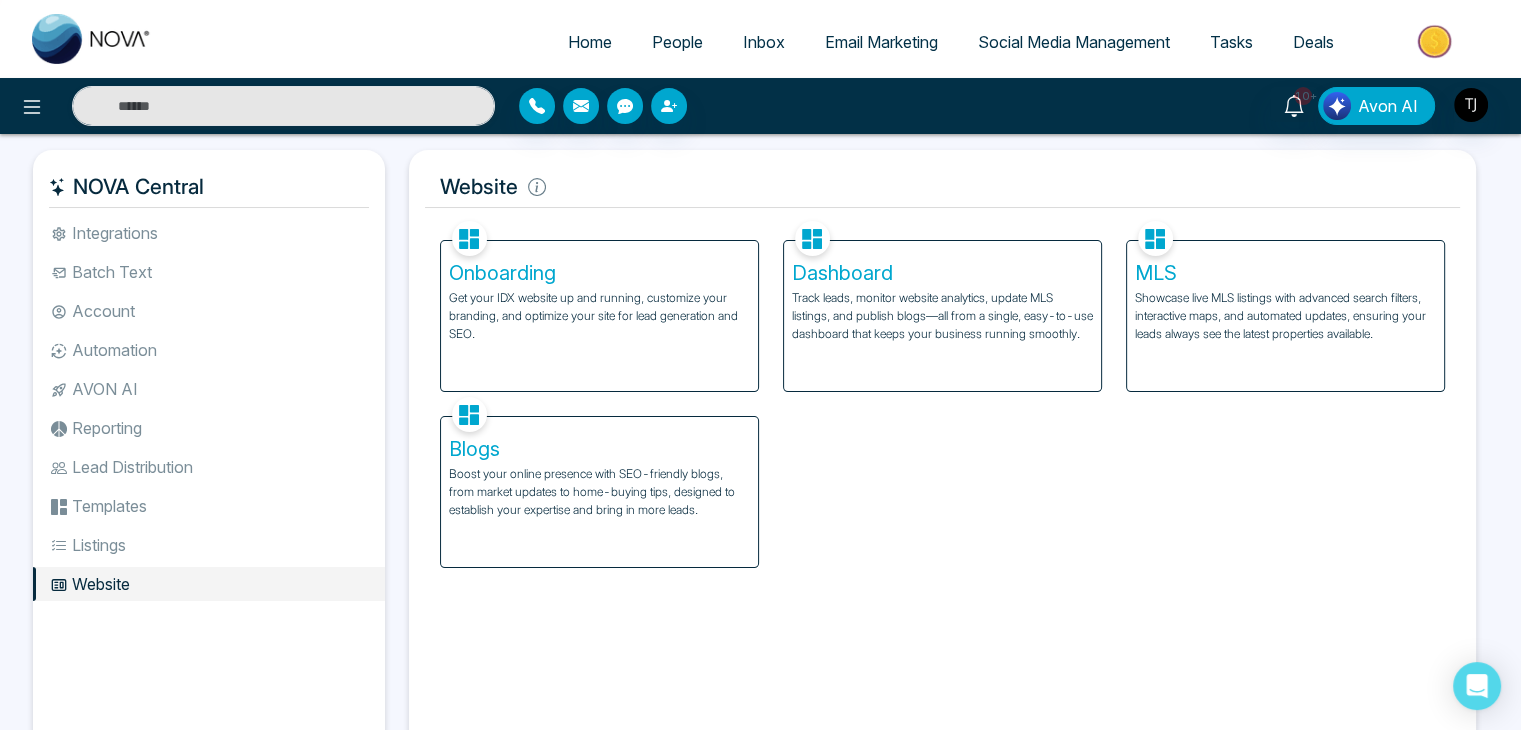 click on "Listings" at bounding box center [209, 545] 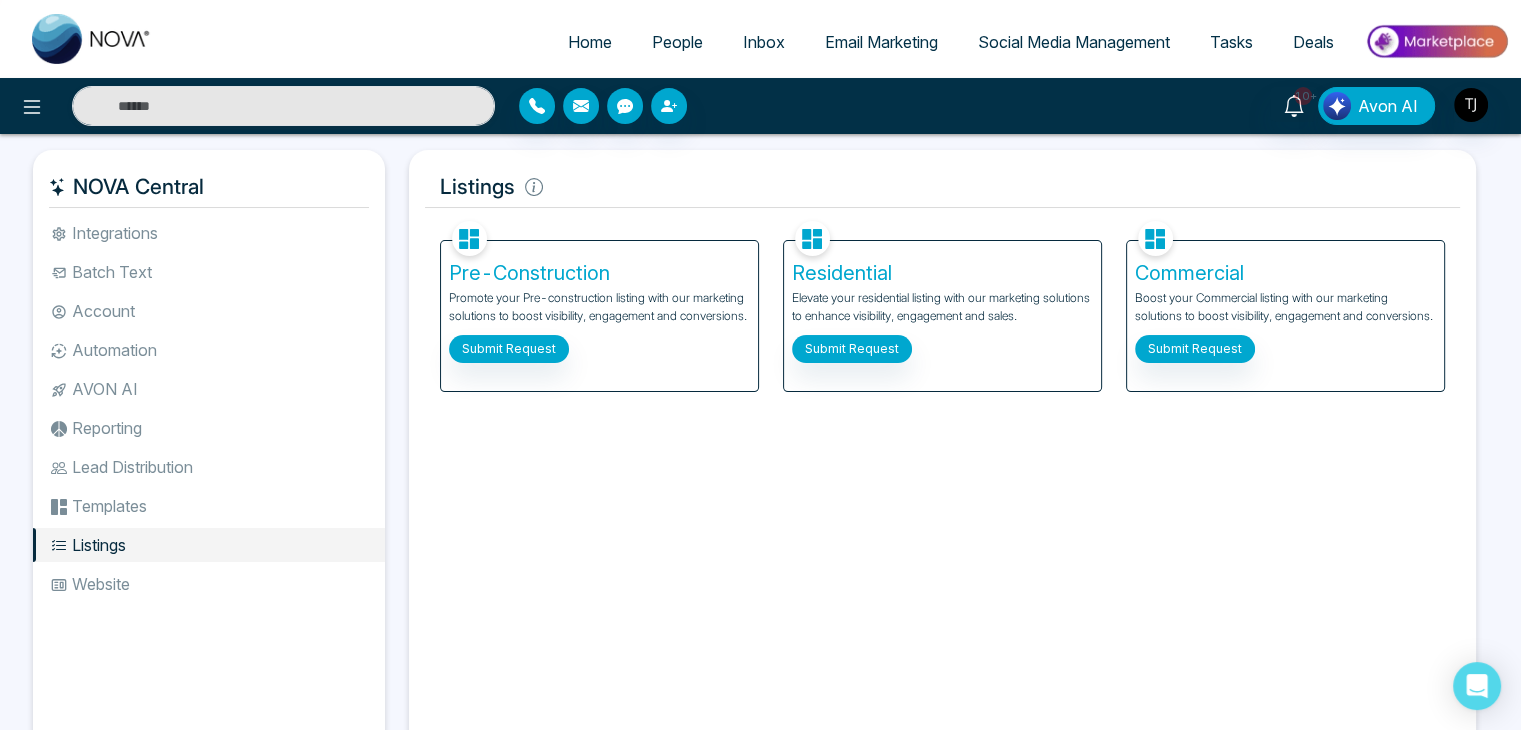 click on "Templates" at bounding box center (209, 506) 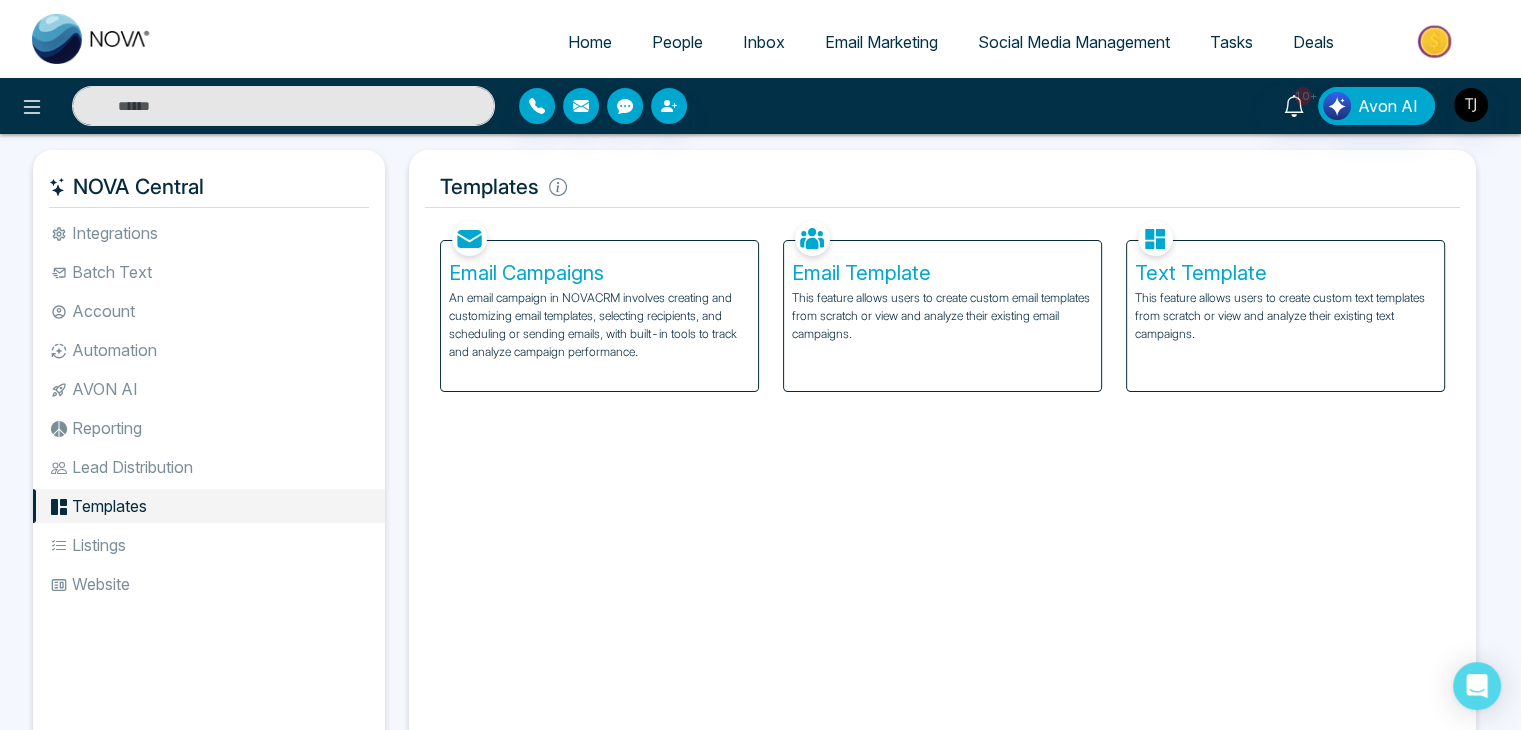 click on "Account" at bounding box center (209, 311) 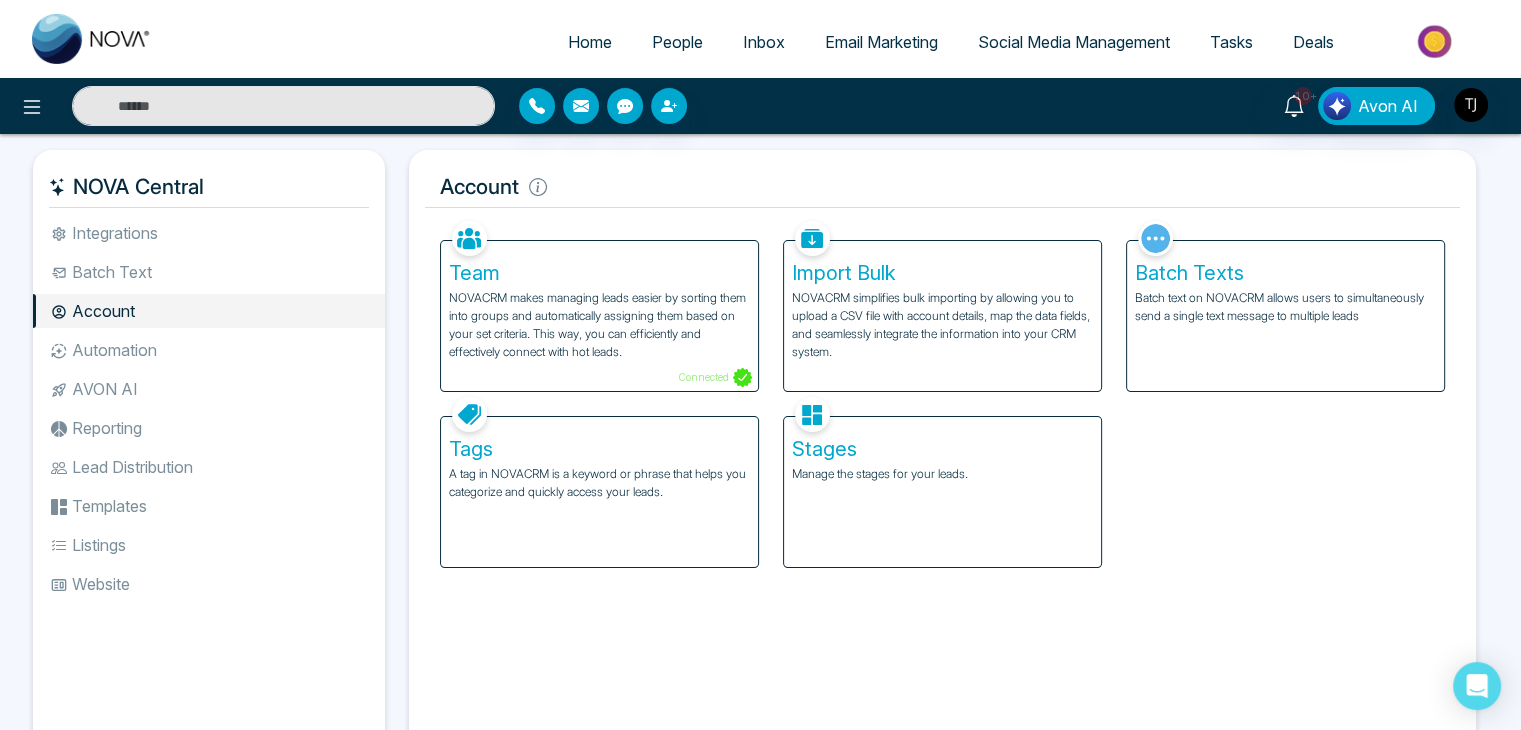 click on "Batch Text" at bounding box center [209, 272] 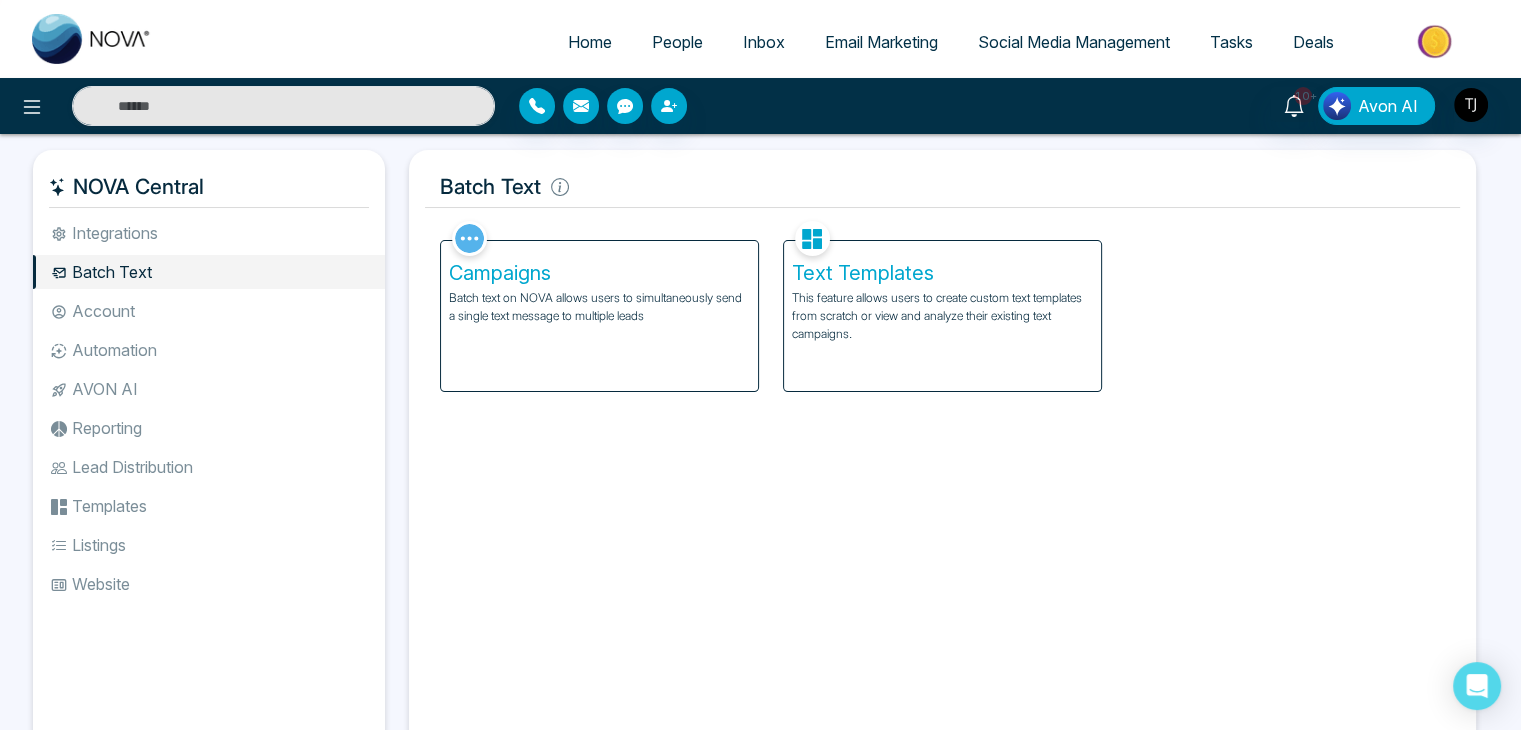 click on "Integrations" at bounding box center (209, 233) 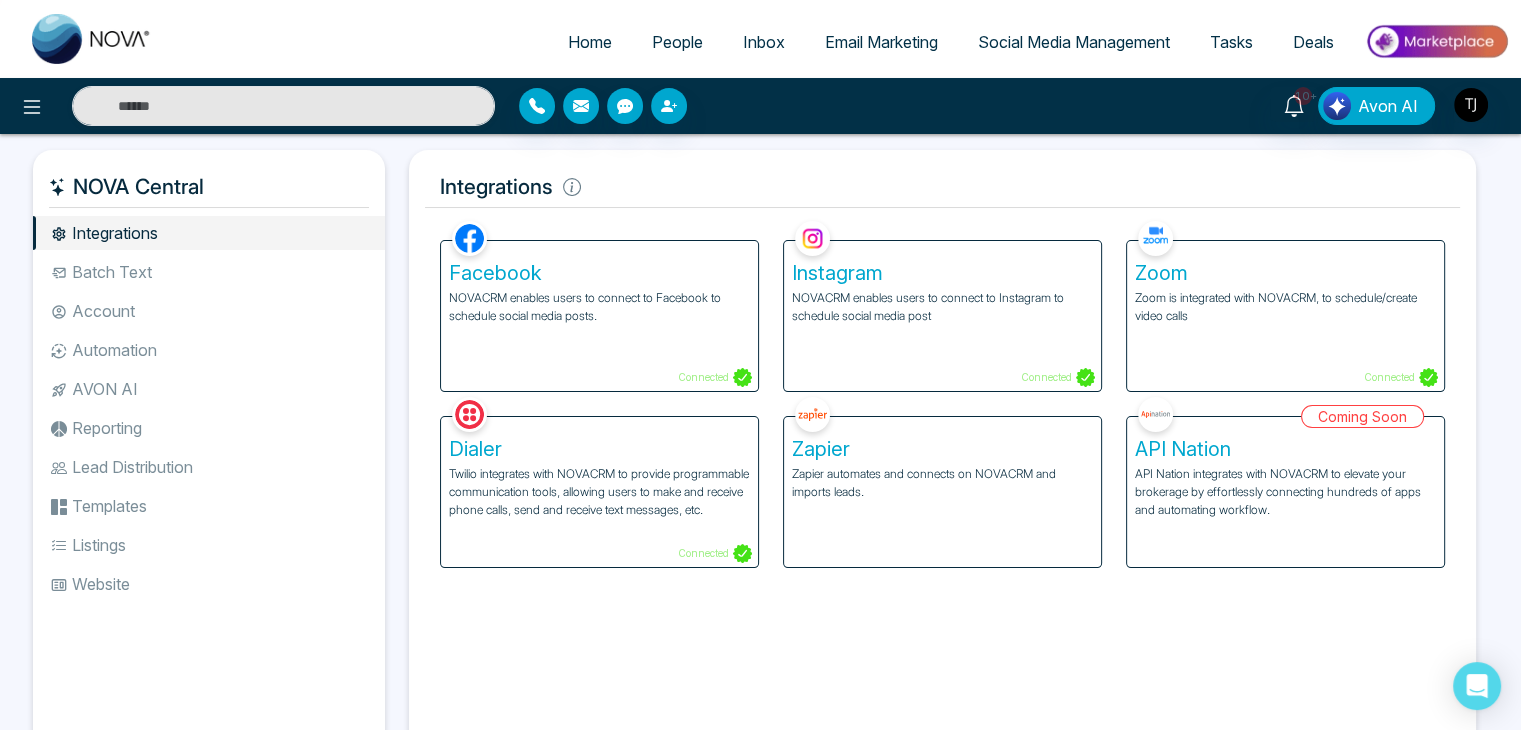 click on "People" at bounding box center [677, 42] 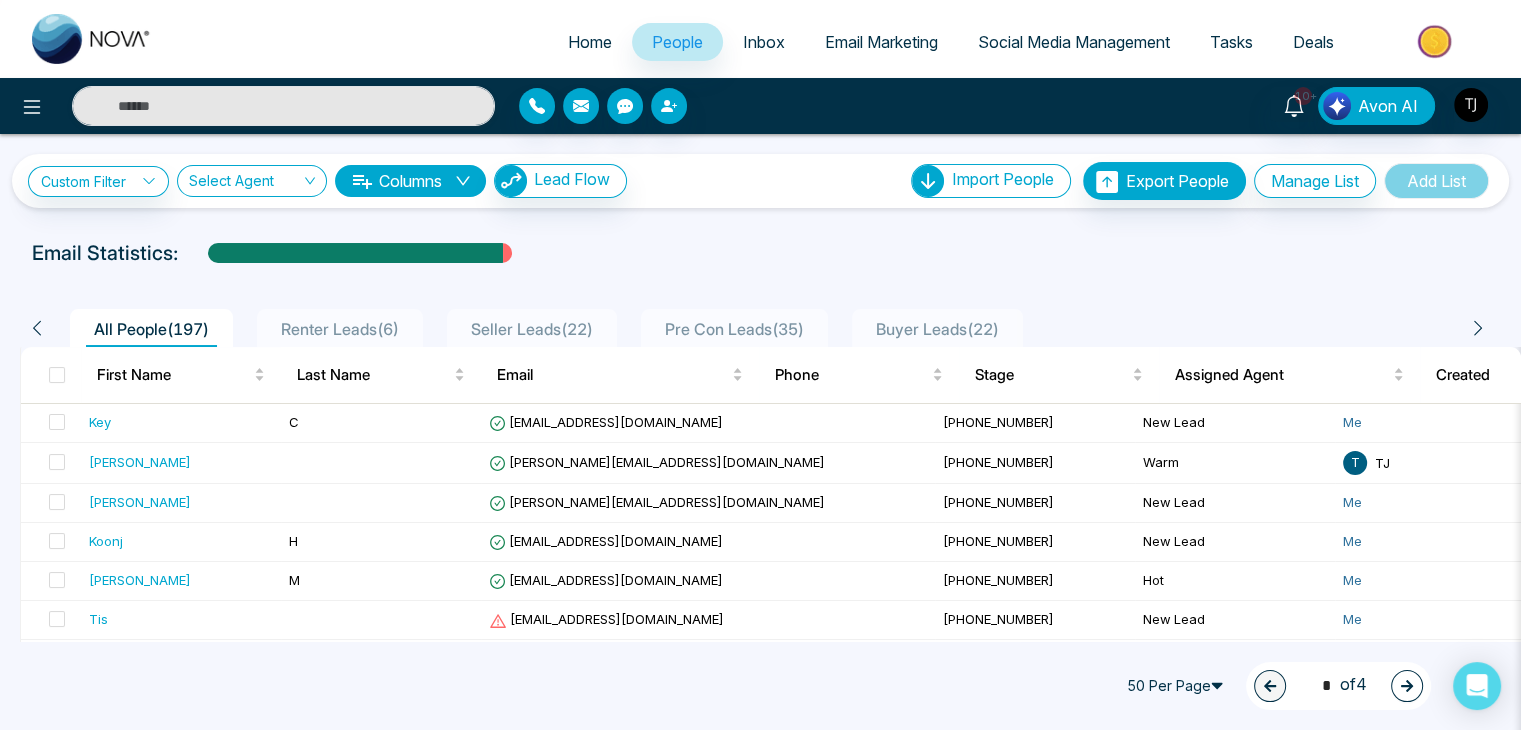 click on "Pre Con Leads  ( 35 )" at bounding box center [734, 328] 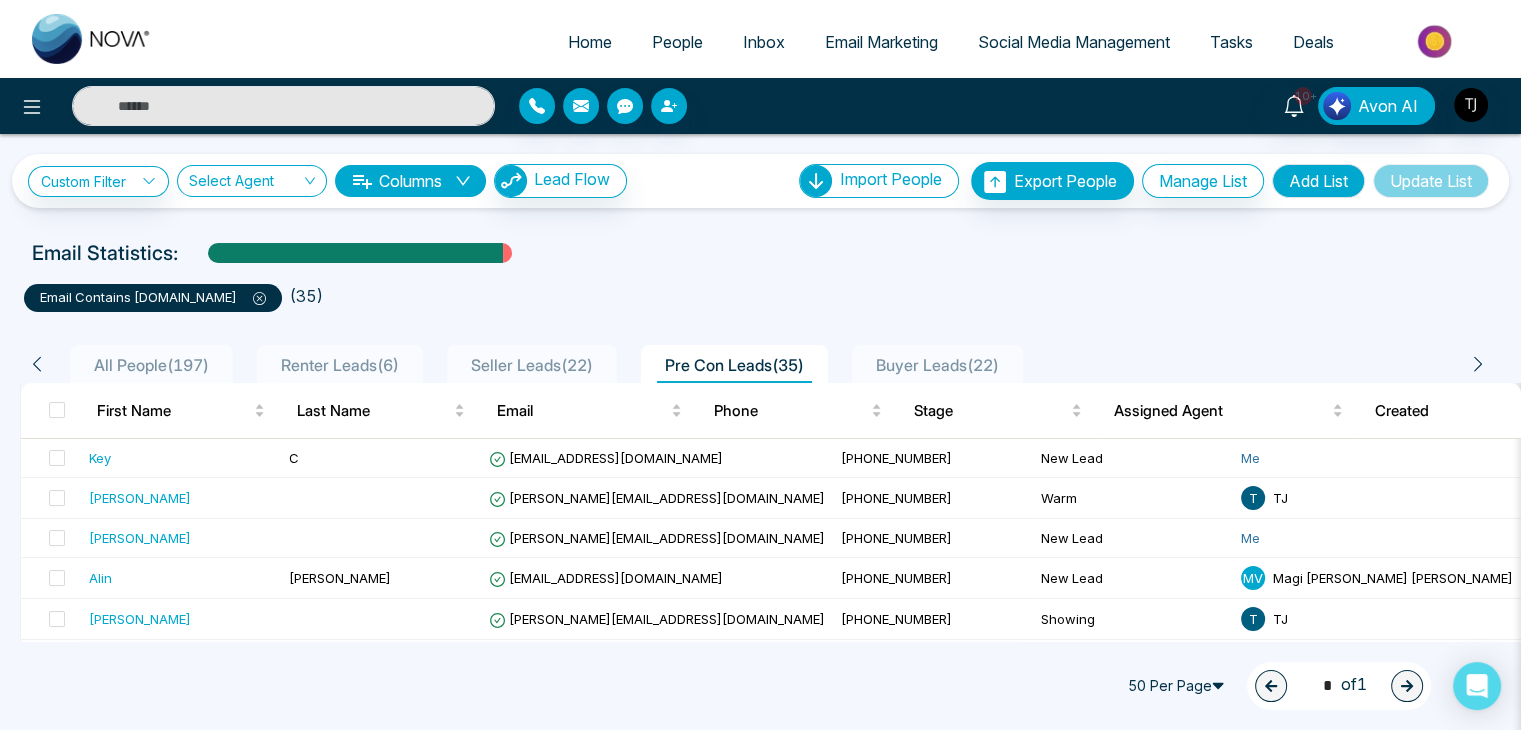 click on "Seller Leads  ( 22 )" at bounding box center [532, 365] 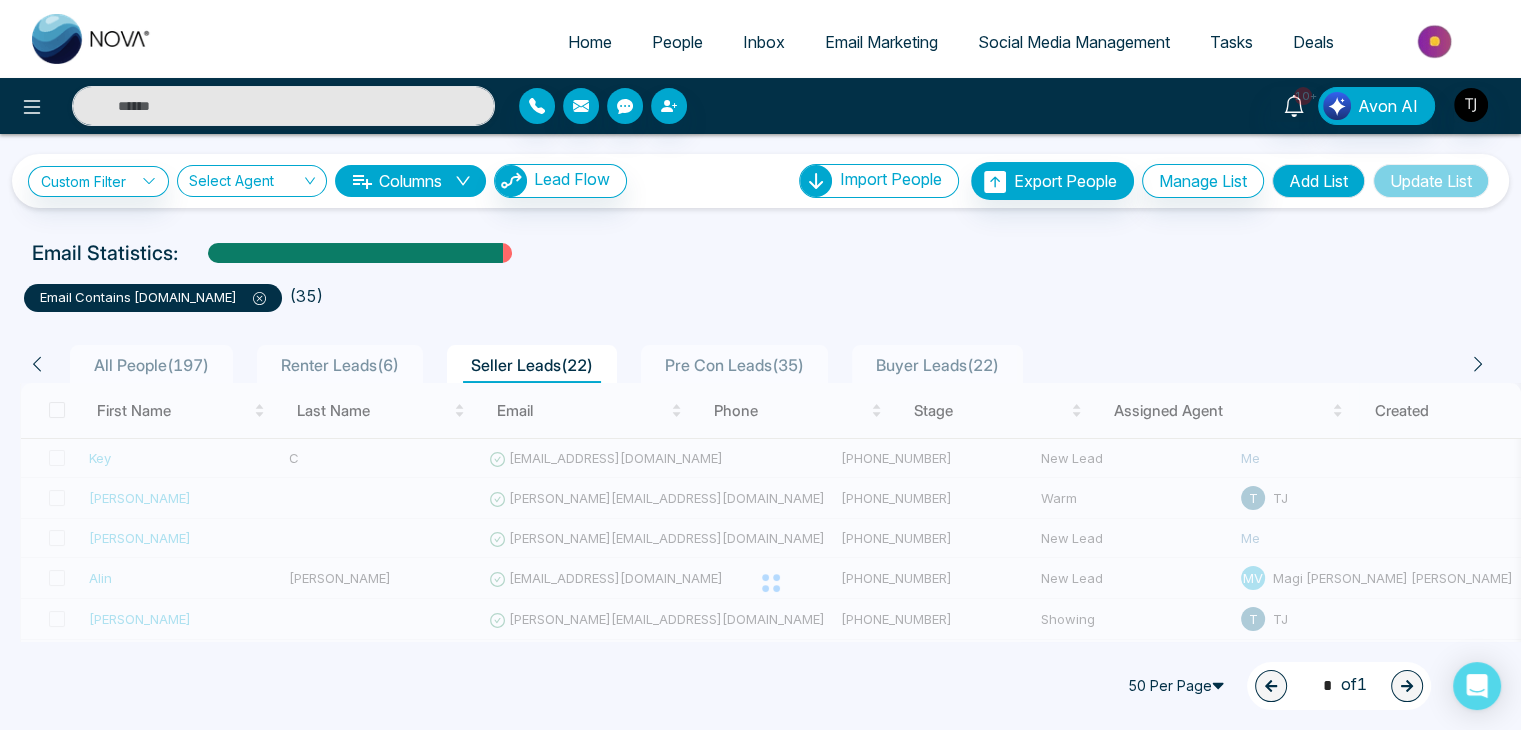 click on "Renter Leads  ( 6 )" at bounding box center [340, 365] 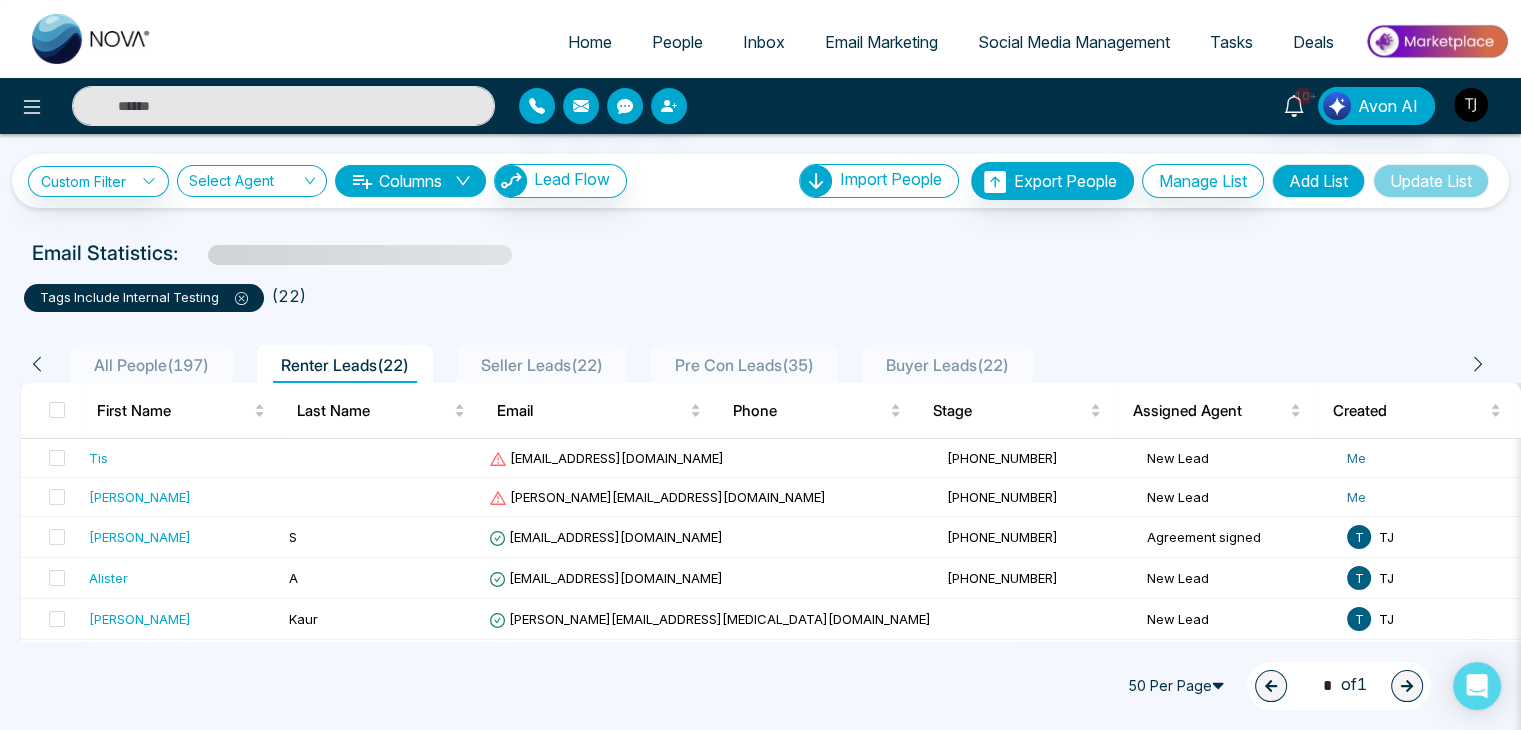 click on "All People  ( 197 )" at bounding box center (151, 365) 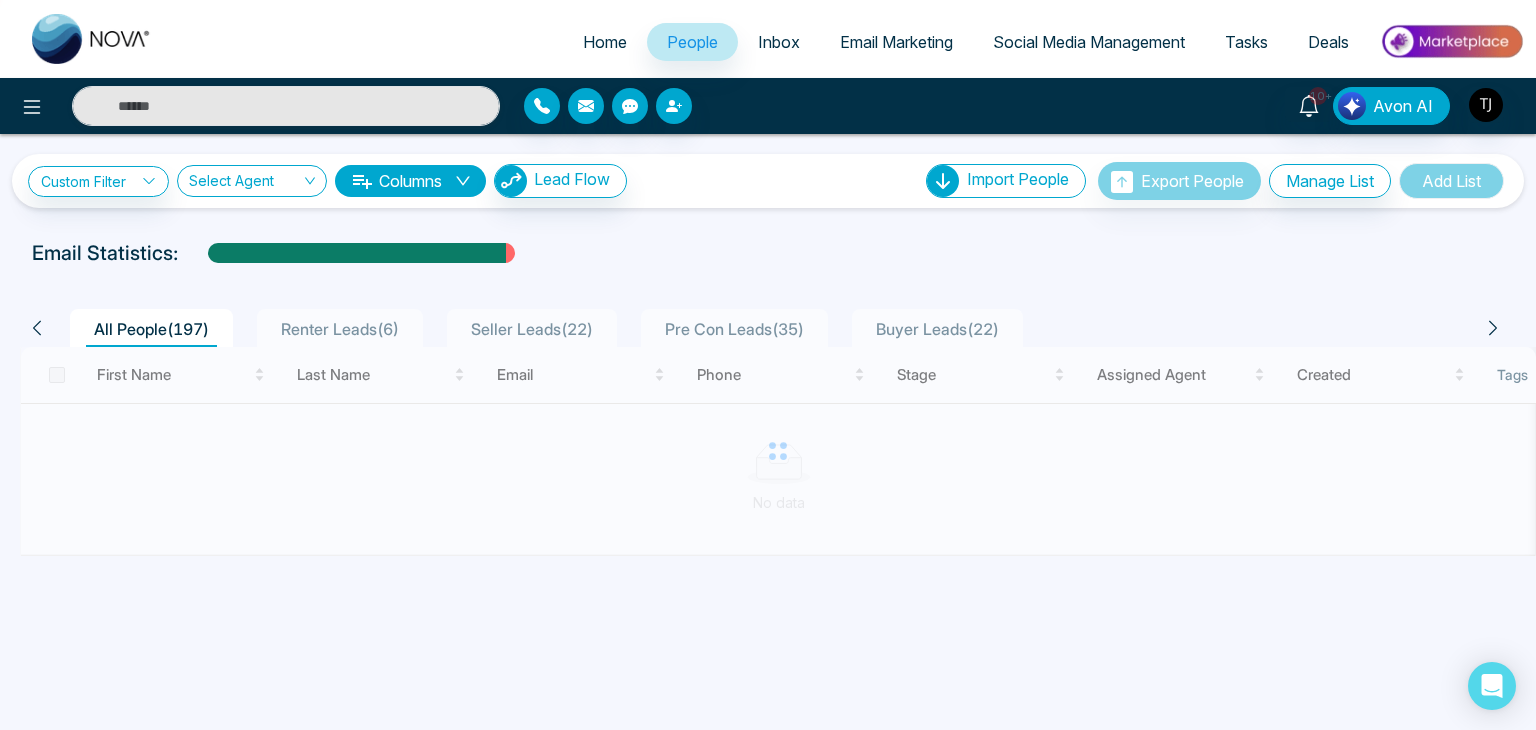 click at bounding box center [245, 185] 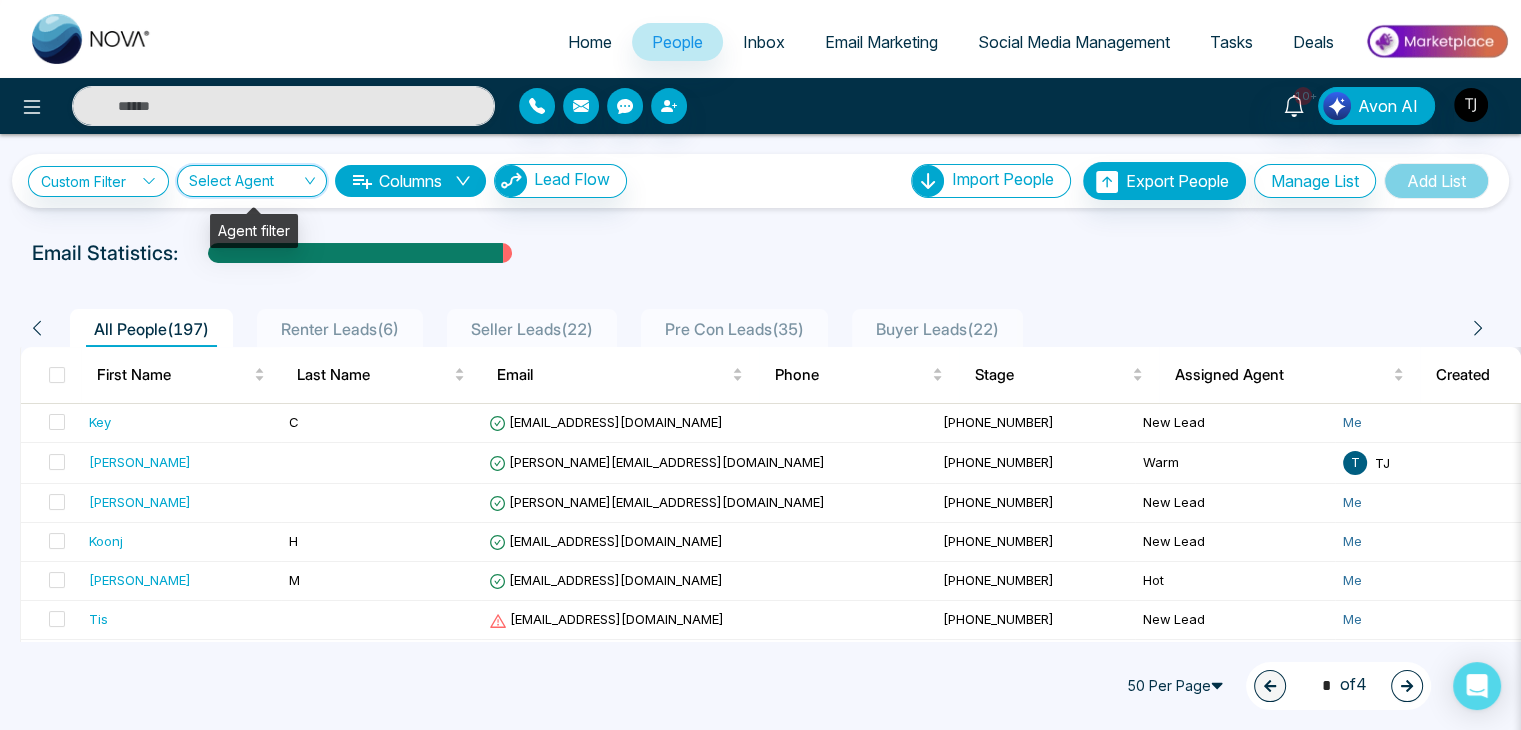 click at bounding box center [245, 185] 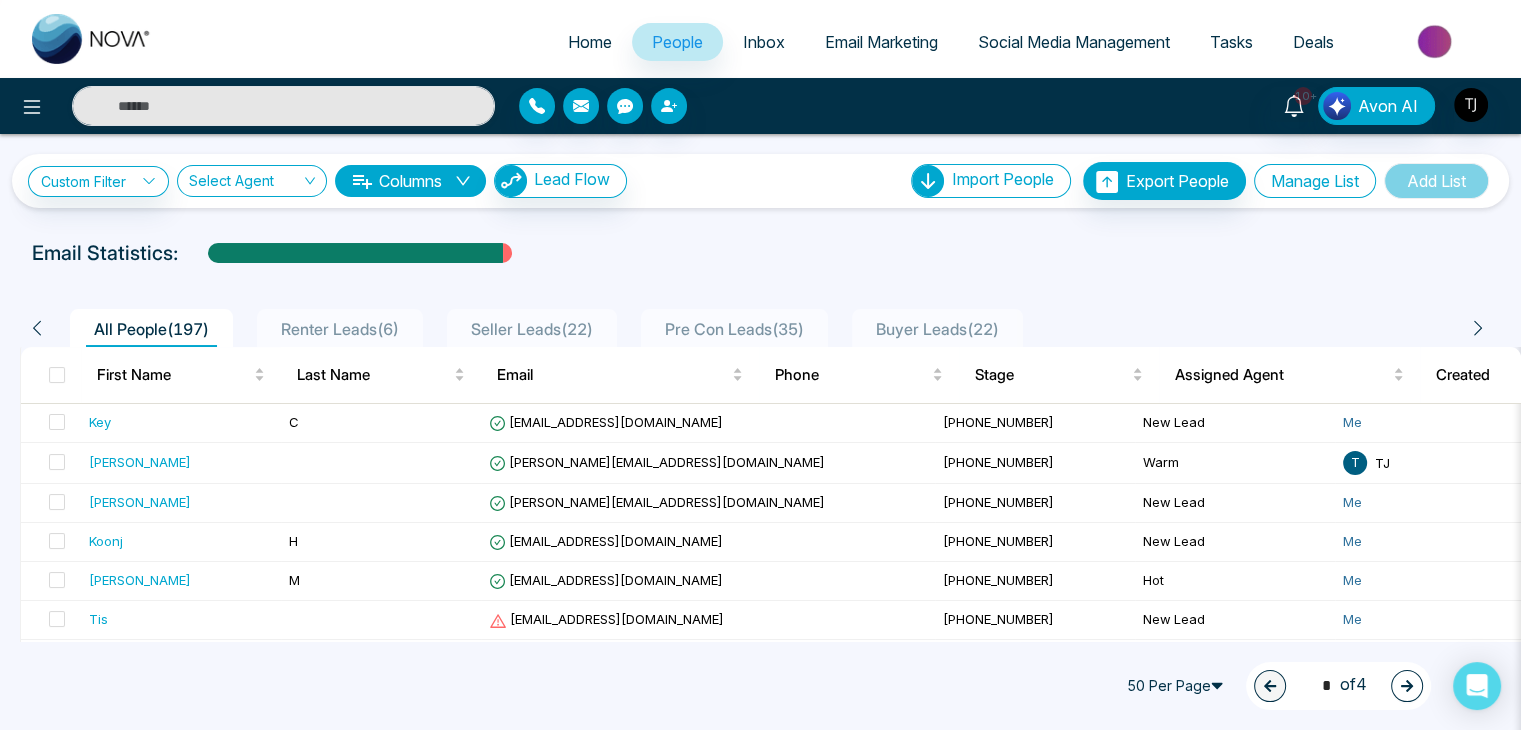 click on "Manage List" at bounding box center (1315, 181) 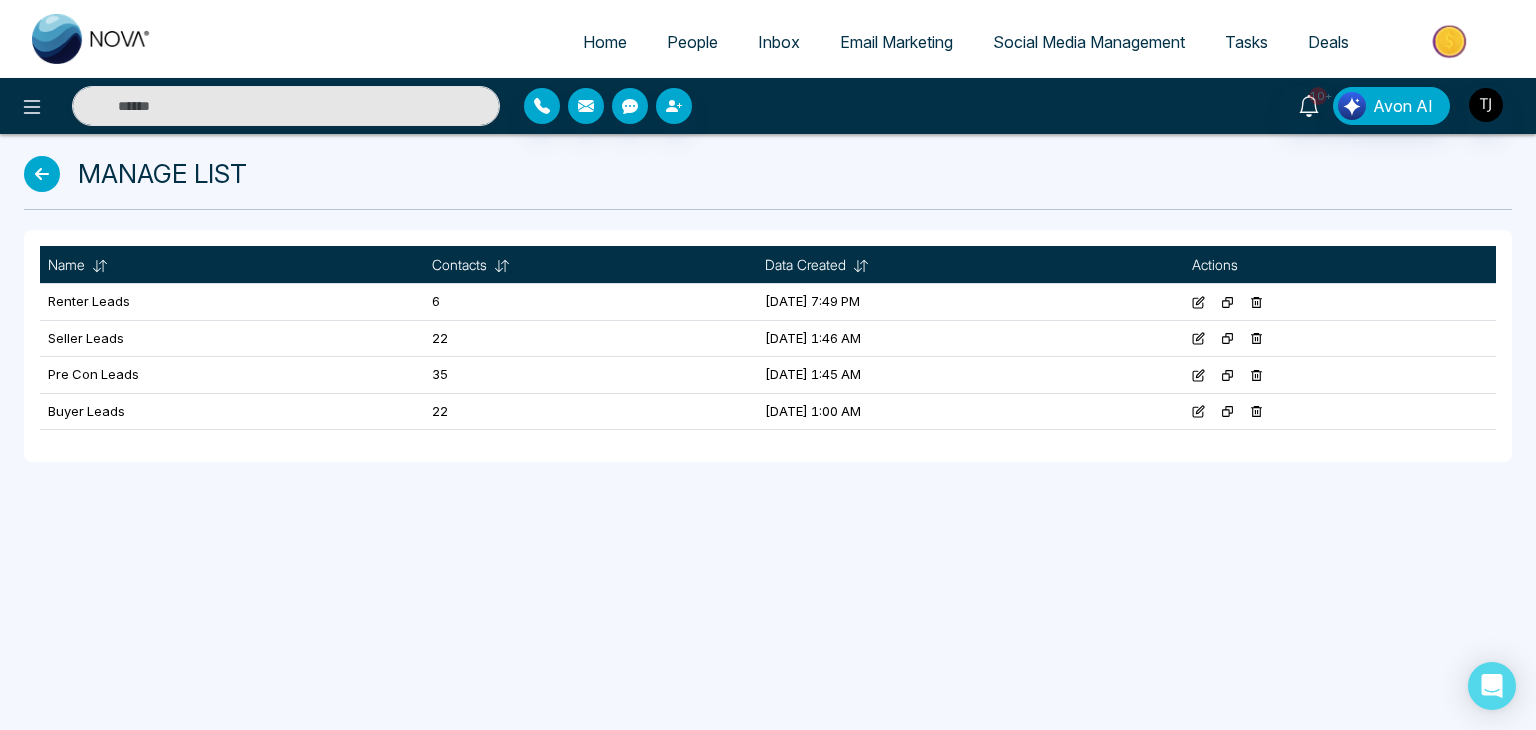 click 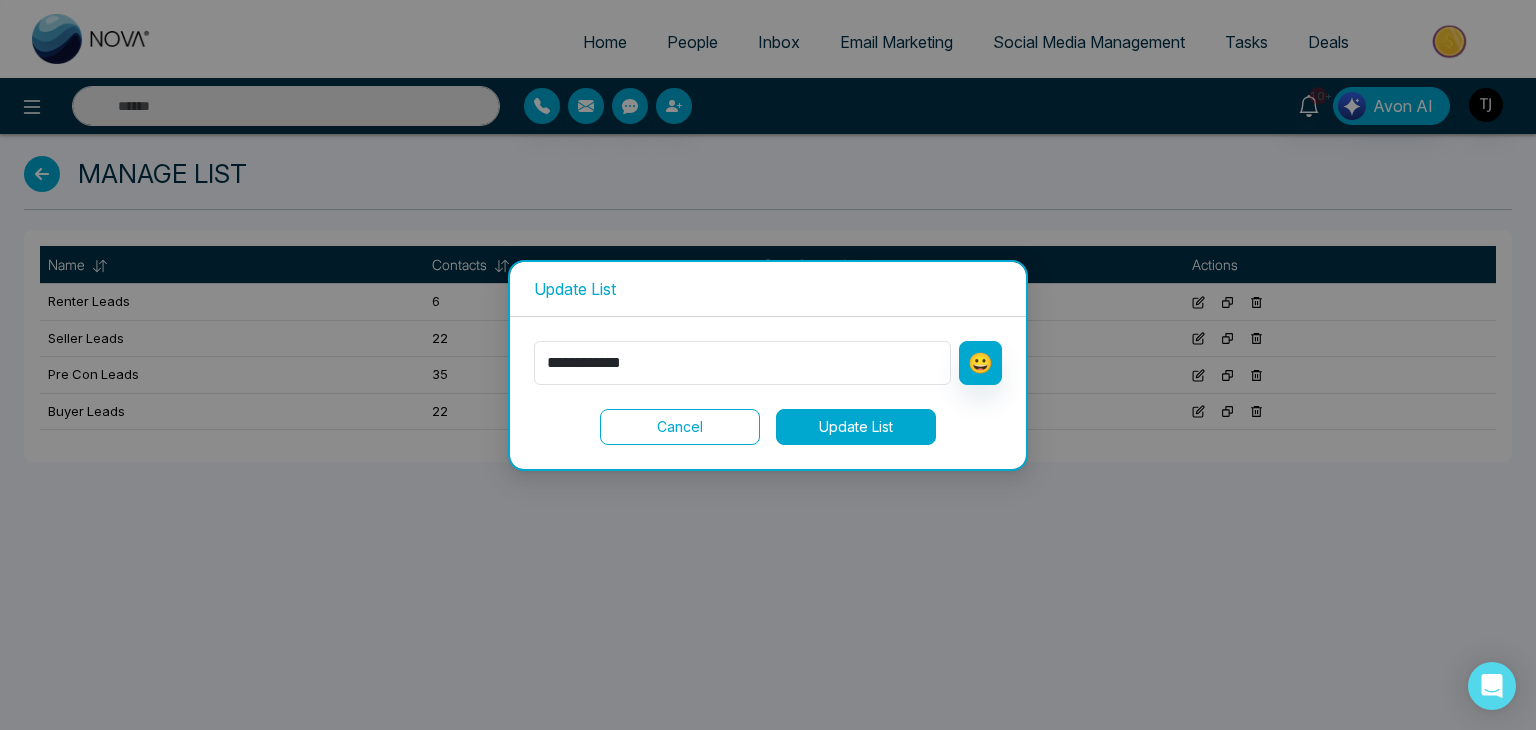 click on "Cancel" at bounding box center (680, 427) 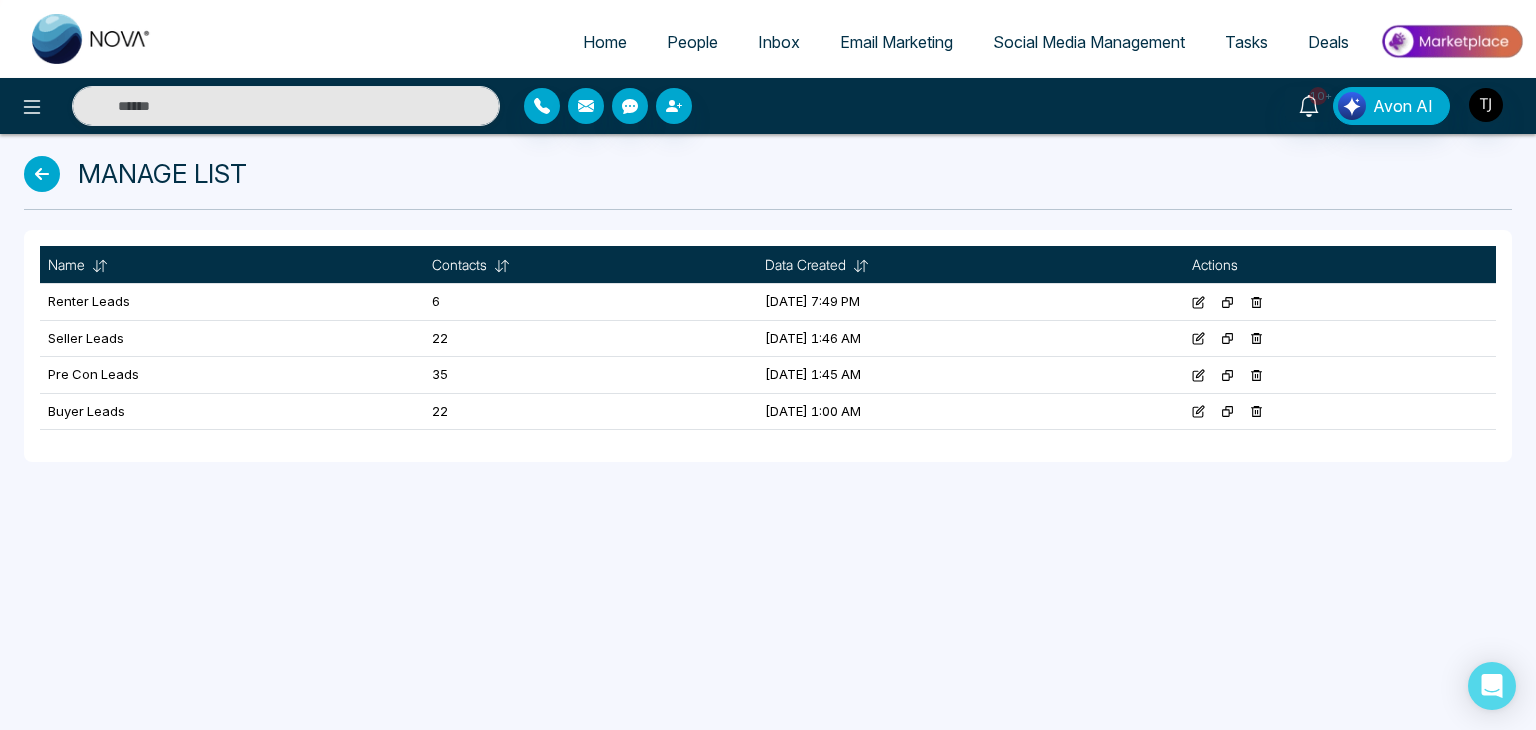 click at bounding box center (42, 174) 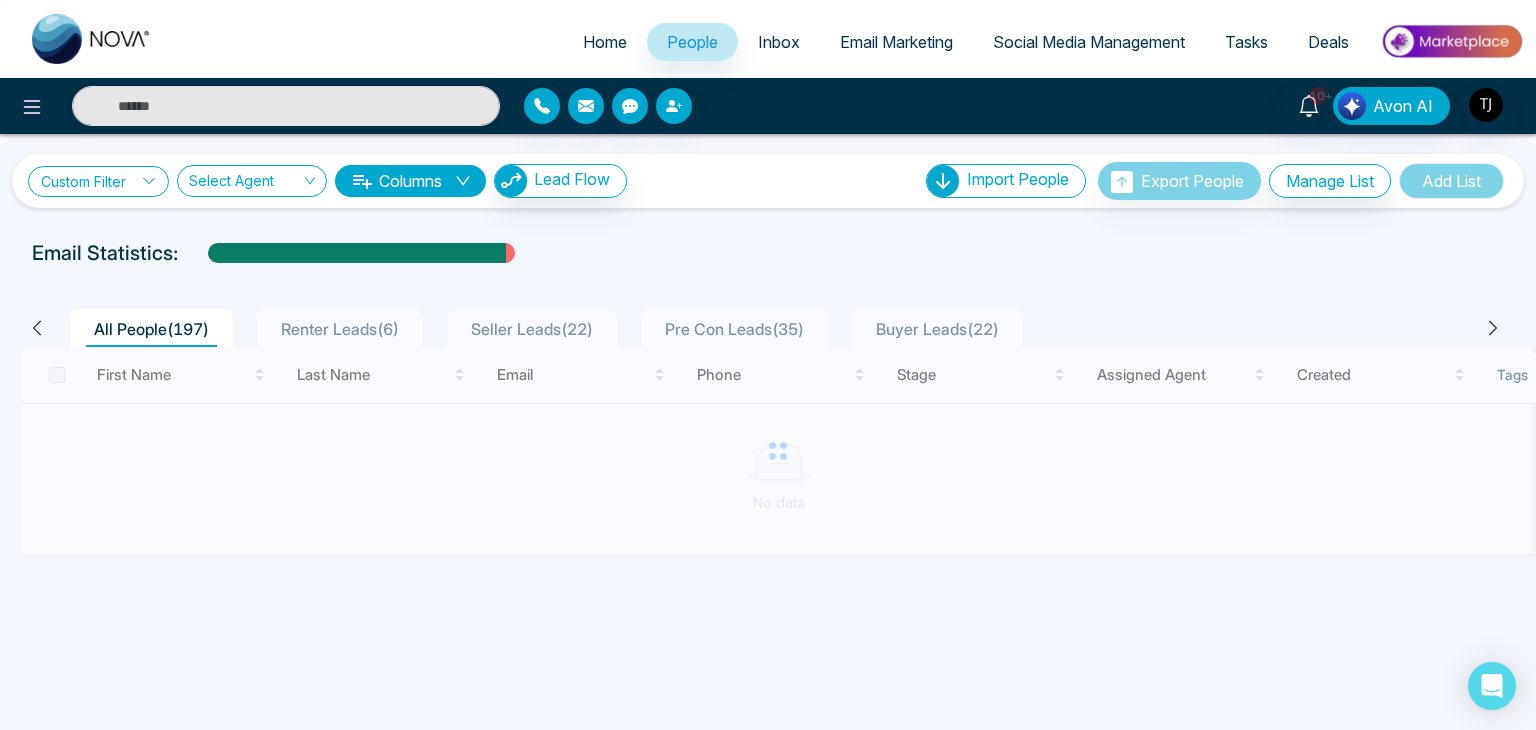 click on "Custom Filter" at bounding box center [98, 181] 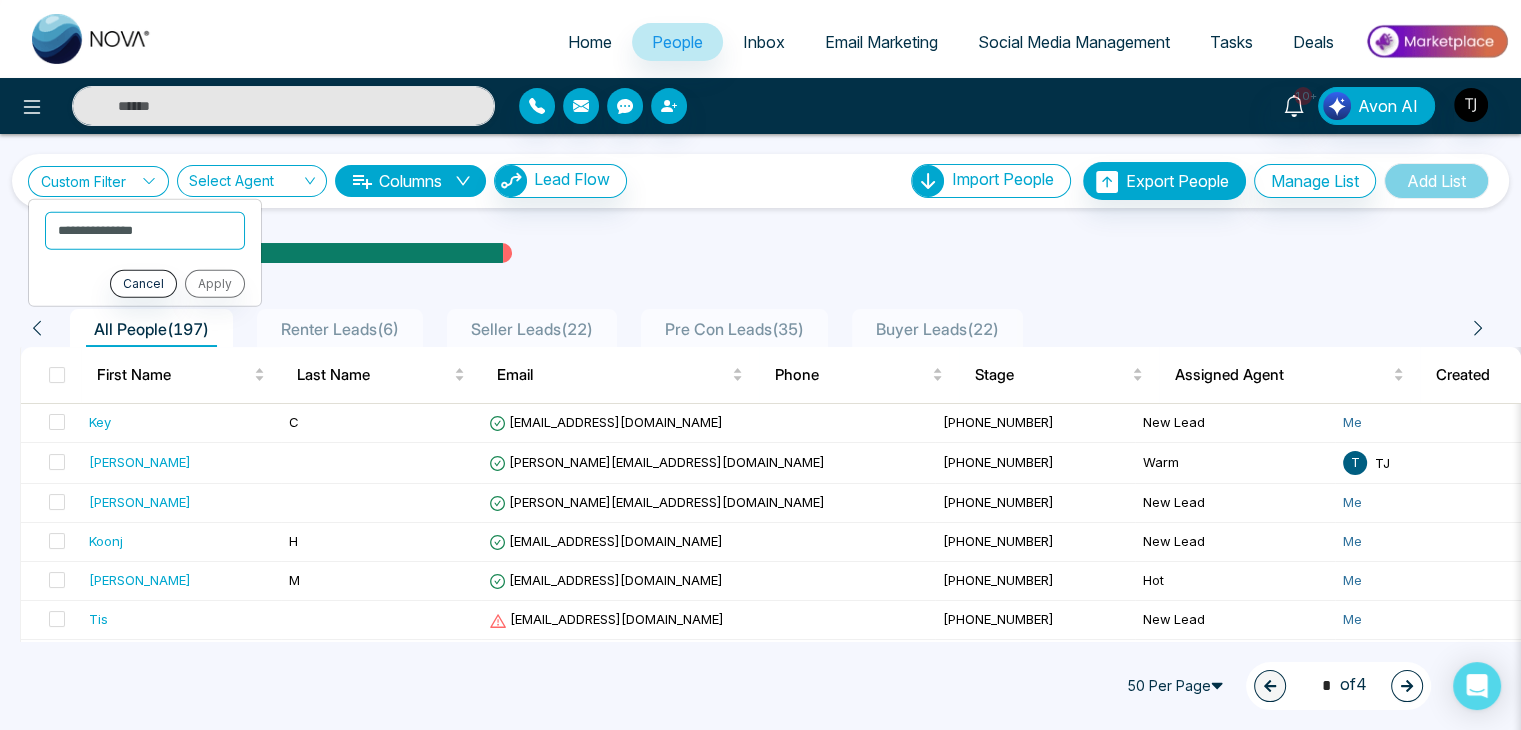 click on "Custom Filter" at bounding box center (98, 181) 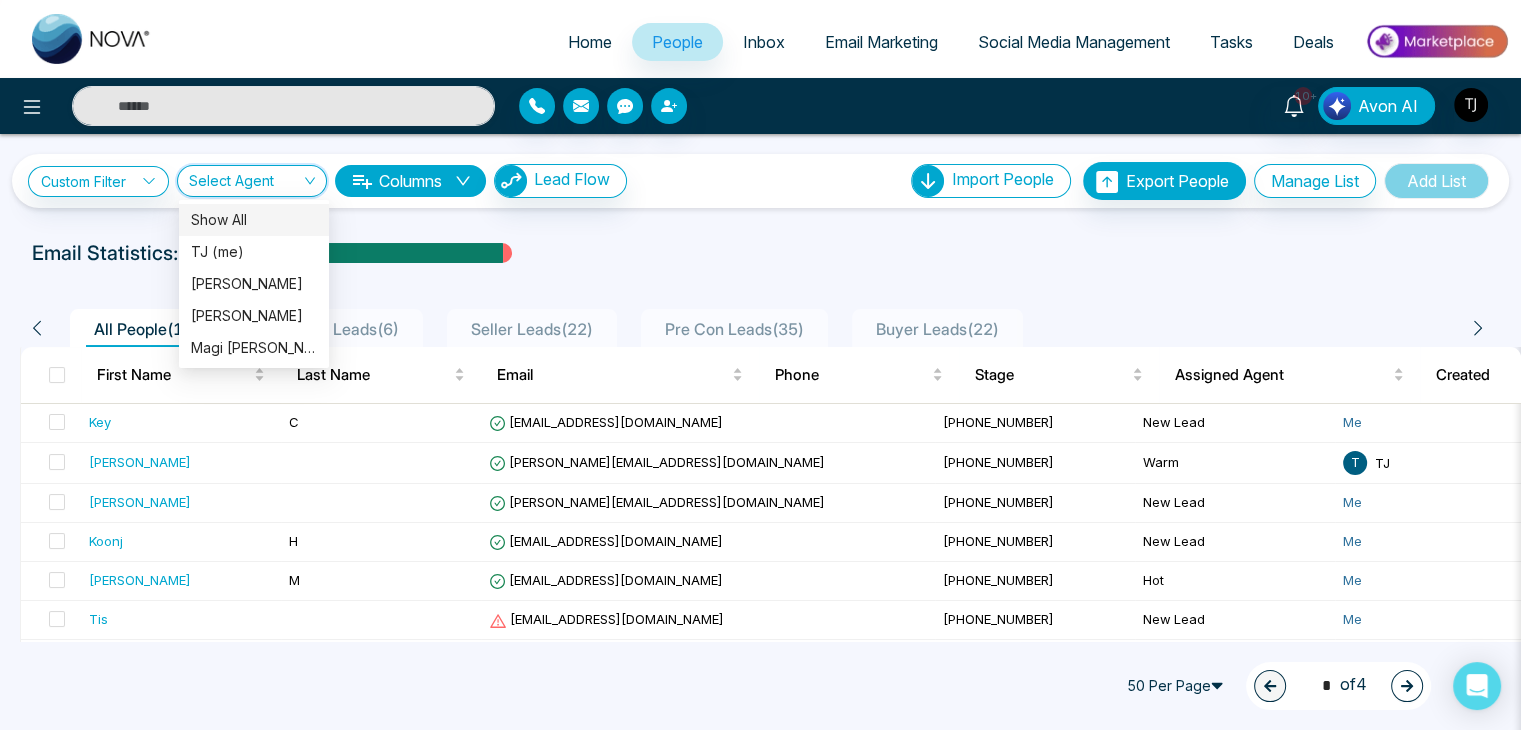 click at bounding box center [245, 185] 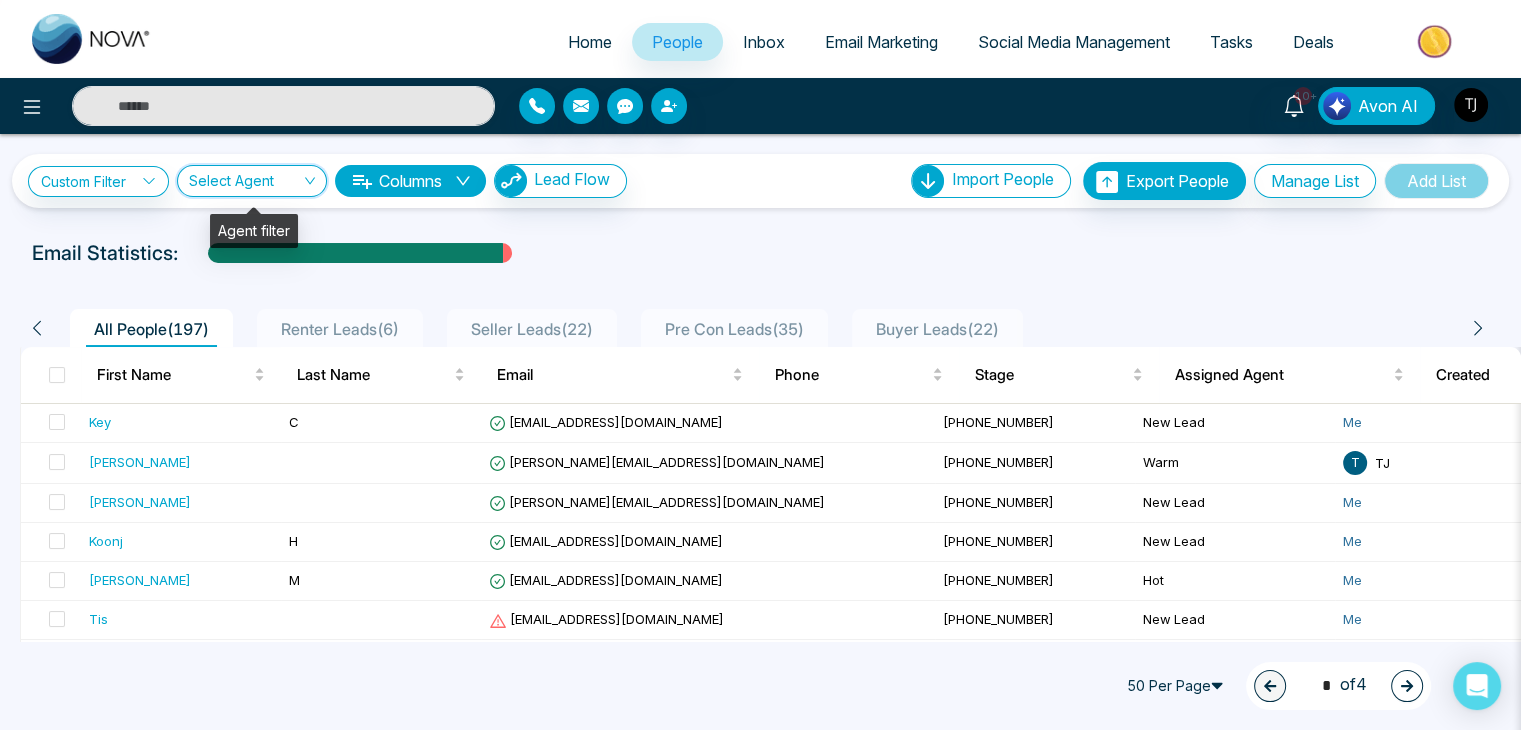 click at bounding box center (245, 185) 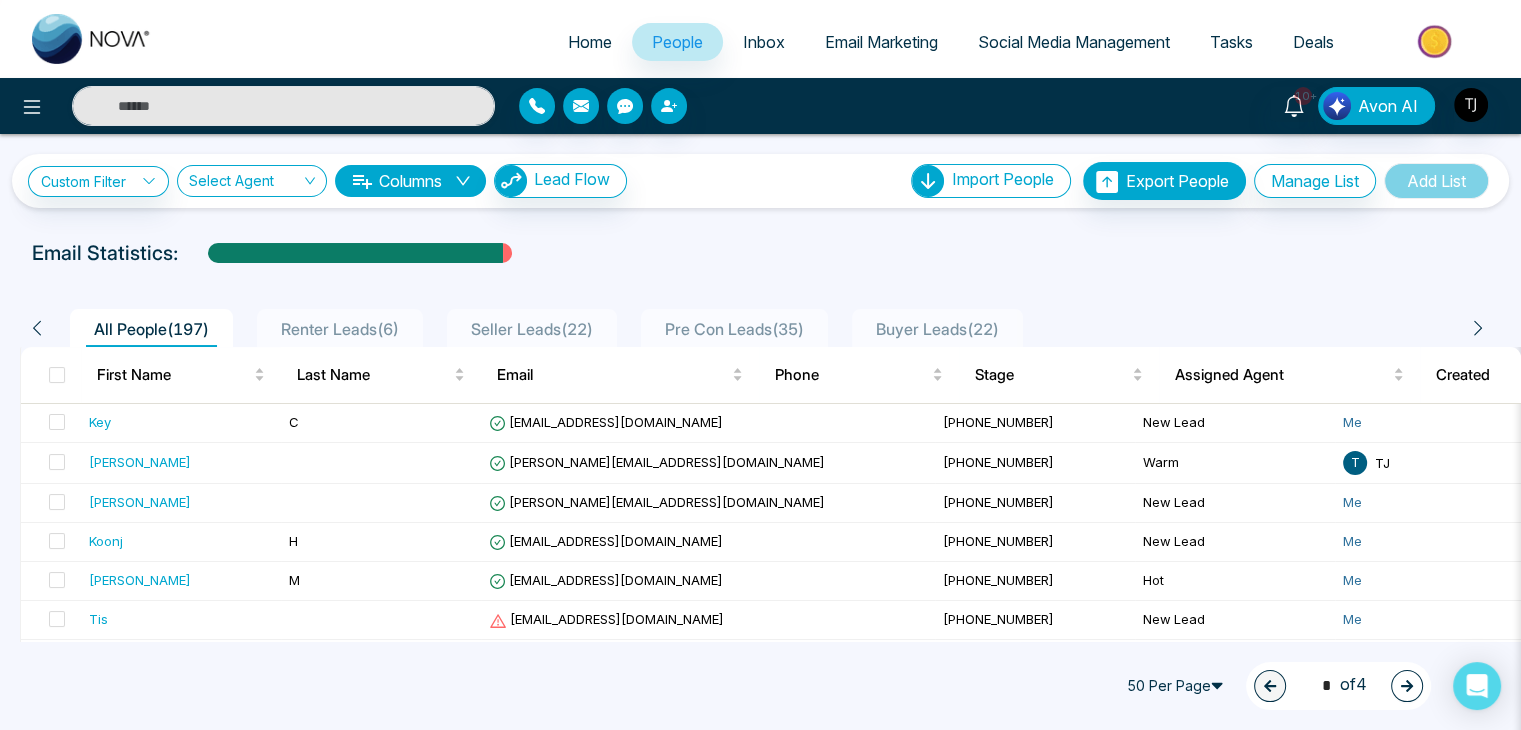 click on "Columns" at bounding box center [410, 181] 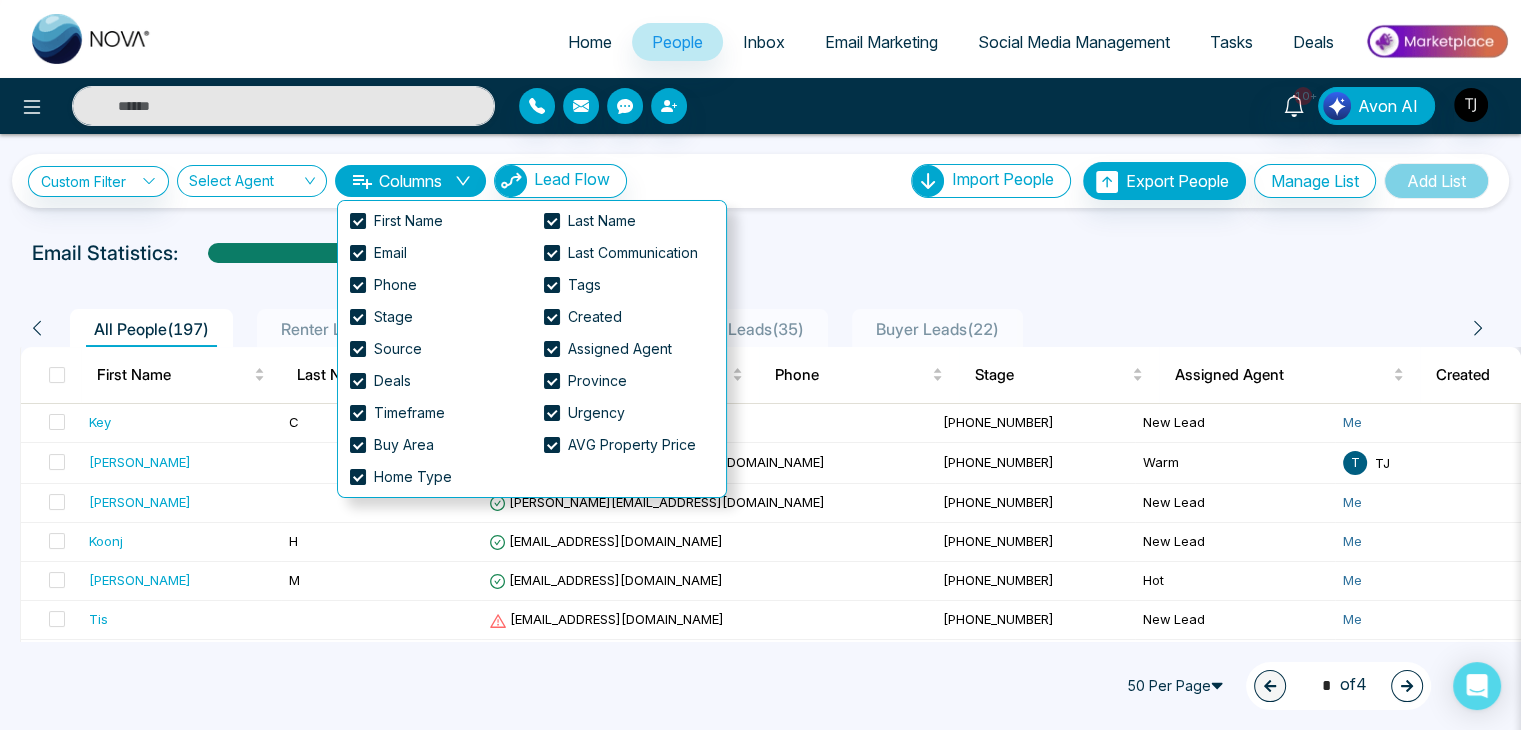 click on "Columns" at bounding box center (410, 181) 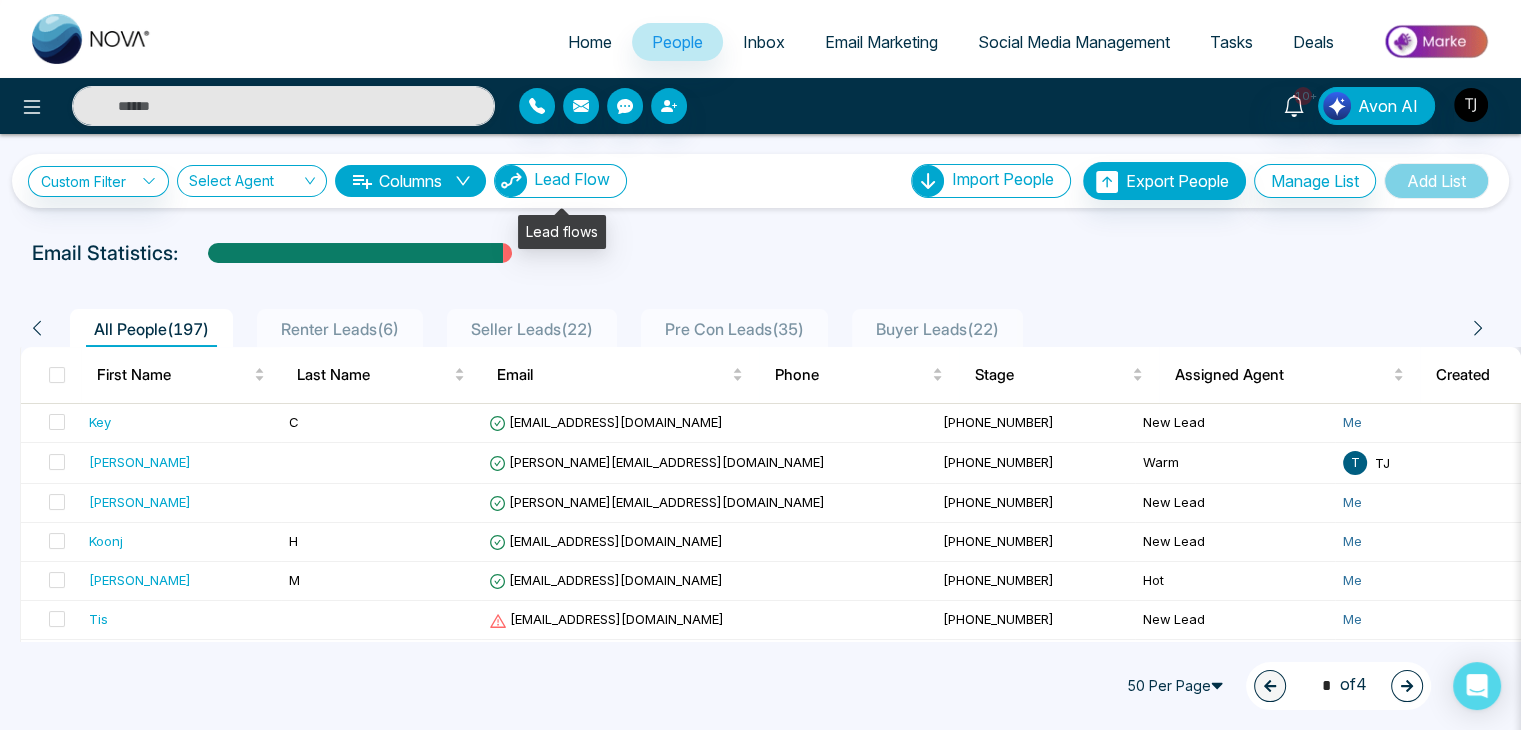 click on "Lead Flow" at bounding box center [572, 179] 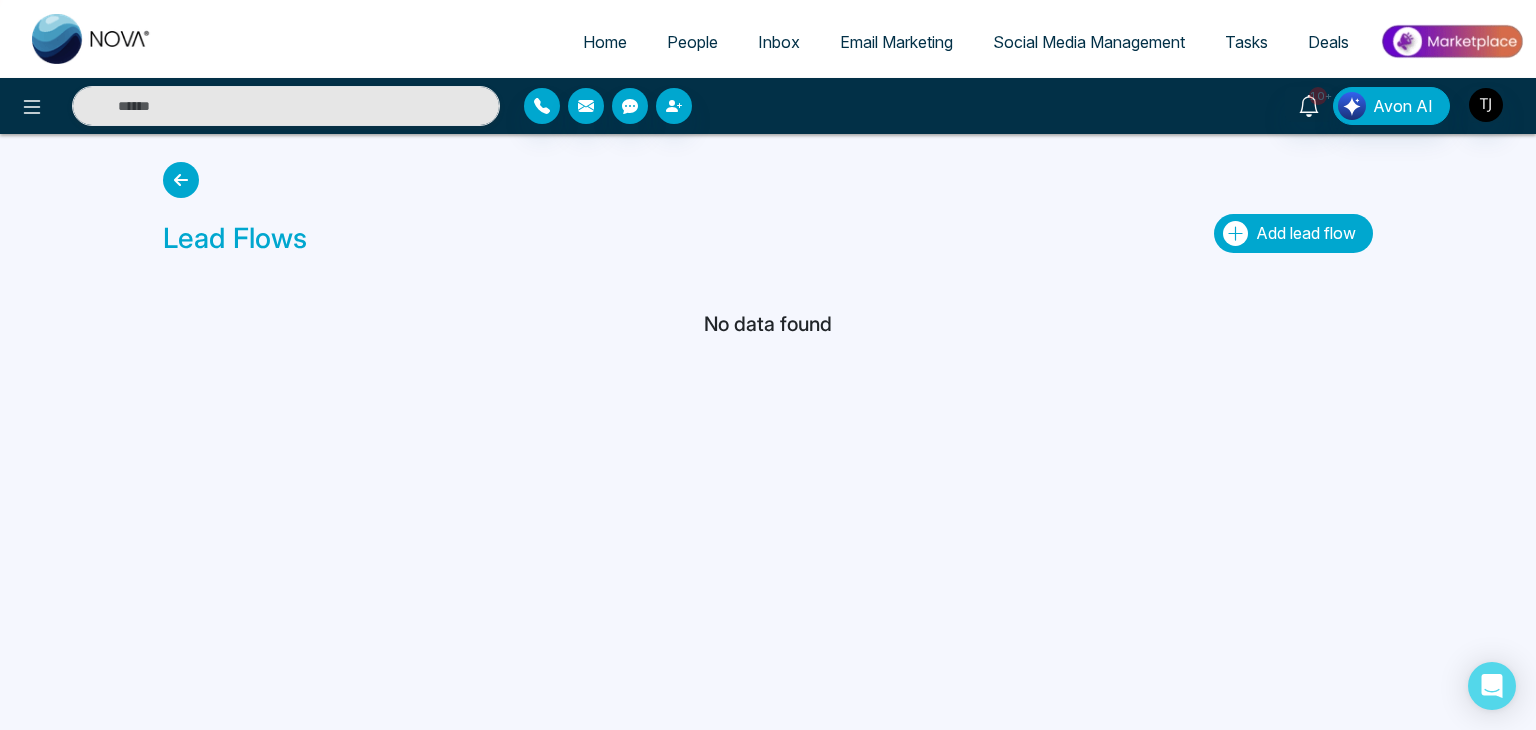 click on "Add lead flow" at bounding box center (1293, 233) 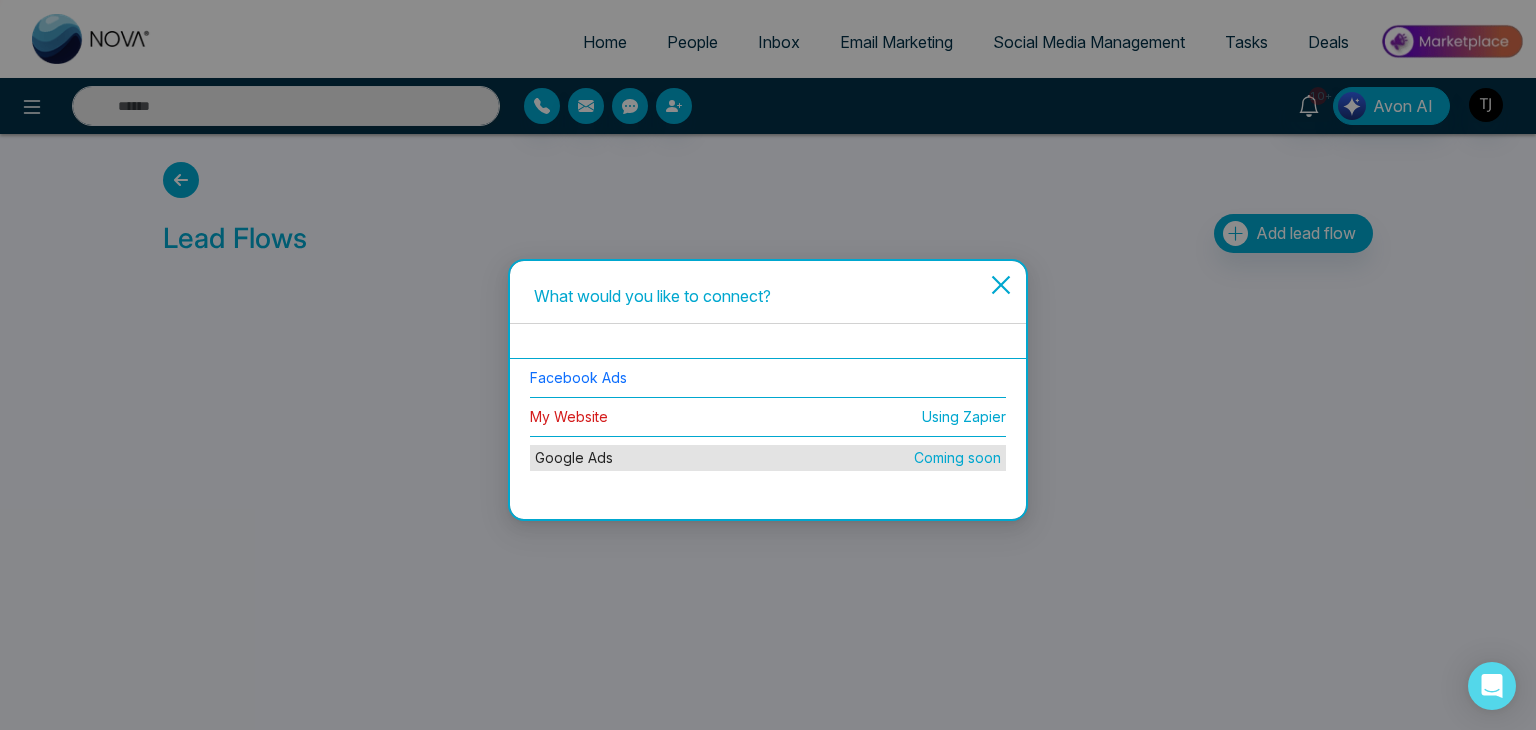 click on "My Website" at bounding box center [569, 416] 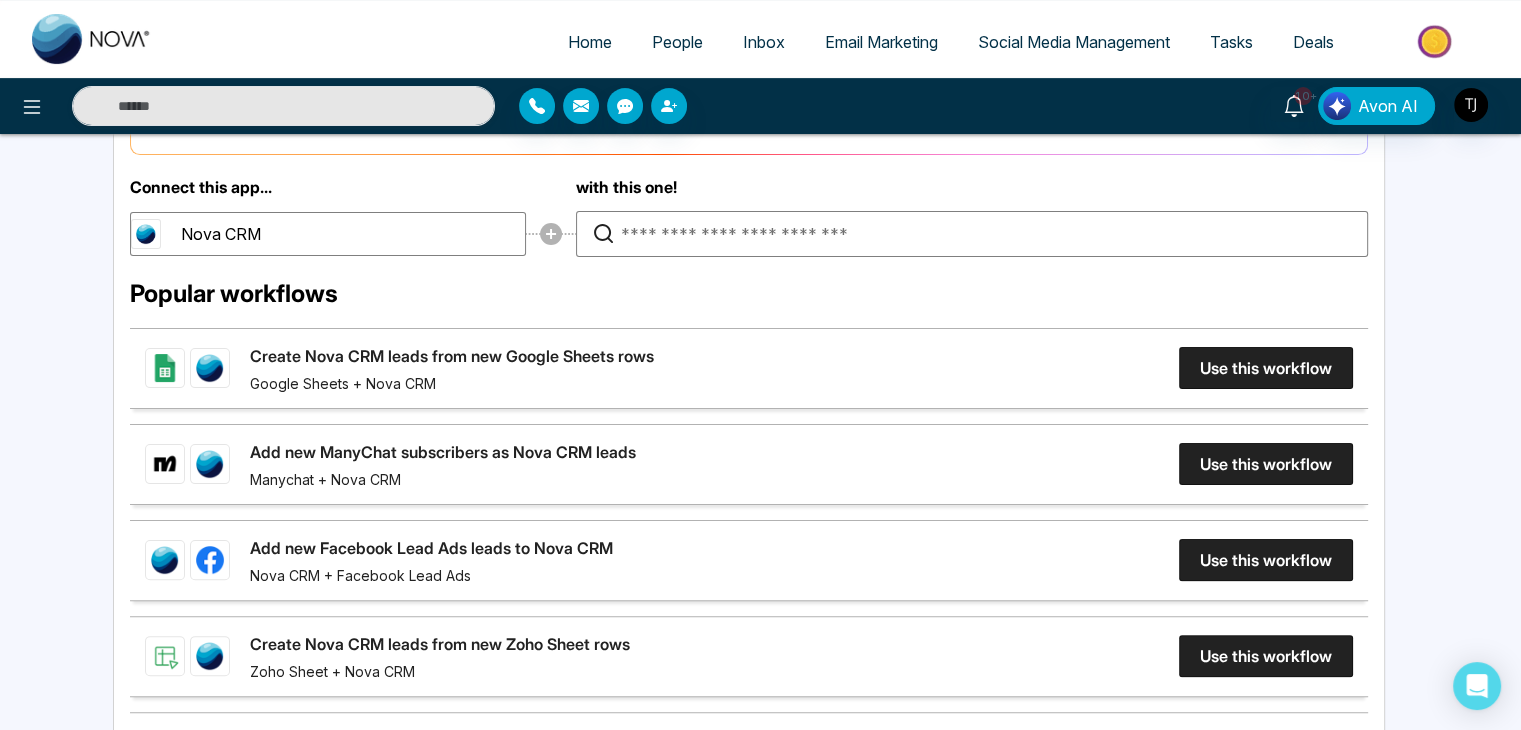 scroll, scrollTop: 400, scrollLeft: 0, axis: vertical 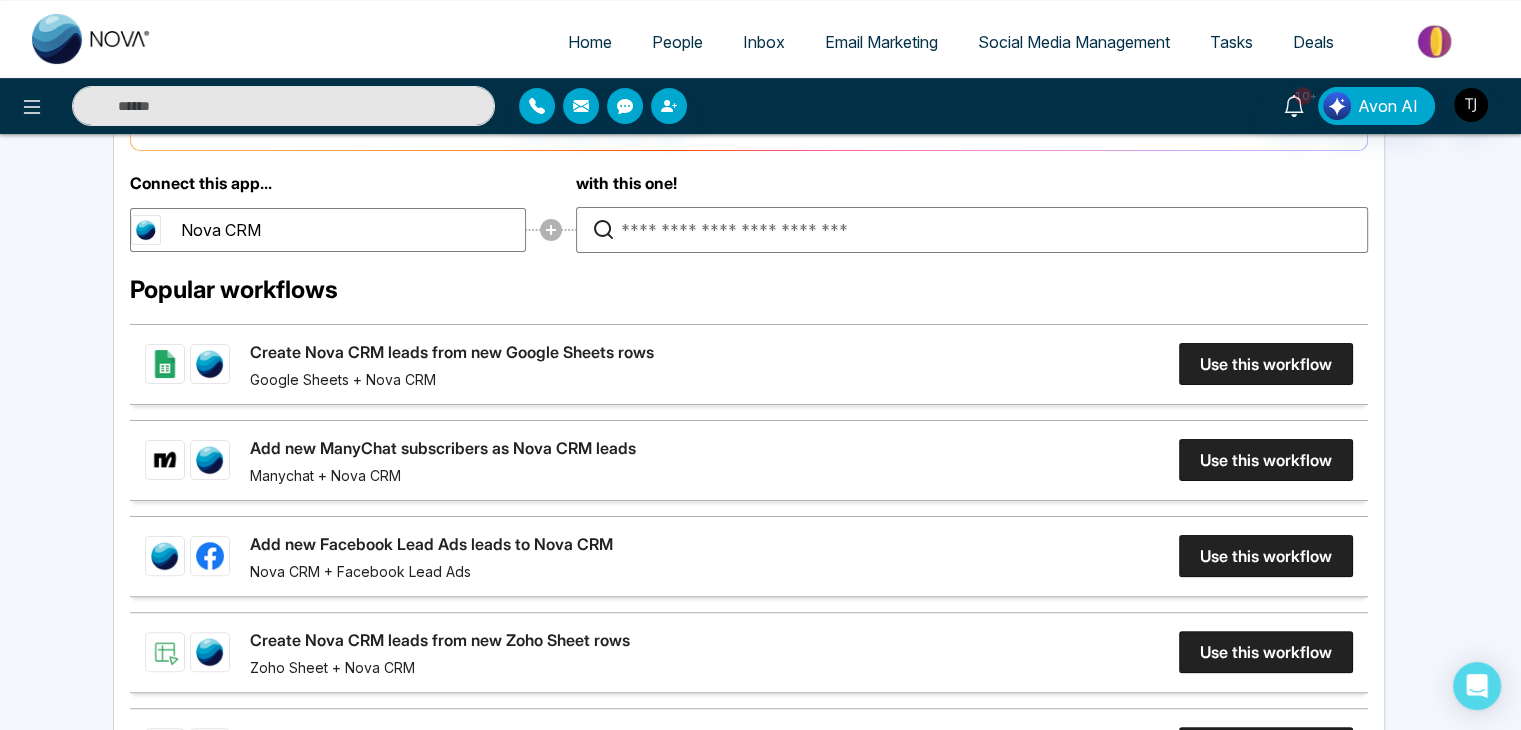 click on "Add new Facebook Lead Ads leads to Nova CRM" 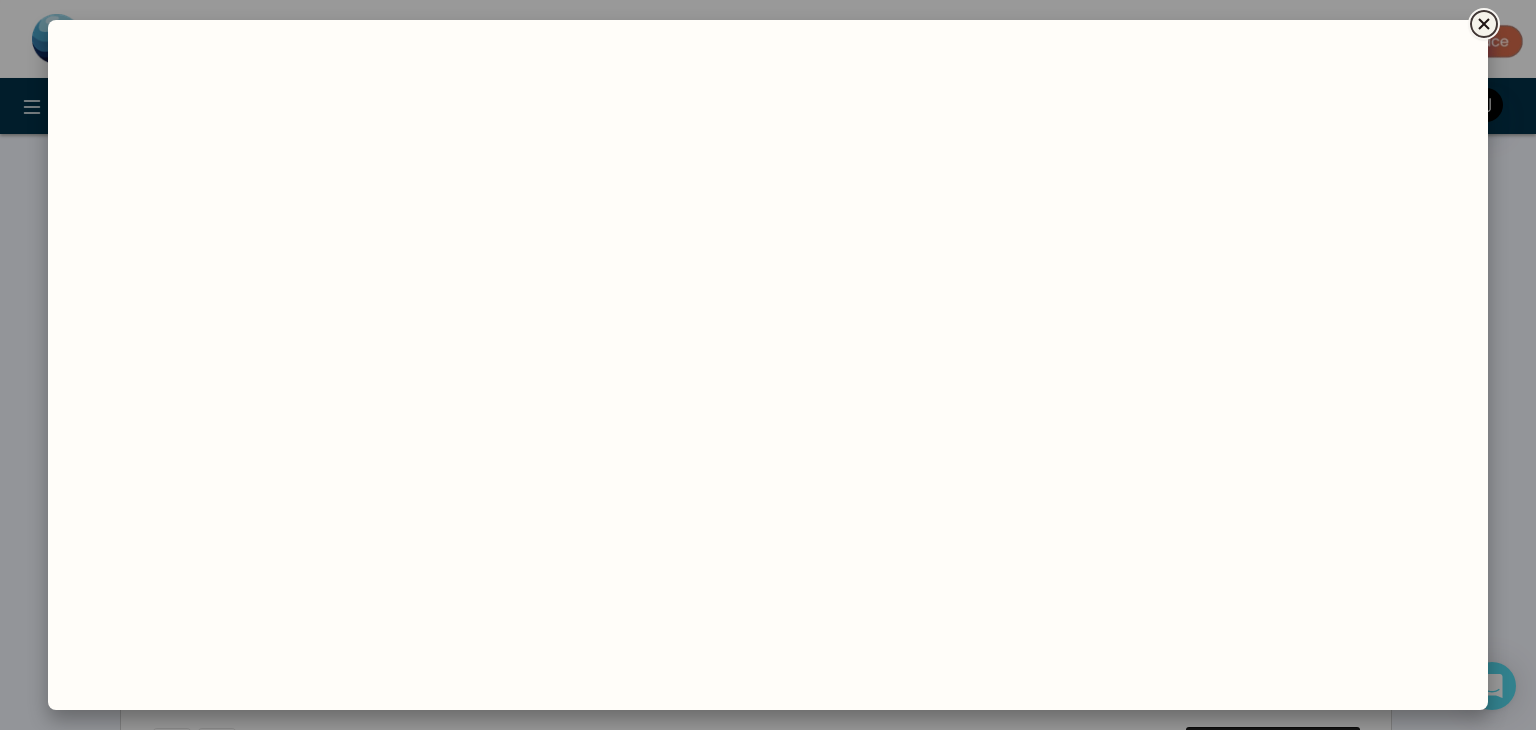 click 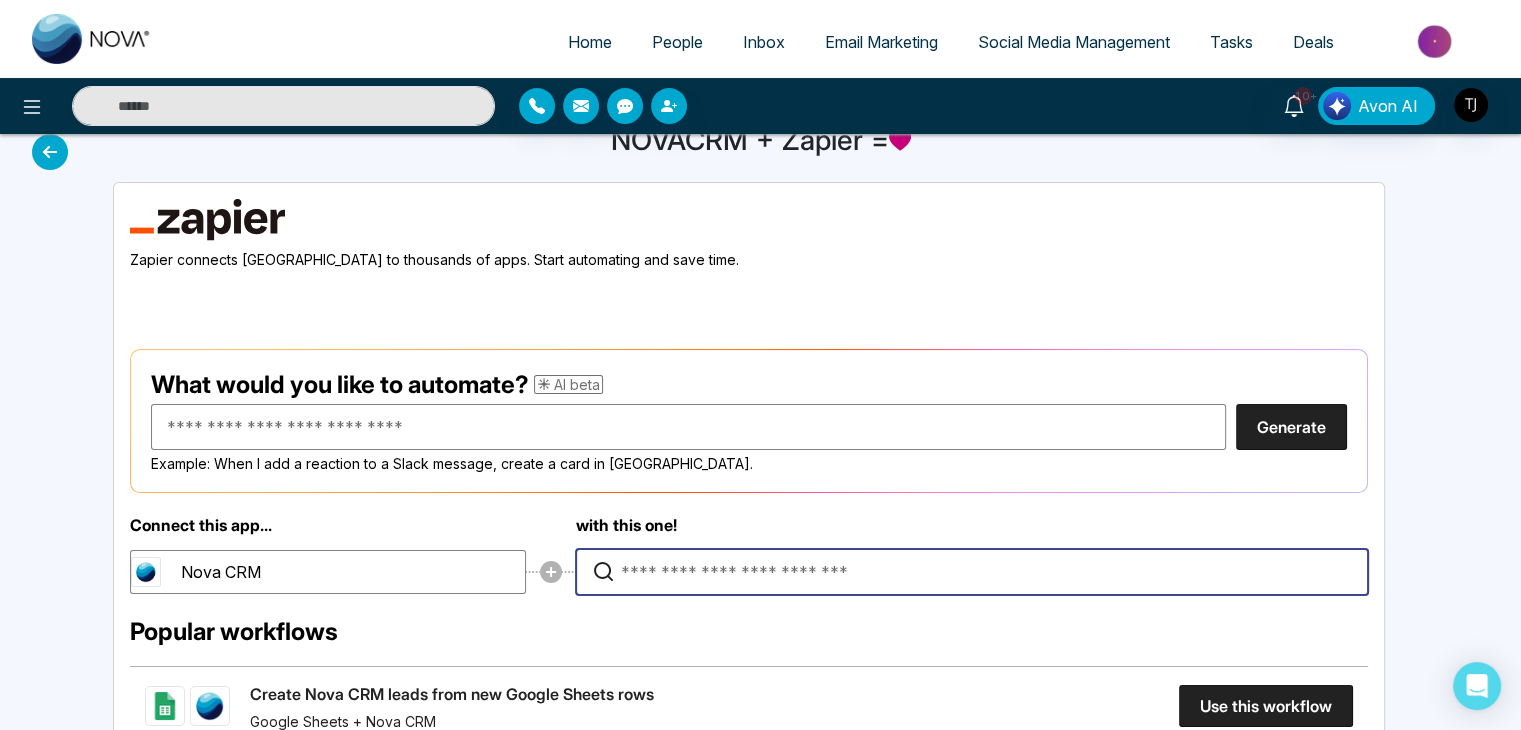 scroll, scrollTop: 0, scrollLeft: 0, axis: both 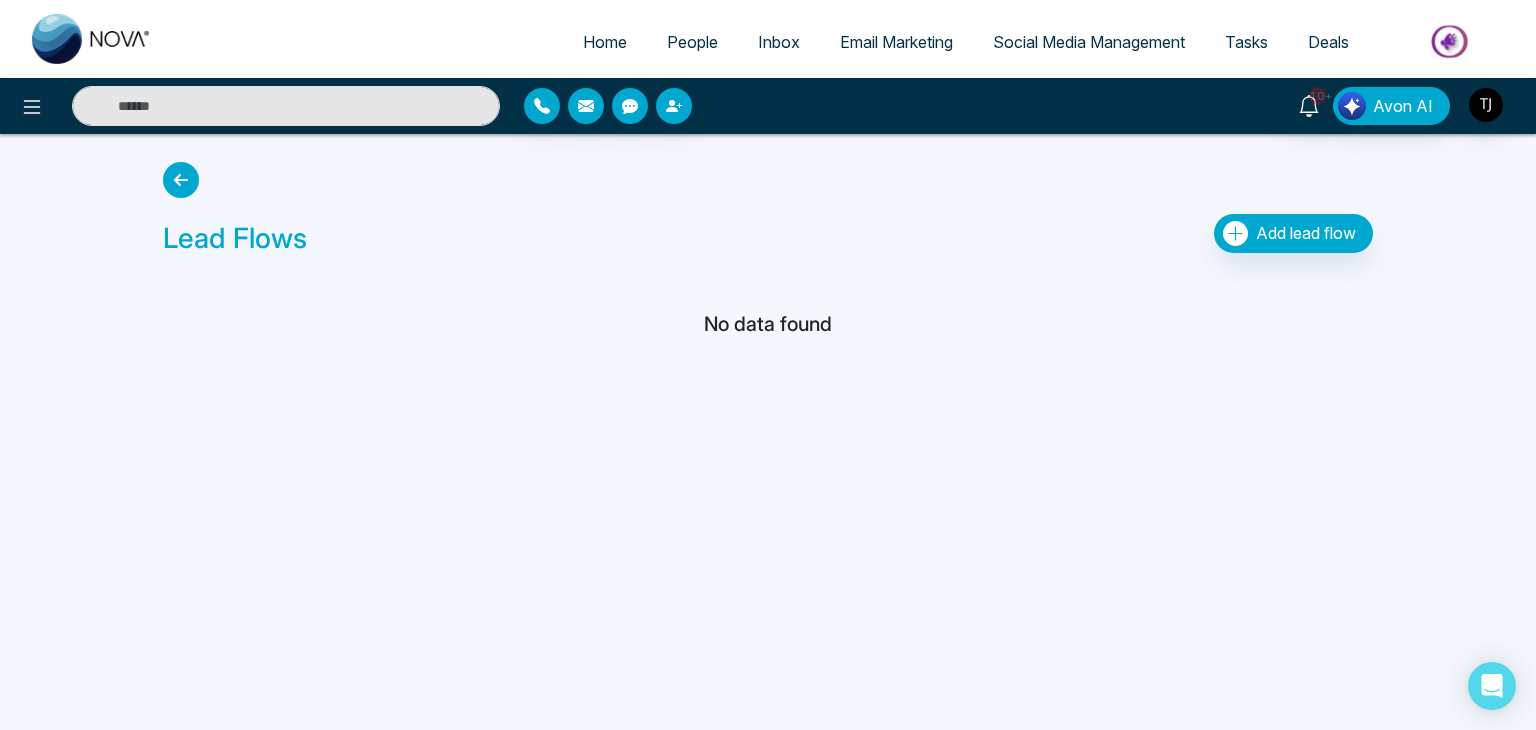 click at bounding box center (181, 180) 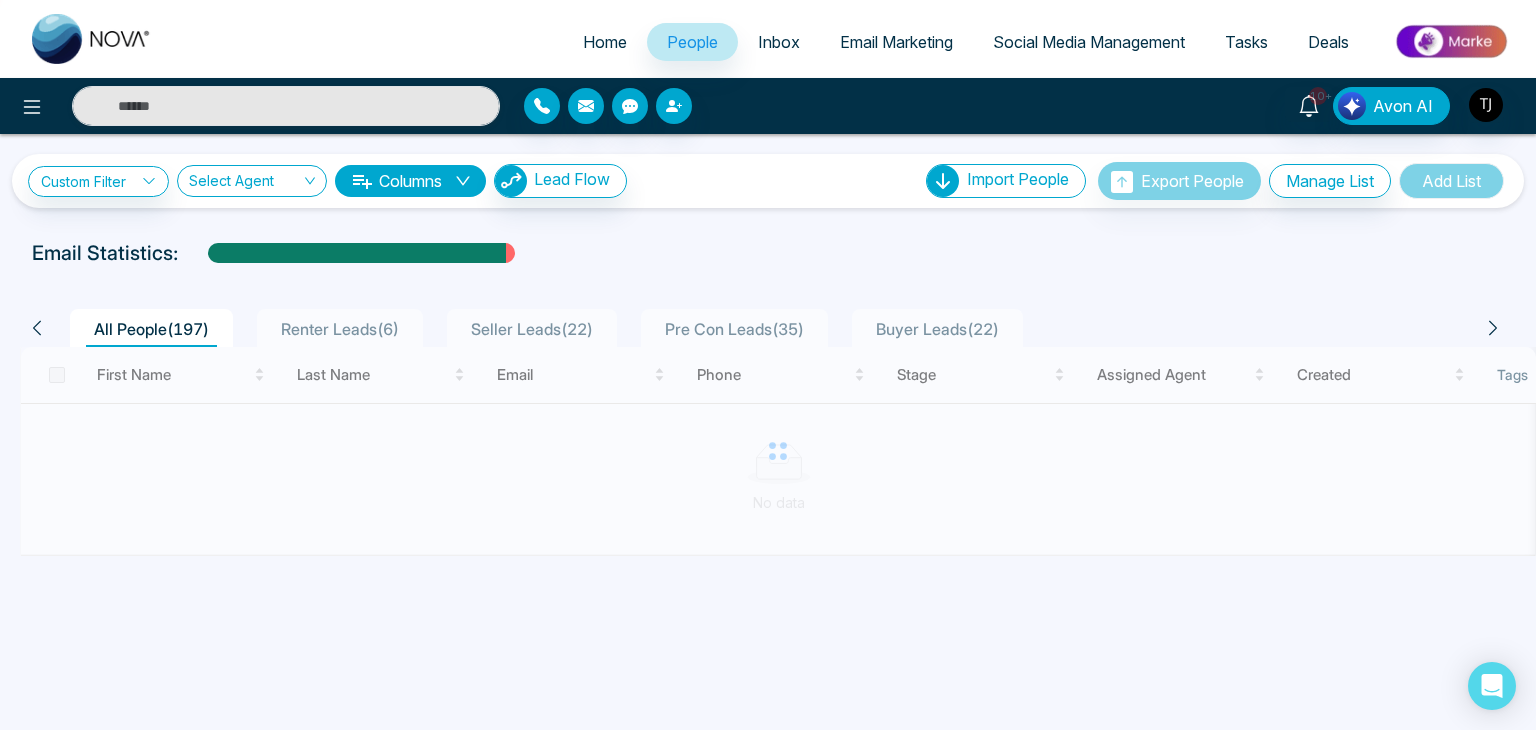 click on "Inbox" at bounding box center [779, 42] 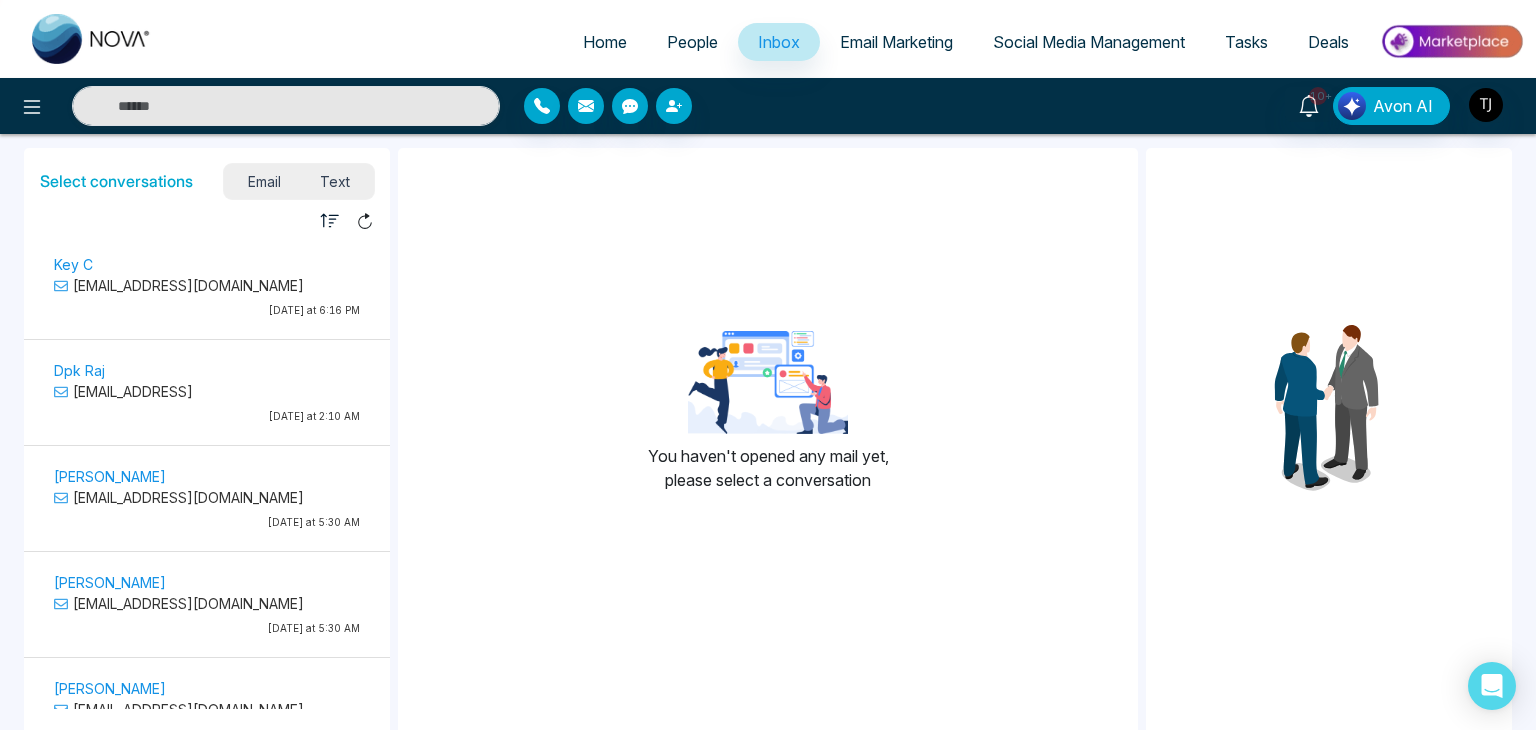 click on "People" at bounding box center [692, 42] 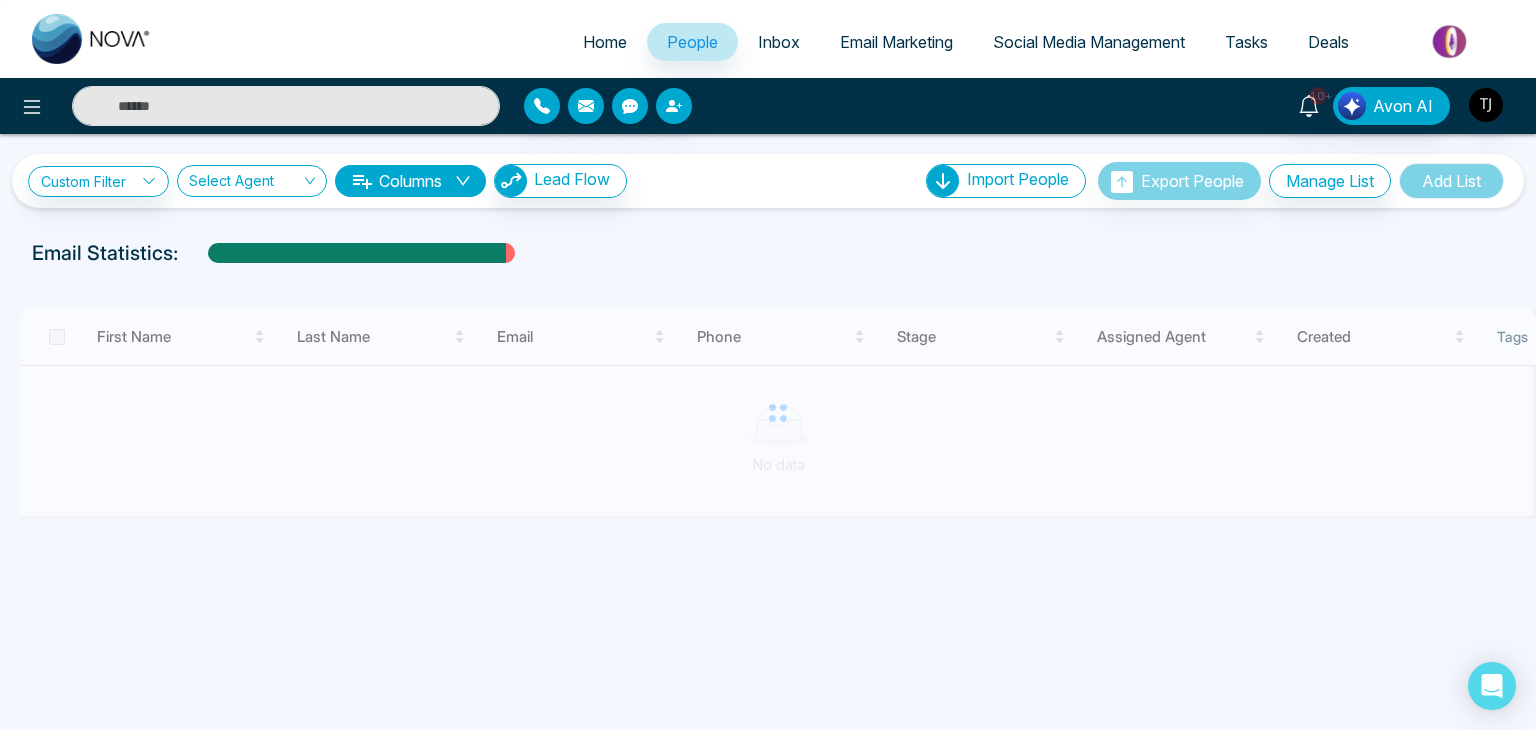 click on "Inbox" at bounding box center (779, 42) 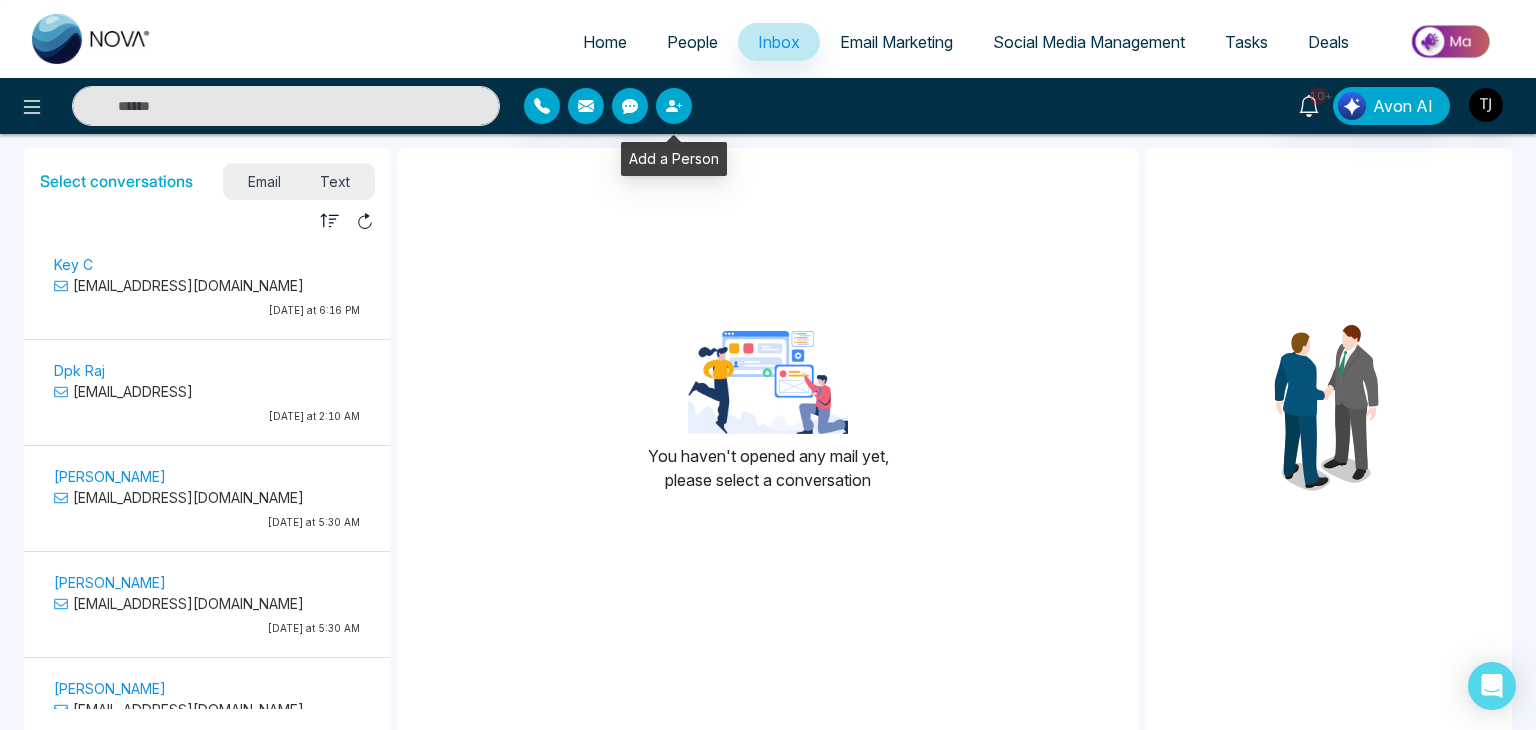 click 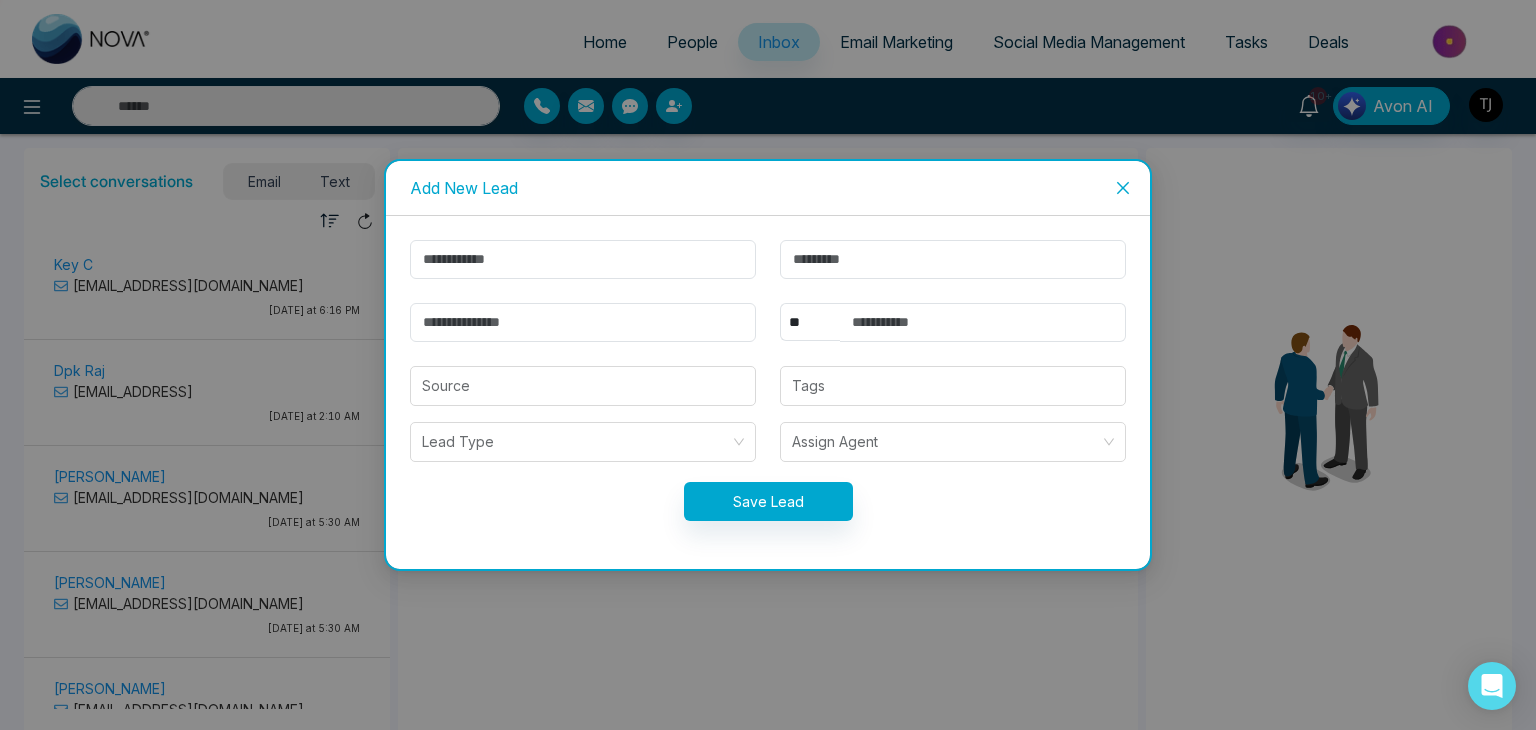 click 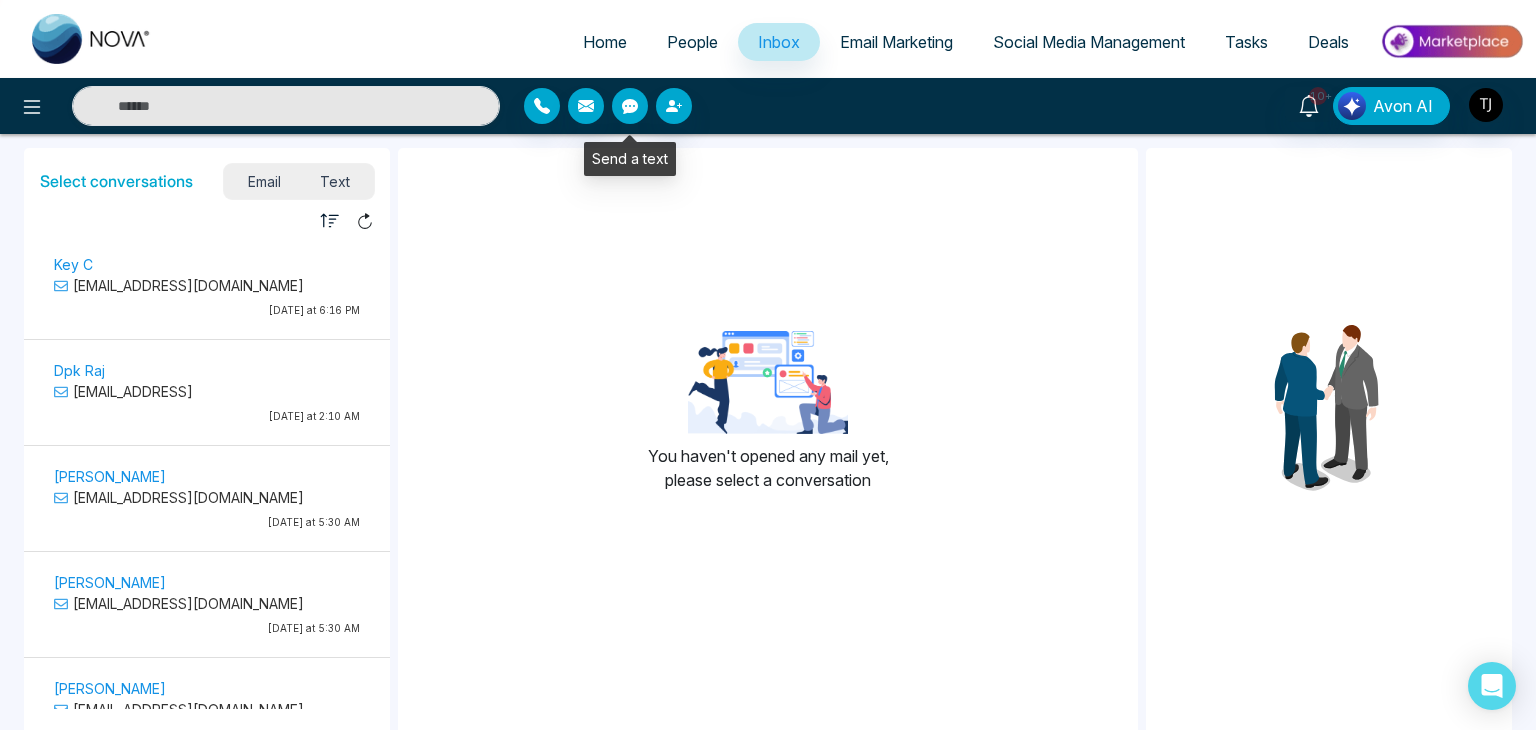 click at bounding box center [630, 106] 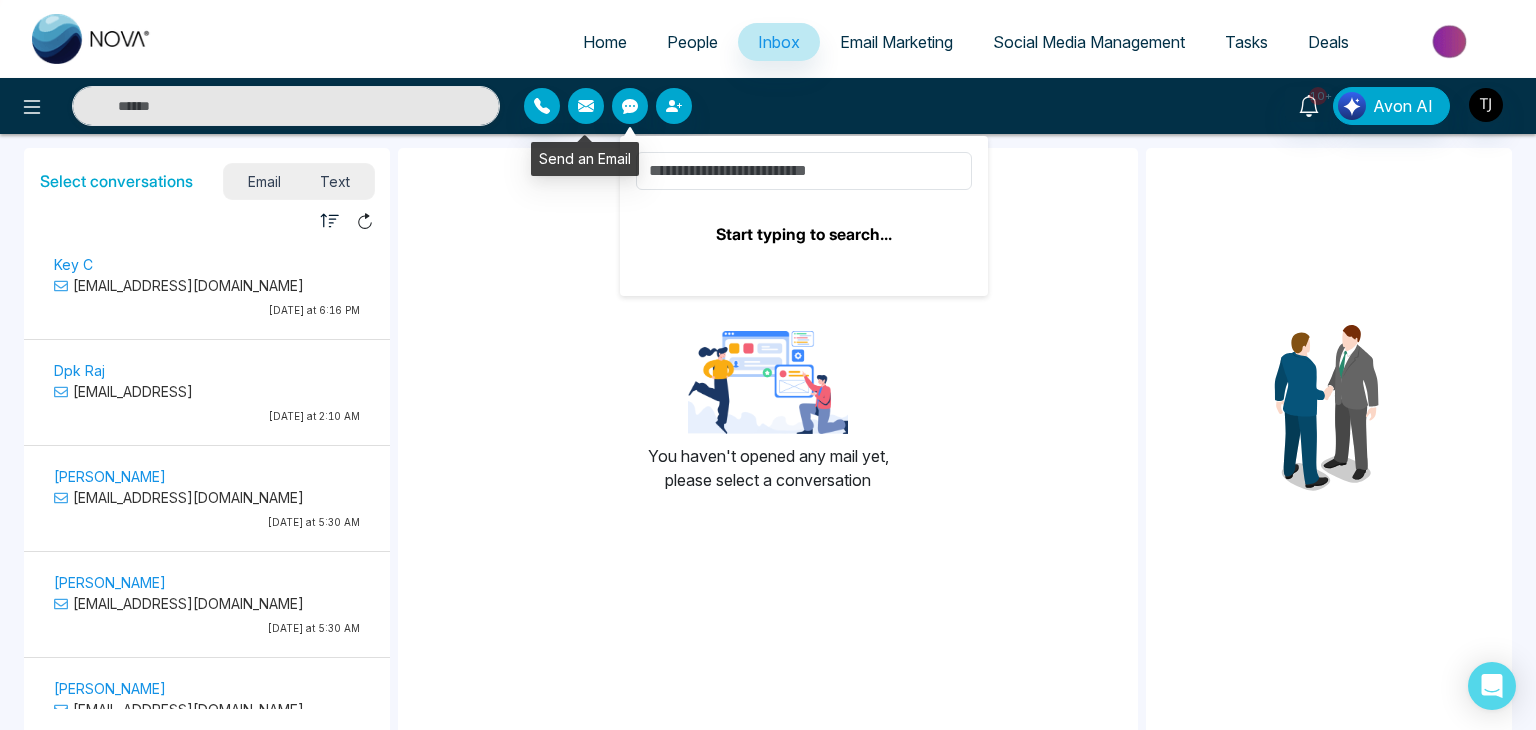 click 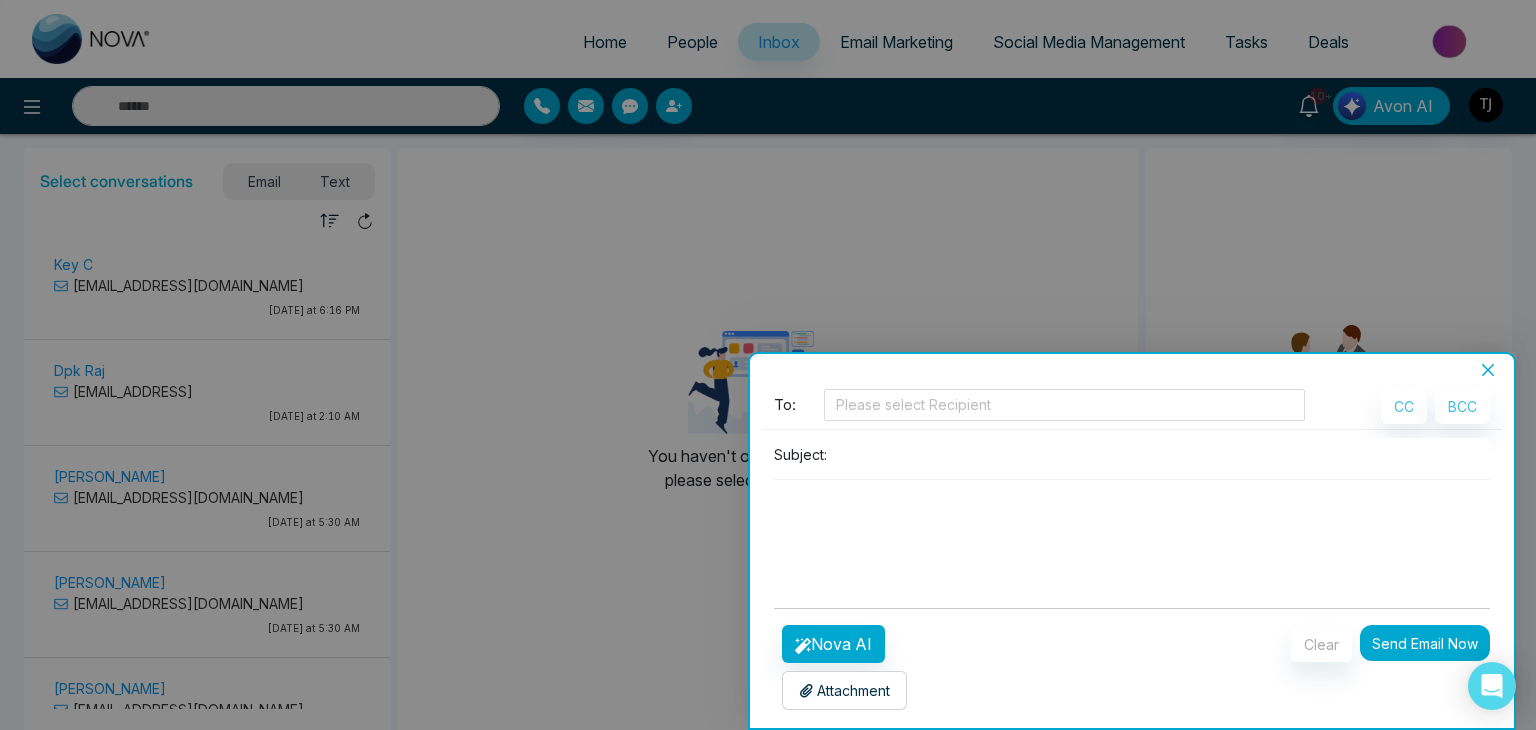 click 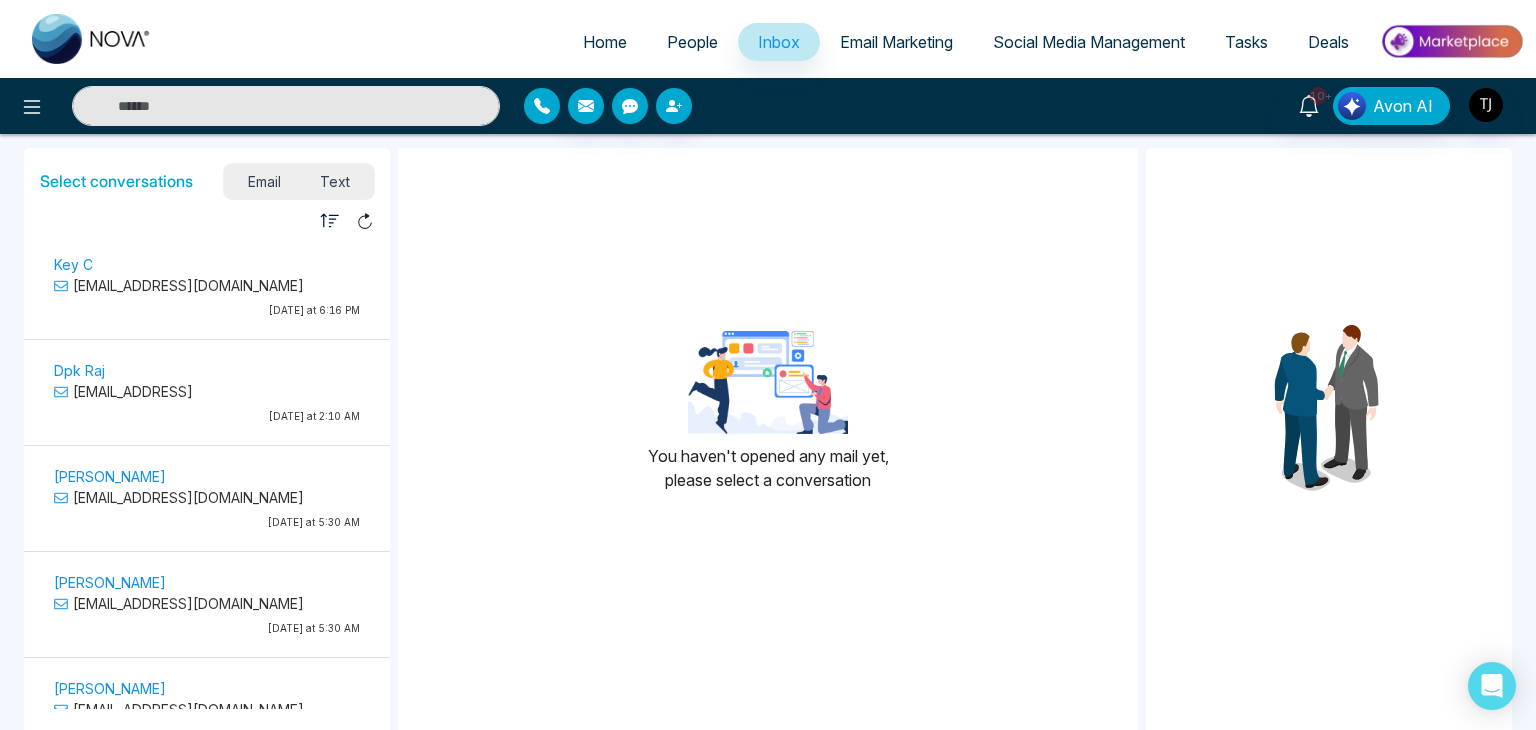 click 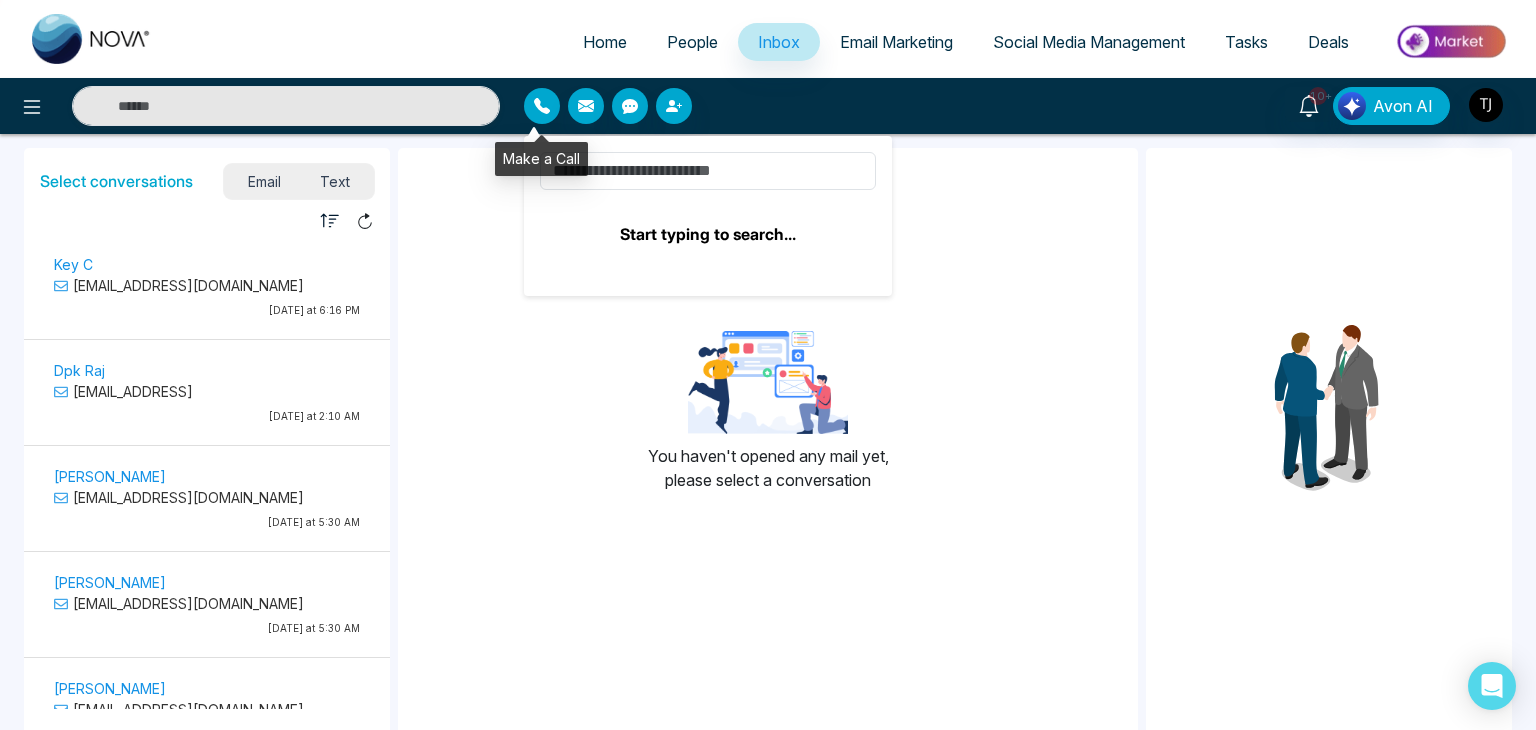 click 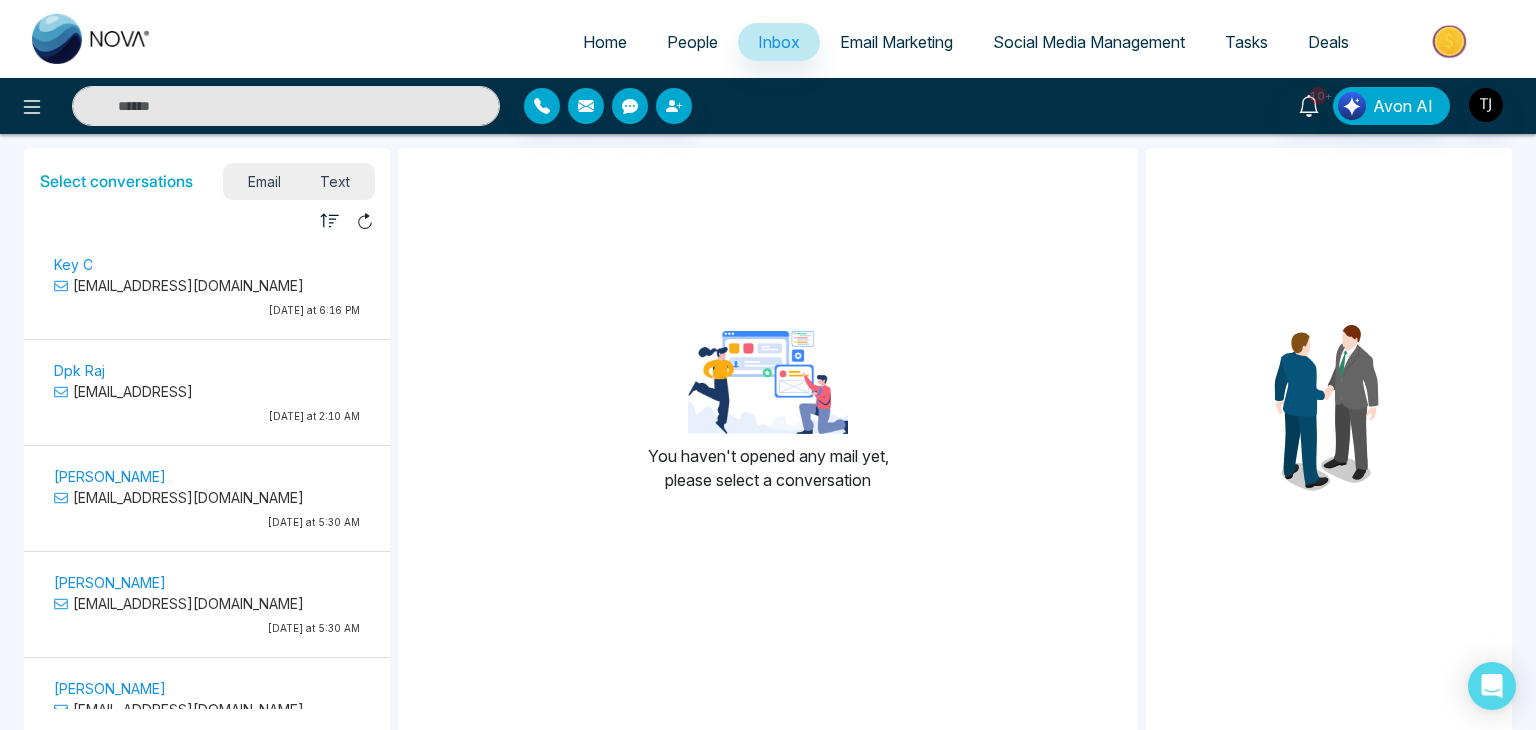 click on "10+ Avon AI" at bounding box center [1216, 106] 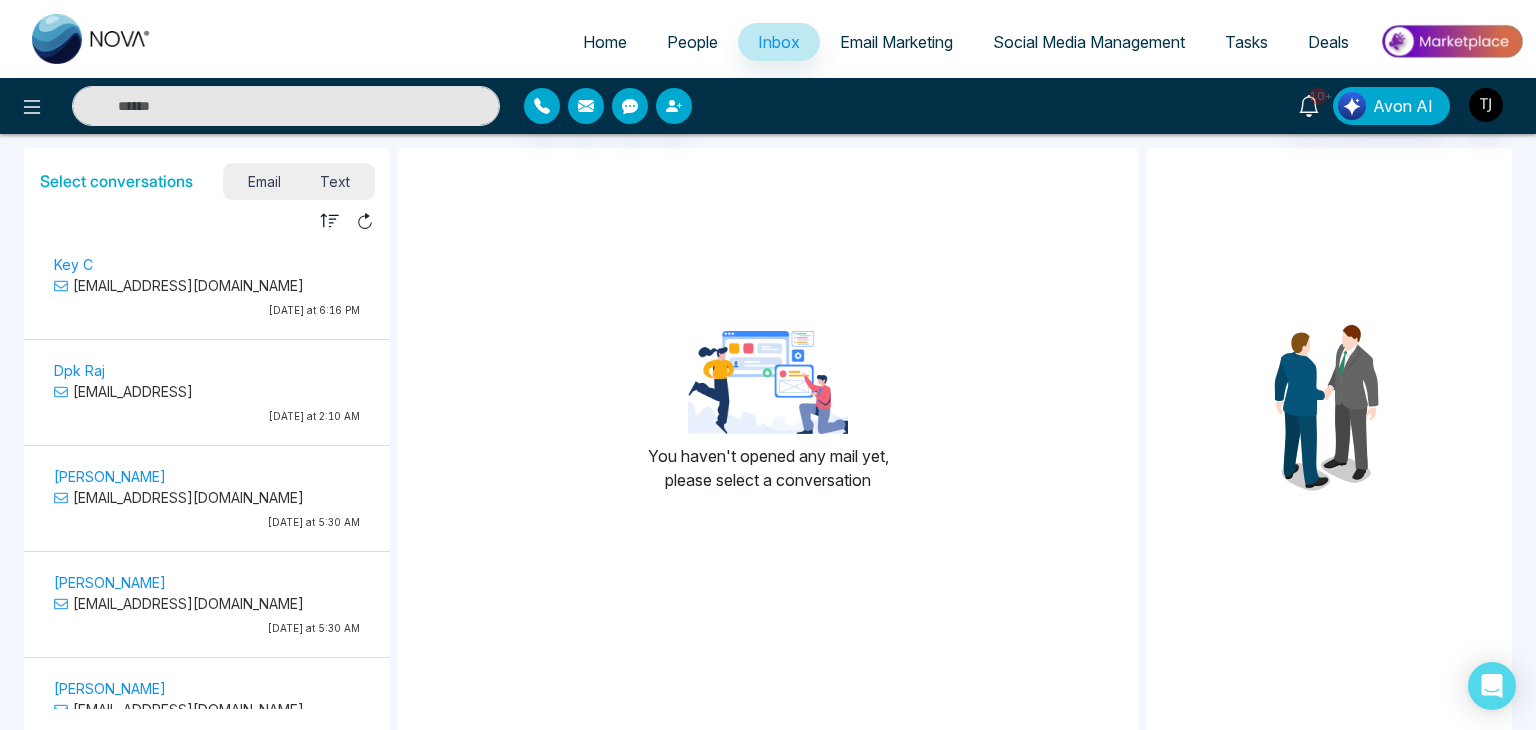 click on "Email Marketing" at bounding box center [896, 42] 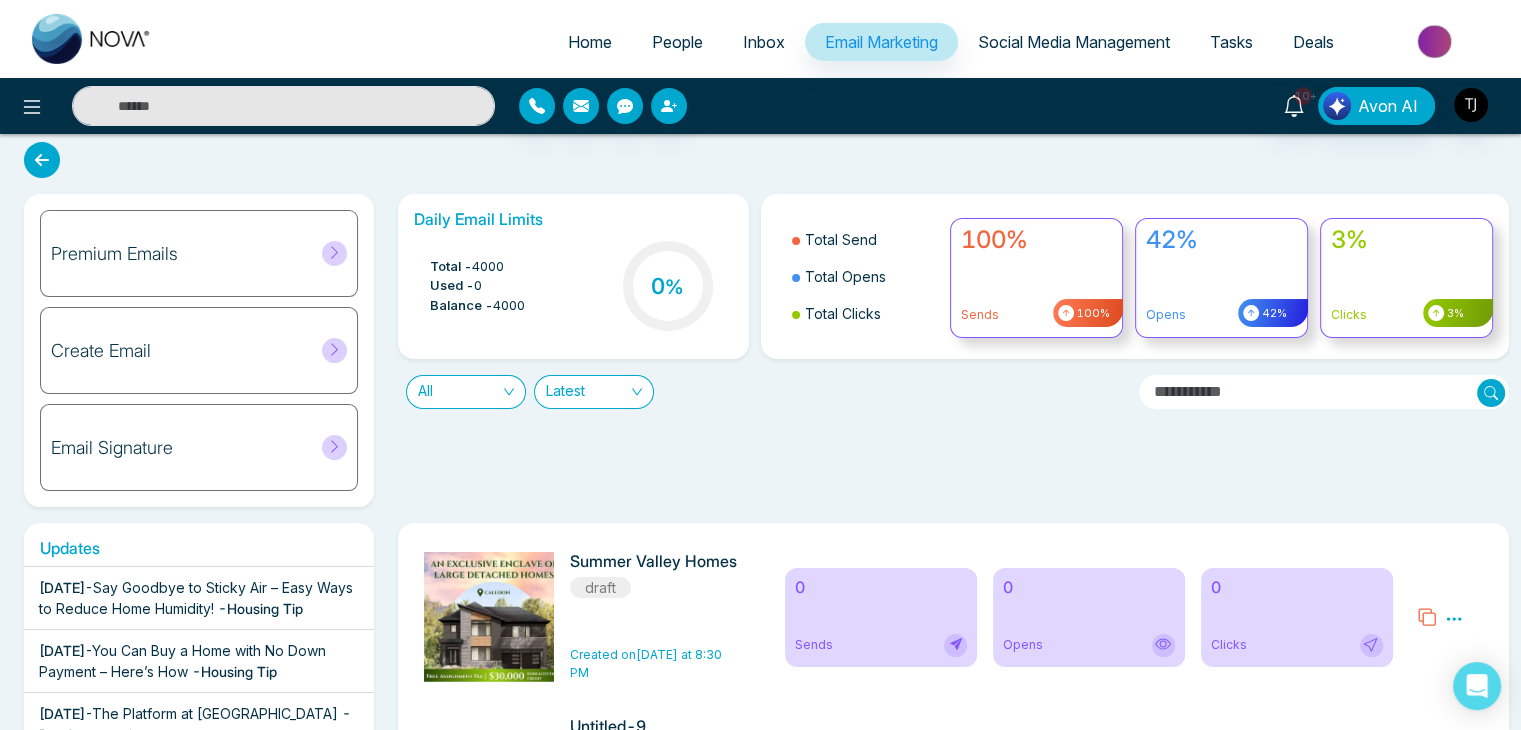 scroll, scrollTop: 0, scrollLeft: 0, axis: both 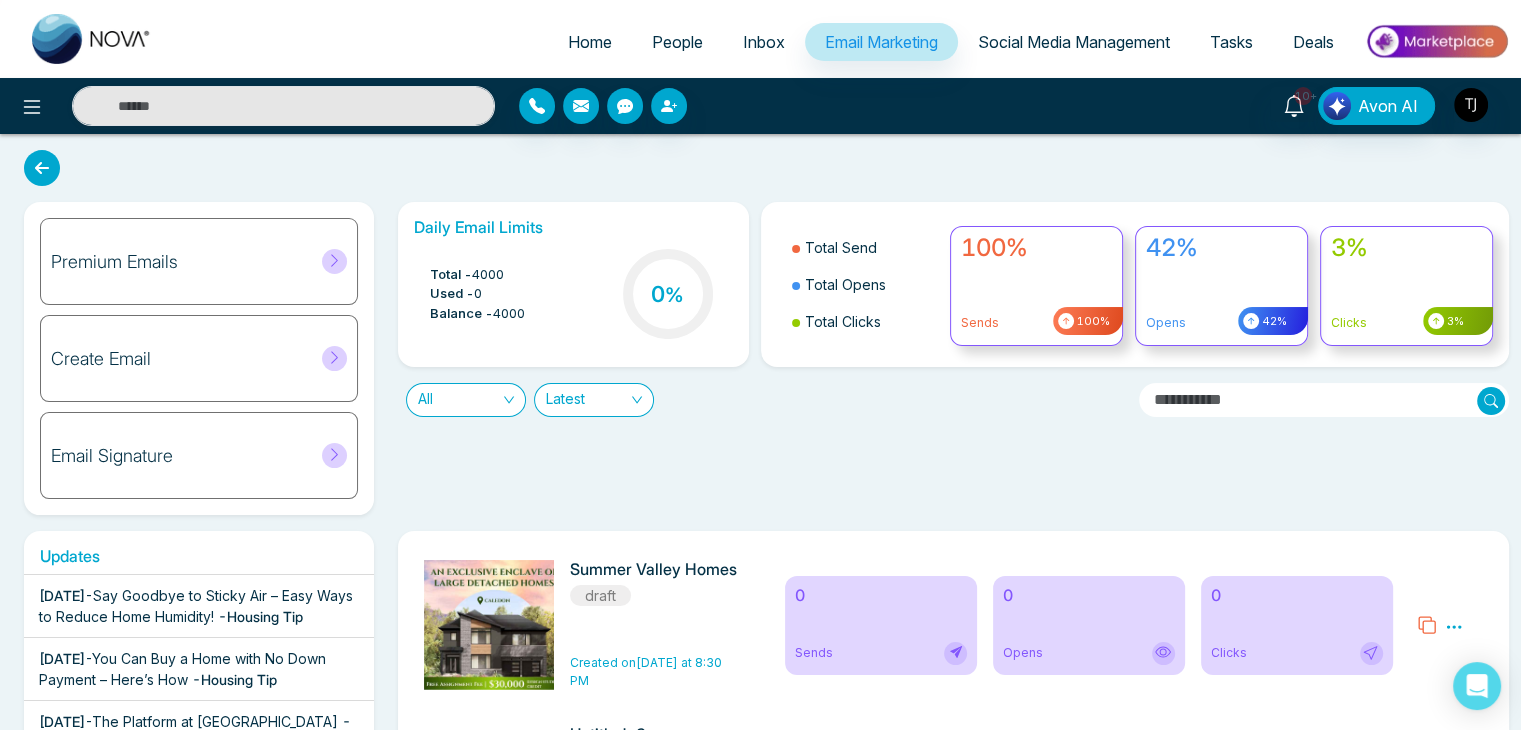 click 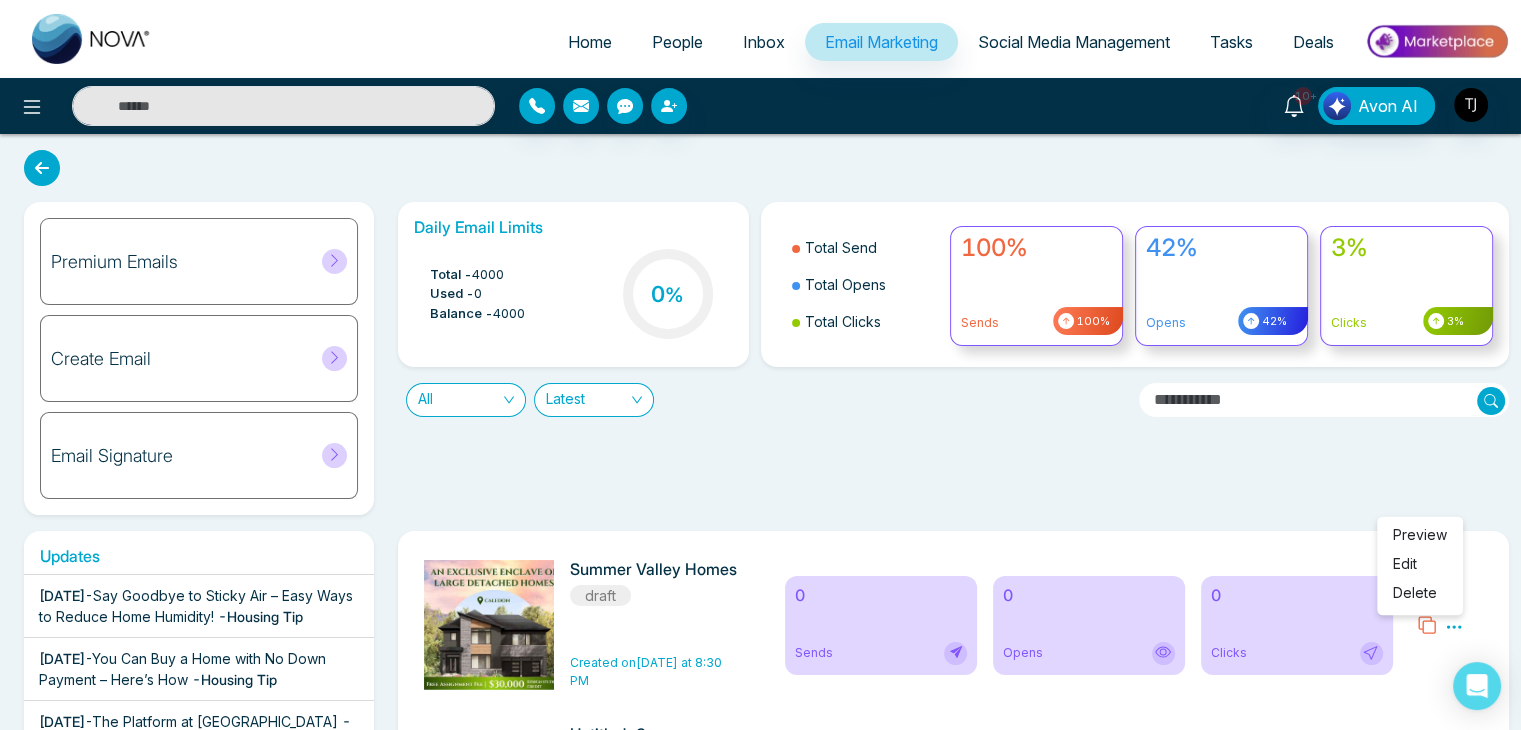 click on "Preview Edit Delete" at bounding box center (1420, 565) 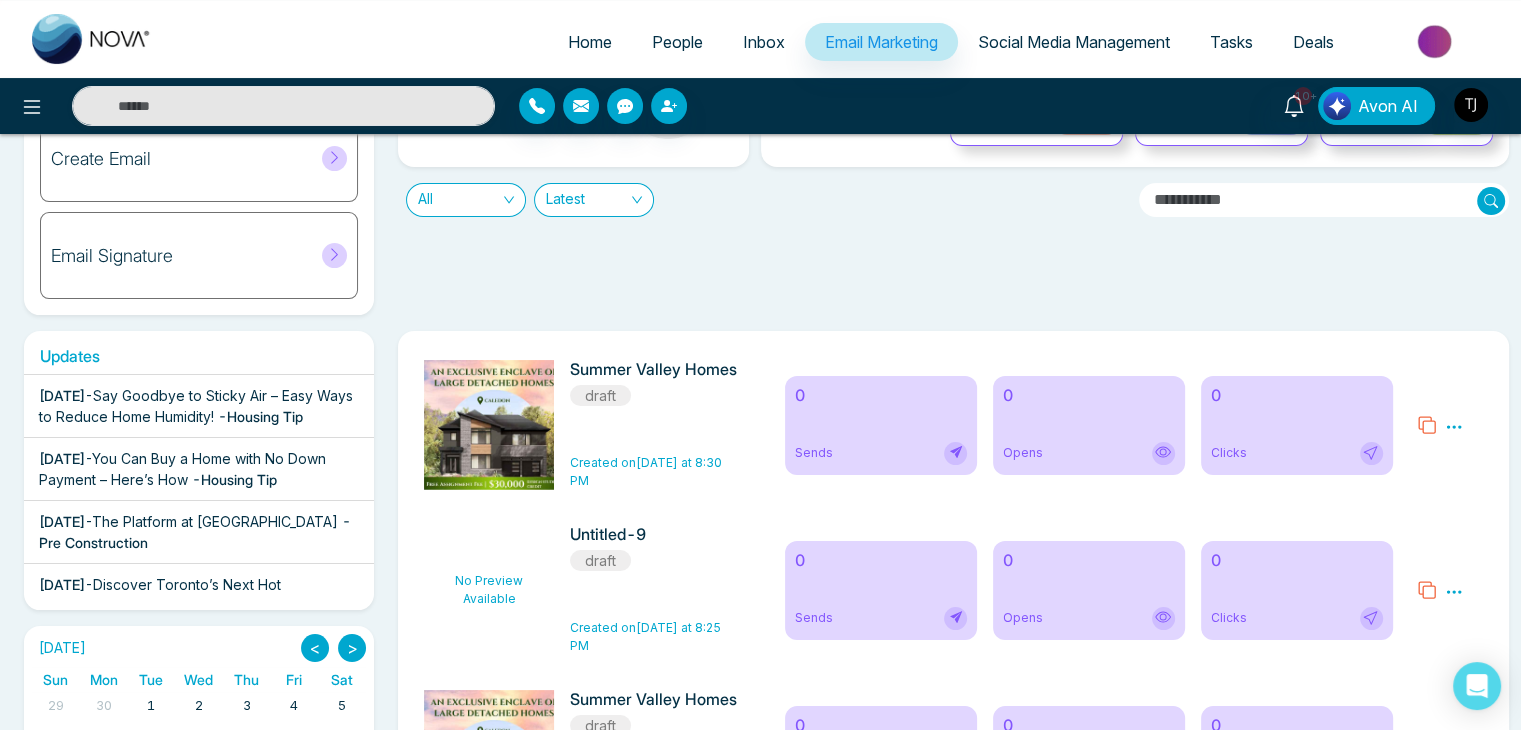 scroll, scrollTop: 0, scrollLeft: 0, axis: both 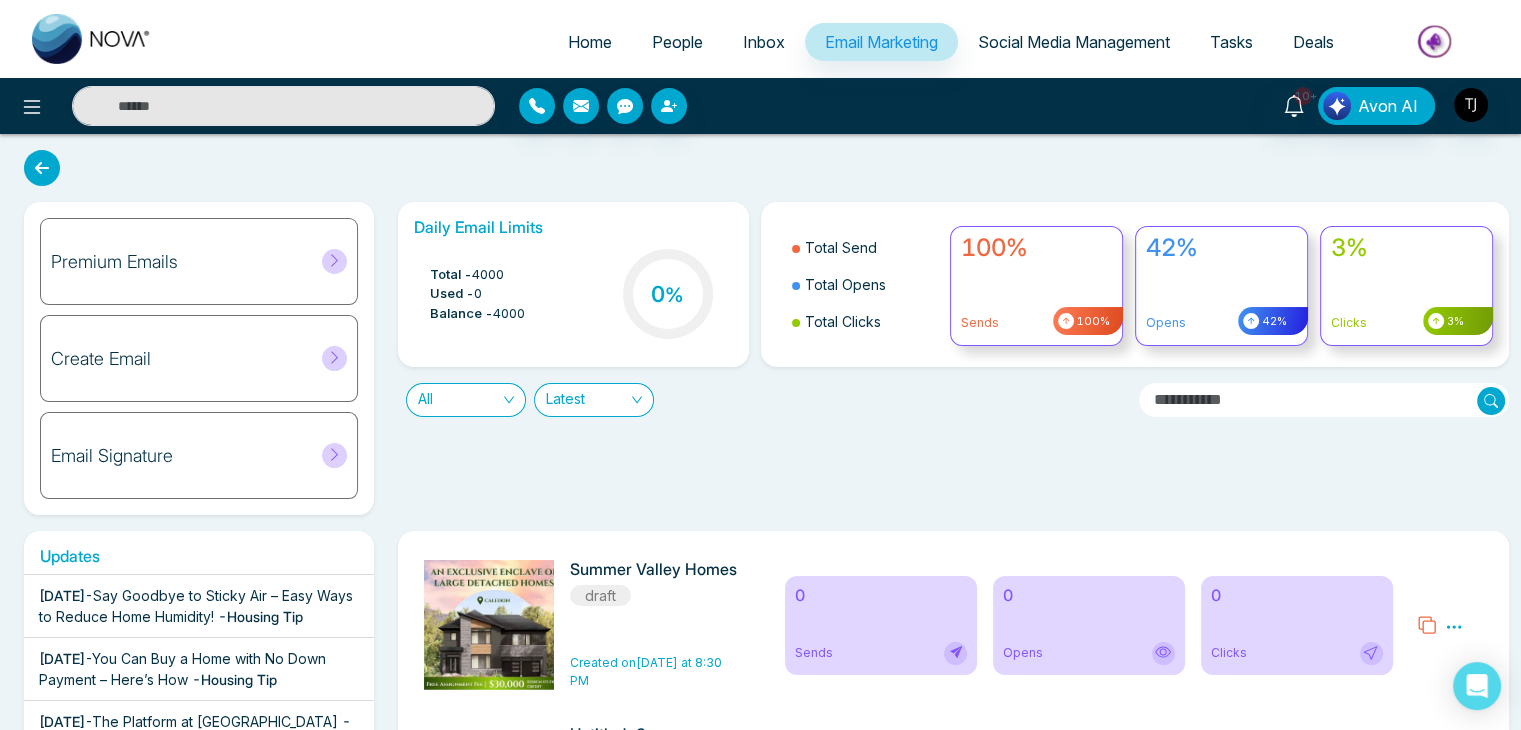click on "3% Clicks 3%" at bounding box center [1406, 286] 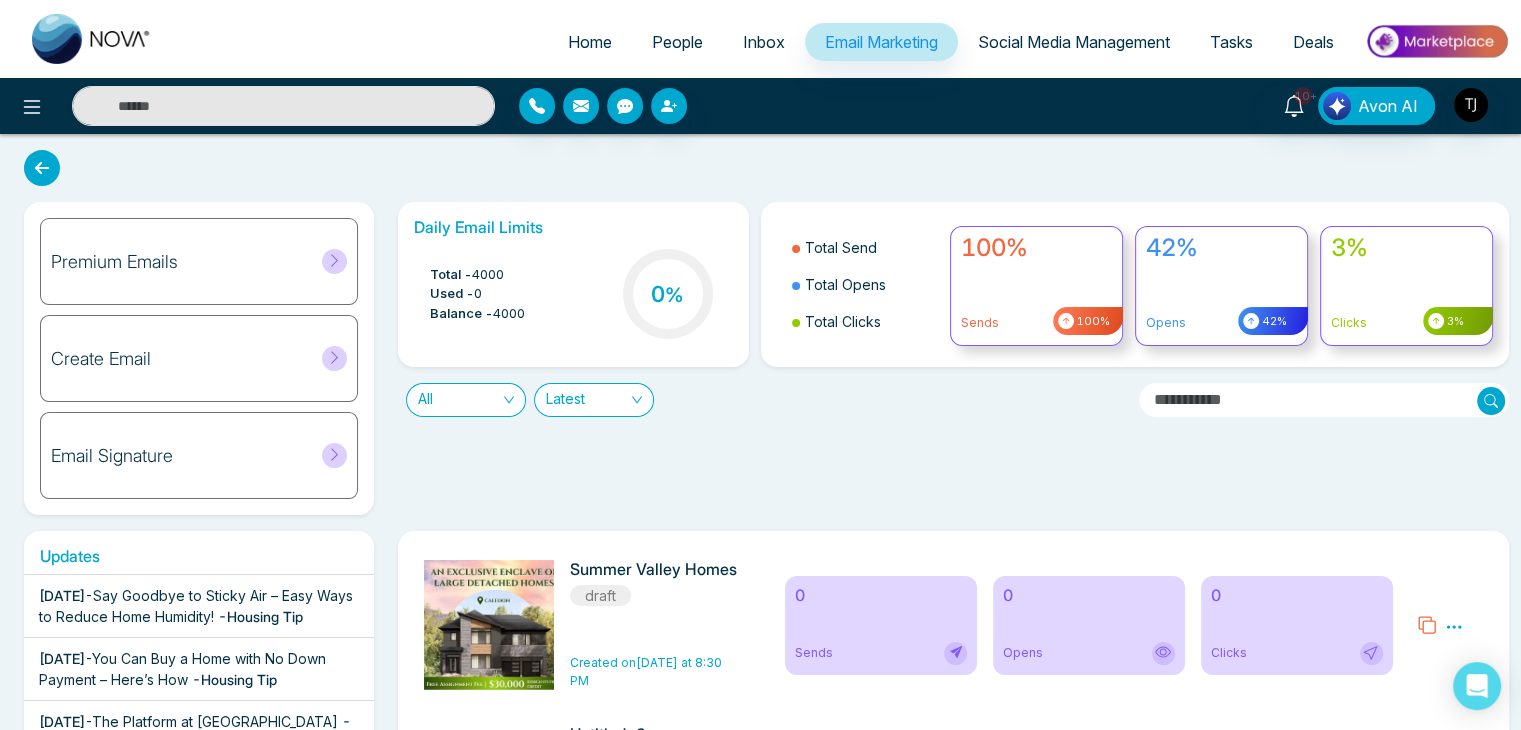drag, startPoint x: 1390, startPoint y: 301, endPoint x: 1436, endPoint y: 284, distance: 49.0408 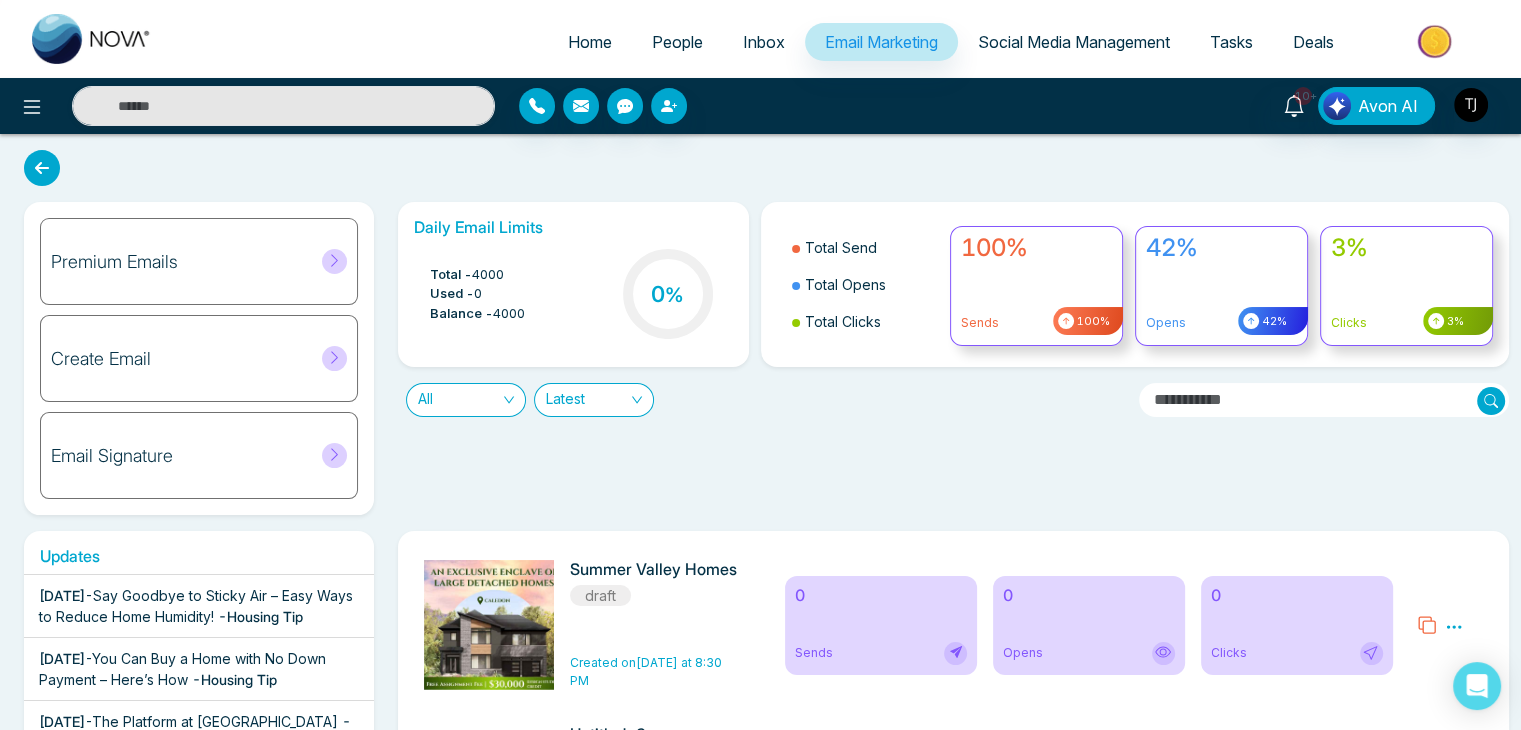 click on "Total Send  Total Opens  Total Clicks 100% Sends 100% 42% Opens 42% 3% Clicks 3%" at bounding box center [1135, 284] 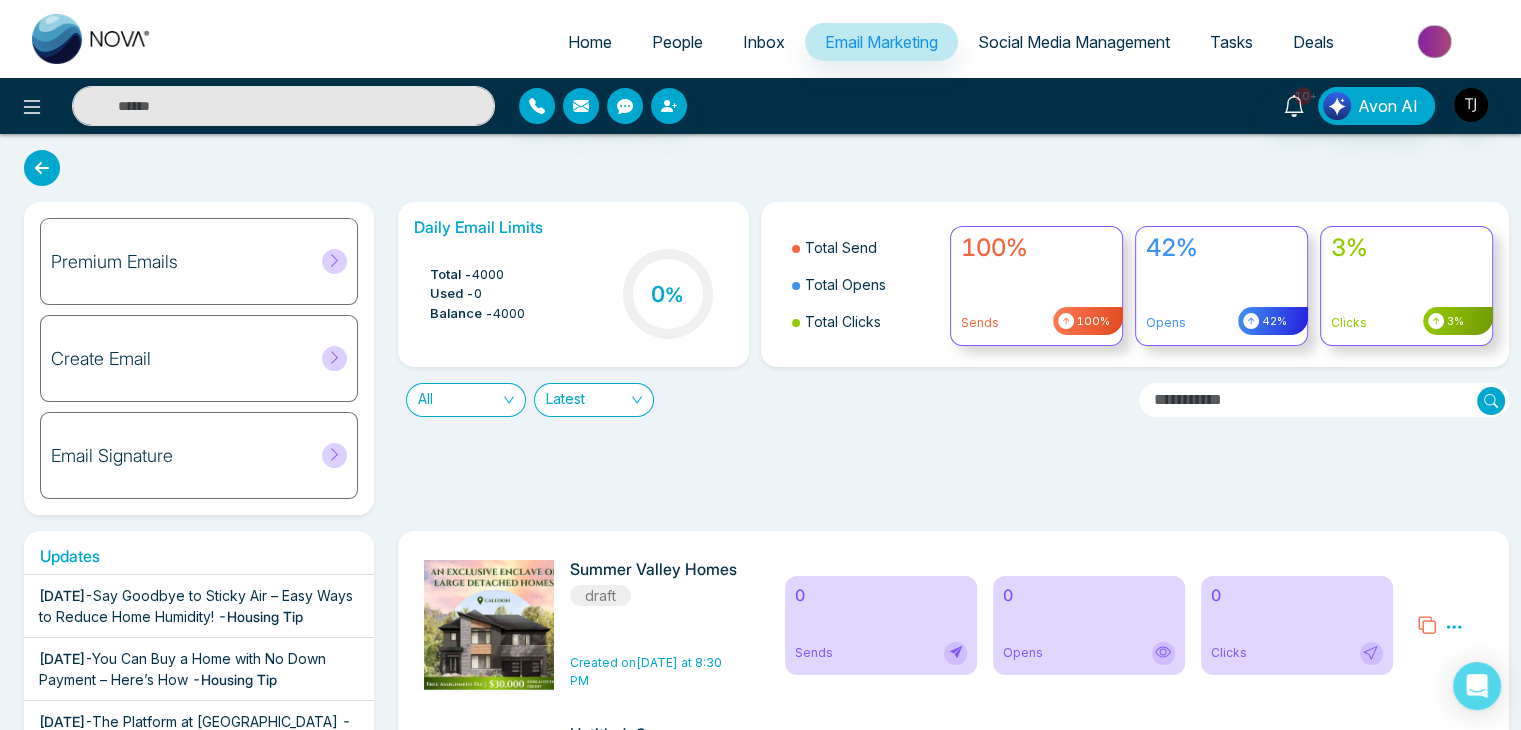 click on "100% Sends 100%" at bounding box center [1042, 284] 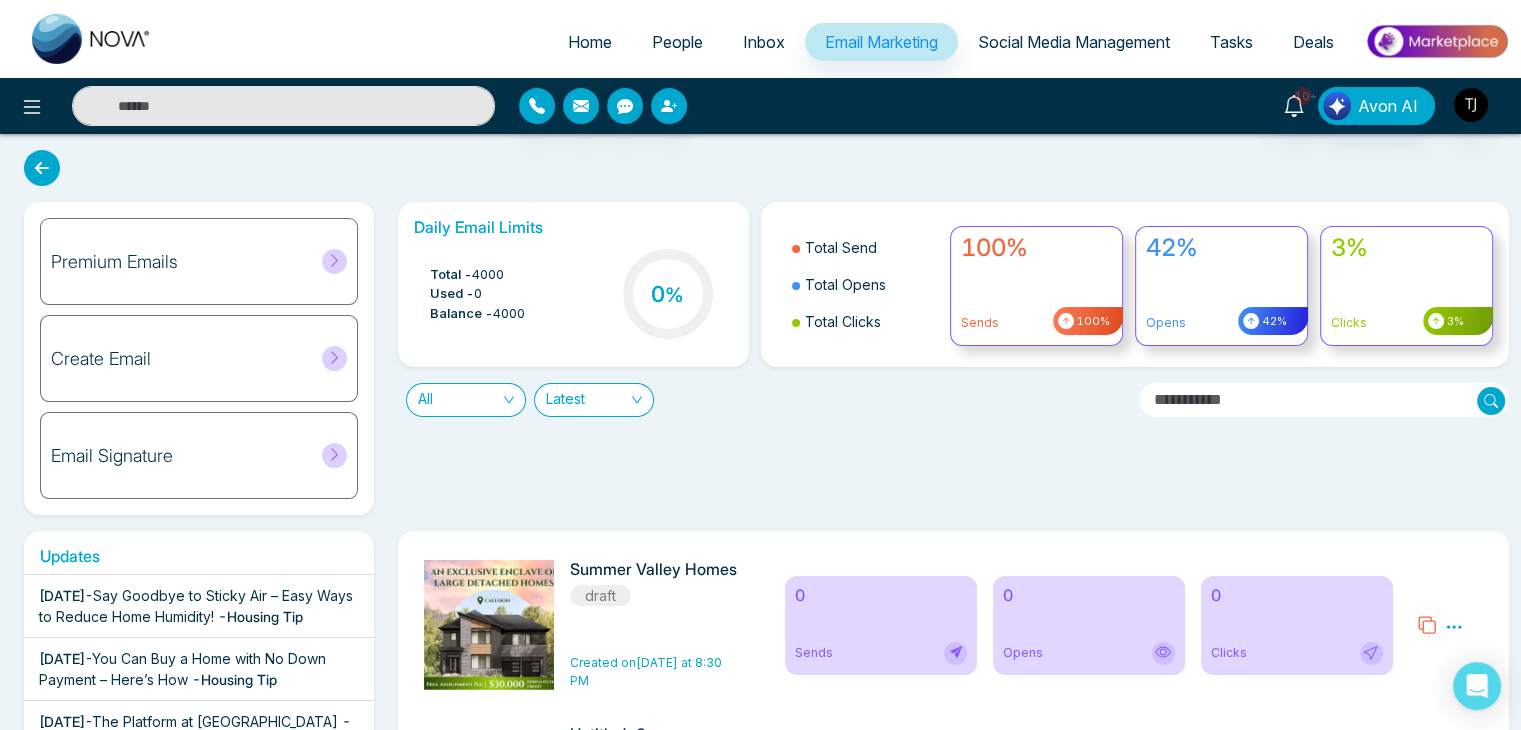 drag, startPoint x: 1204, startPoint y: 317, endPoint x: 1300, endPoint y: 329, distance: 96.74709 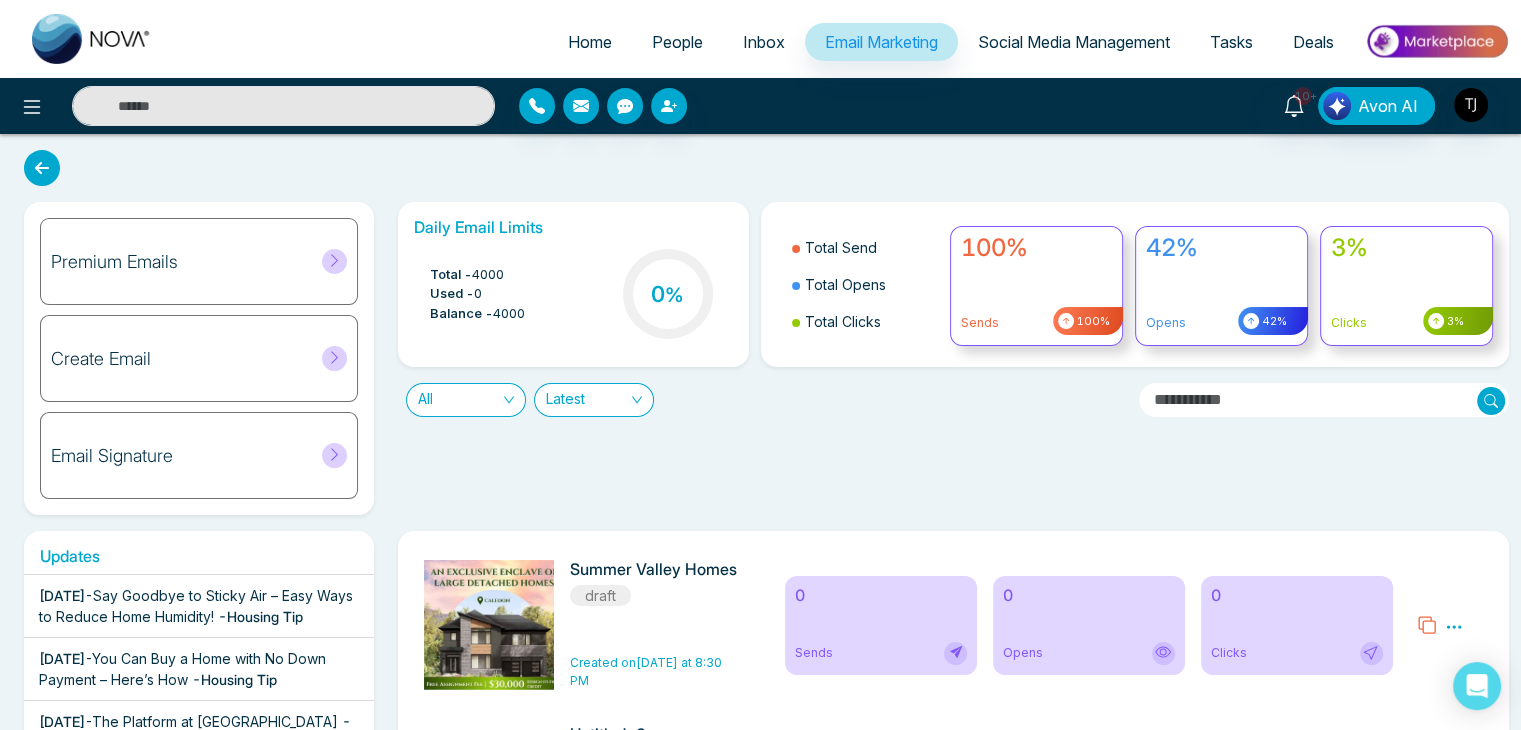 click on "Opens" at bounding box center [1221, 323] 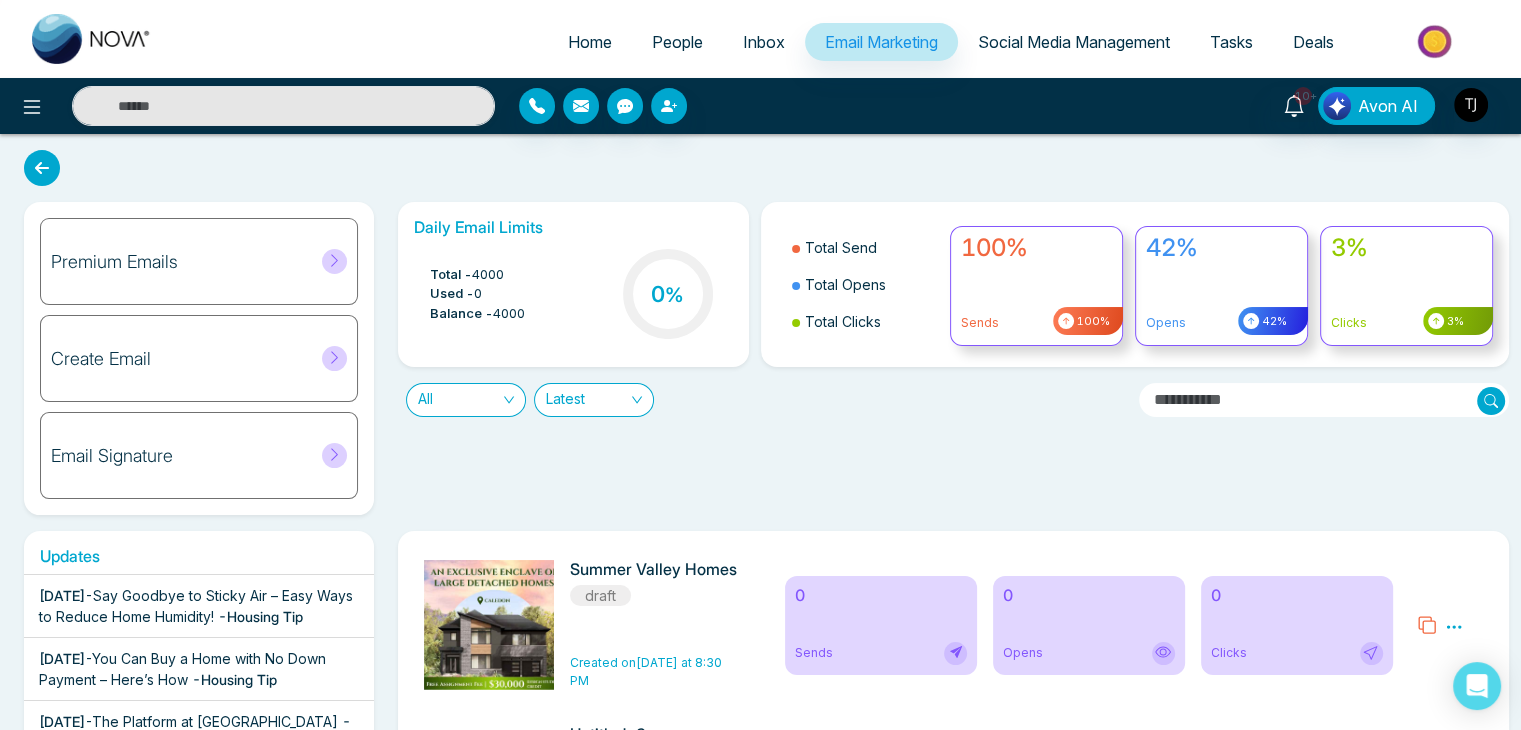 click 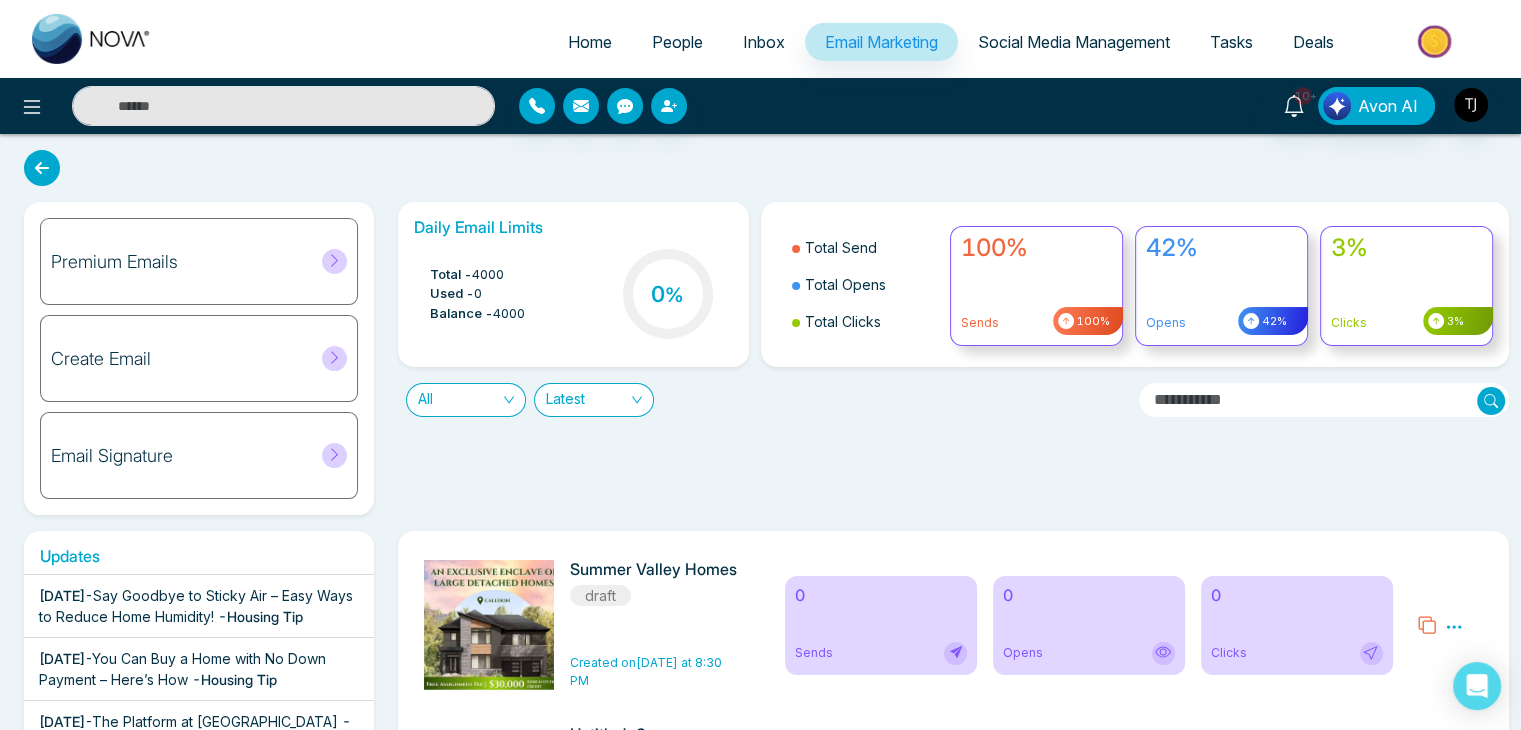 click on "Social Media Management" at bounding box center (1074, 42) 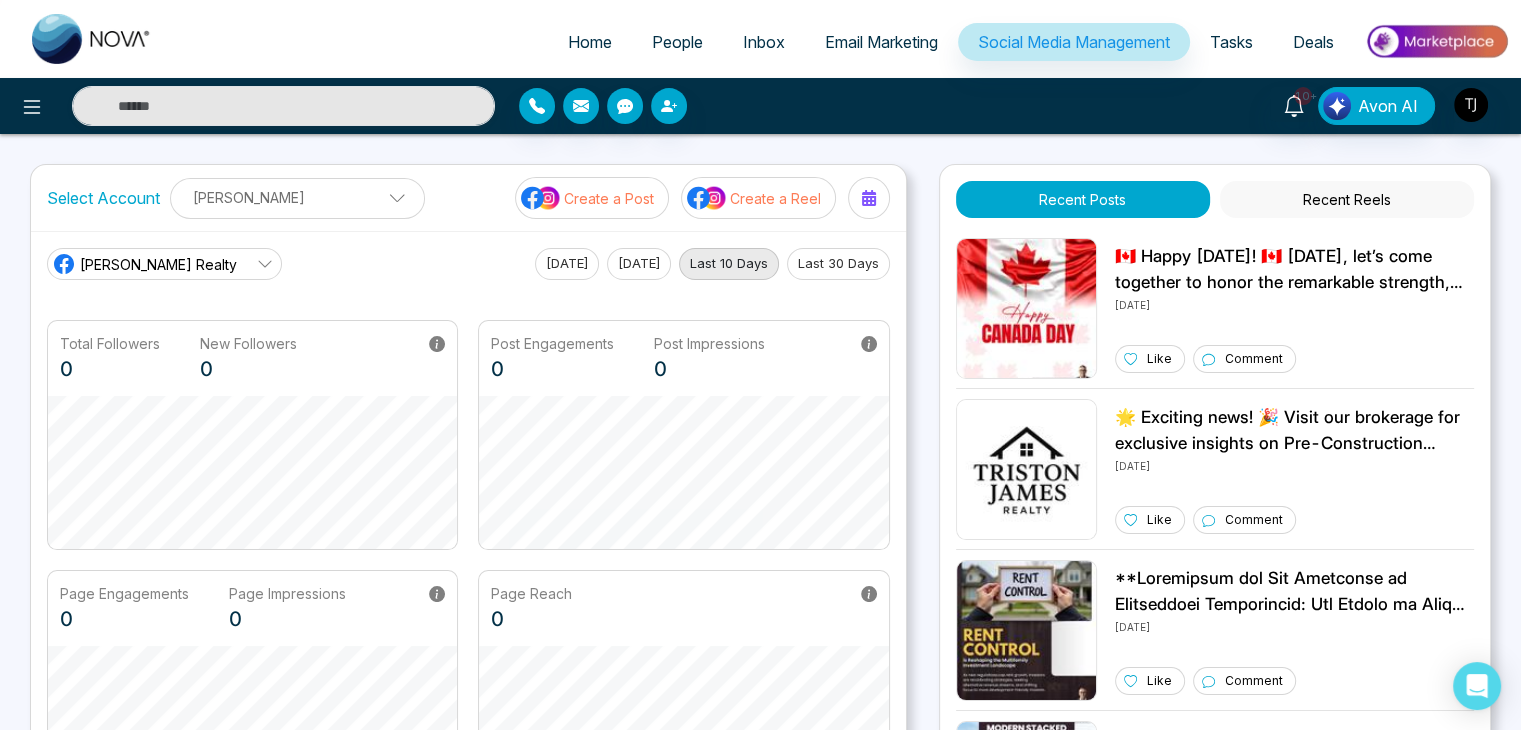 scroll, scrollTop: 0, scrollLeft: 0, axis: both 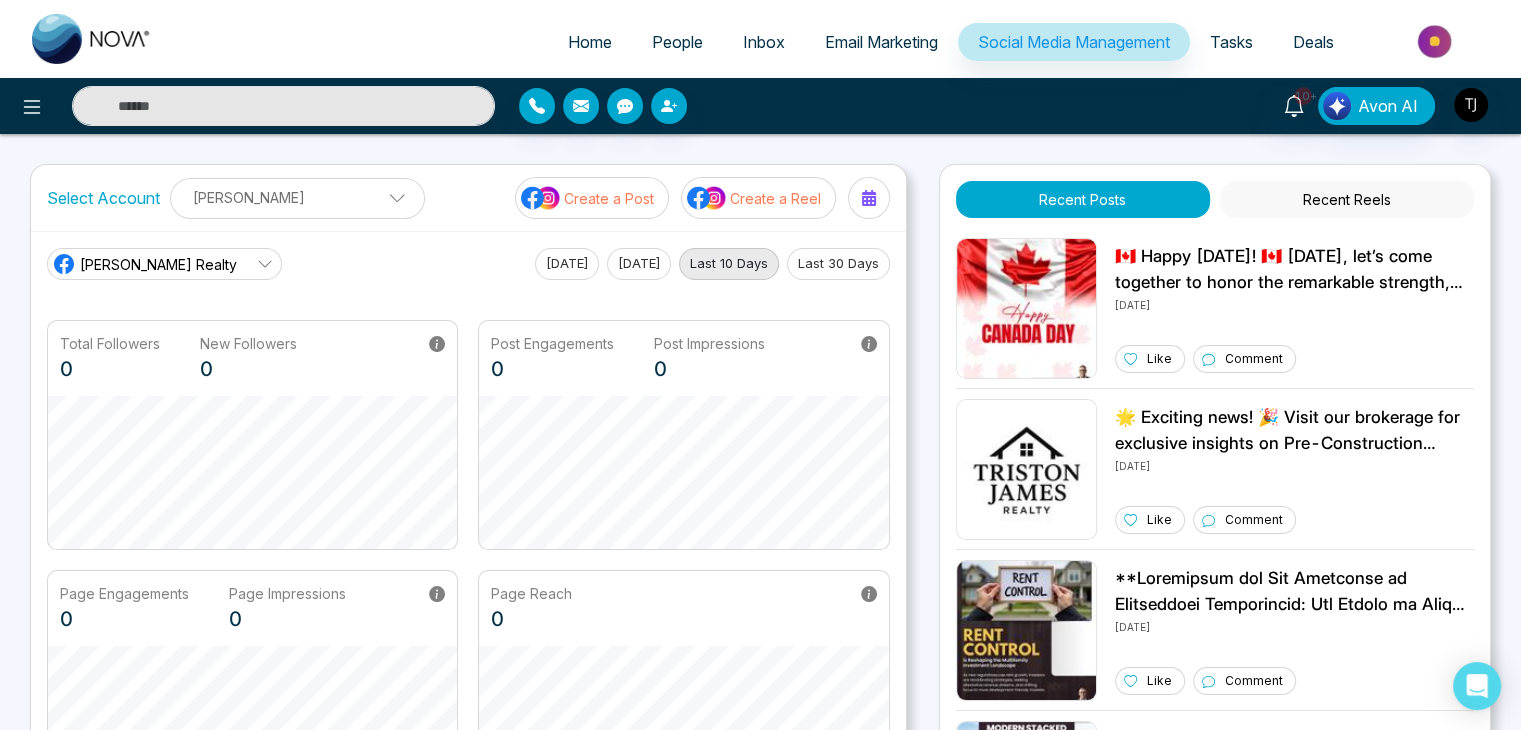 click on "[PERSON_NAME]" at bounding box center (297, 197) 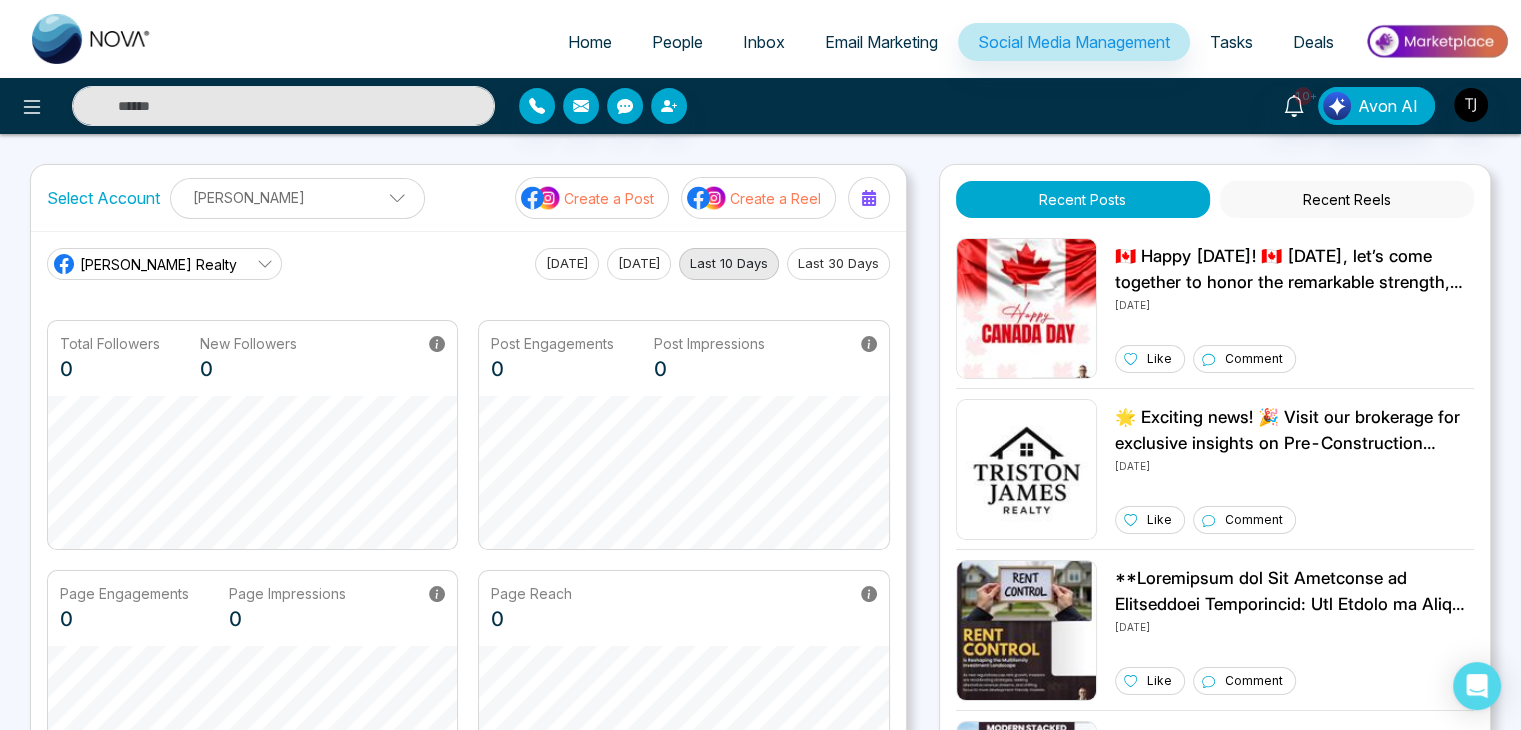click on "Select Account [PERSON_NAME]     [PERSON_NAME]      Add Social Accounts   Create a Post Create a Reel" at bounding box center [468, 198] 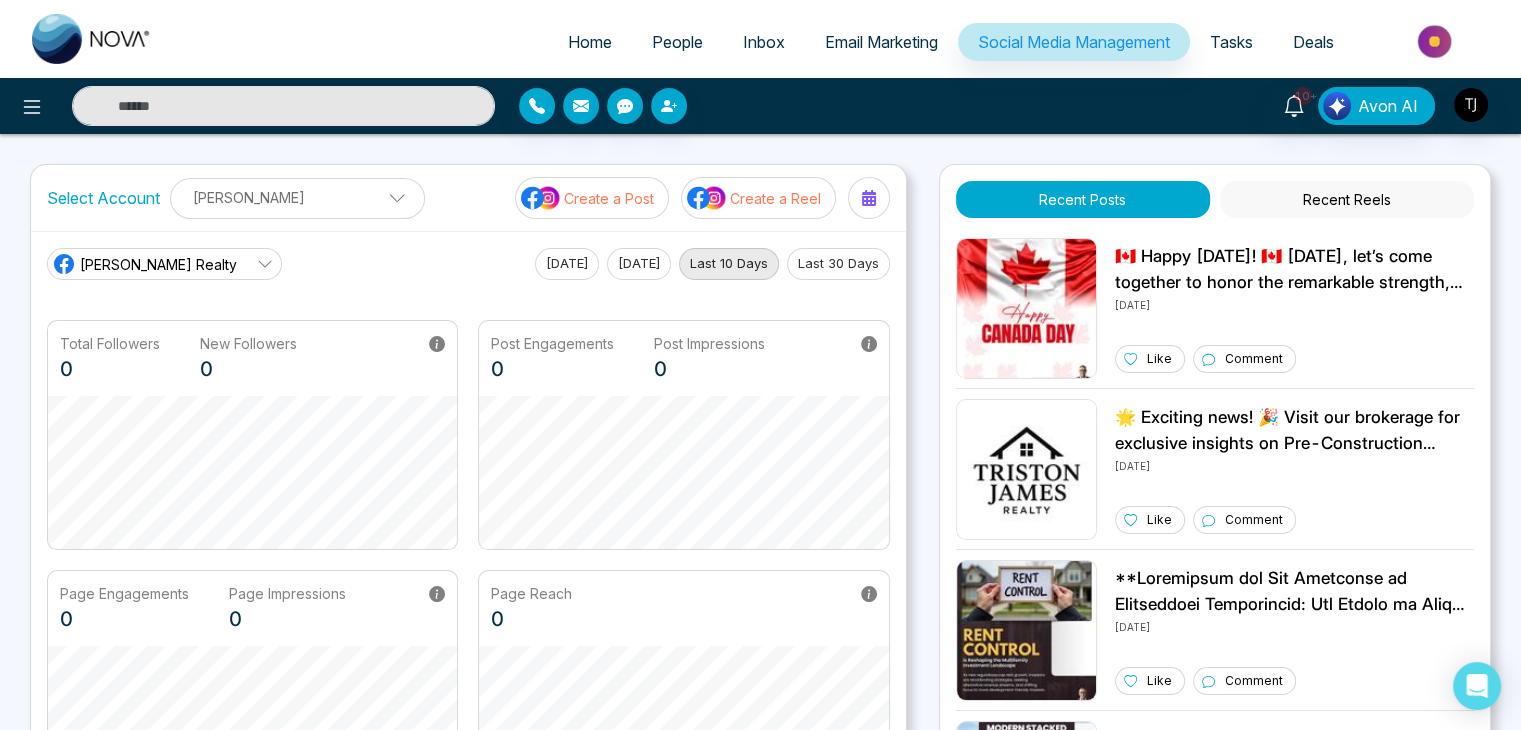 click on "[PERSON_NAME] Realty" at bounding box center (158, 264) 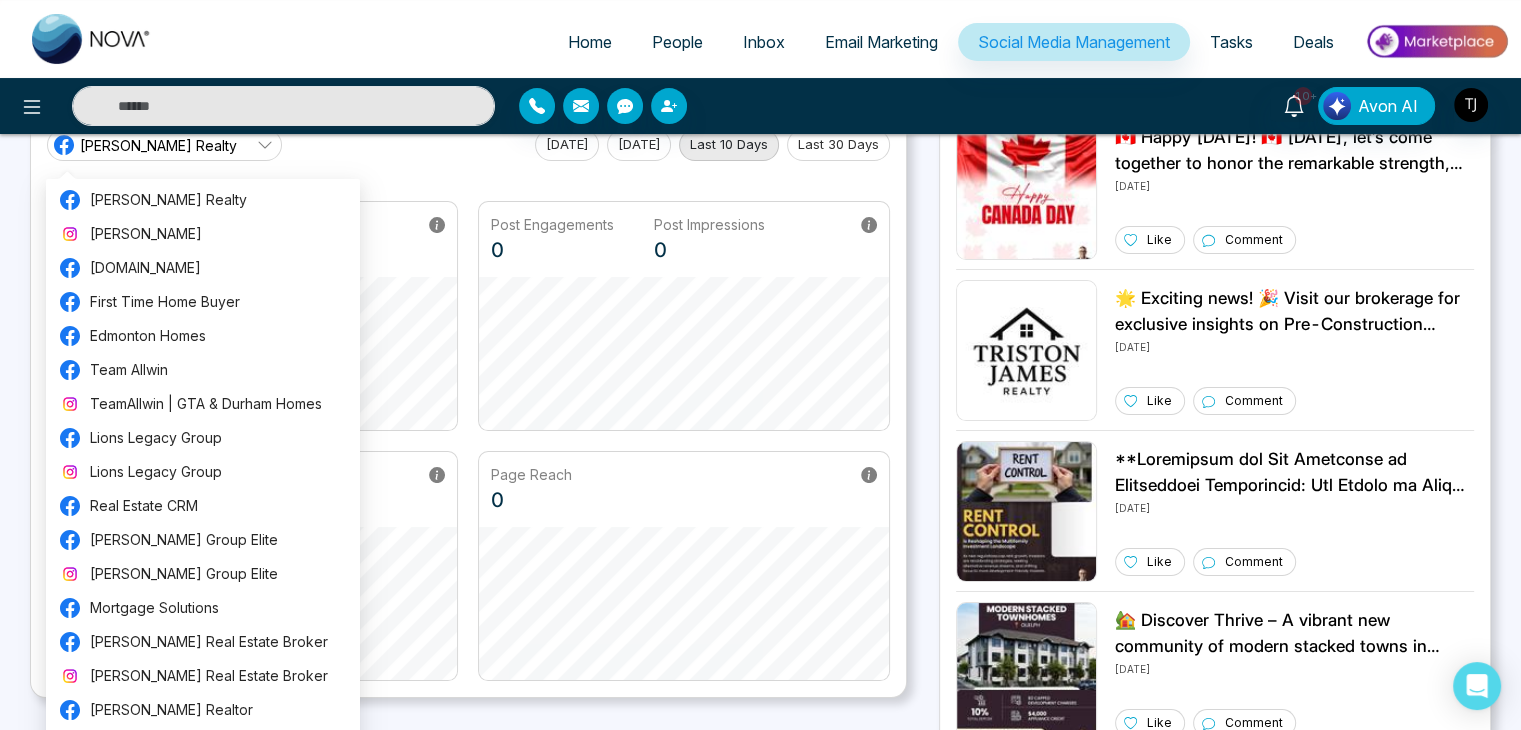 scroll, scrollTop: 0, scrollLeft: 0, axis: both 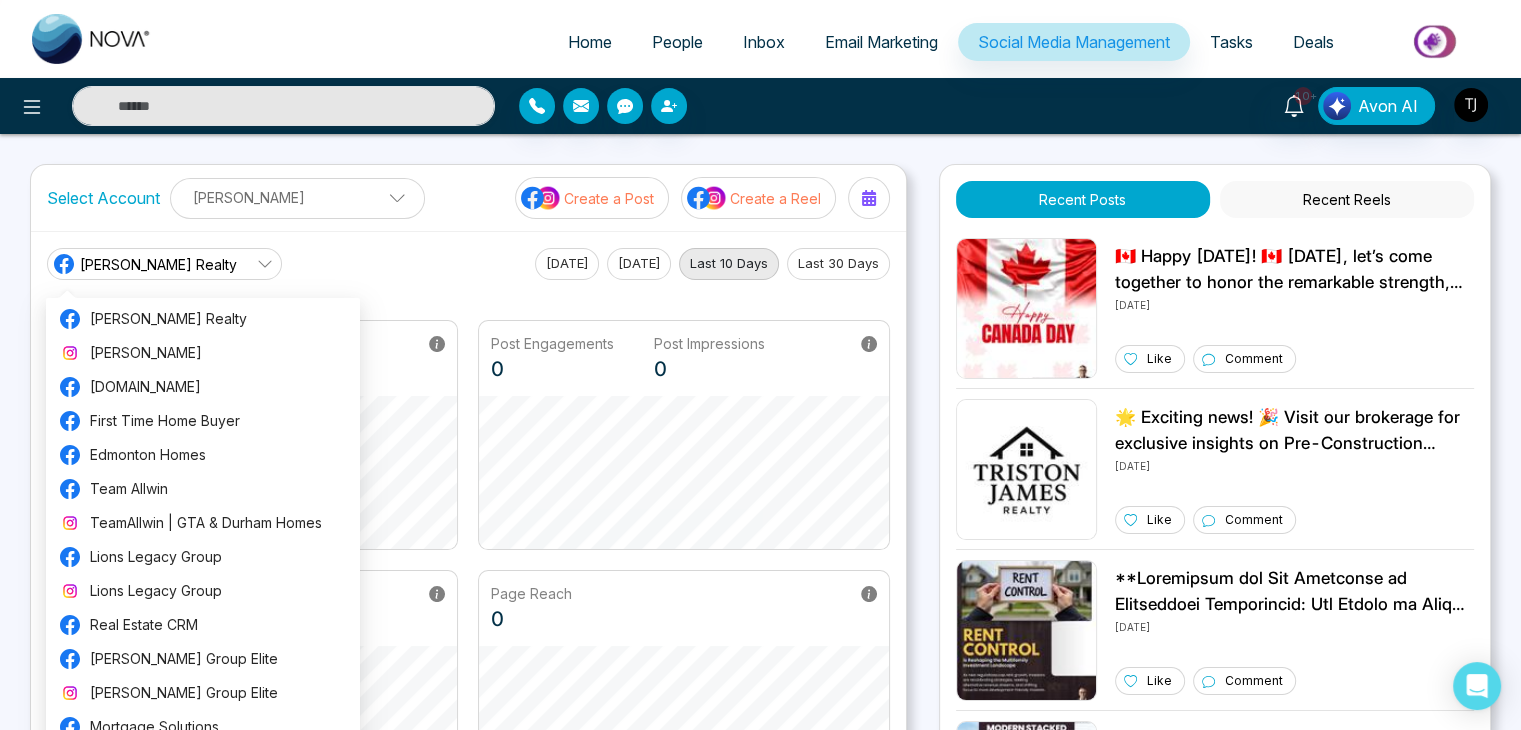 click on "[PERSON_NAME] Realty" at bounding box center (158, 264) 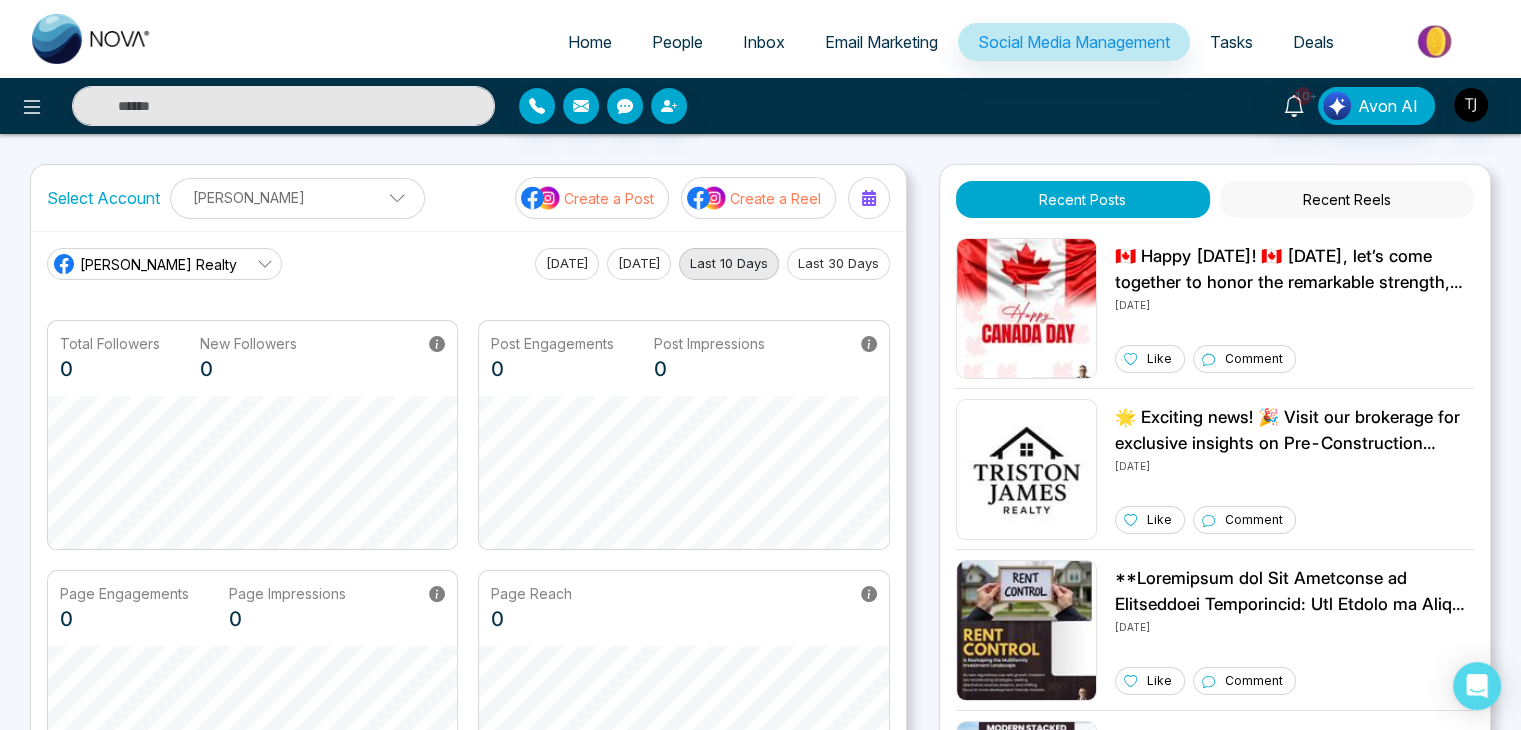 click on "[PERSON_NAME]" at bounding box center [297, 197] 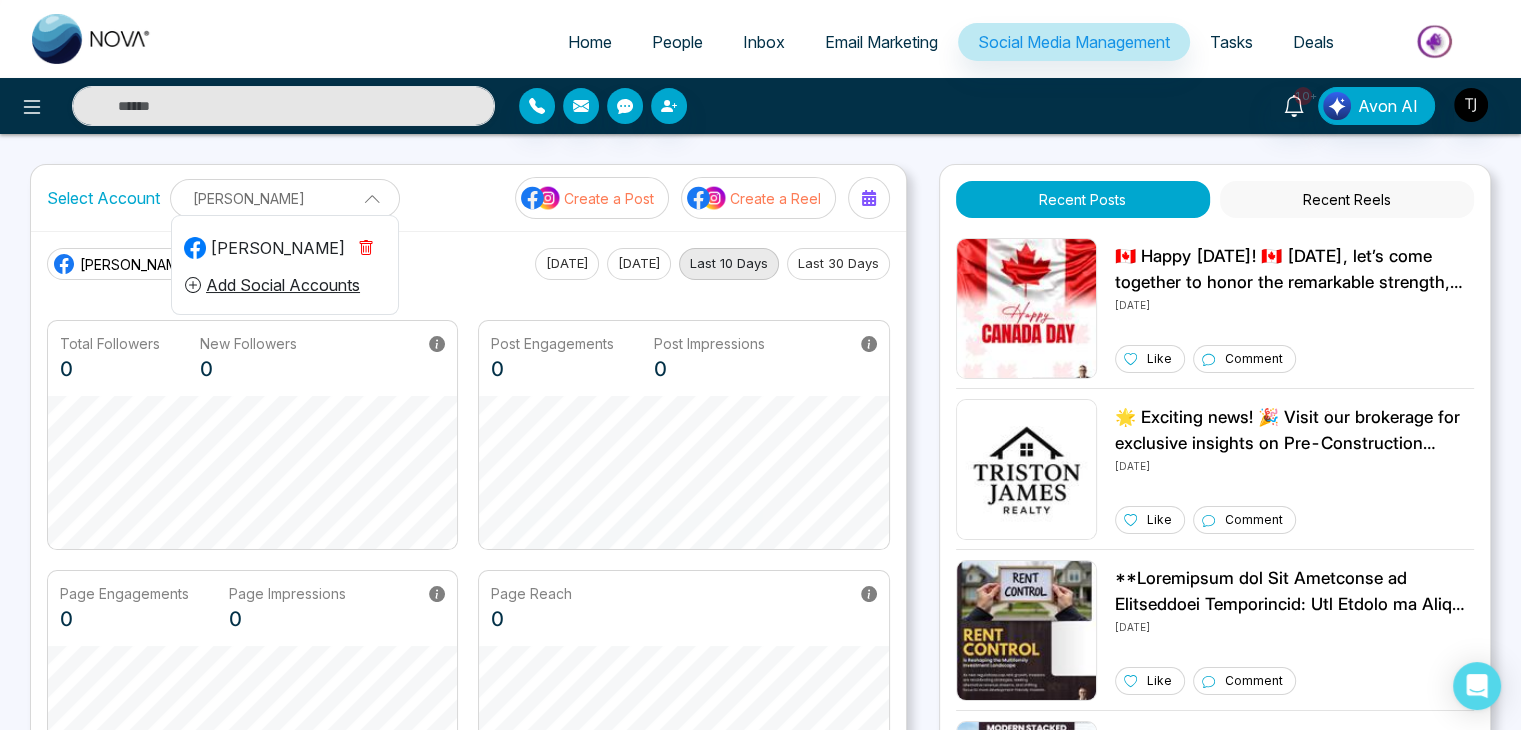 click on "Add Social Accounts" at bounding box center (272, 285) 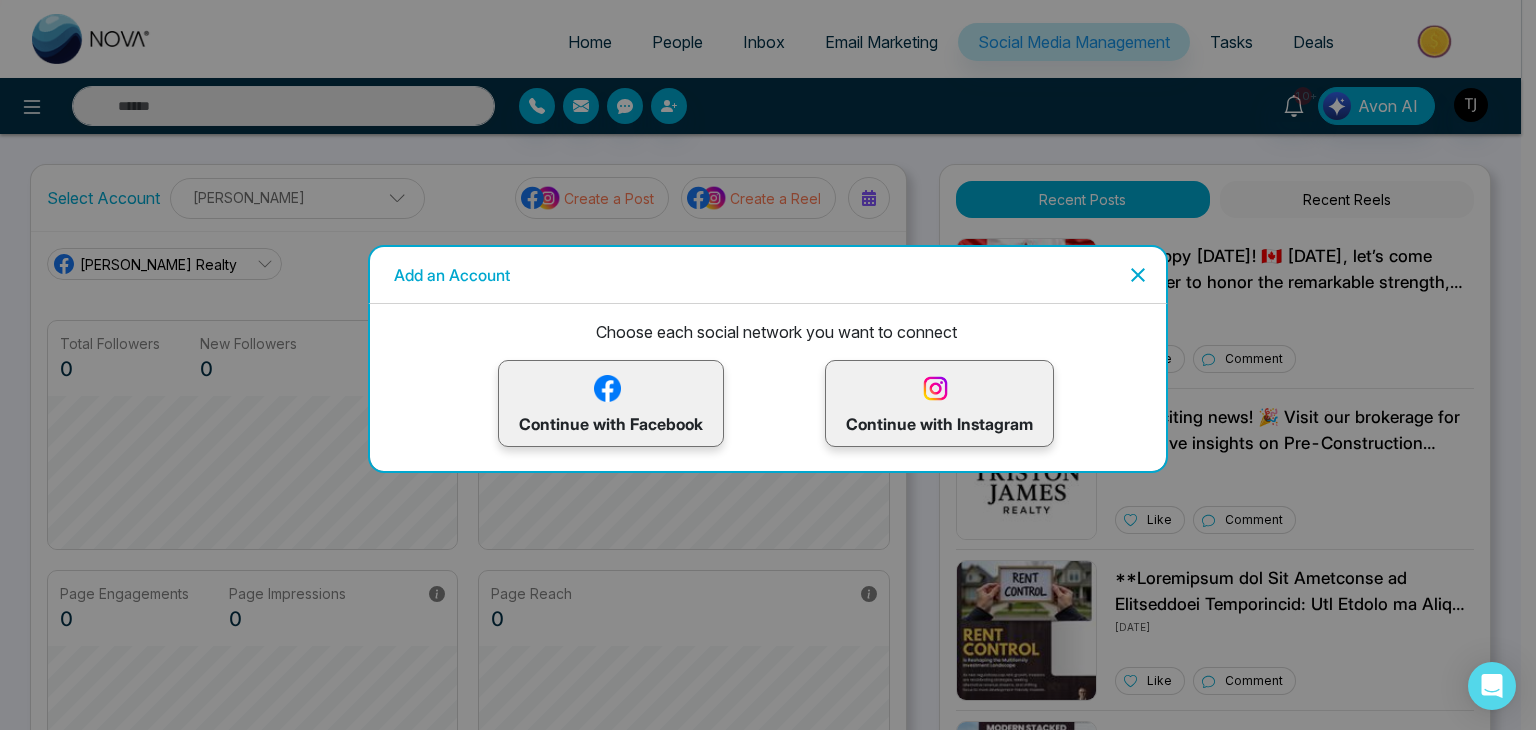 click 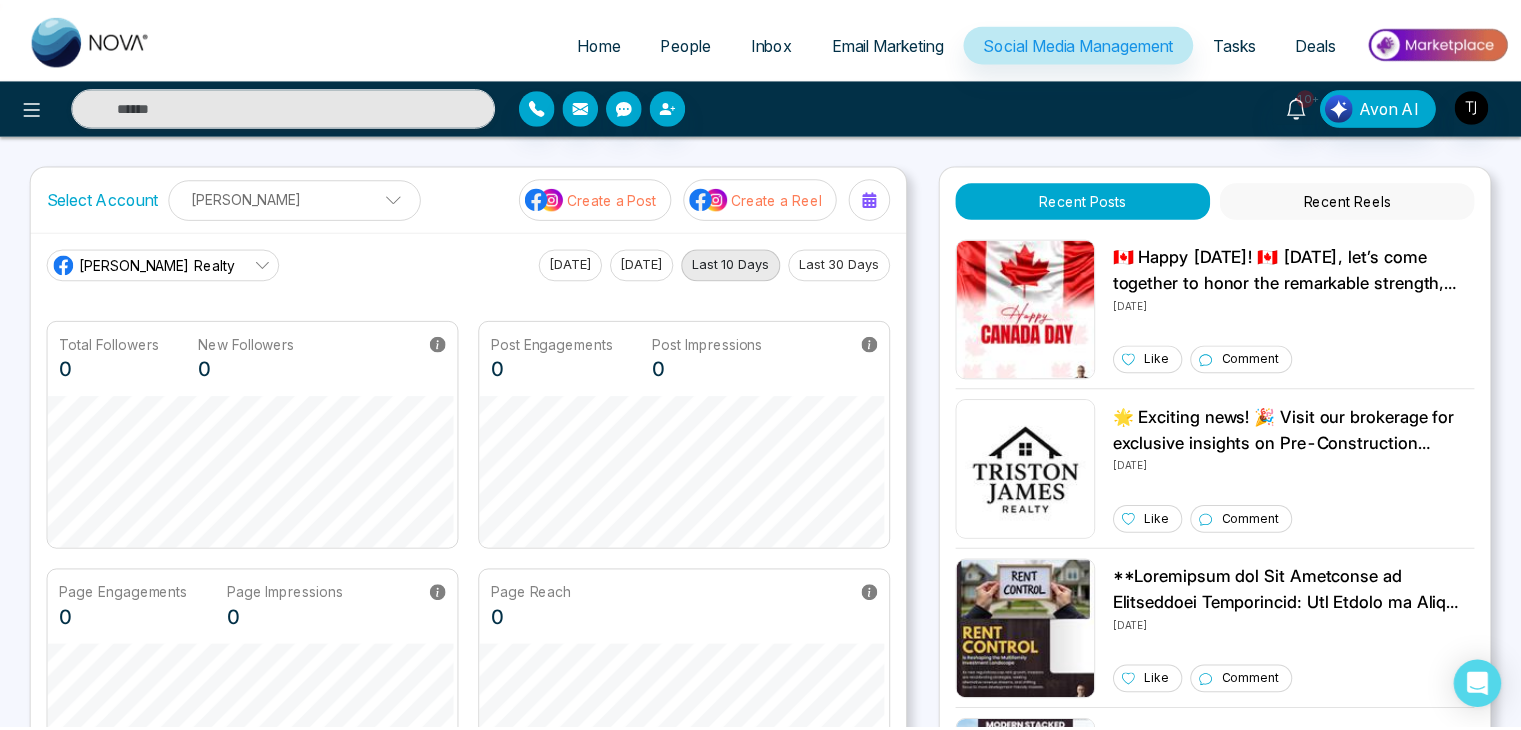 scroll, scrollTop: 75, scrollLeft: 0, axis: vertical 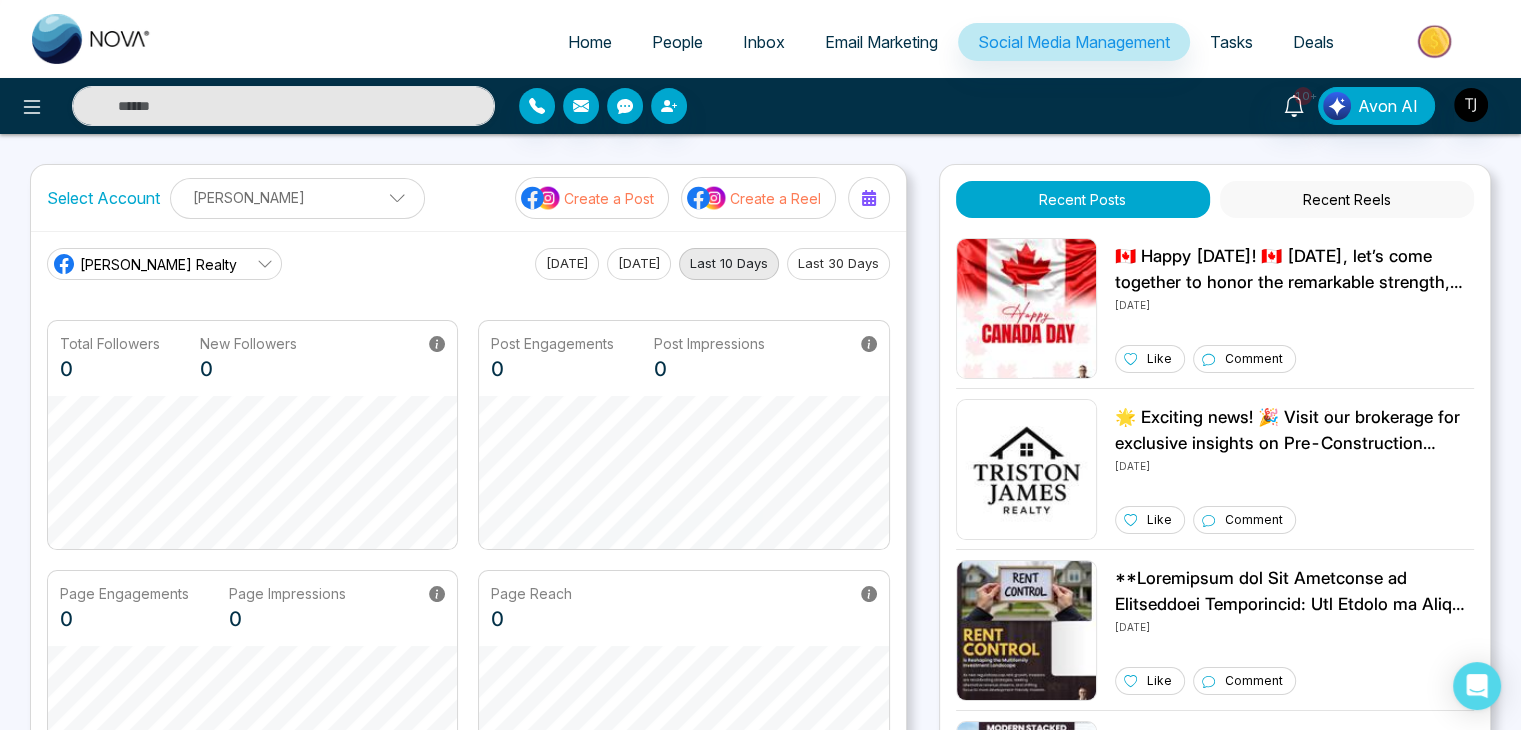 click on "[PERSON_NAME] Realty" at bounding box center (158, 264) 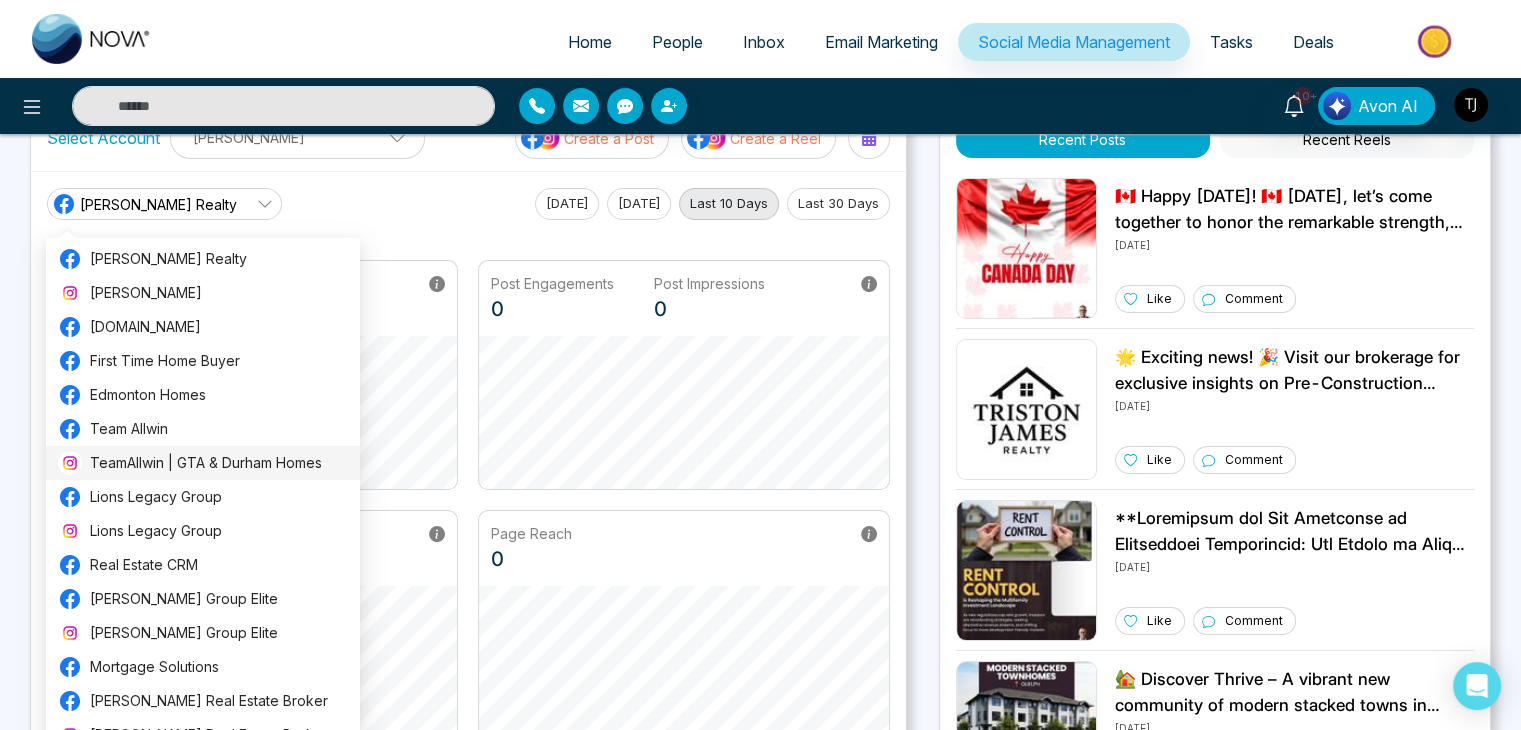 scroll, scrollTop: 0, scrollLeft: 0, axis: both 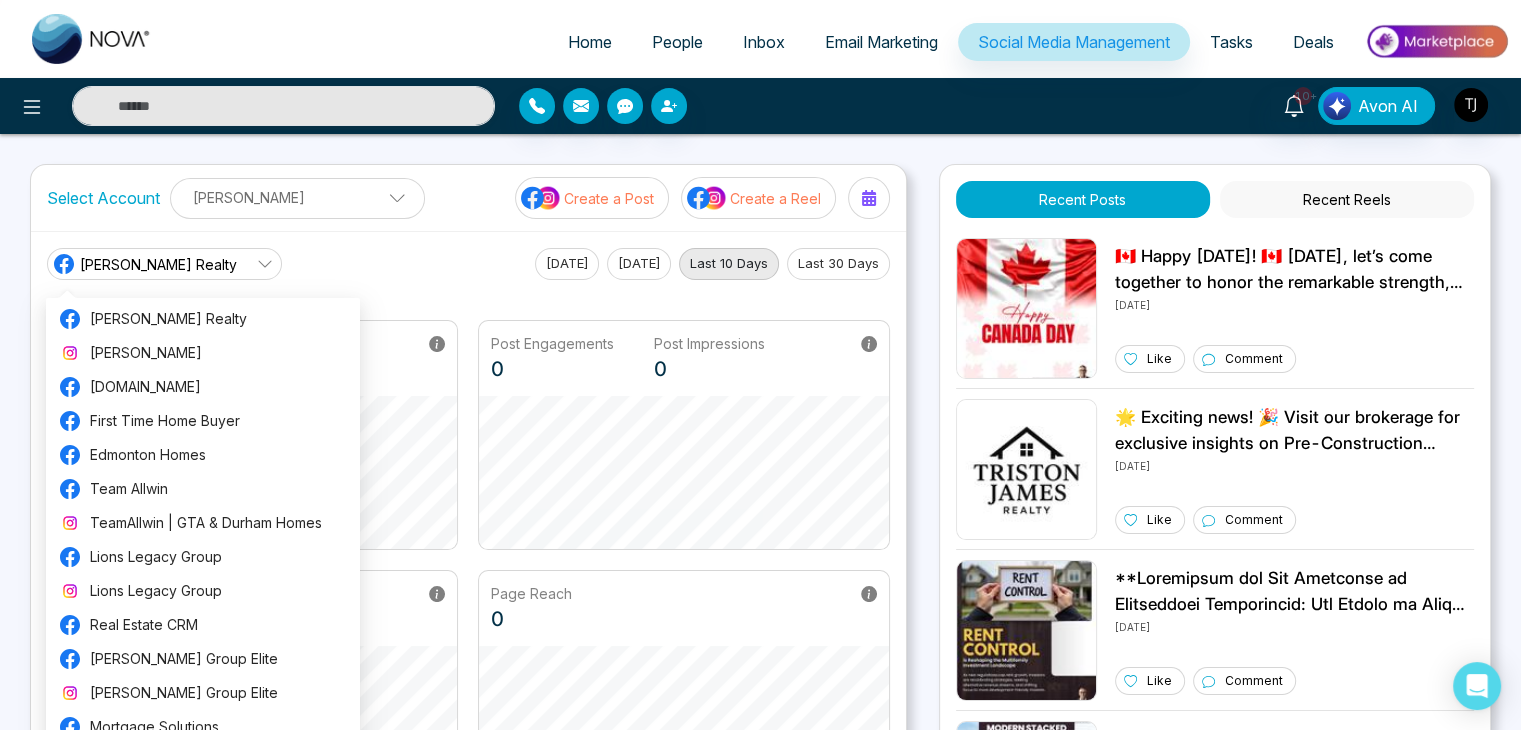 click on "[PERSON_NAME] Realty" at bounding box center (164, 264) 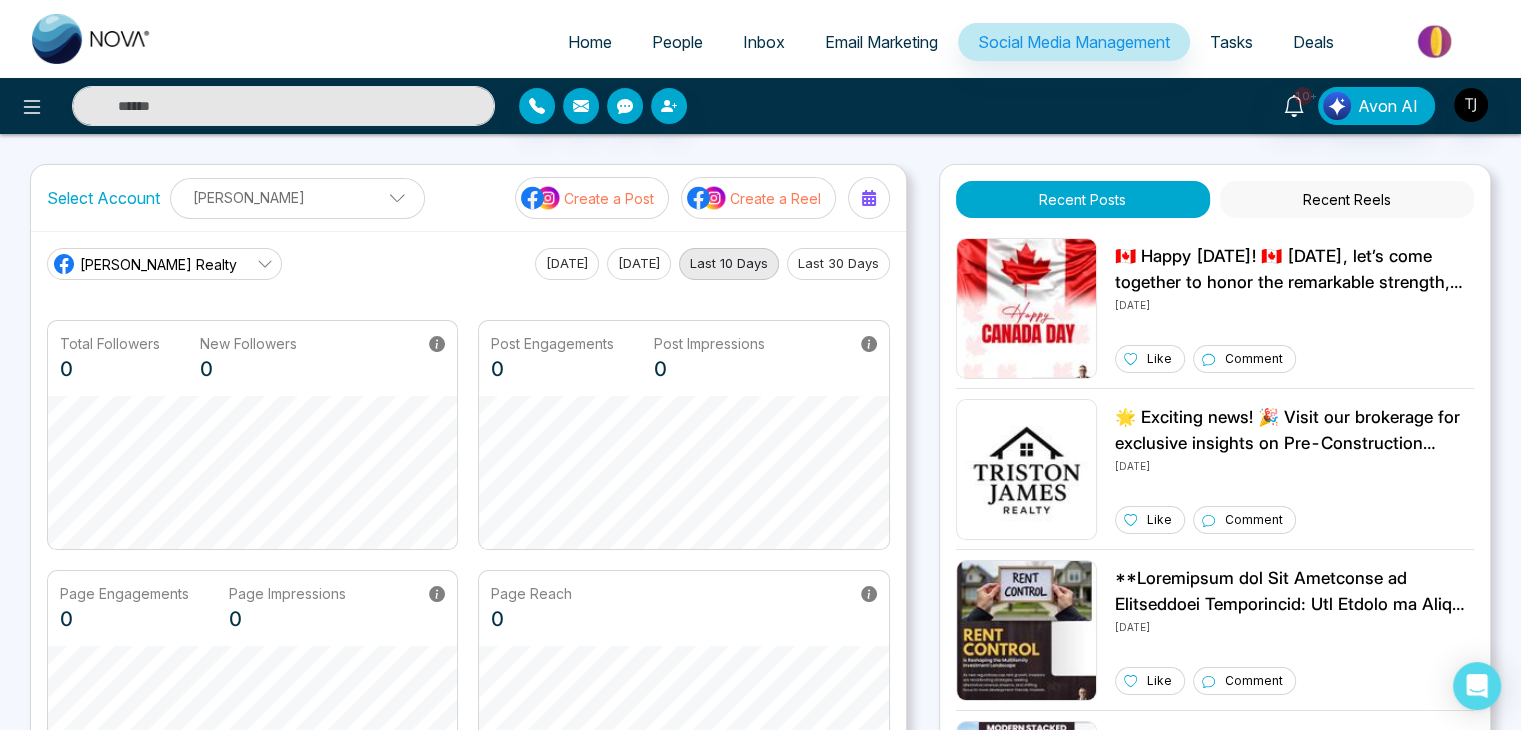 click on "Last 30 Days" at bounding box center [838, 264] 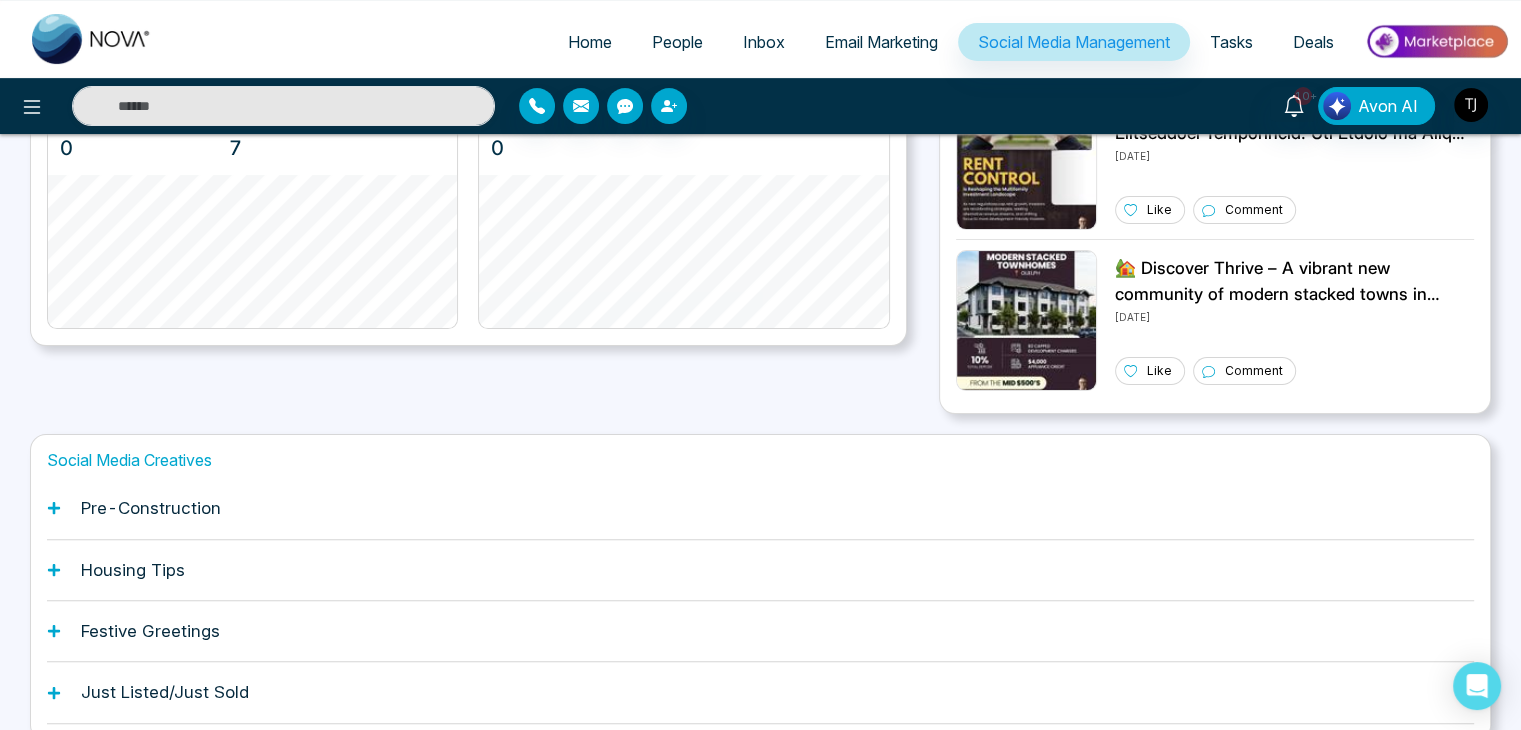 scroll, scrollTop: 560, scrollLeft: 0, axis: vertical 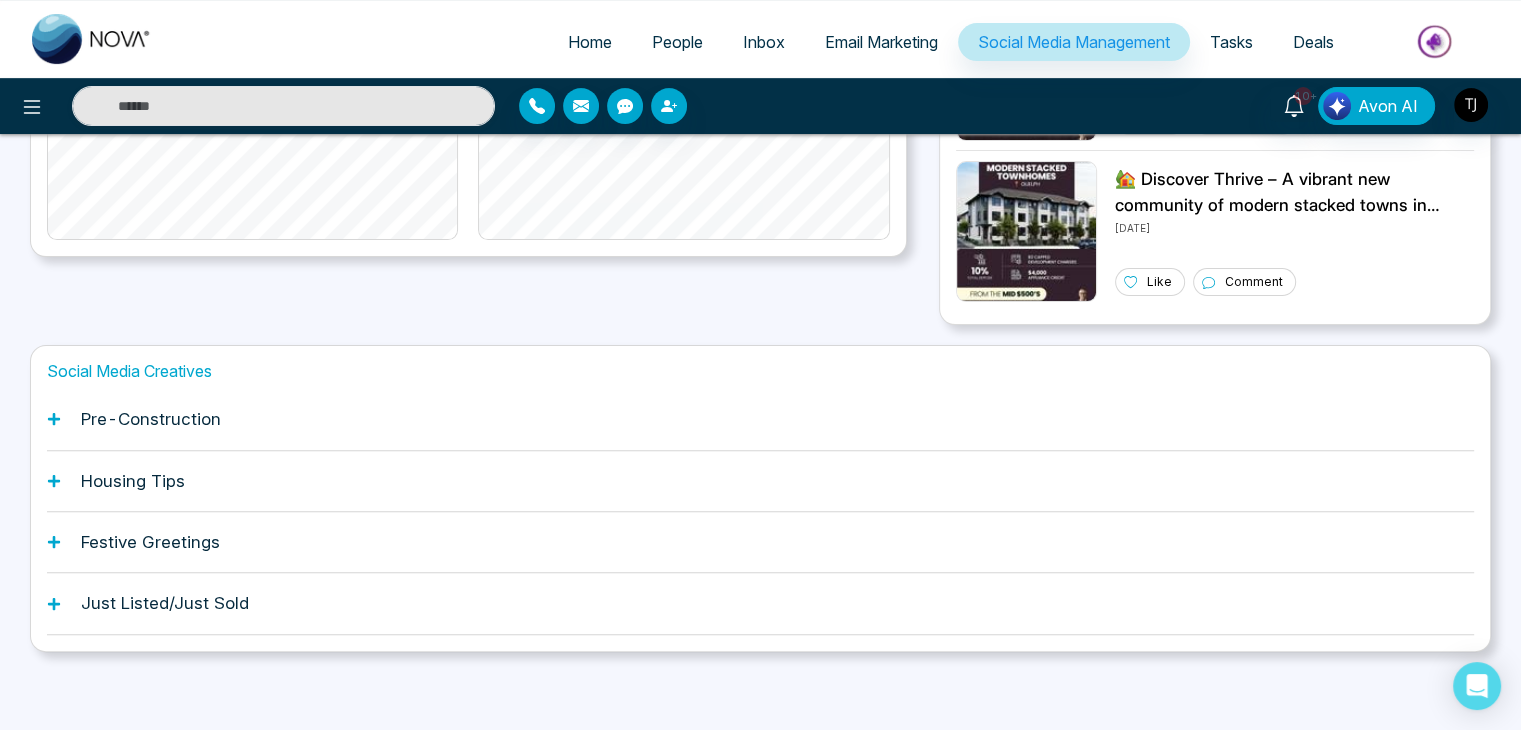 click on "Pre-Construction" at bounding box center [151, 419] 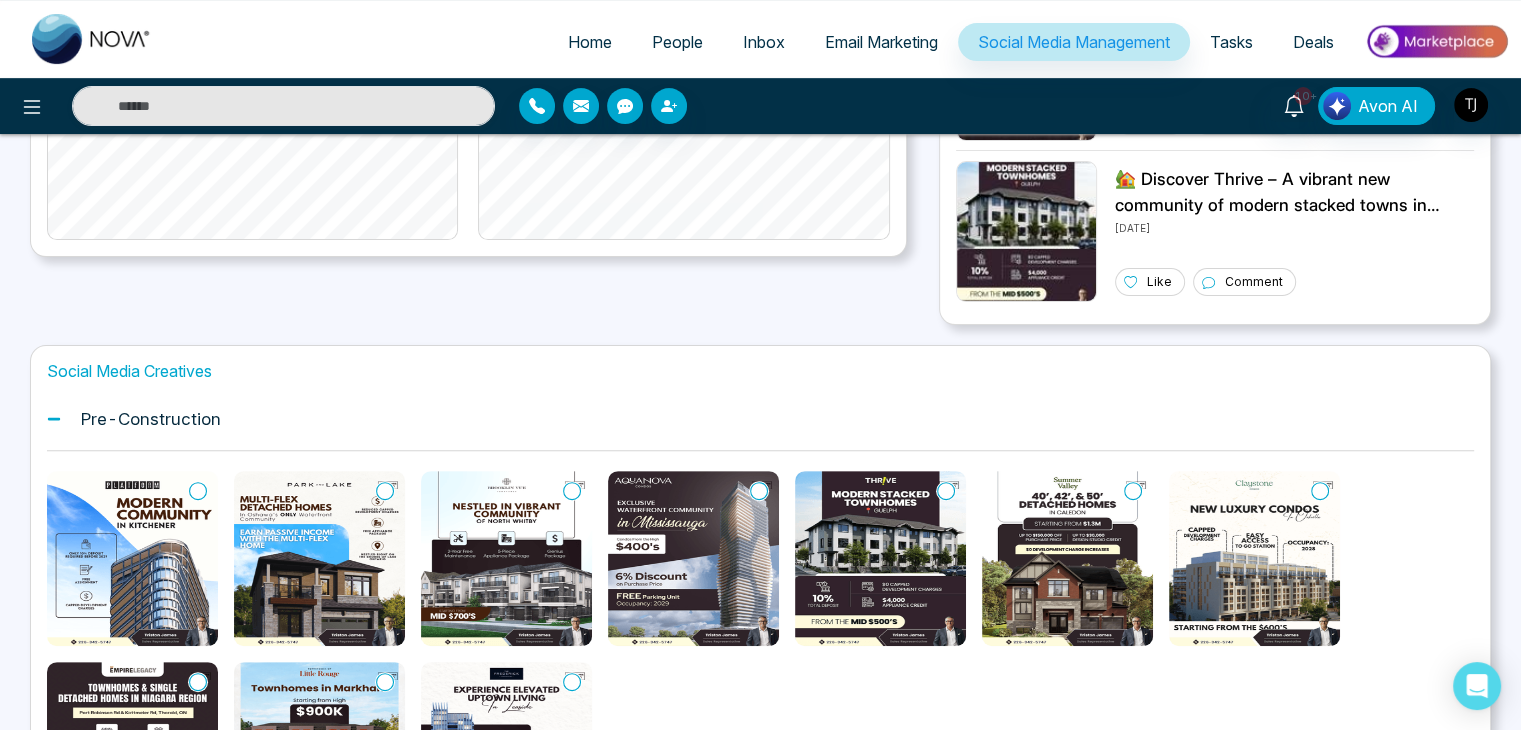 click on "Pre-Construction" at bounding box center (151, 419) 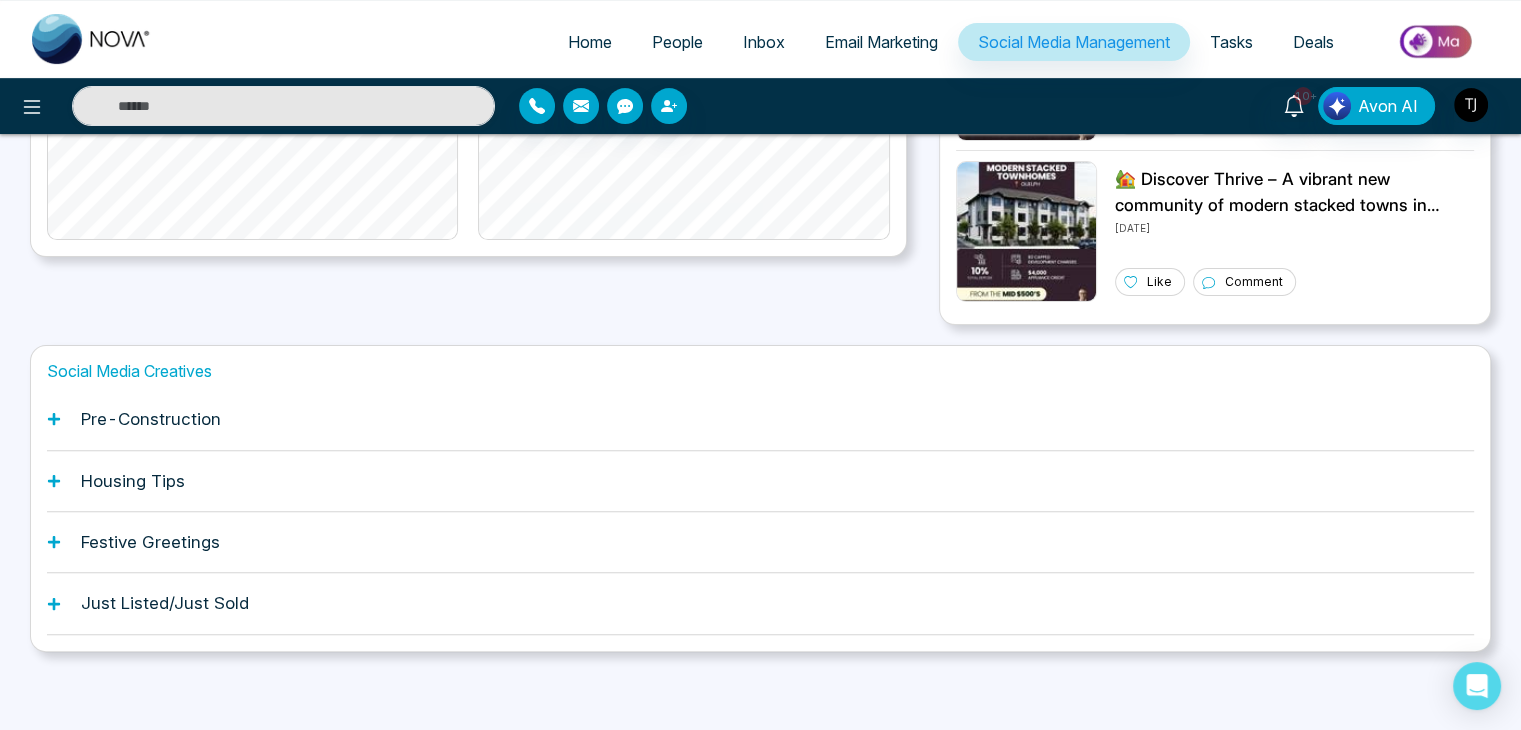 click on "Festive Greetings" at bounding box center [760, 542] 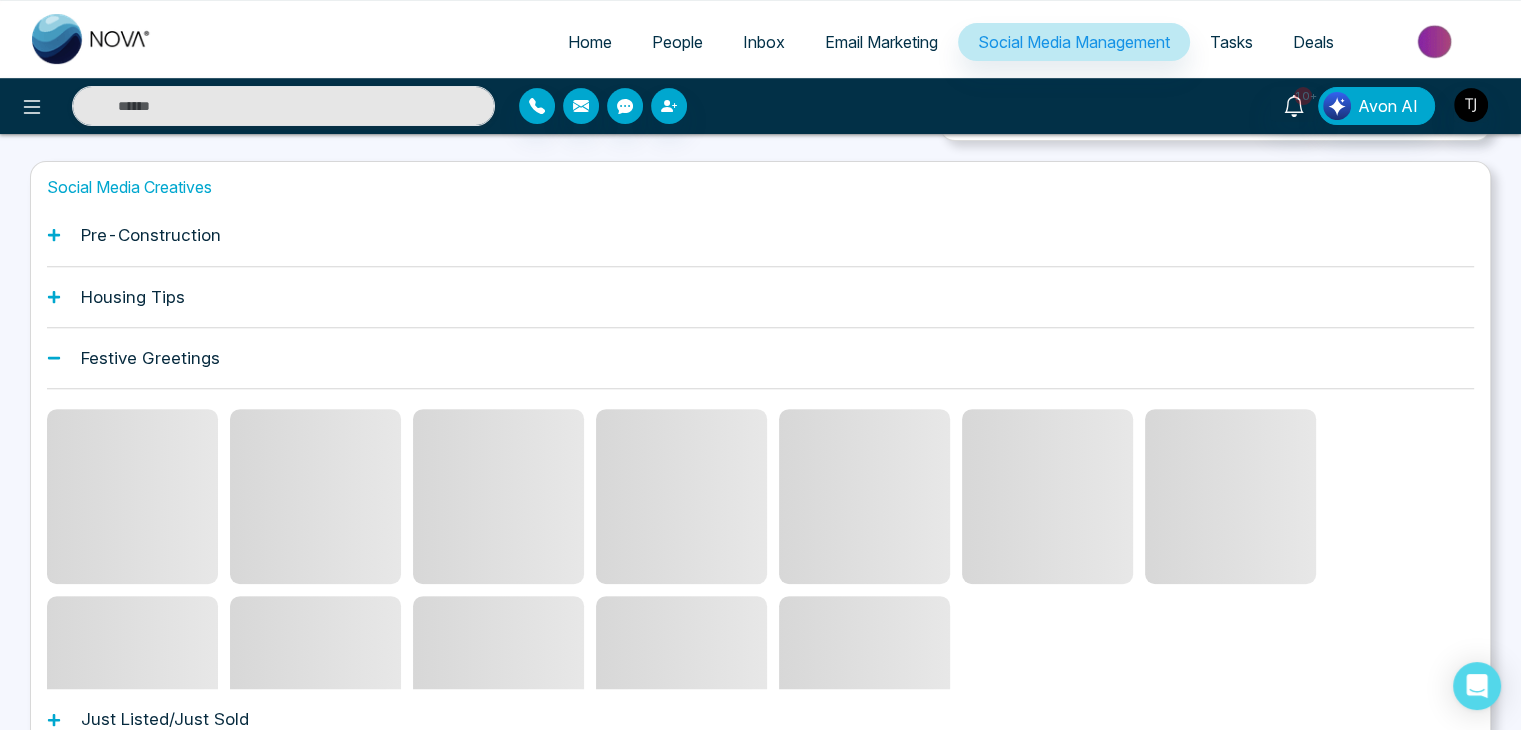 scroll, scrollTop: 860, scrollLeft: 0, axis: vertical 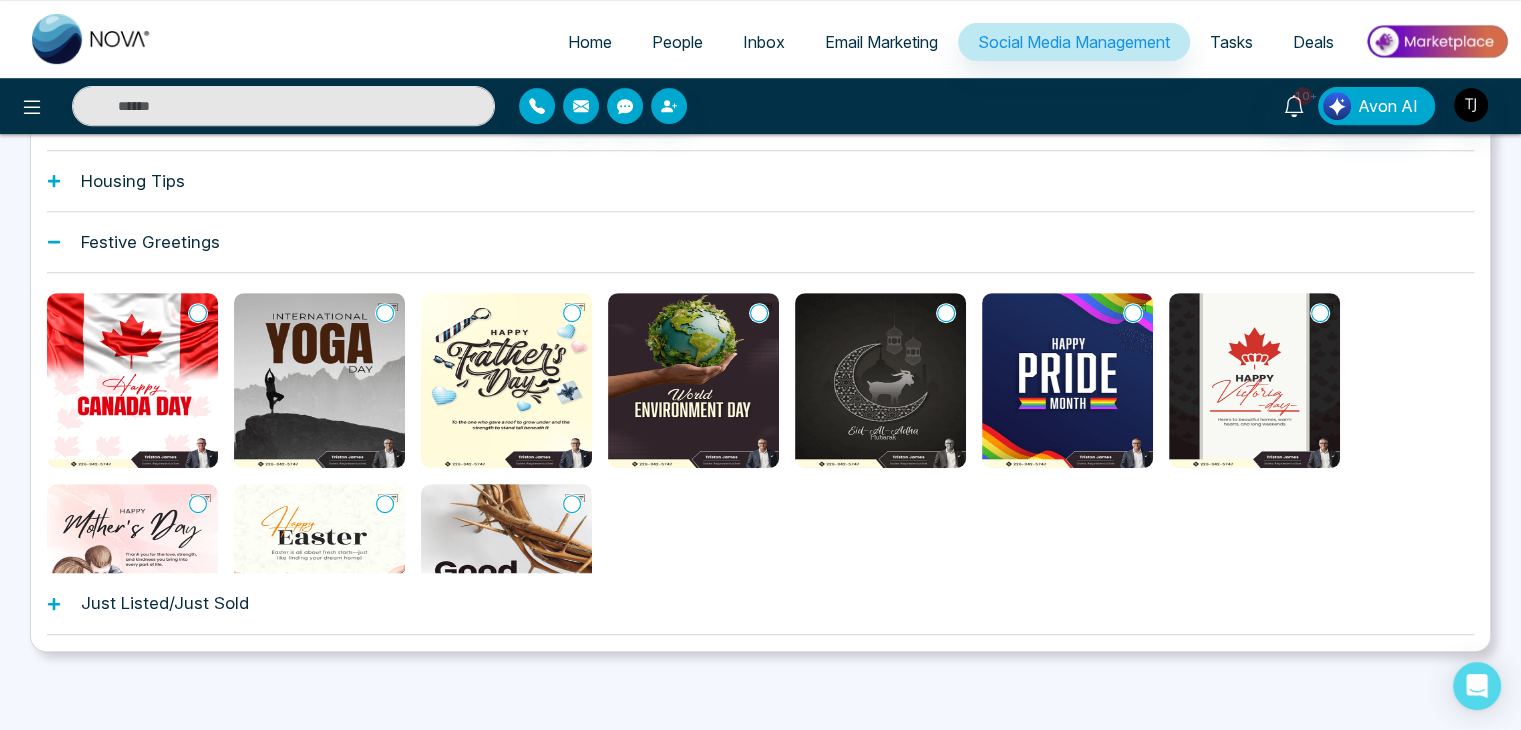 click on "Festive Greetings" at bounding box center [150, 242] 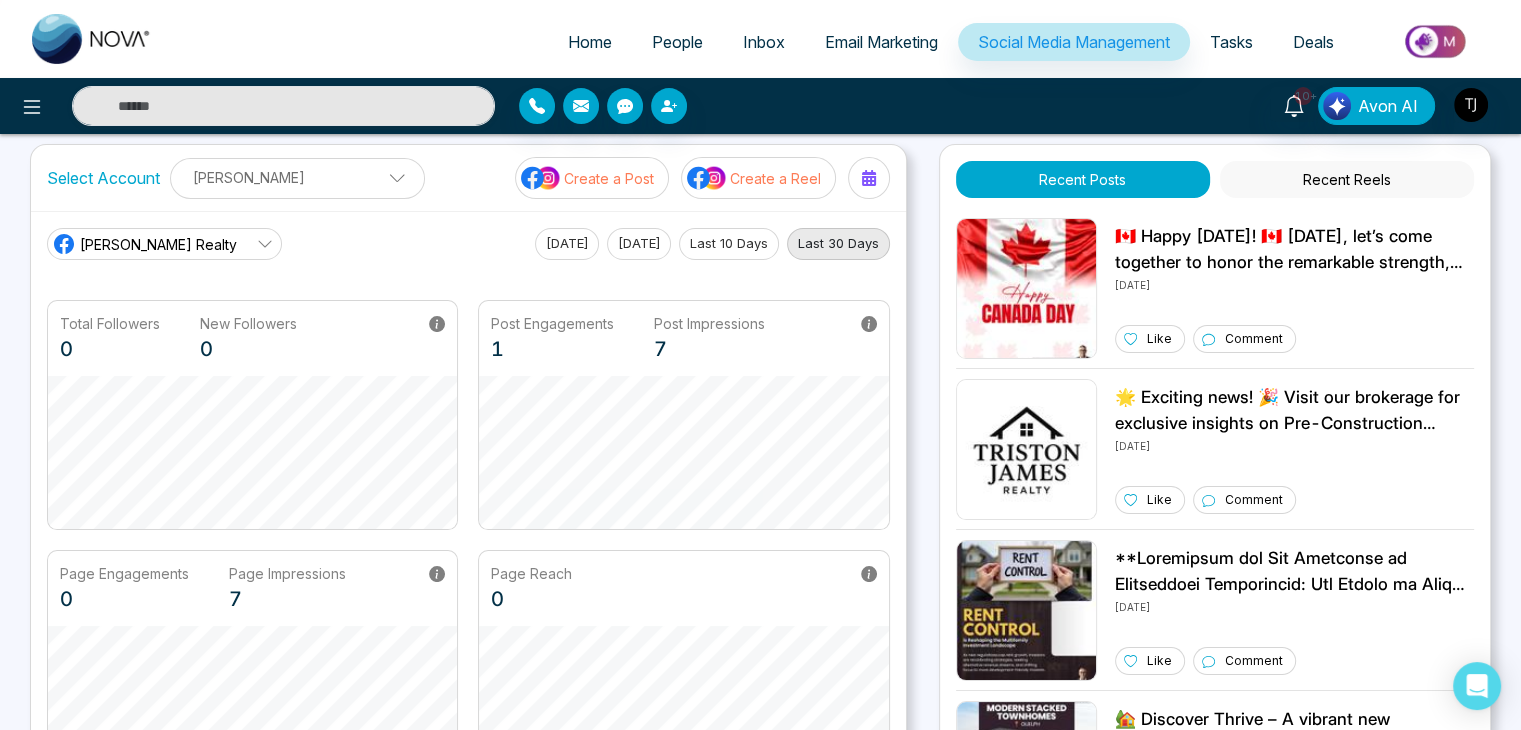 scroll, scrollTop: 0, scrollLeft: 0, axis: both 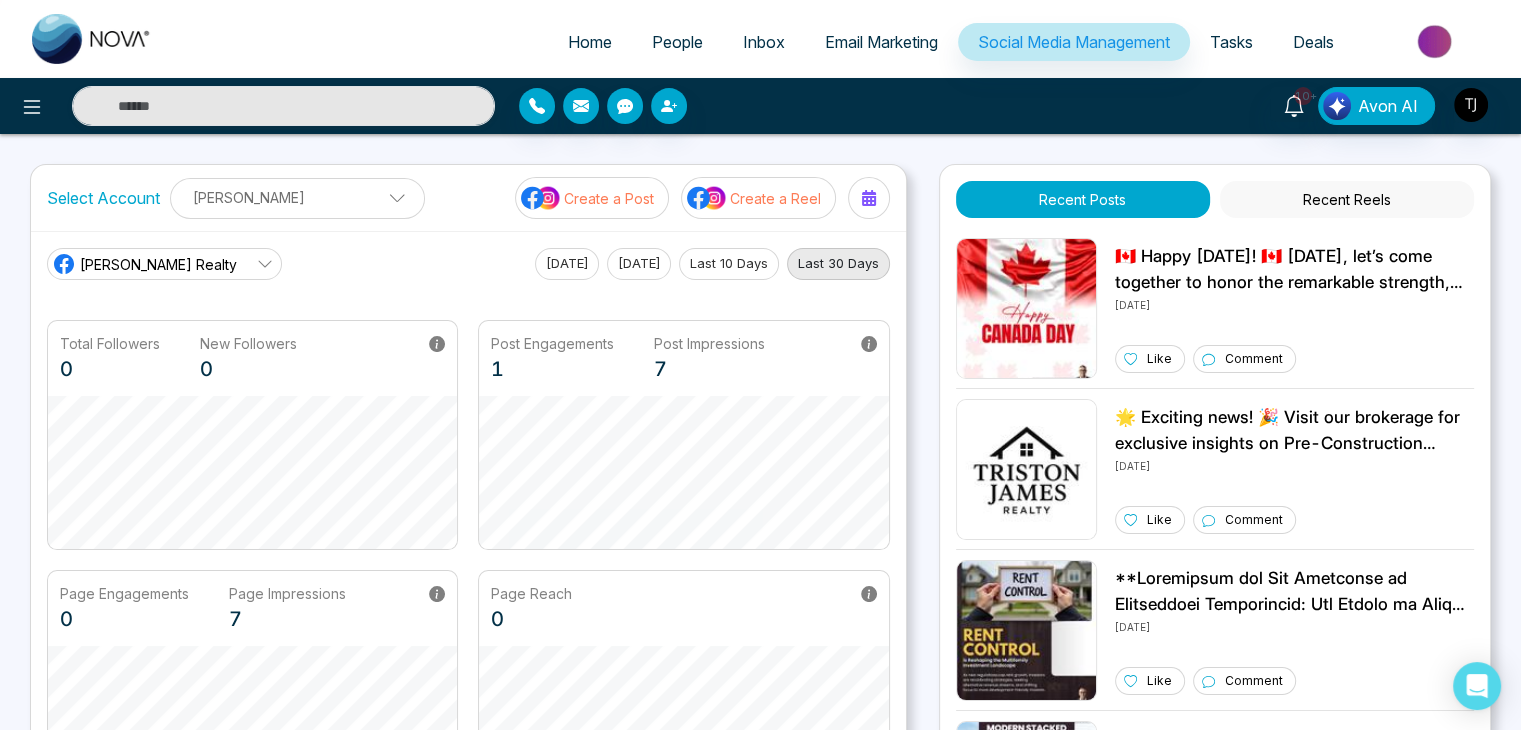 click on "Tasks" at bounding box center [1231, 42] 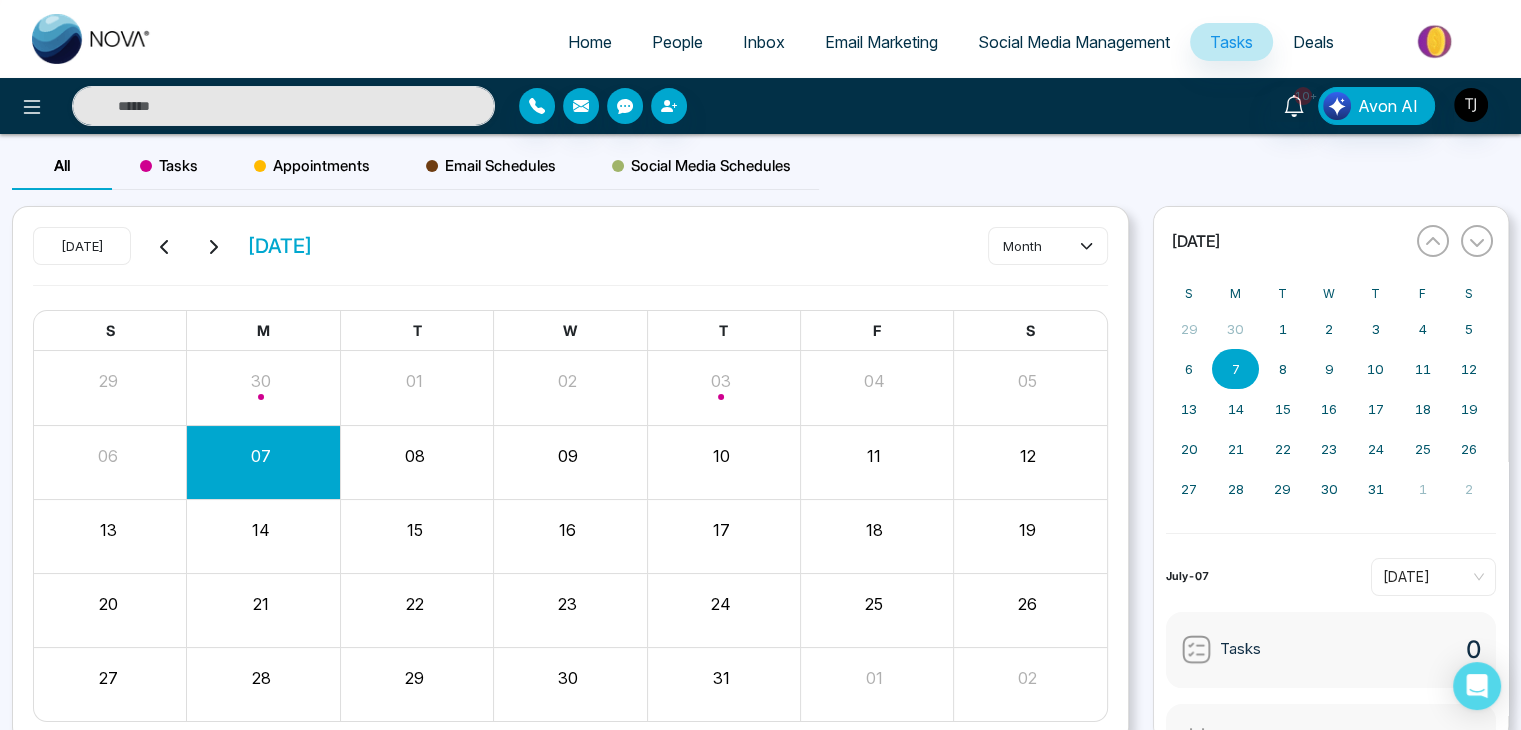 click on "Tasks" at bounding box center (169, 166) 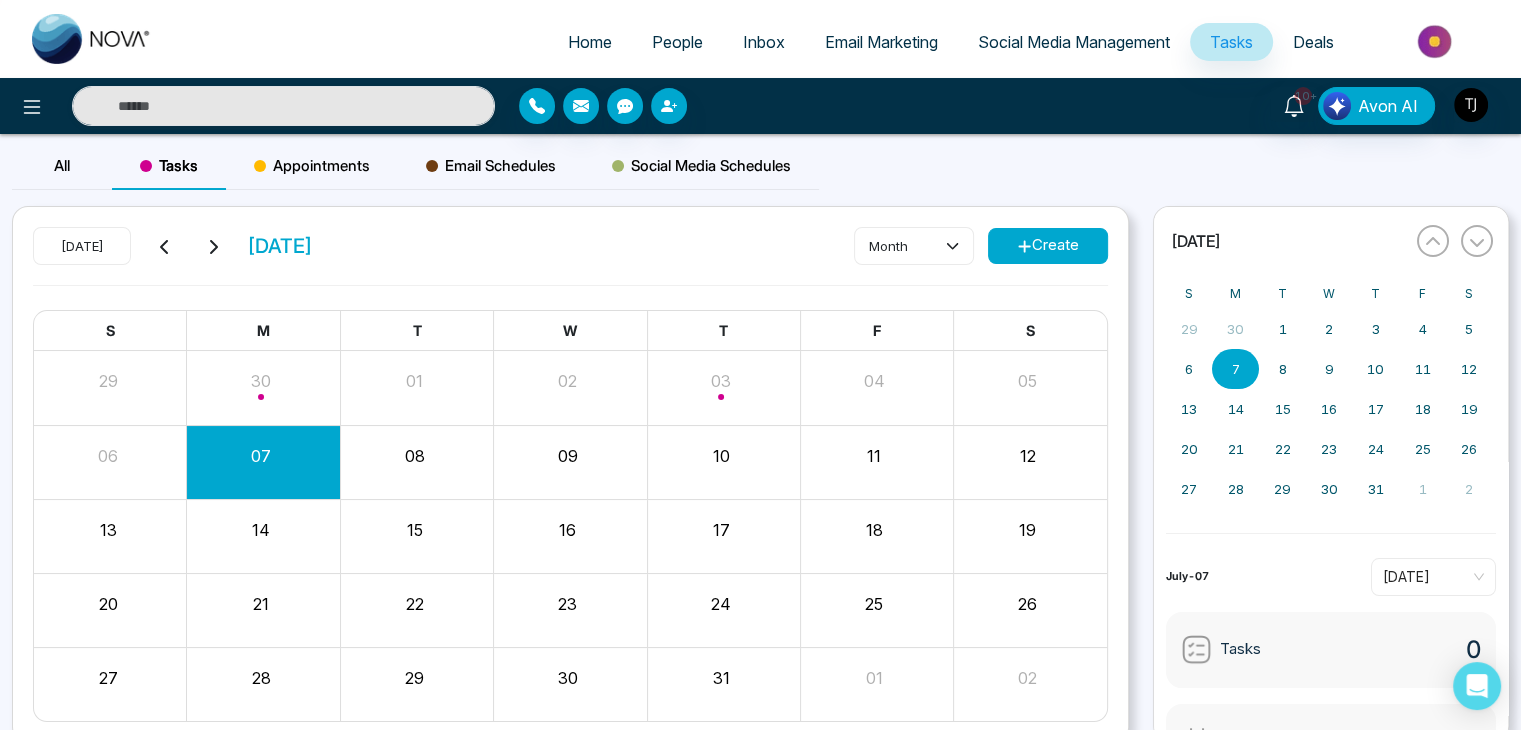 click on "Create" at bounding box center [1048, 246] 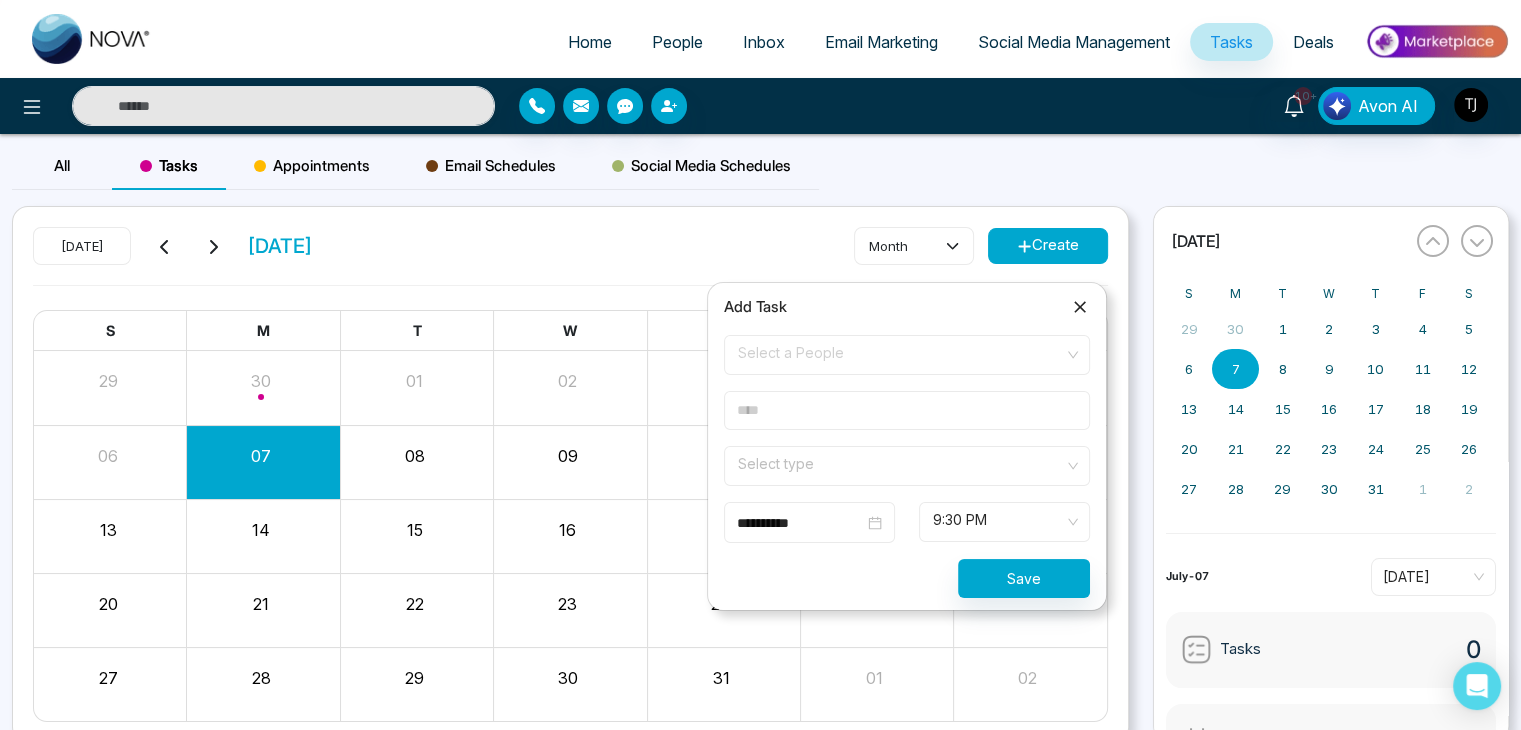 click on "Select a People" at bounding box center [907, 355] 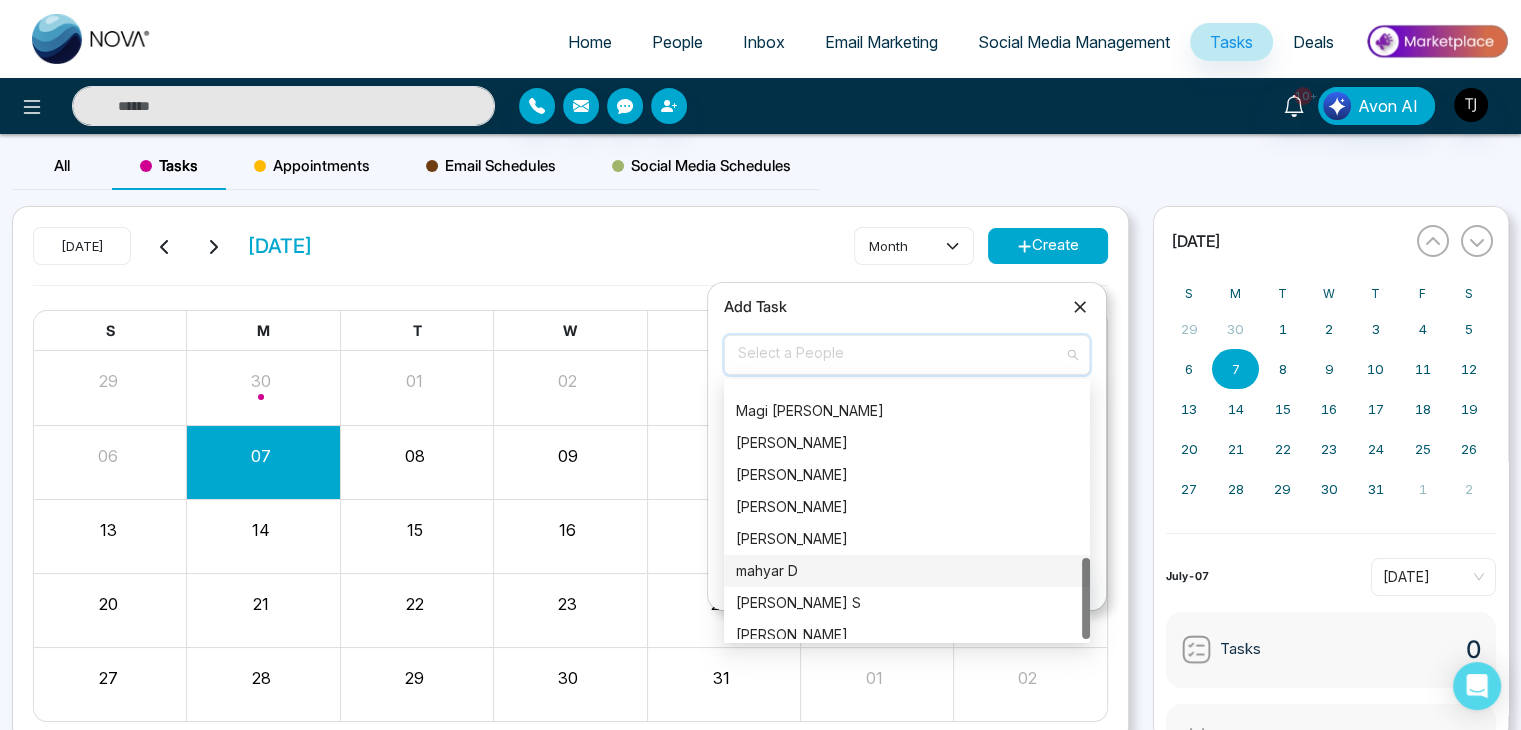 scroll, scrollTop: 544, scrollLeft: 0, axis: vertical 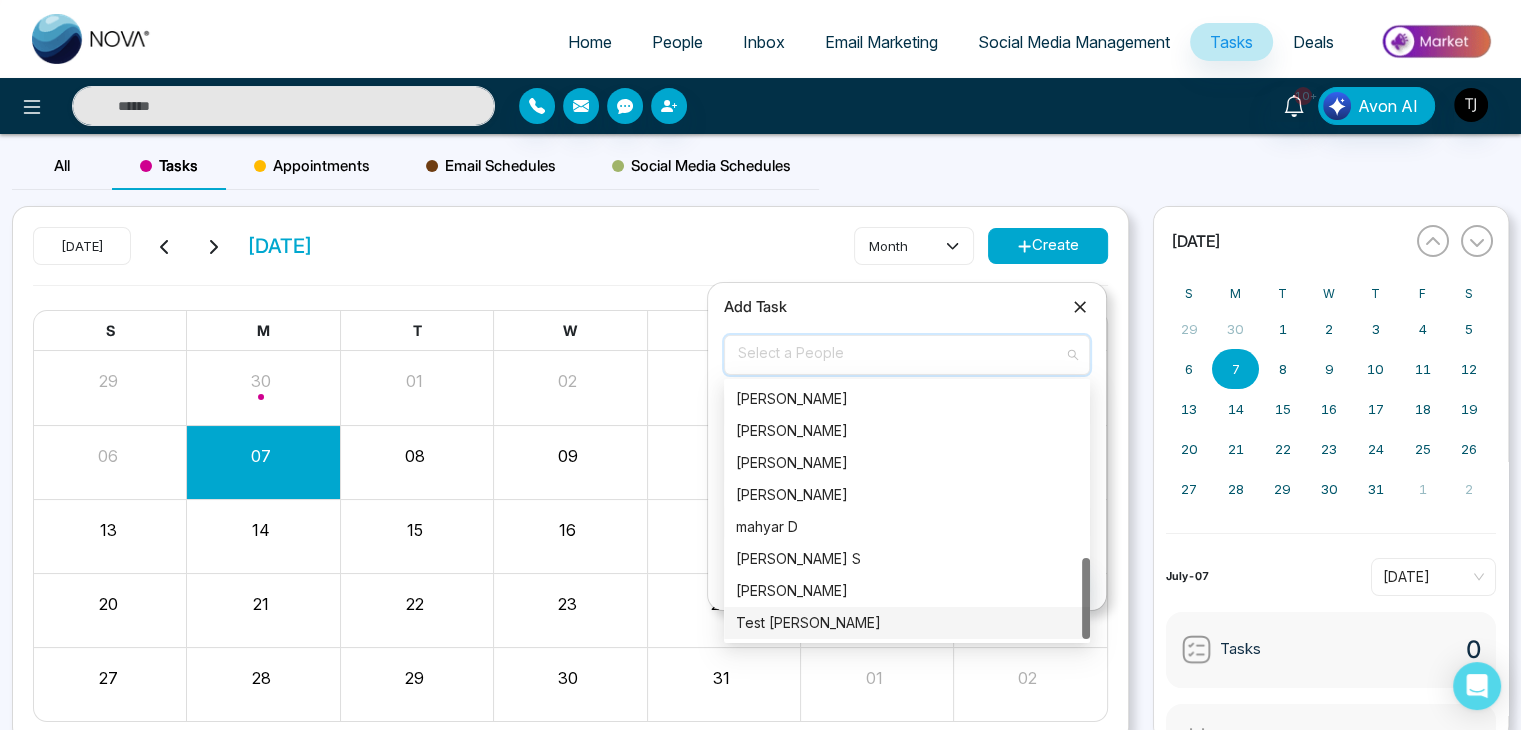drag, startPoint x: 800, startPoint y: 620, endPoint x: 528, endPoint y: 617, distance: 272.01654 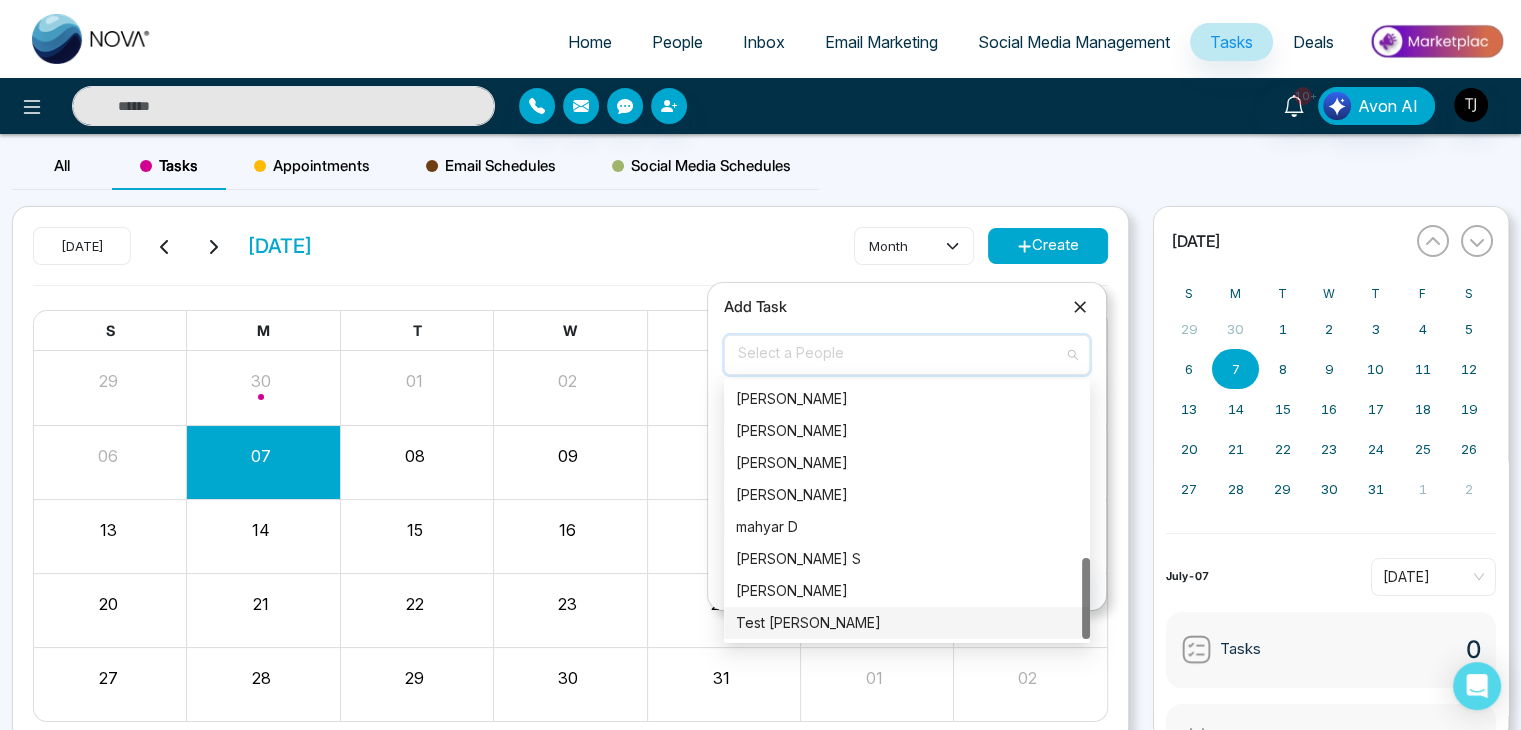 click on "Test [PERSON_NAME]" at bounding box center (907, 623) 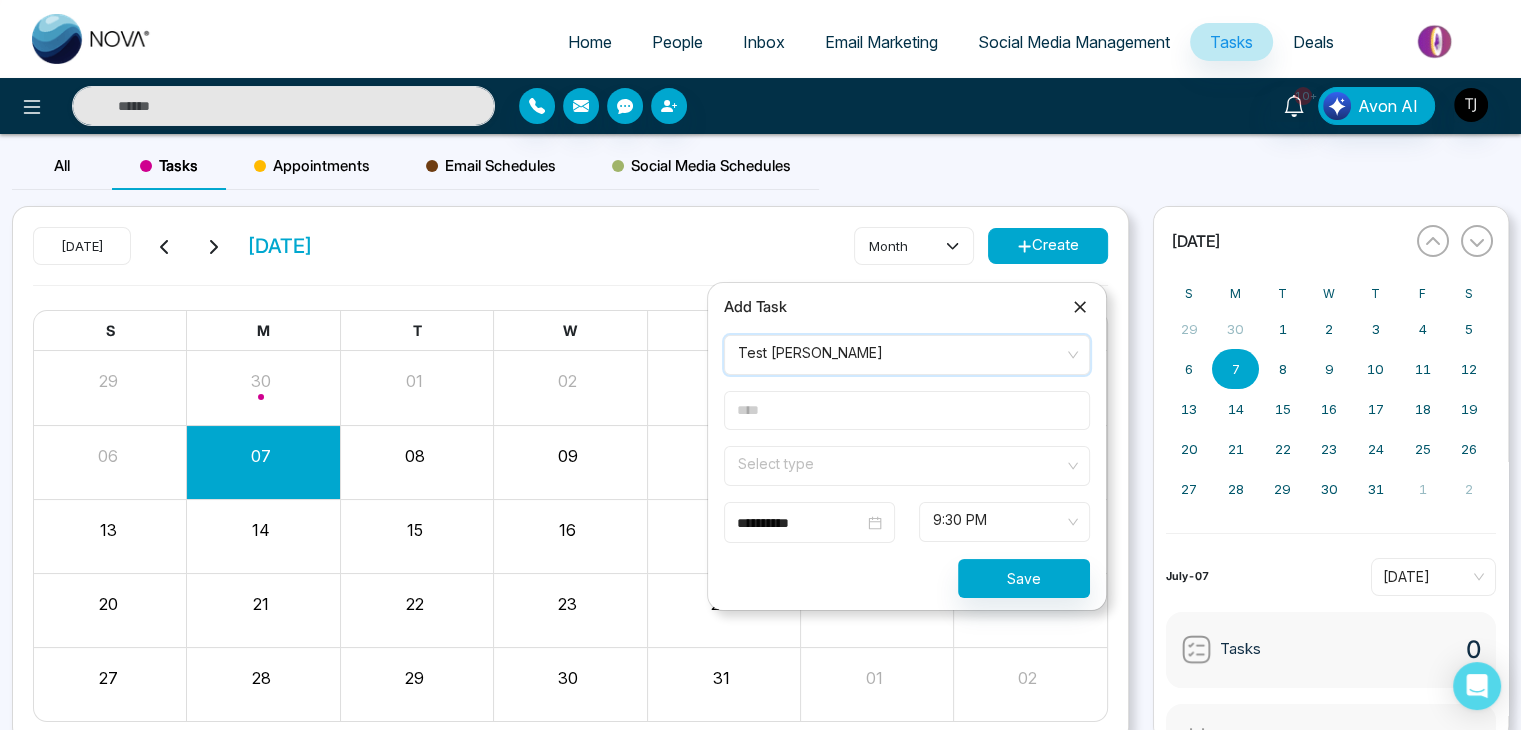 click at bounding box center [907, 410] 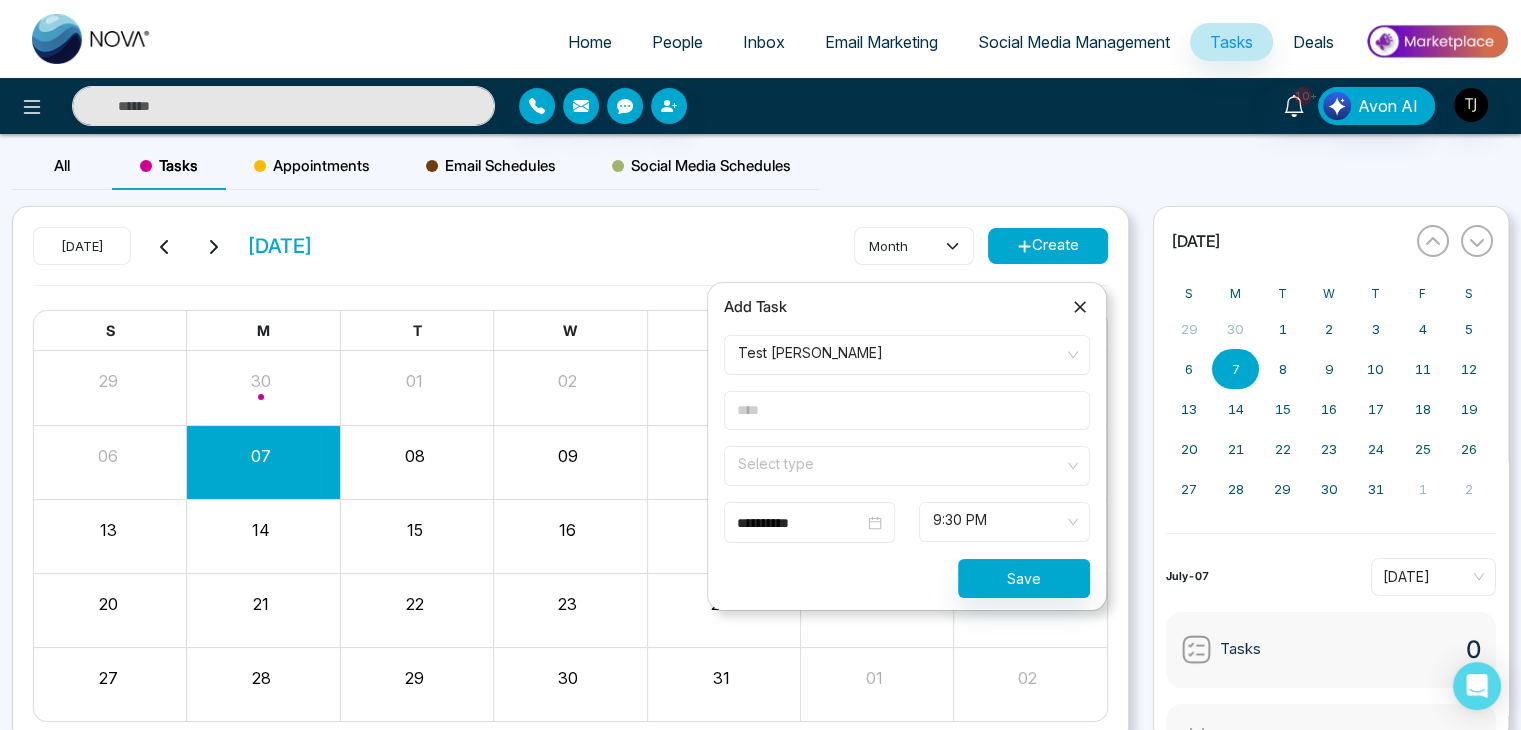 click at bounding box center (900, 462) 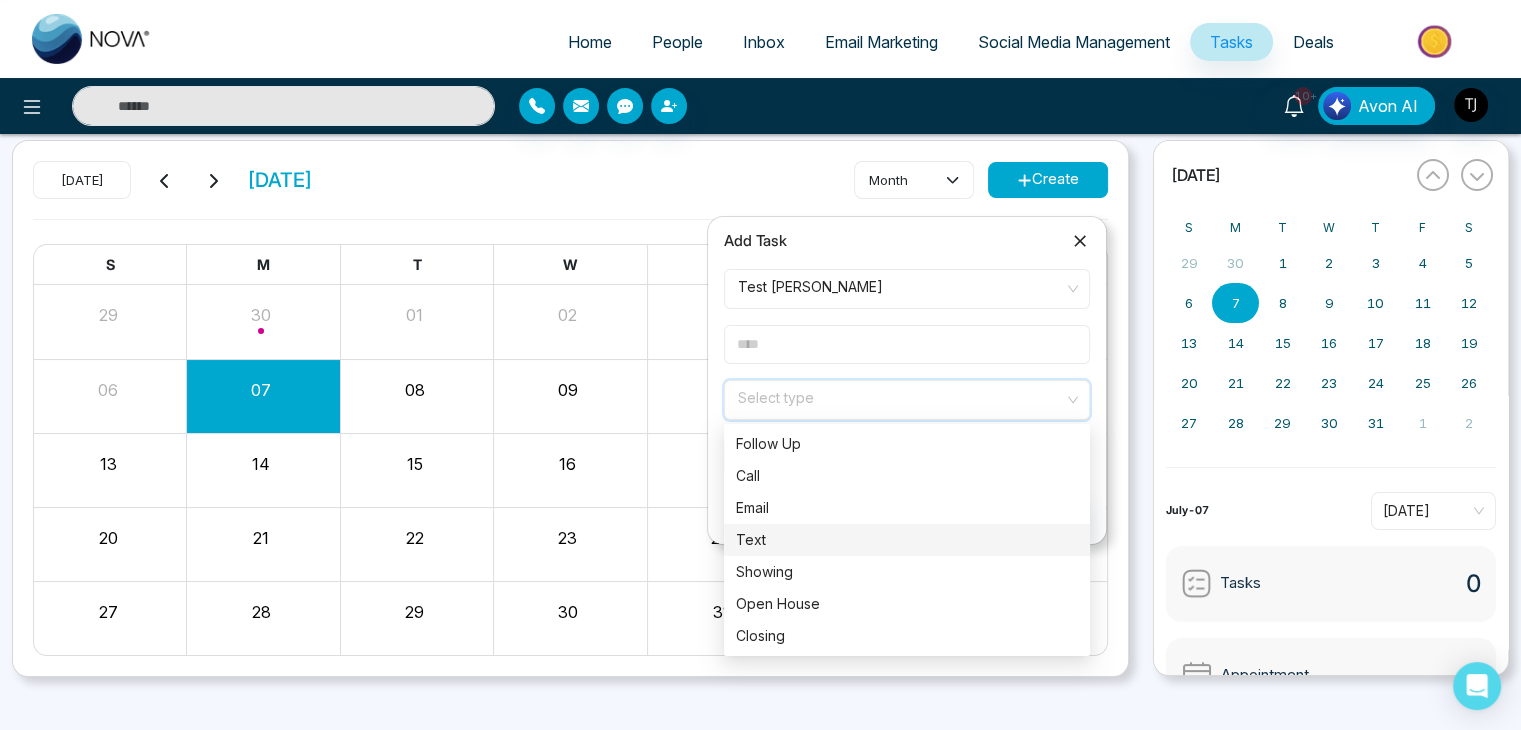 scroll, scrollTop: 84, scrollLeft: 0, axis: vertical 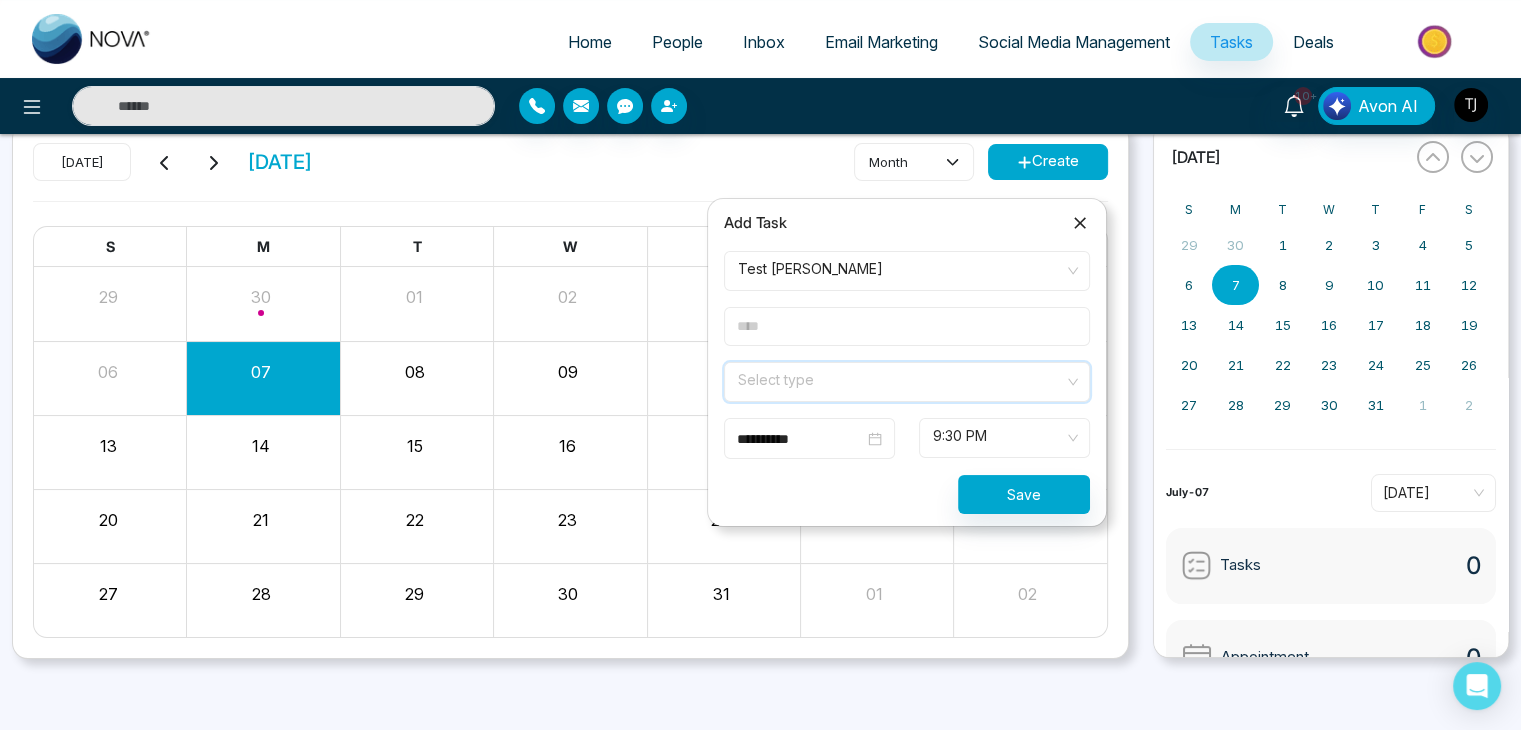 click at bounding box center [900, 378] 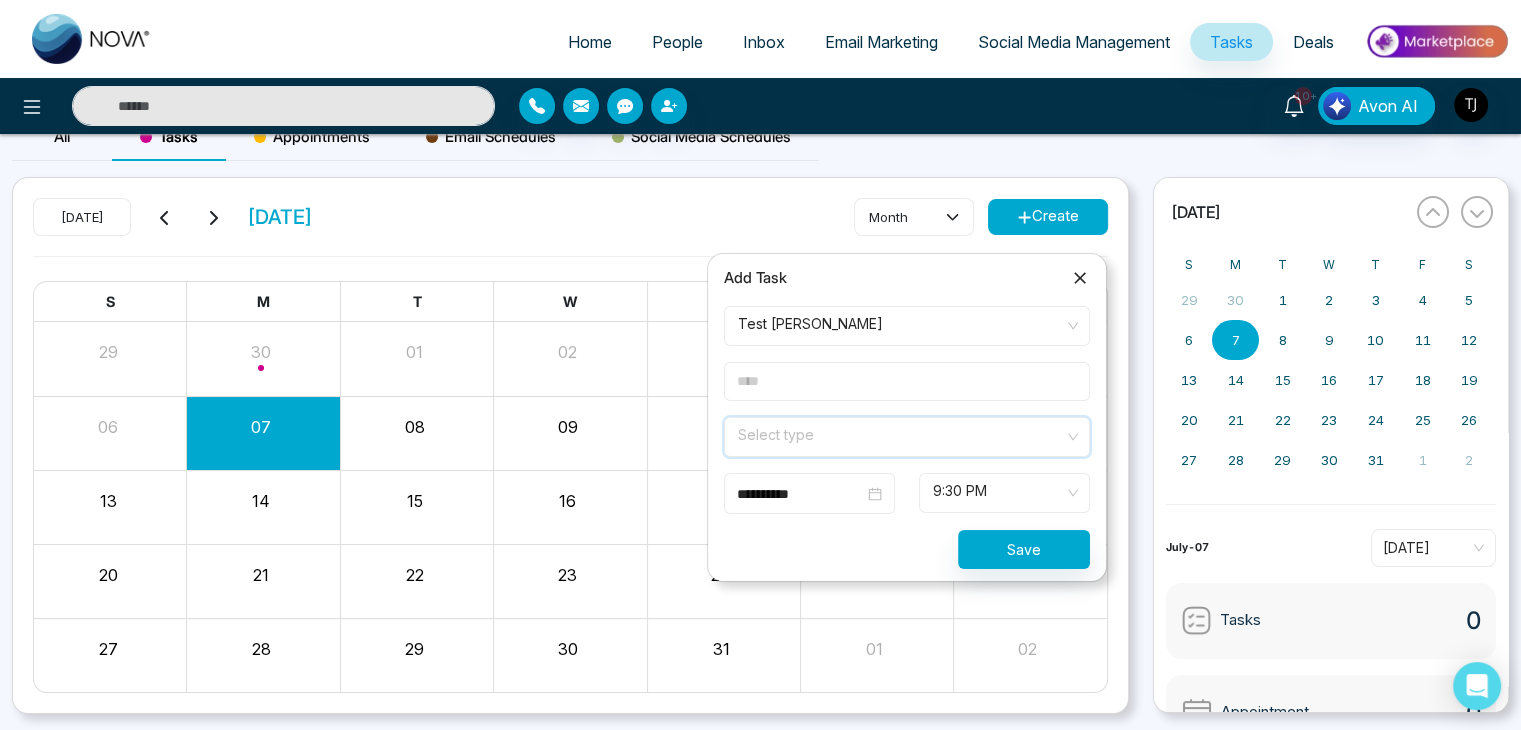 scroll, scrollTop: 0, scrollLeft: 0, axis: both 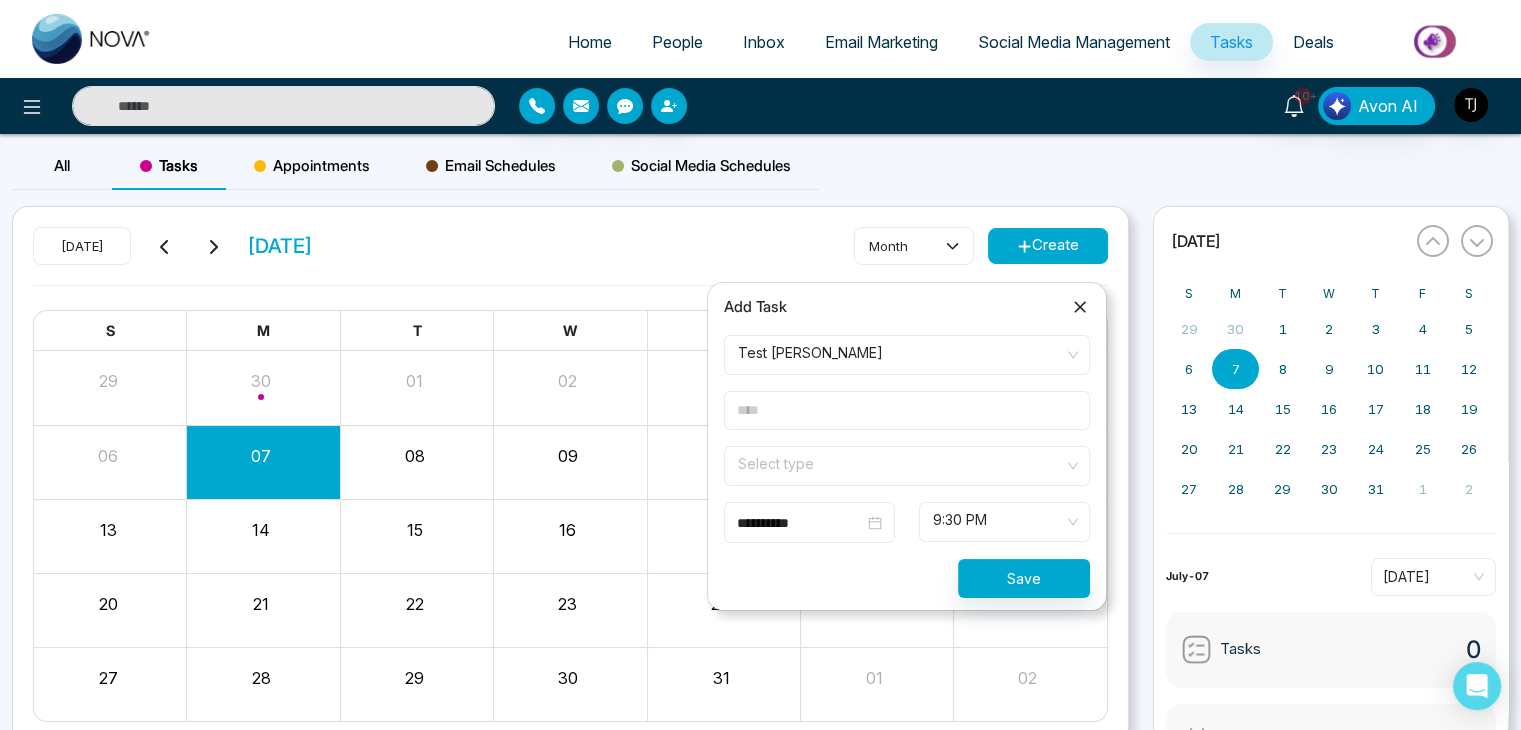 click 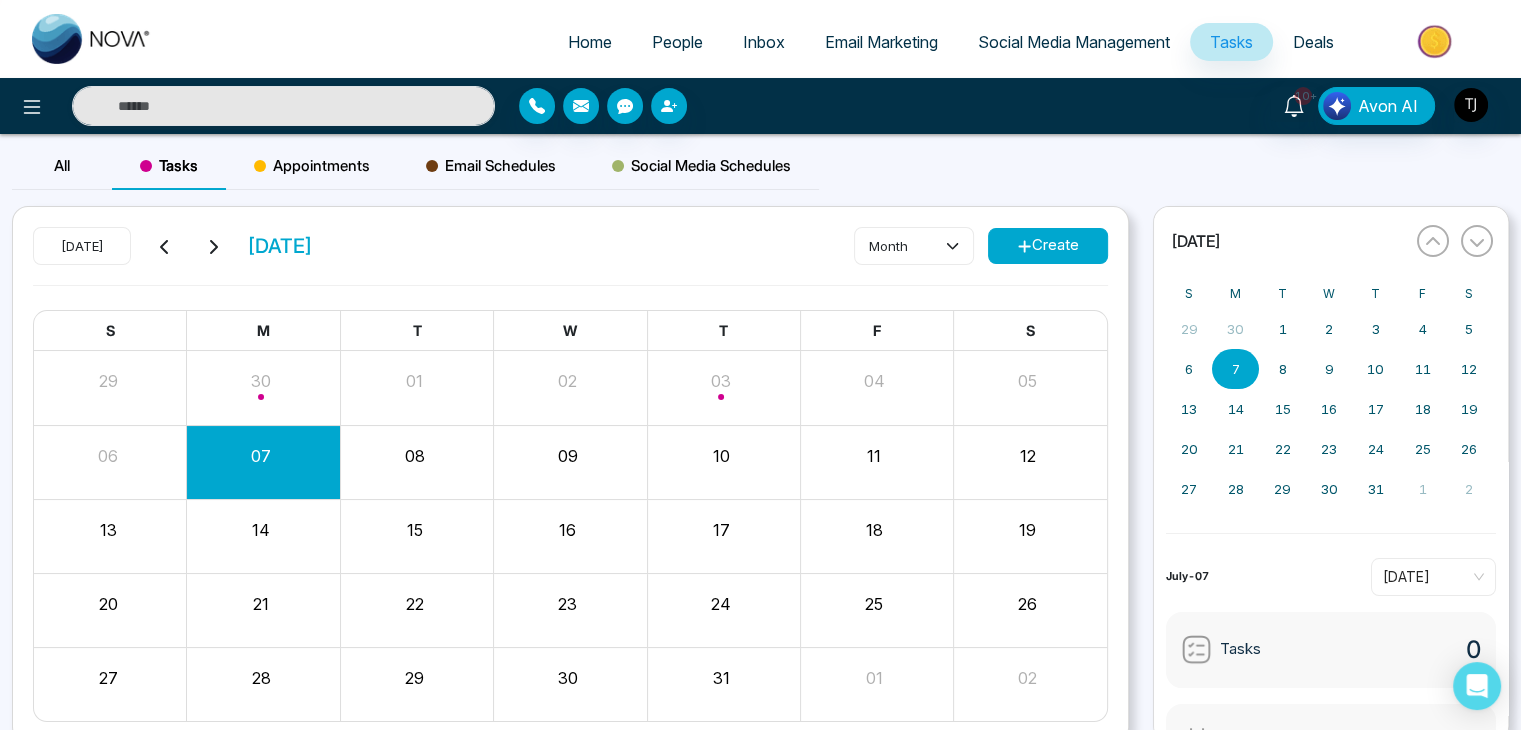 click on "Social Media Schedules" at bounding box center [701, 166] 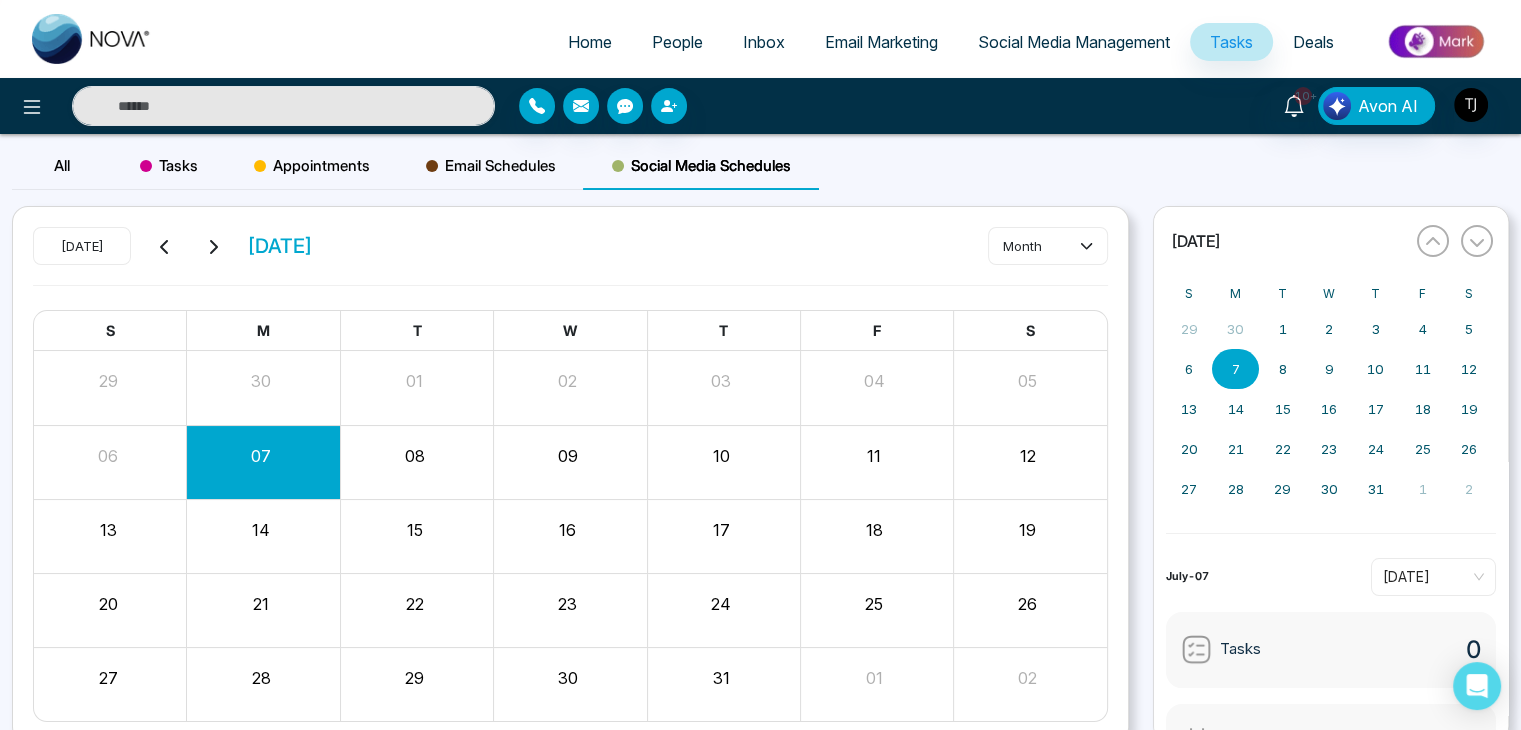 click on "Email Schedules" at bounding box center [491, 166] 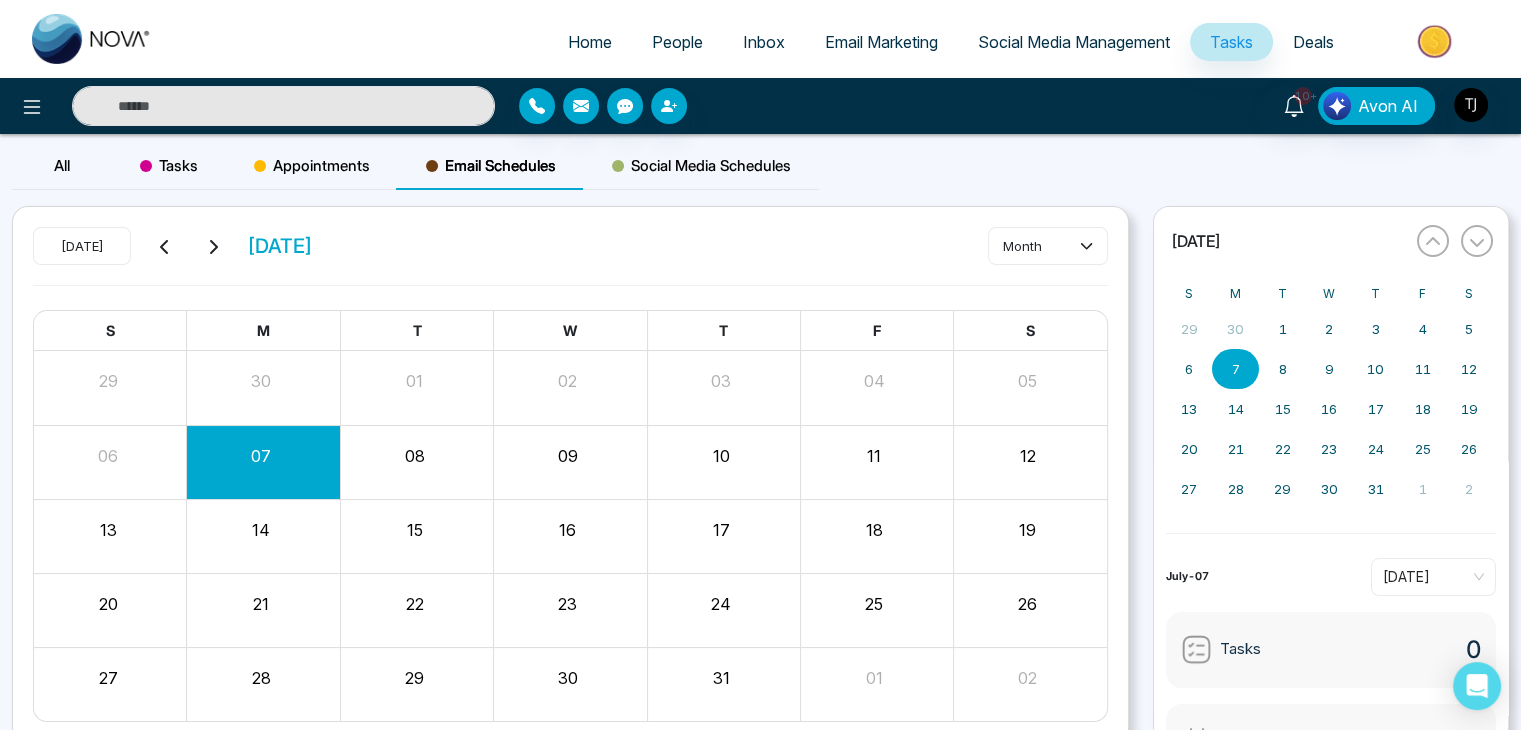 click on "Appointments" at bounding box center (312, 166) 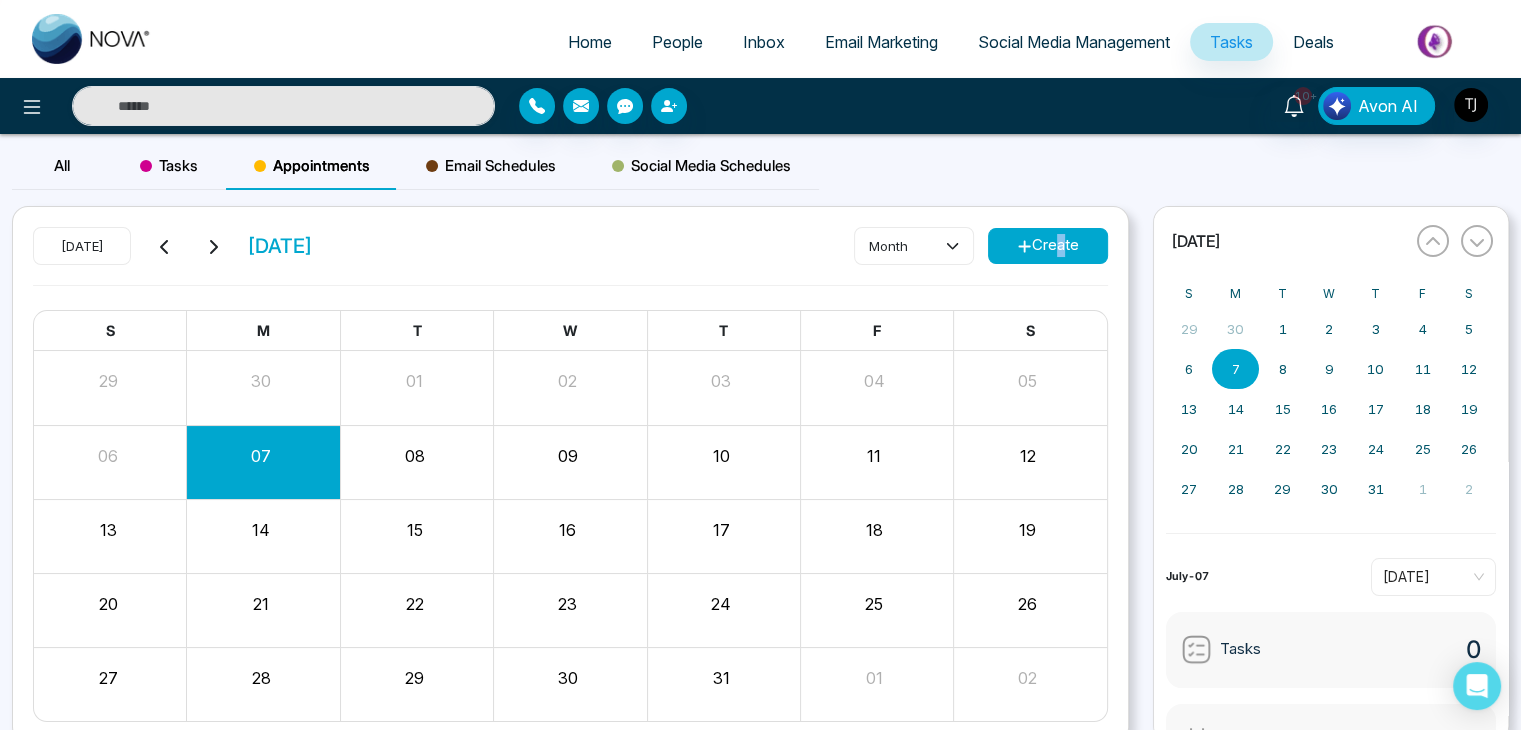 drag, startPoint x: 1057, startPoint y: 276, endPoint x: 1049, endPoint y: 249, distance: 28.160255 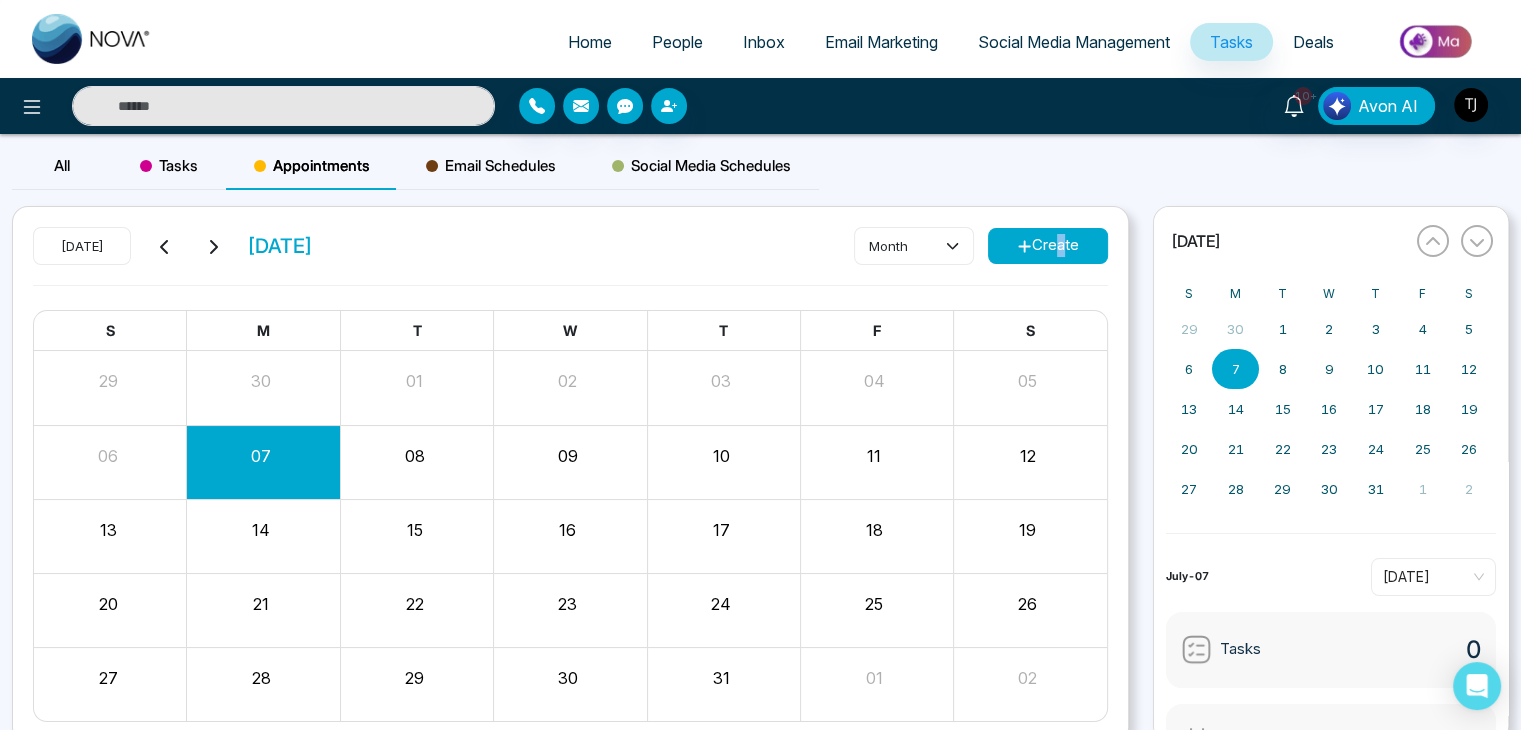 click on "[DATE] [DATE] month    Create" at bounding box center [570, 256] 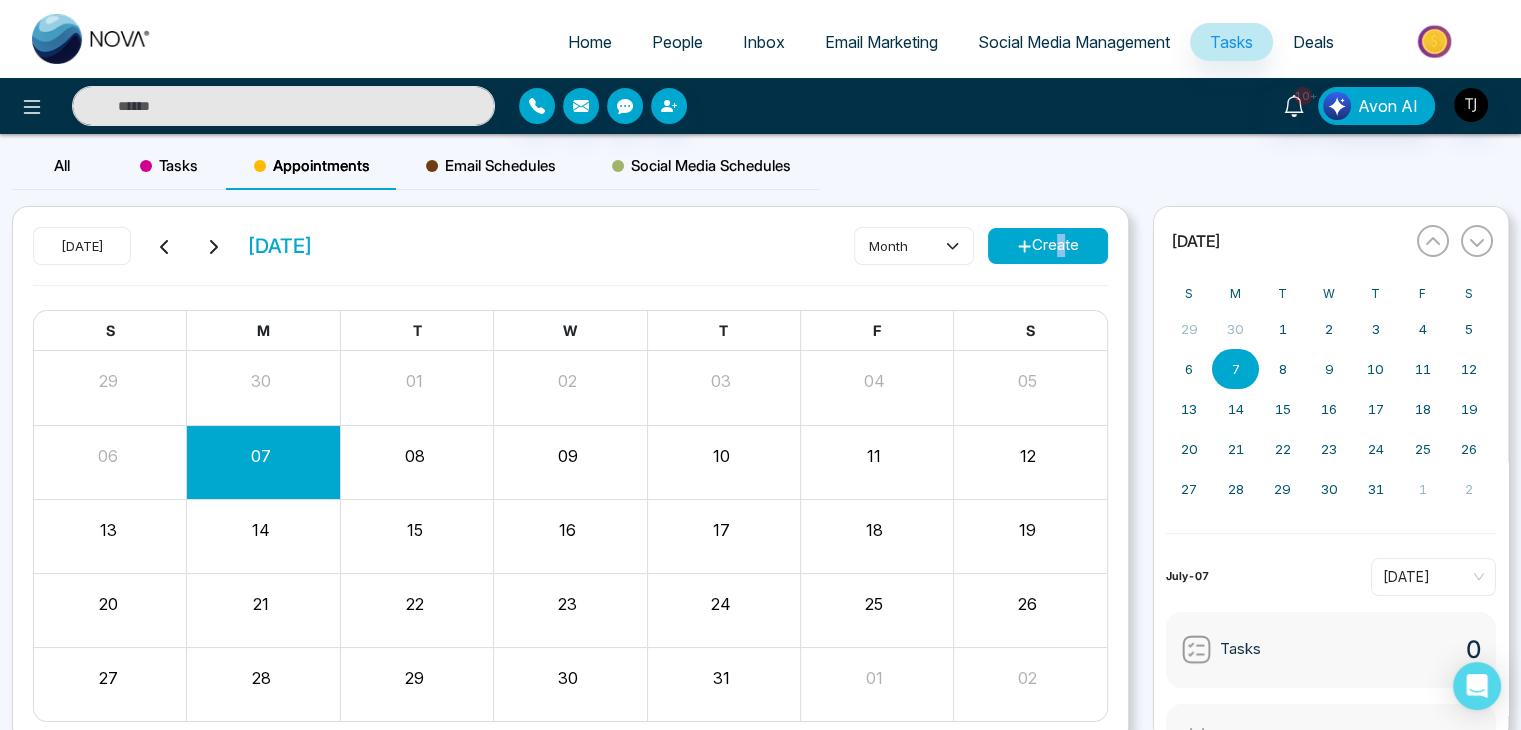 click on "Create" at bounding box center [1048, 246] 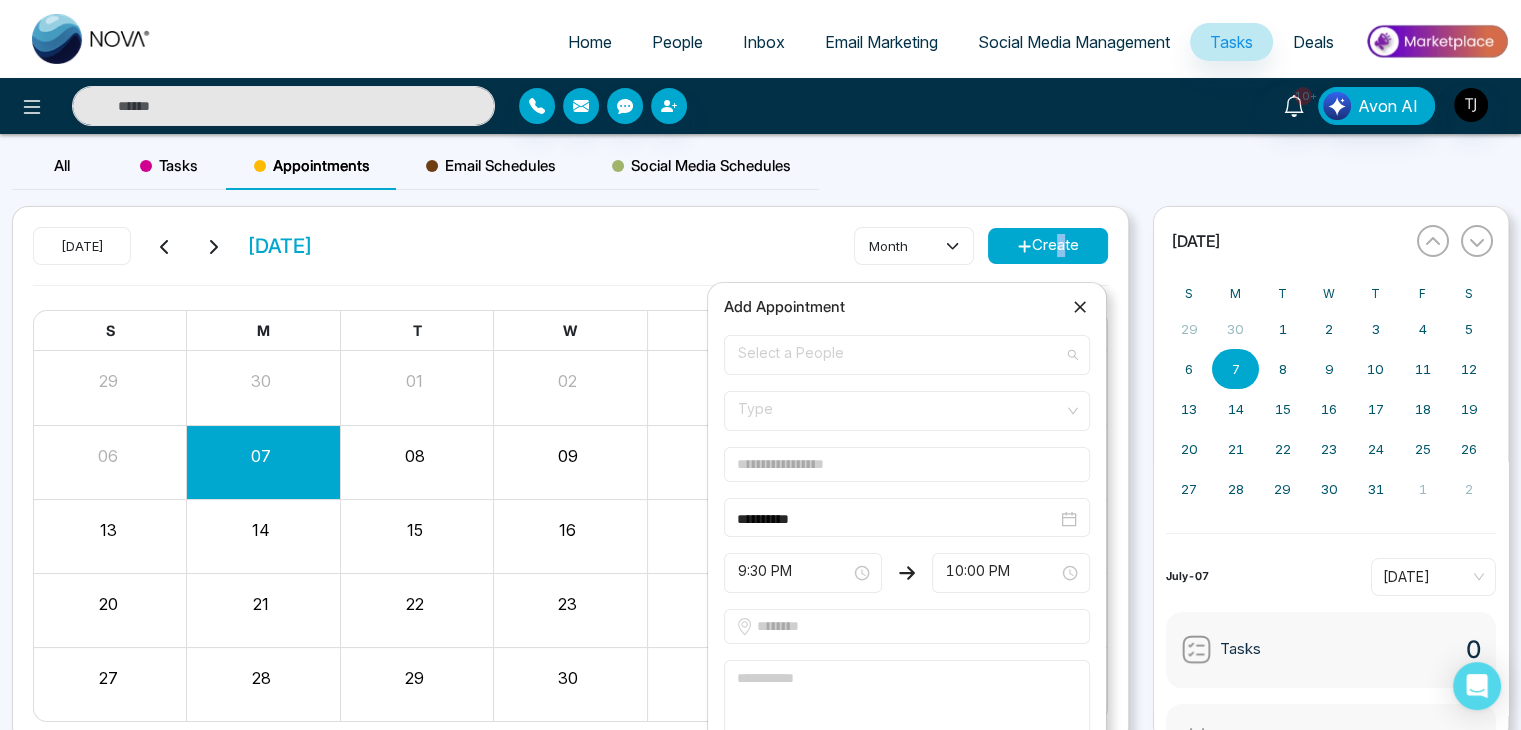 click on "Select a People" at bounding box center (907, 355) 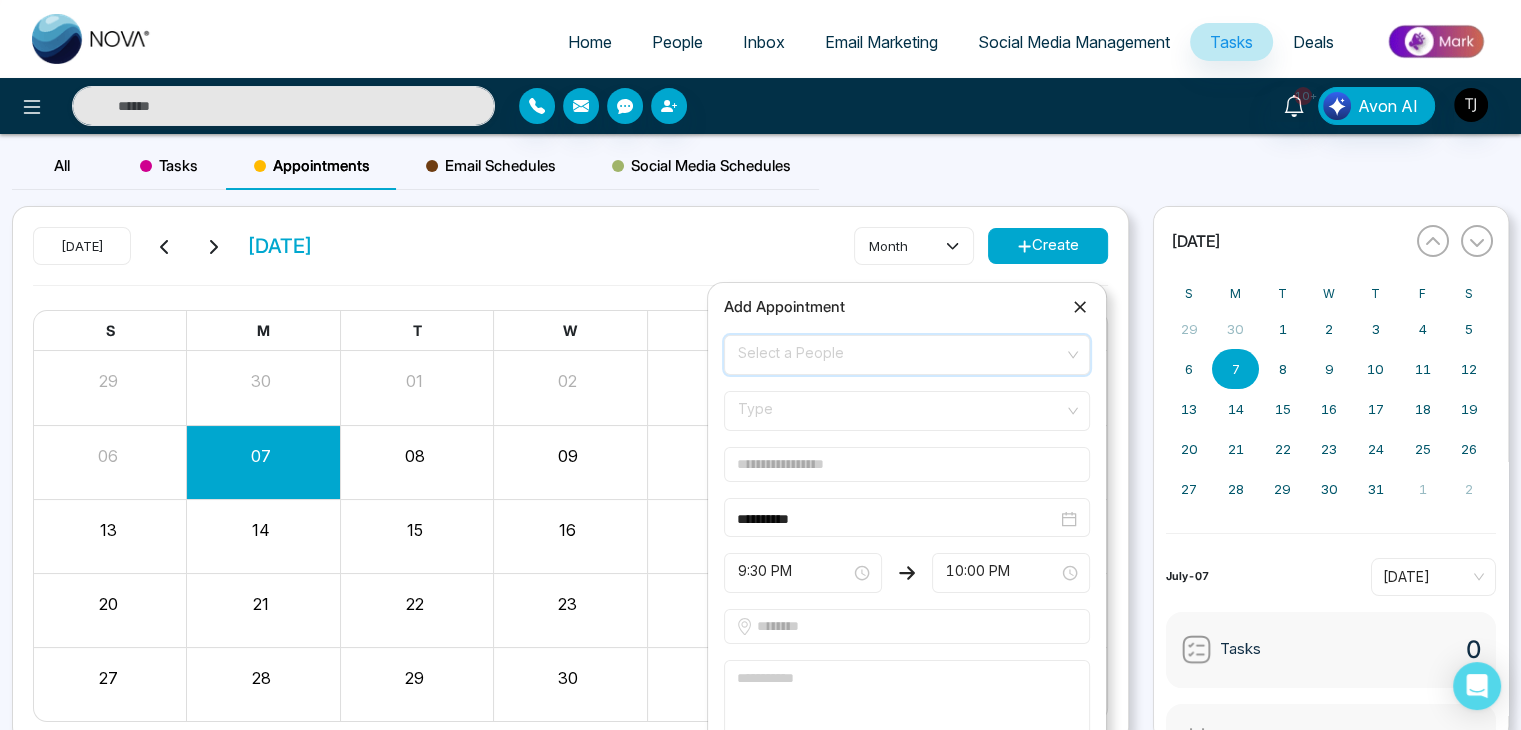 click on "Select a People" at bounding box center [907, 355] 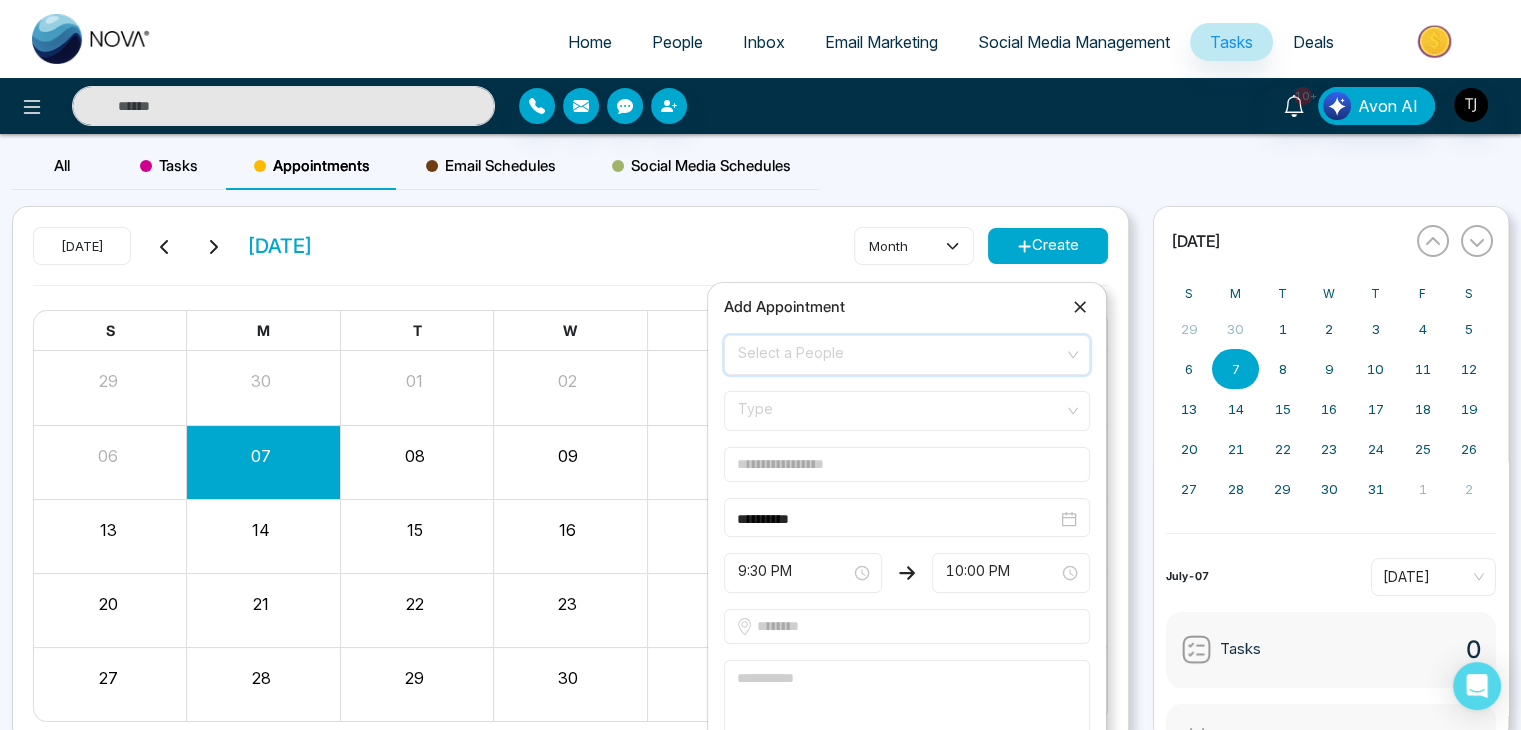 click on "Type" at bounding box center (907, 411) 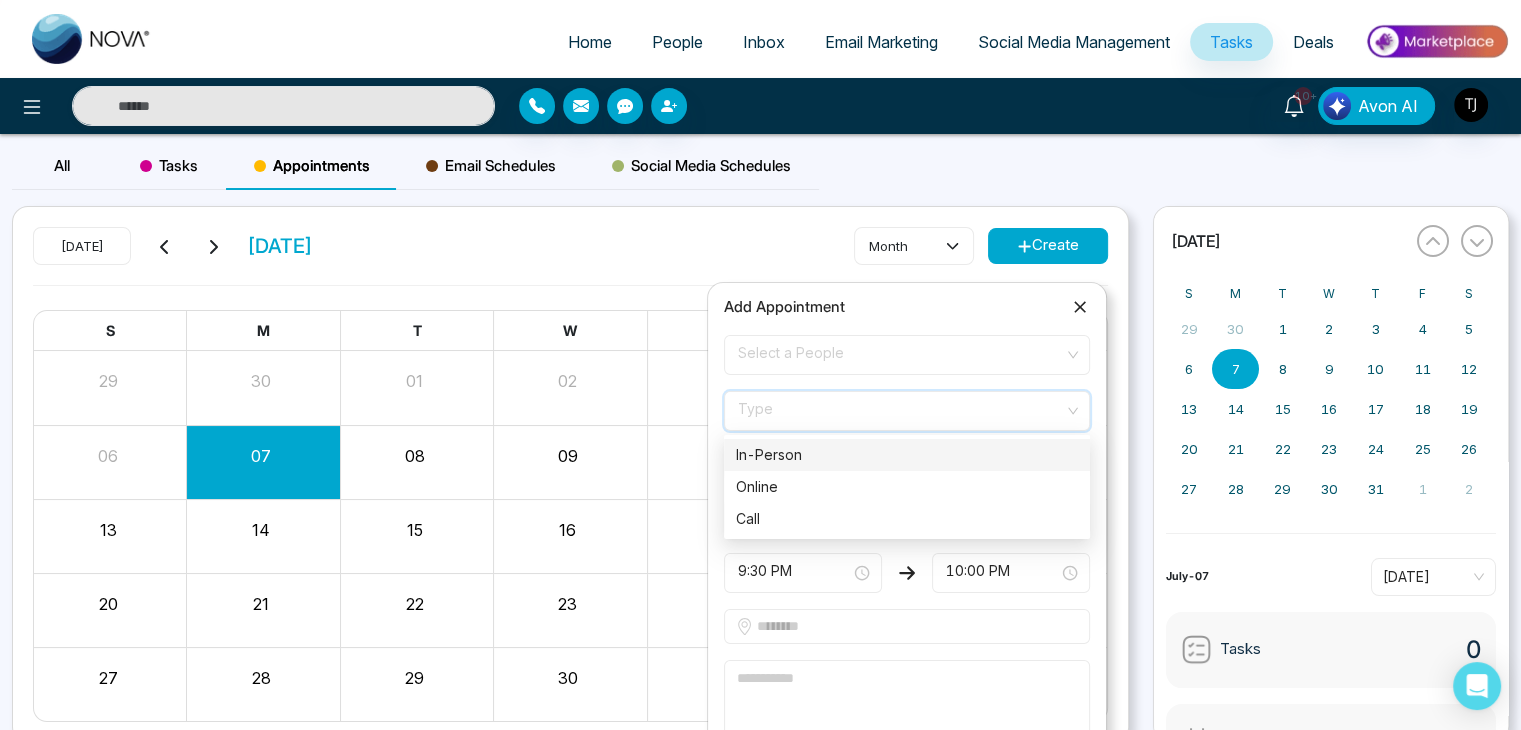 click on "Type" at bounding box center (907, 411) 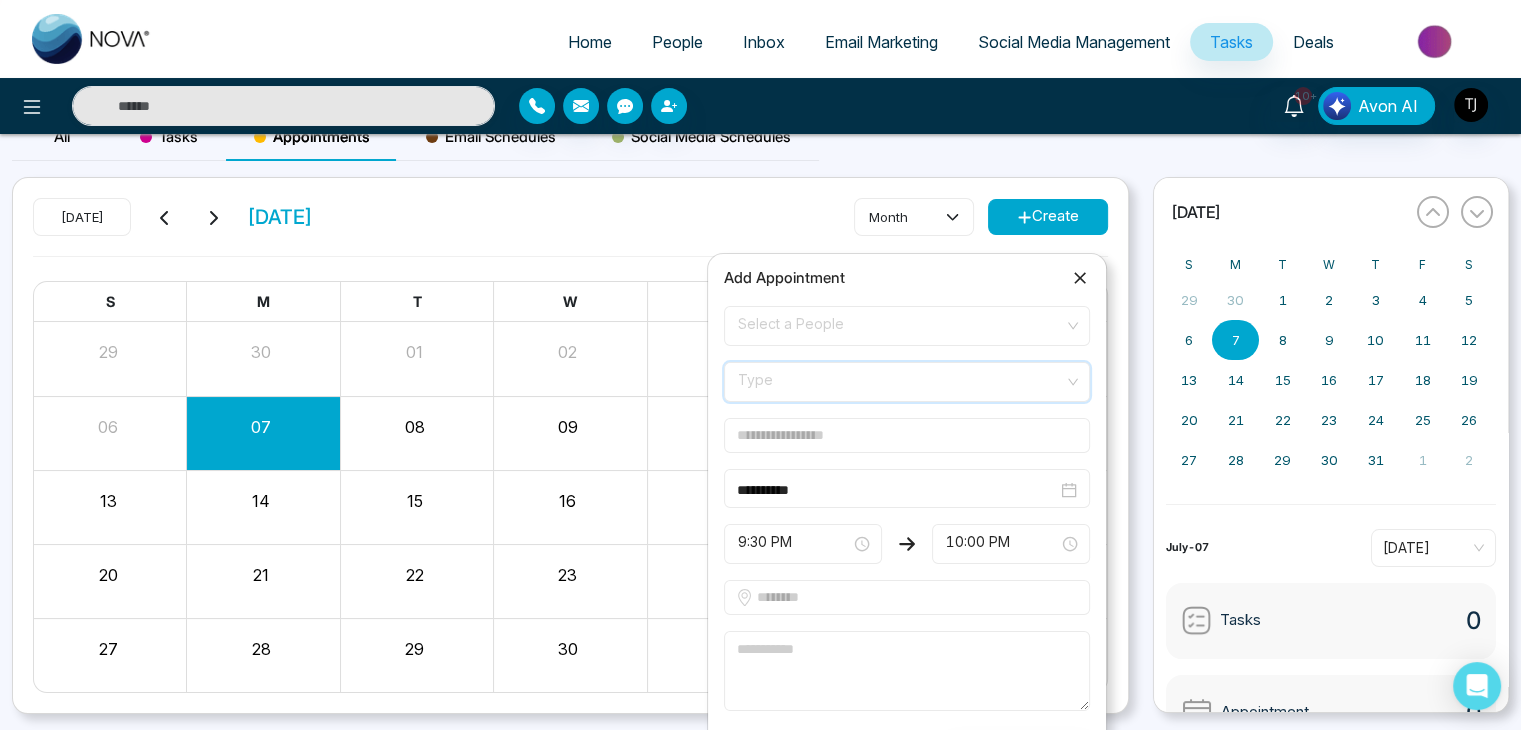 scroll, scrollTop: 0, scrollLeft: 0, axis: both 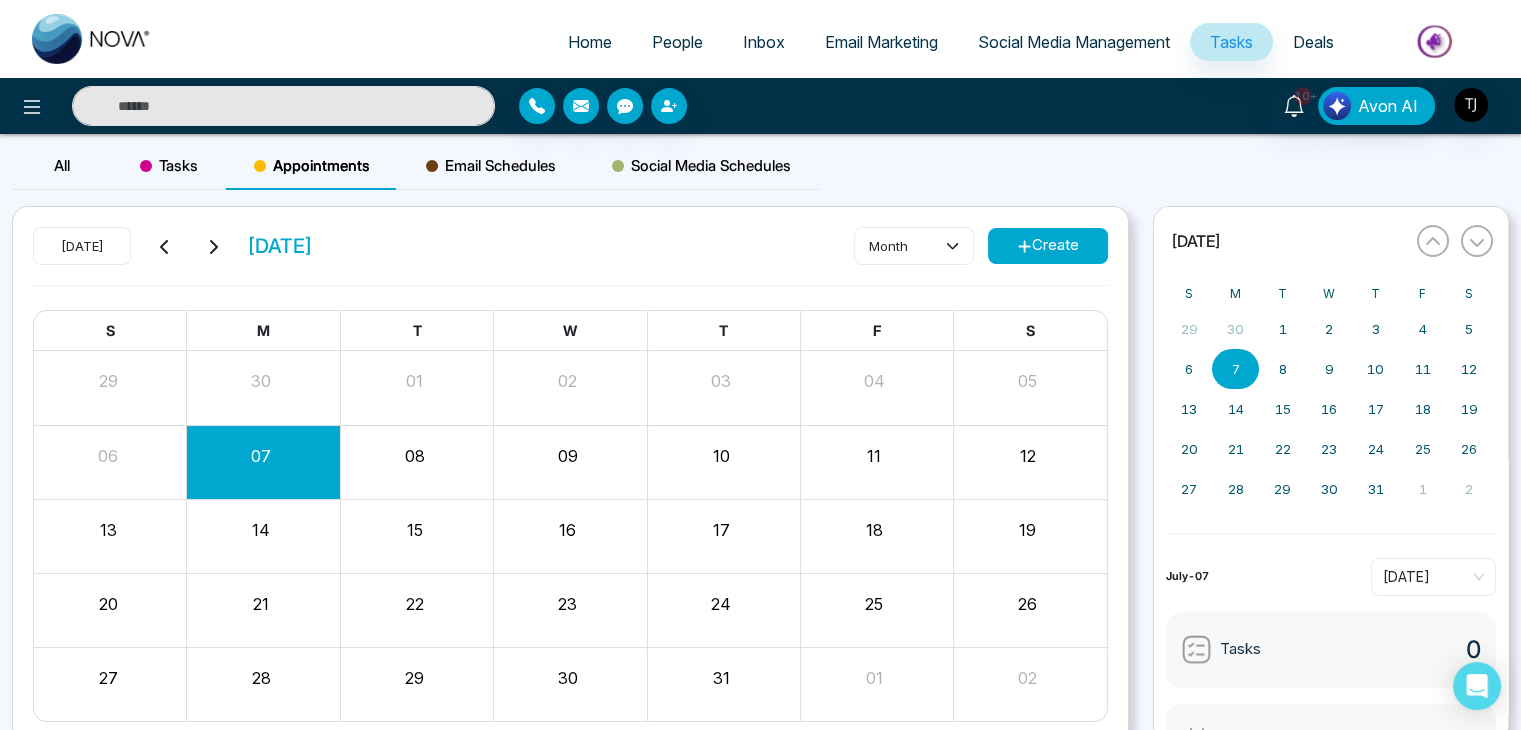 click on "[DATE] [DATE] month    Create" at bounding box center [570, 256] 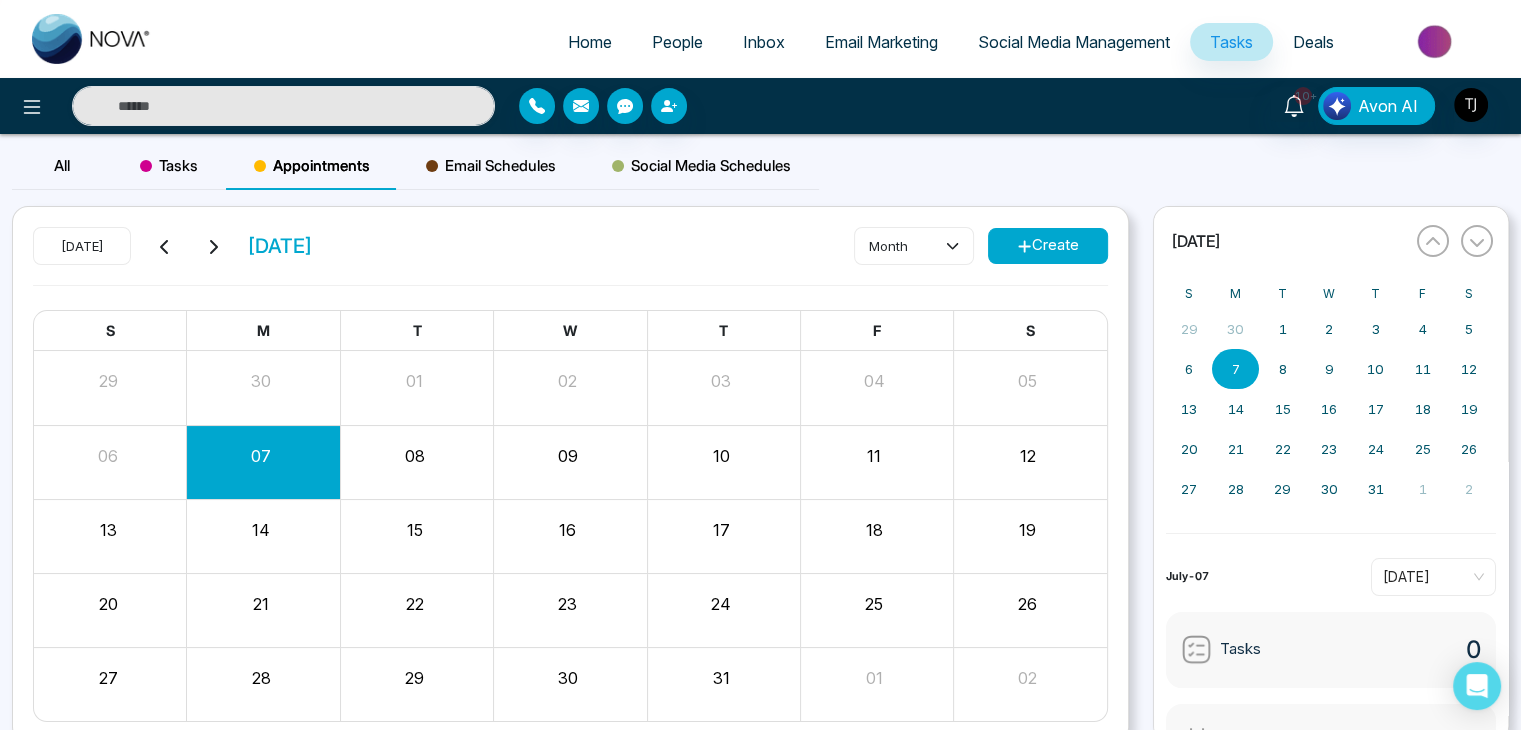 click on "Social Media Management" at bounding box center [1074, 42] 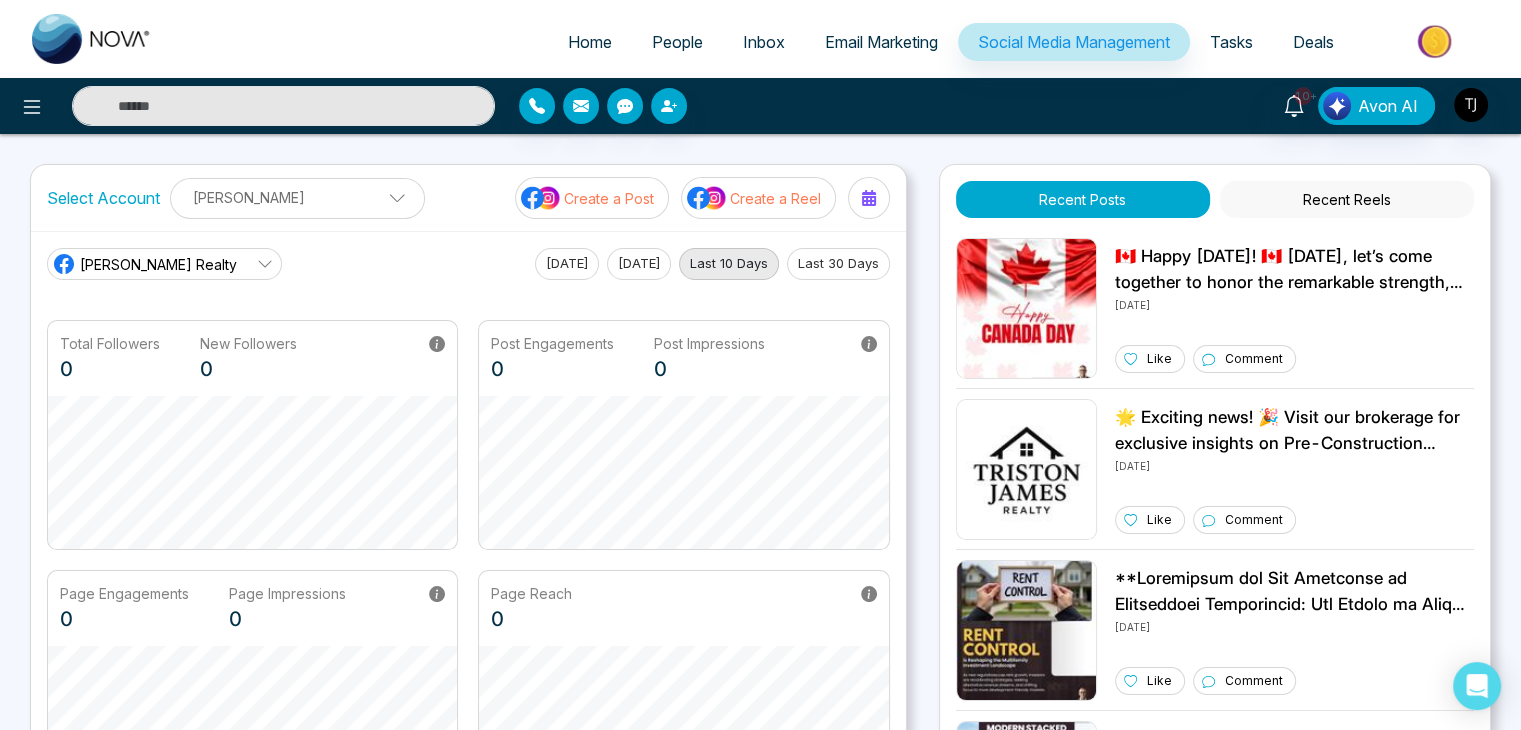 click on "Email Marketing" at bounding box center (881, 42) 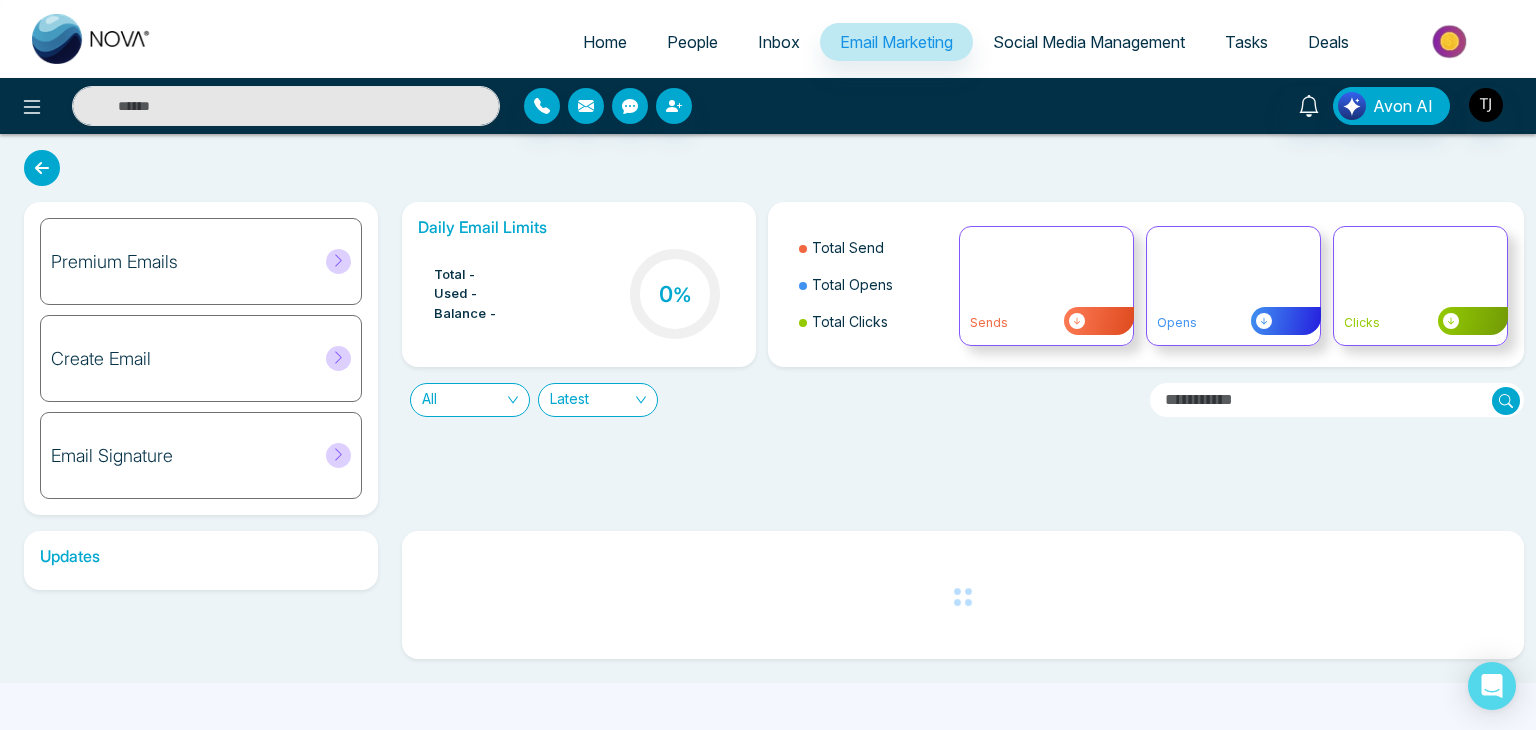 click on "Inbox" at bounding box center [779, 42] 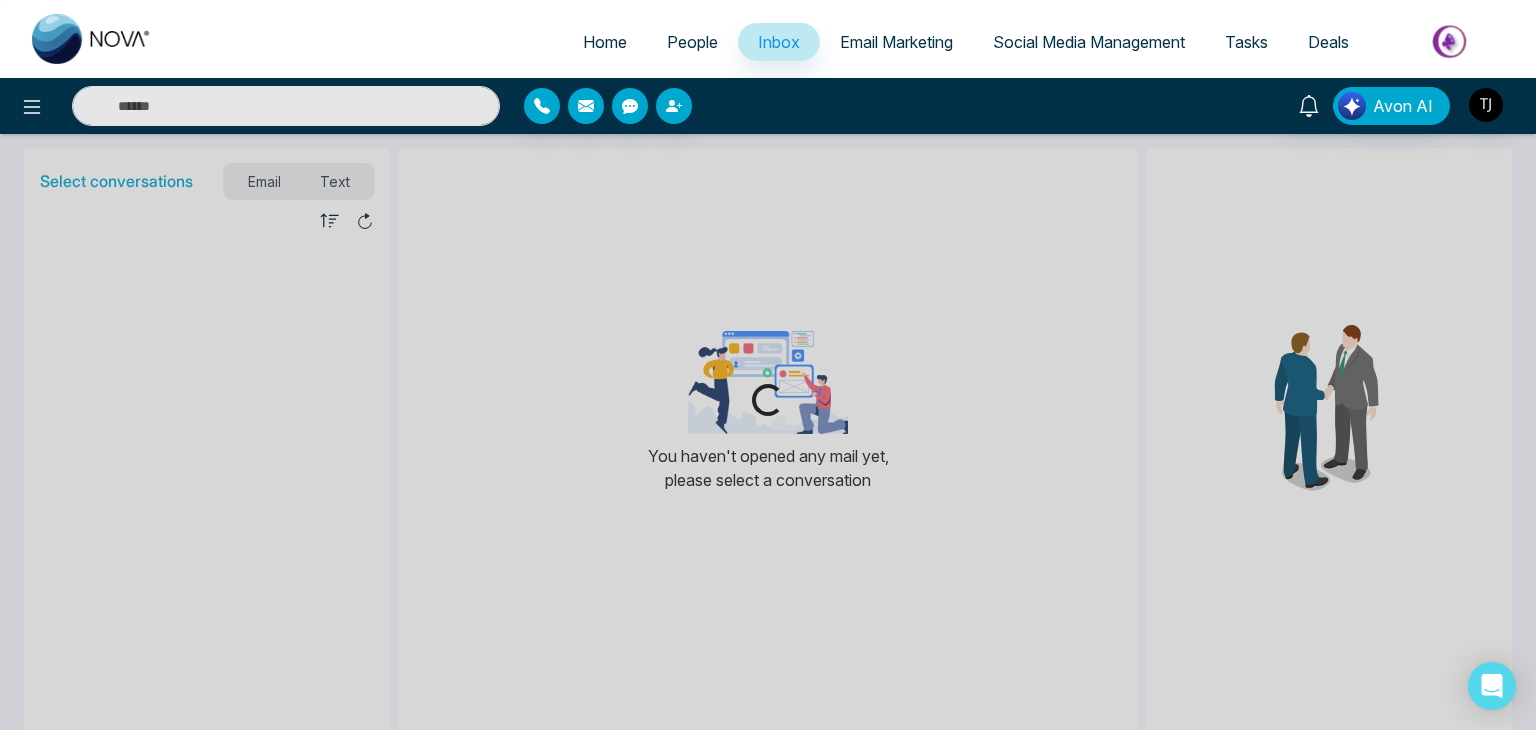 click at bounding box center (92, 39) 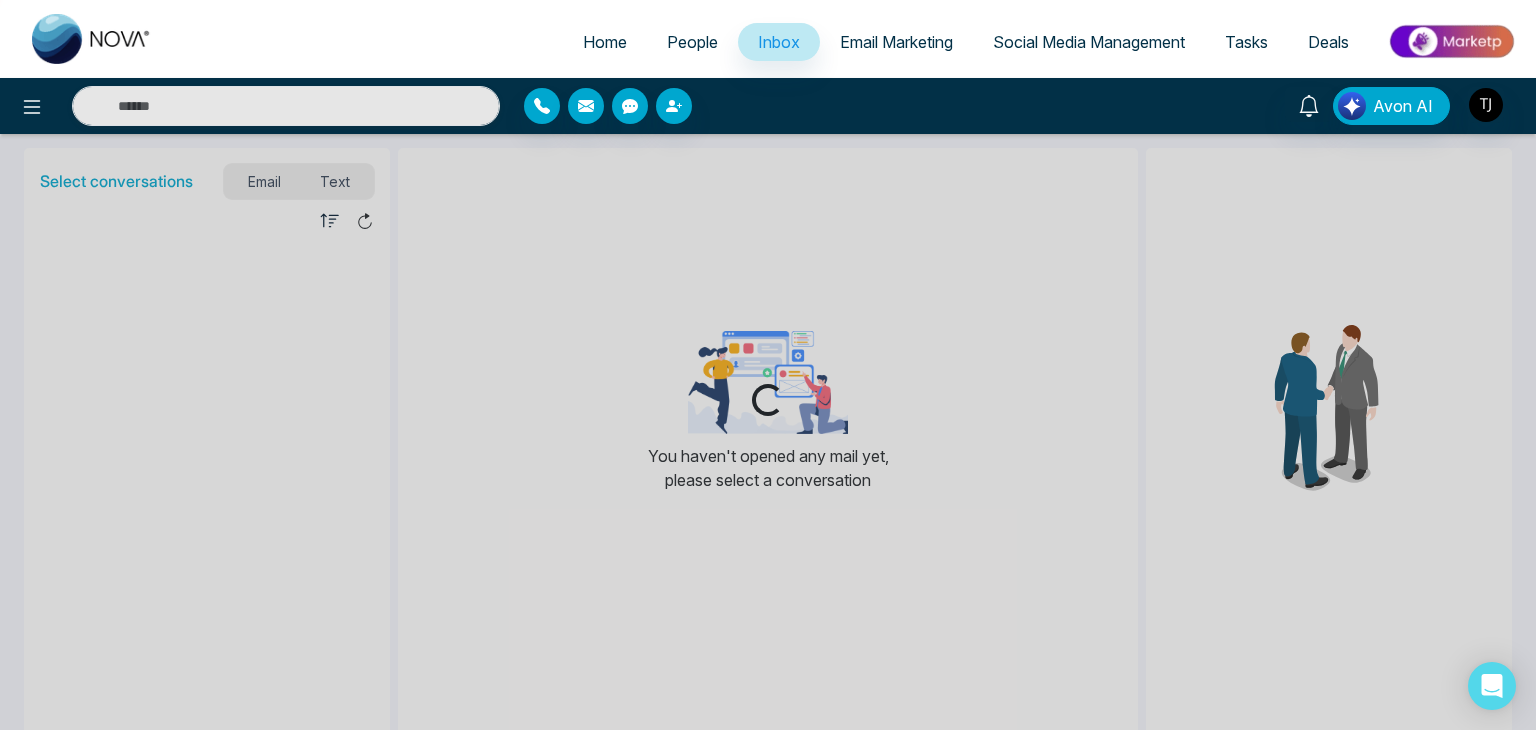 select on "*" 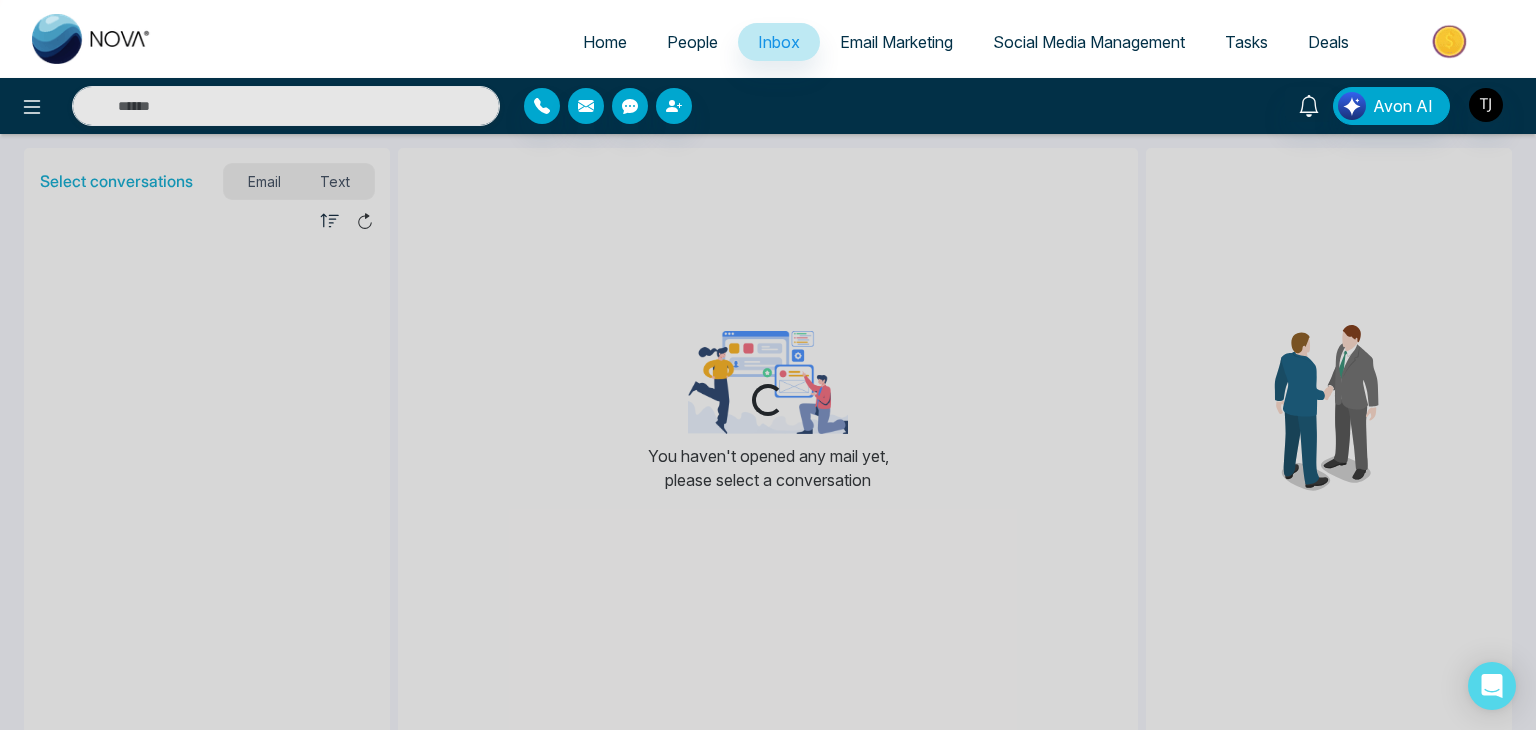 select on "*" 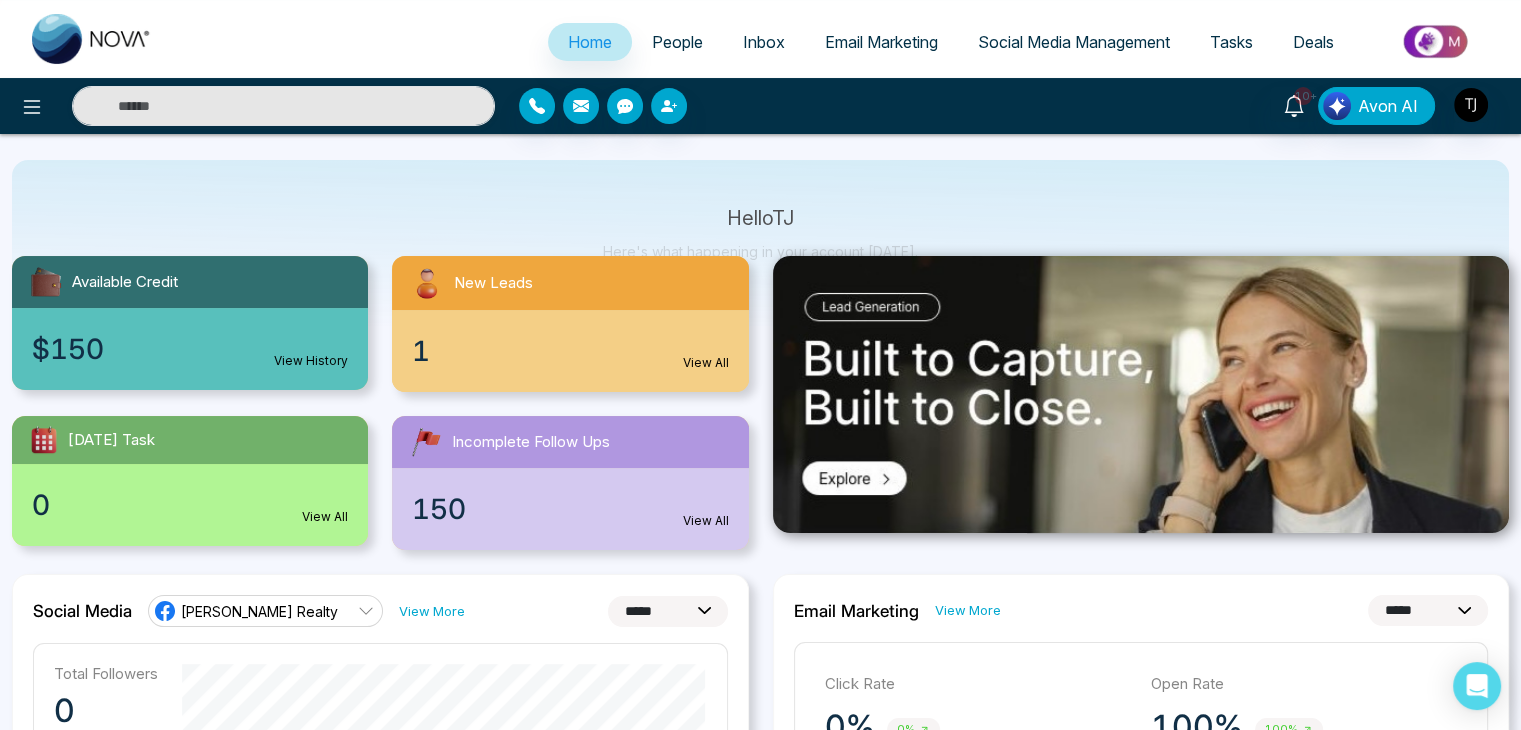 scroll, scrollTop: 0, scrollLeft: 0, axis: both 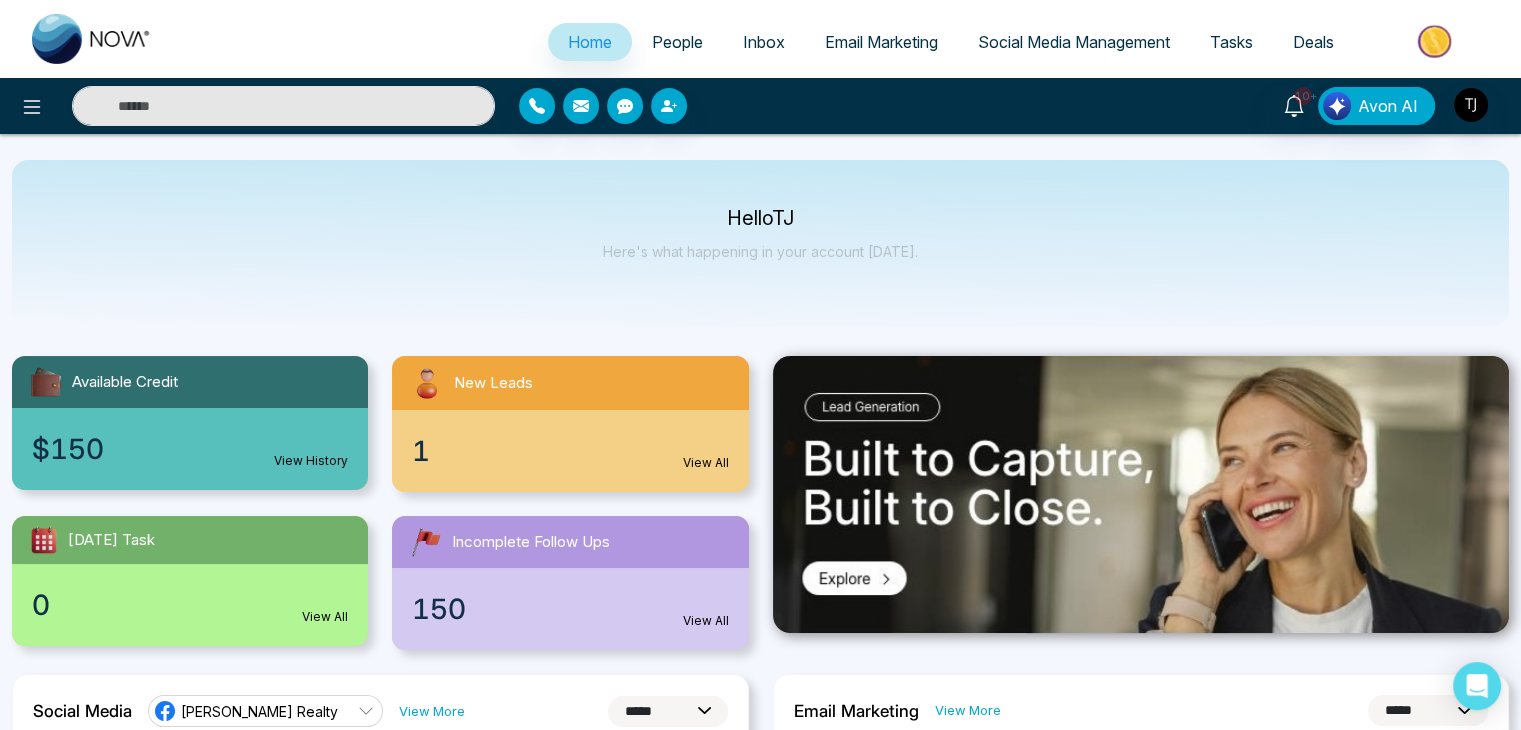 click at bounding box center [1141, 494] 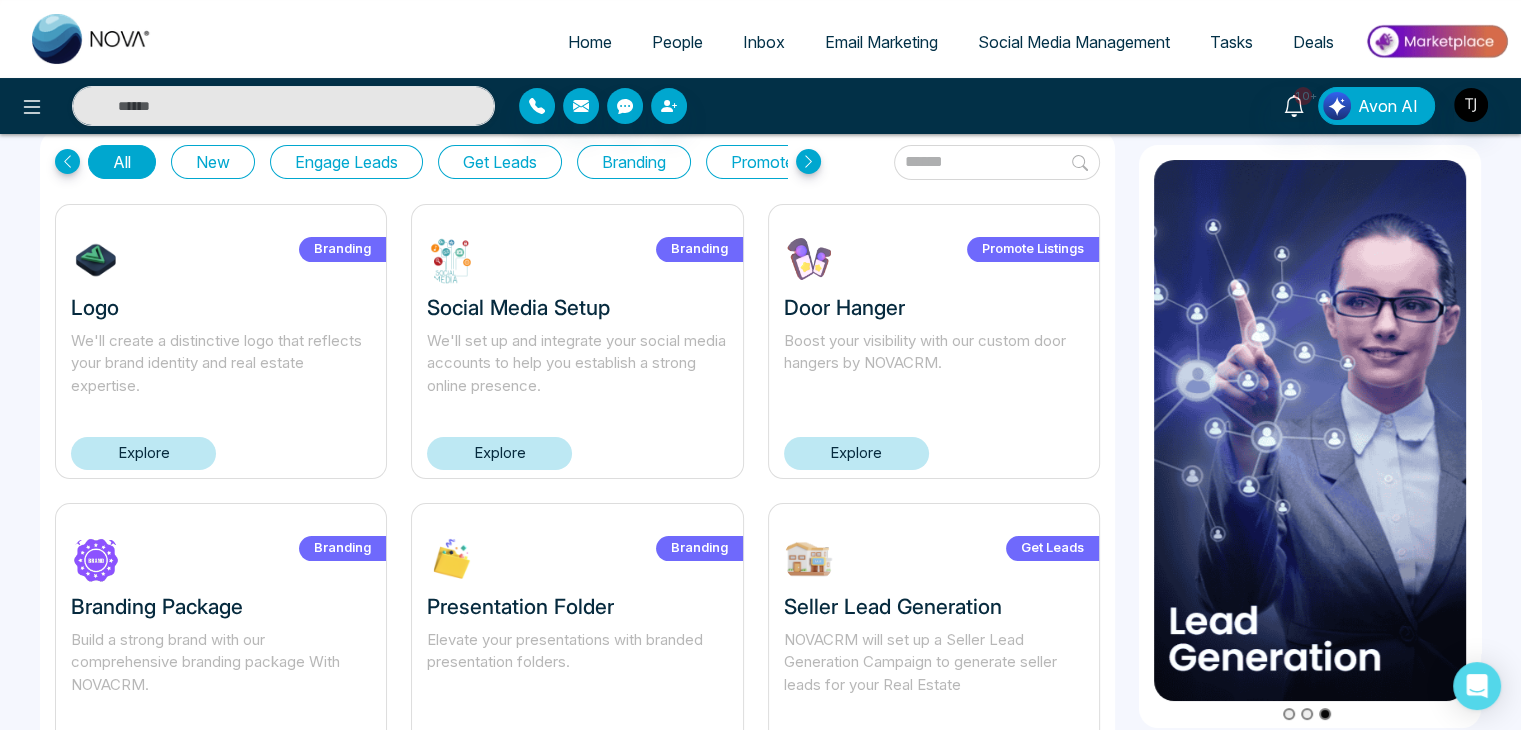 scroll, scrollTop: 0, scrollLeft: 0, axis: both 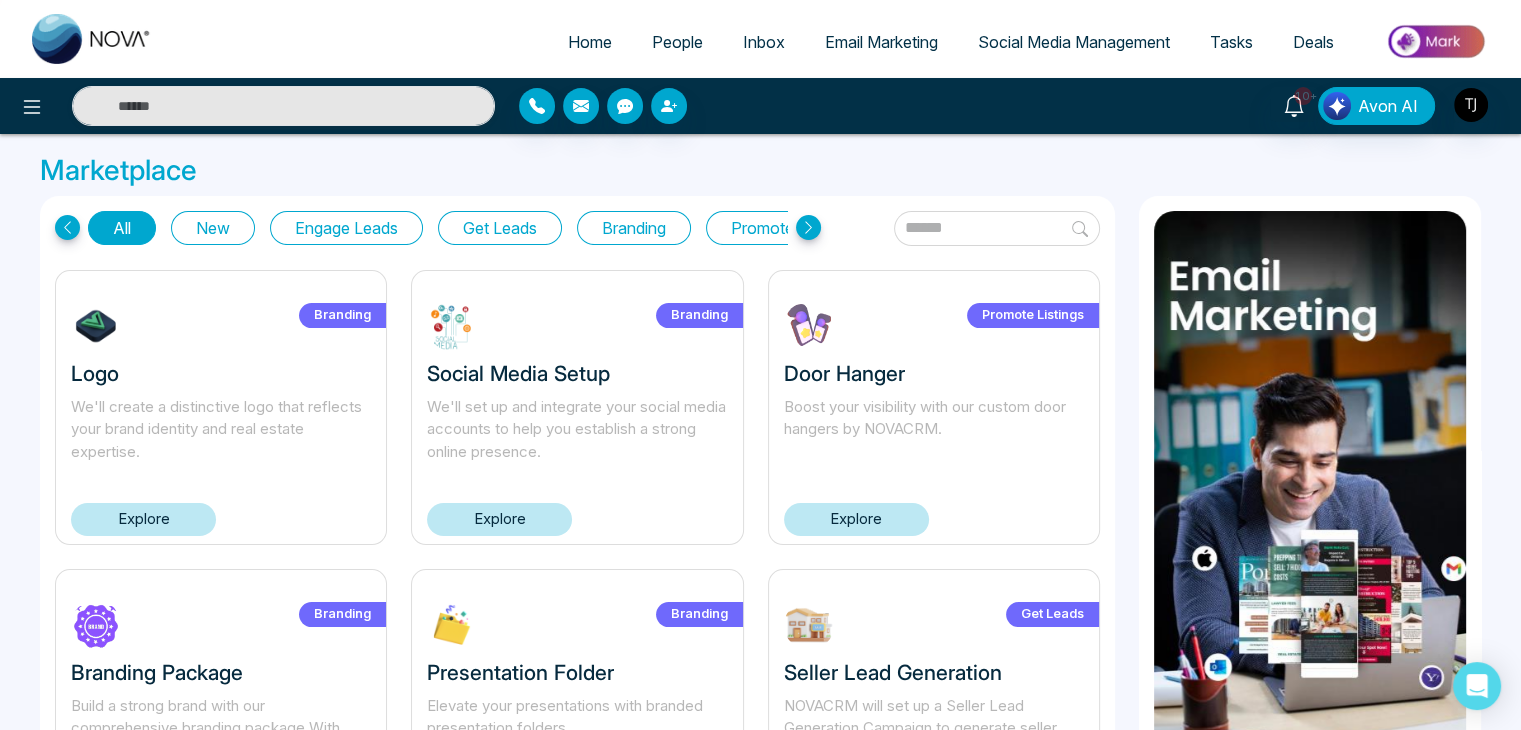 select on "*" 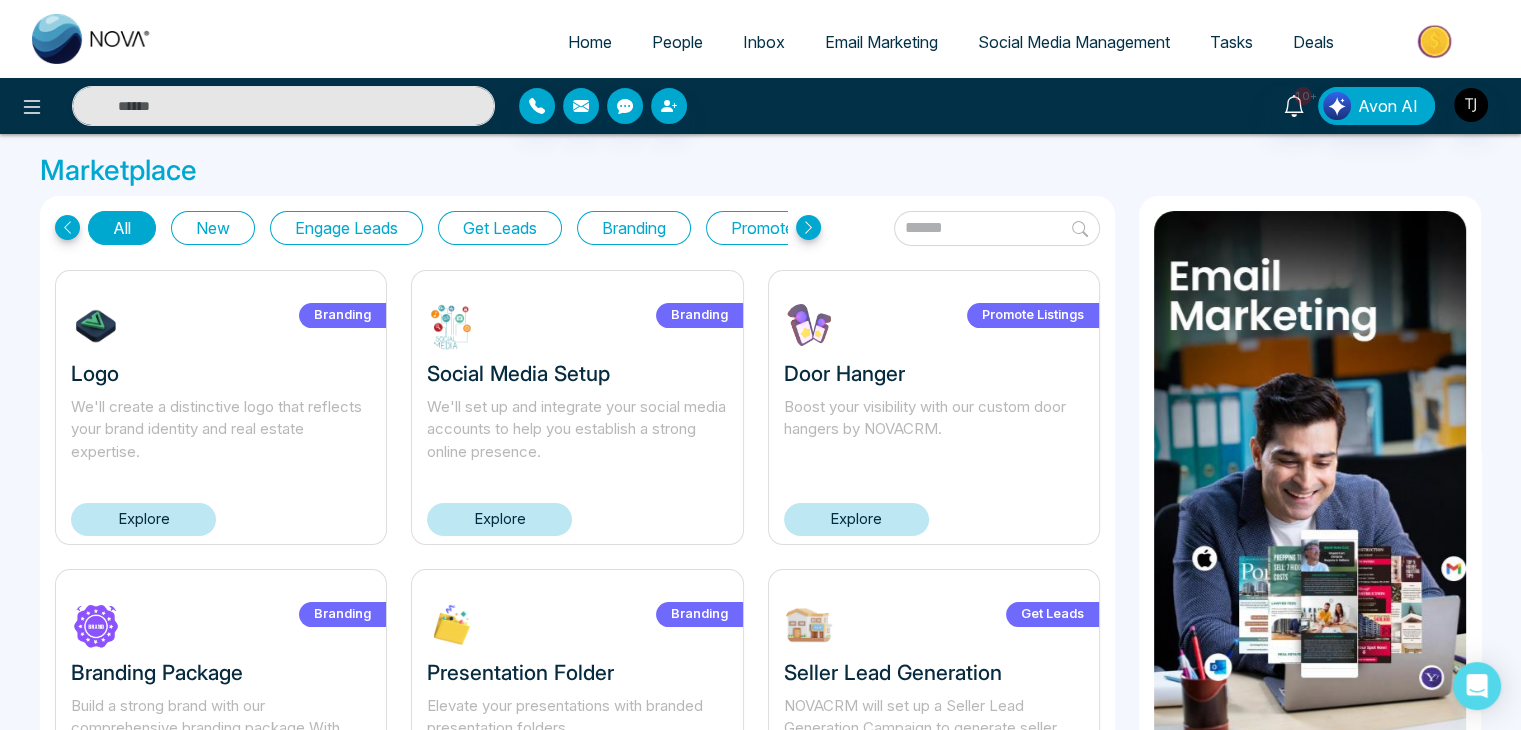 select on "*" 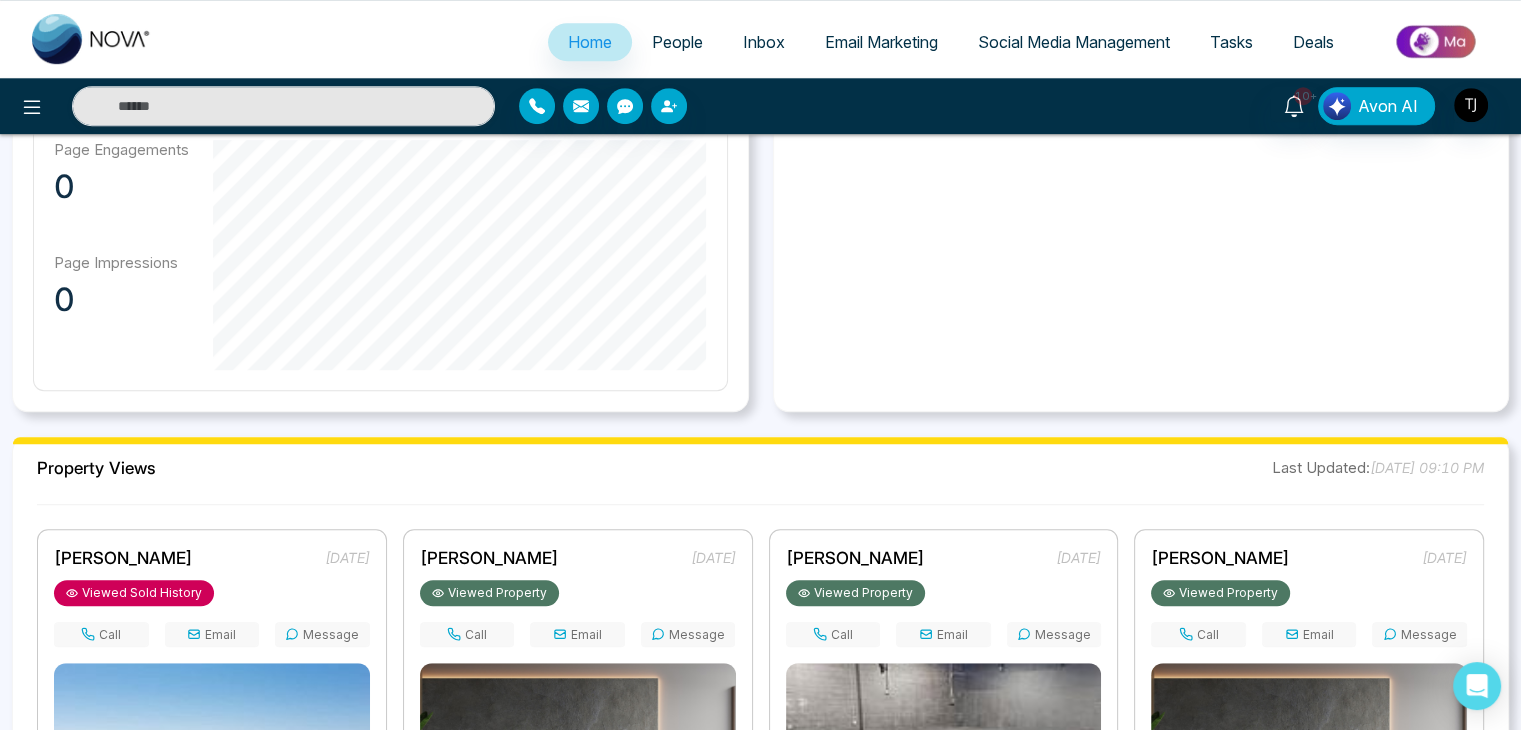 scroll, scrollTop: 1600, scrollLeft: 0, axis: vertical 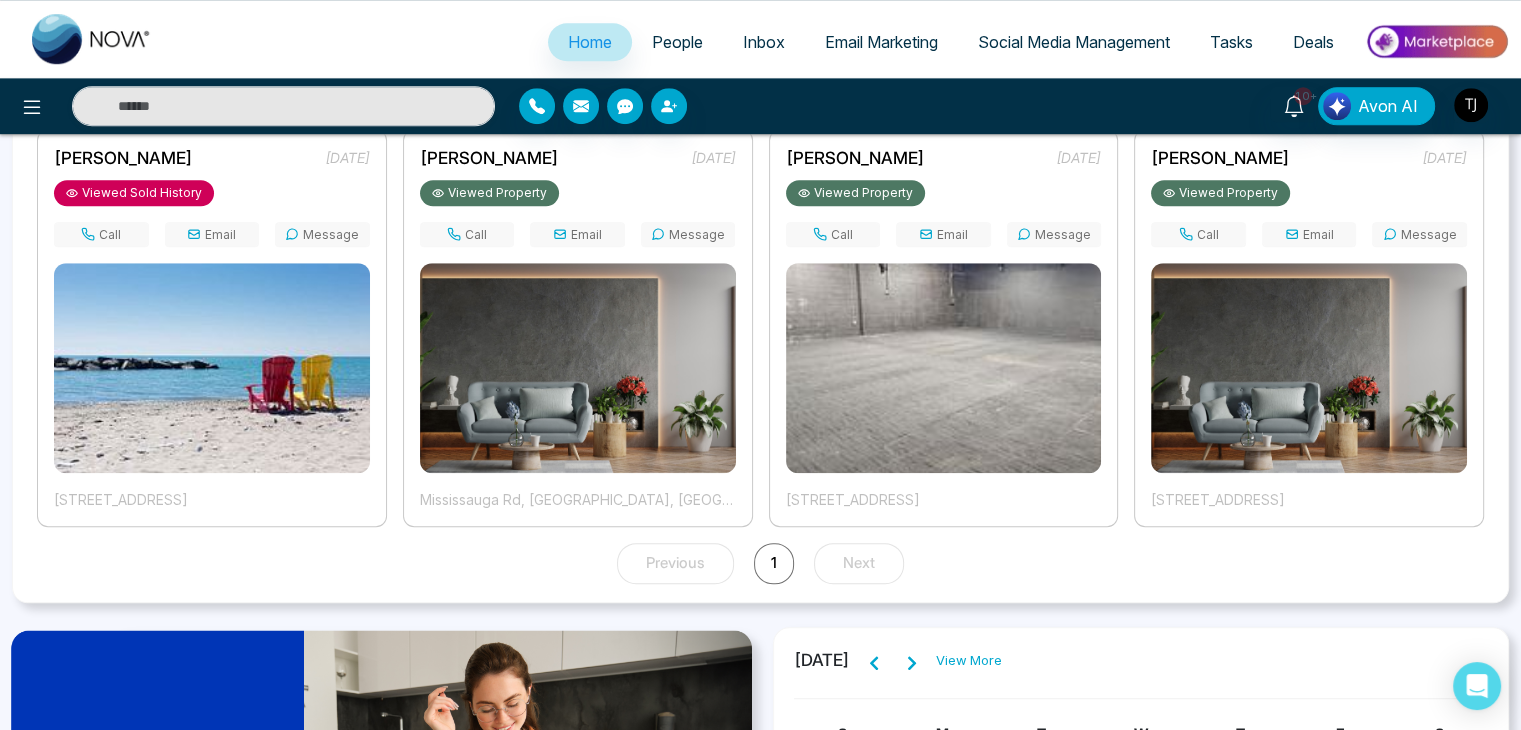 click on "Deals" at bounding box center (1313, 42) 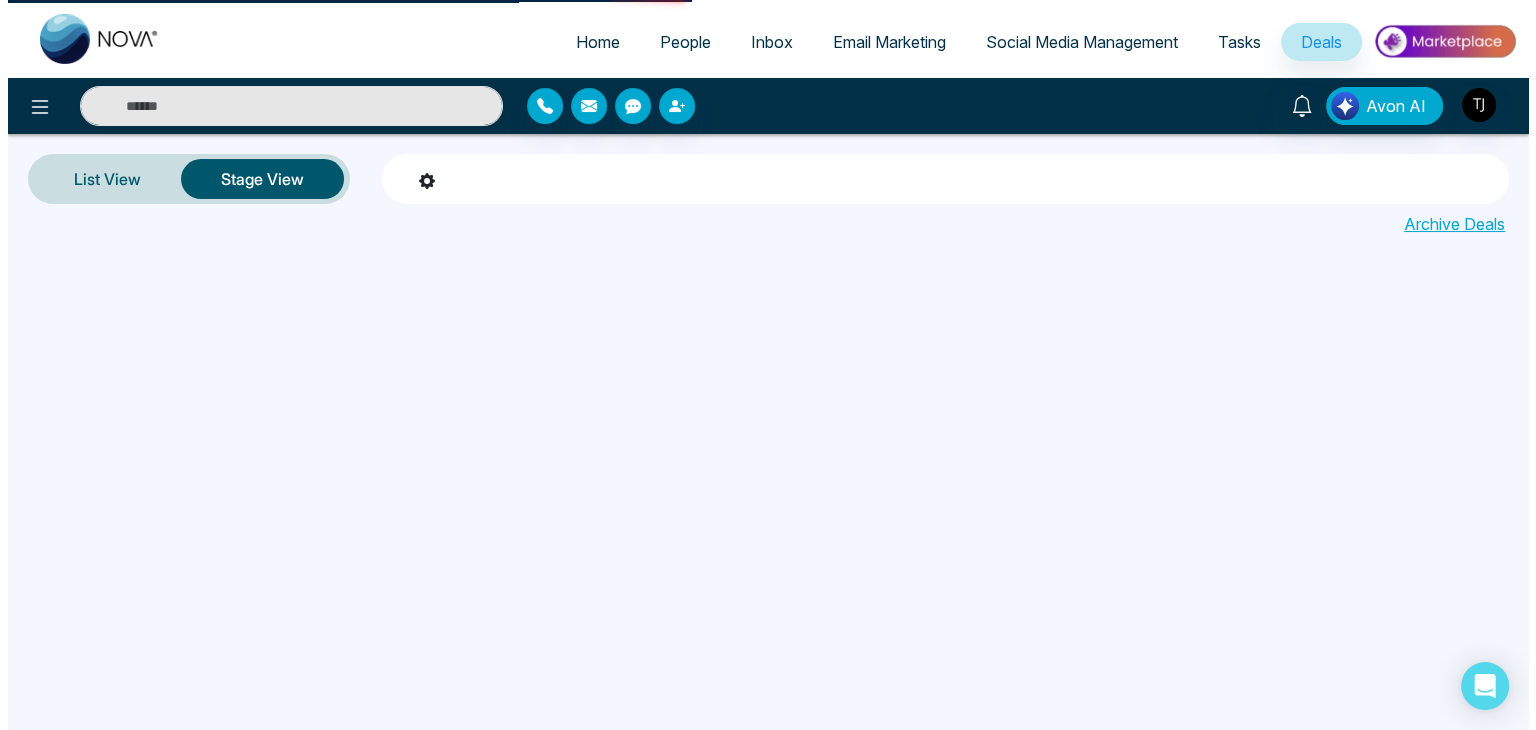 scroll, scrollTop: 0, scrollLeft: 0, axis: both 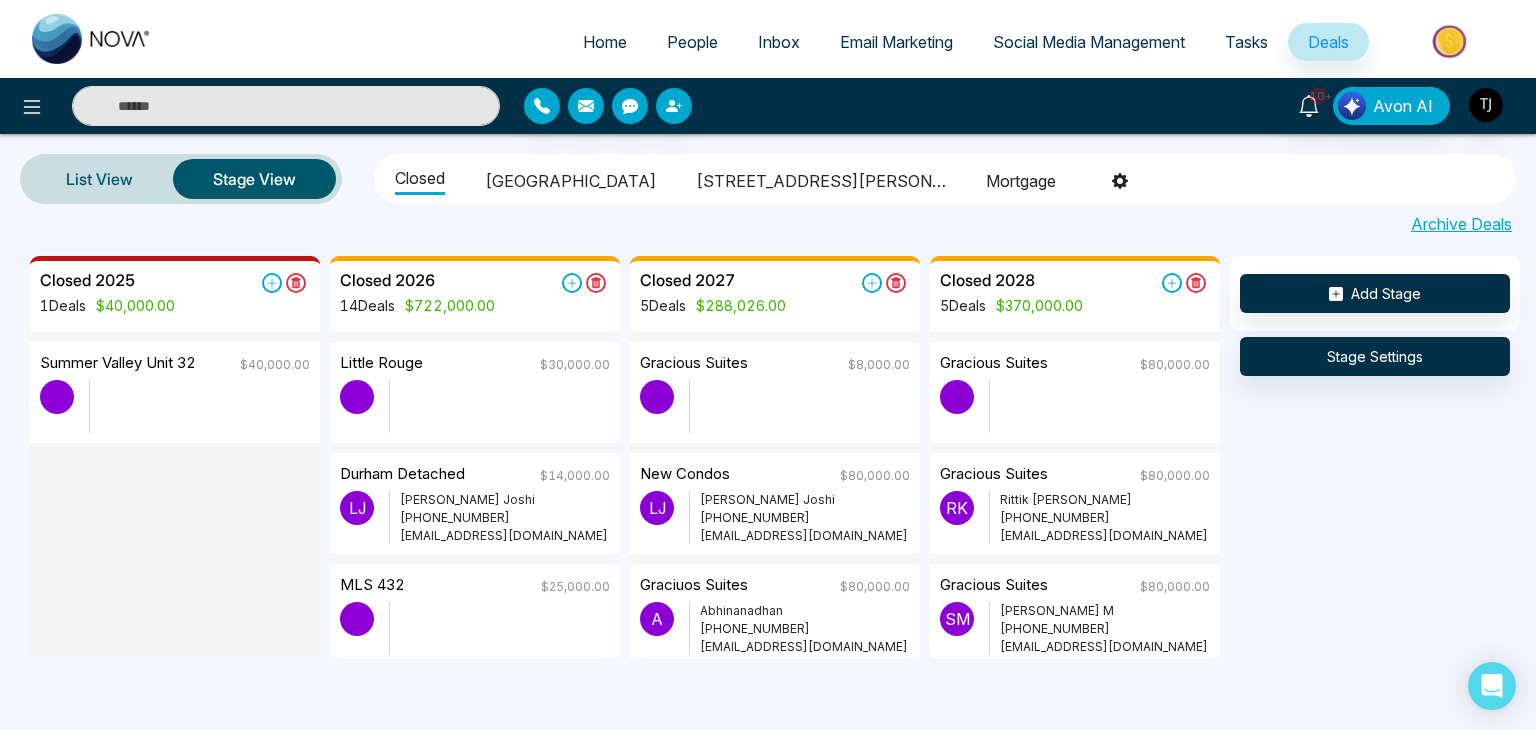 click on "Tasks" at bounding box center [1246, 42] 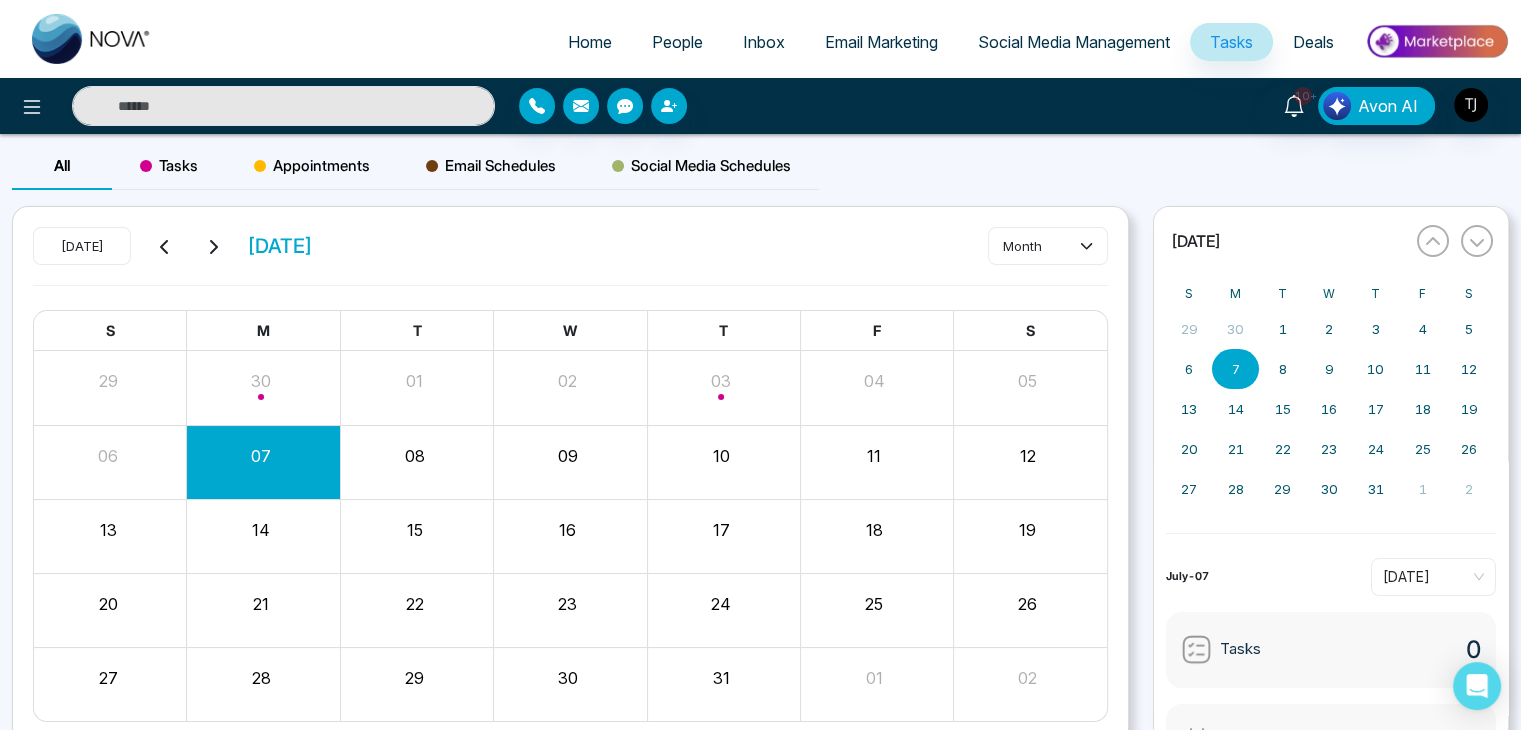 click on "Deals" at bounding box center [1313, 42] 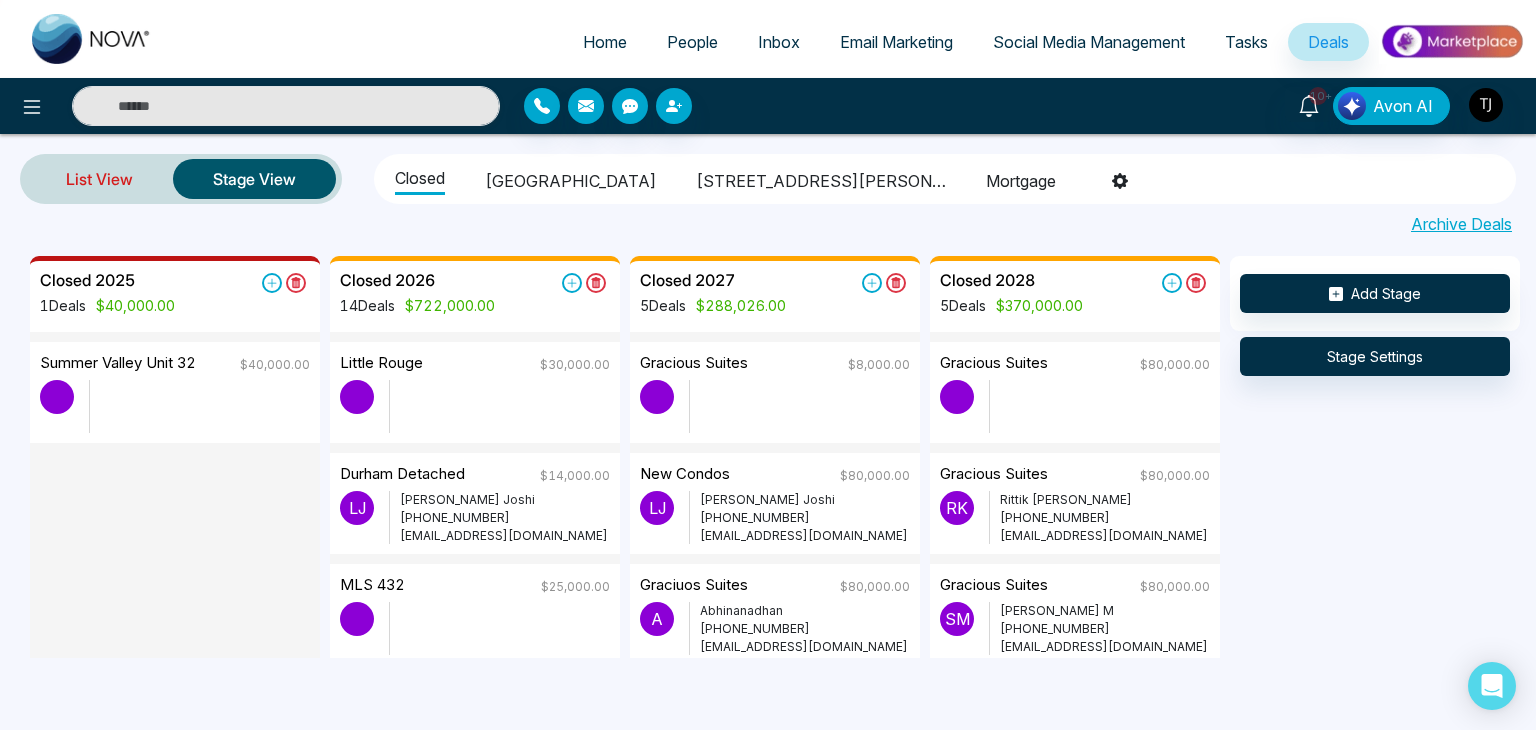 click on "List View" at bounding box center [99, 179] 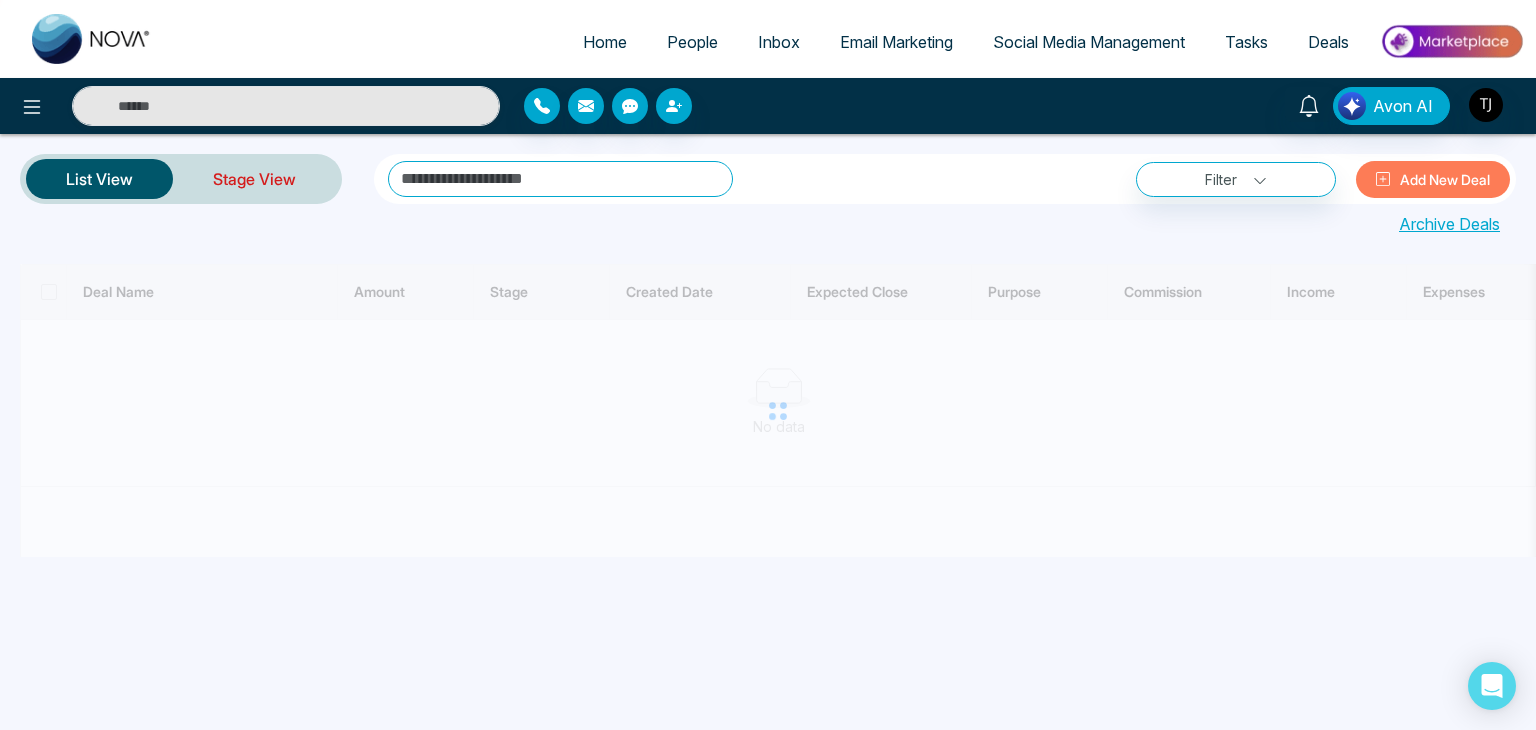click on "Stage View" at bounding box center (254, 179) 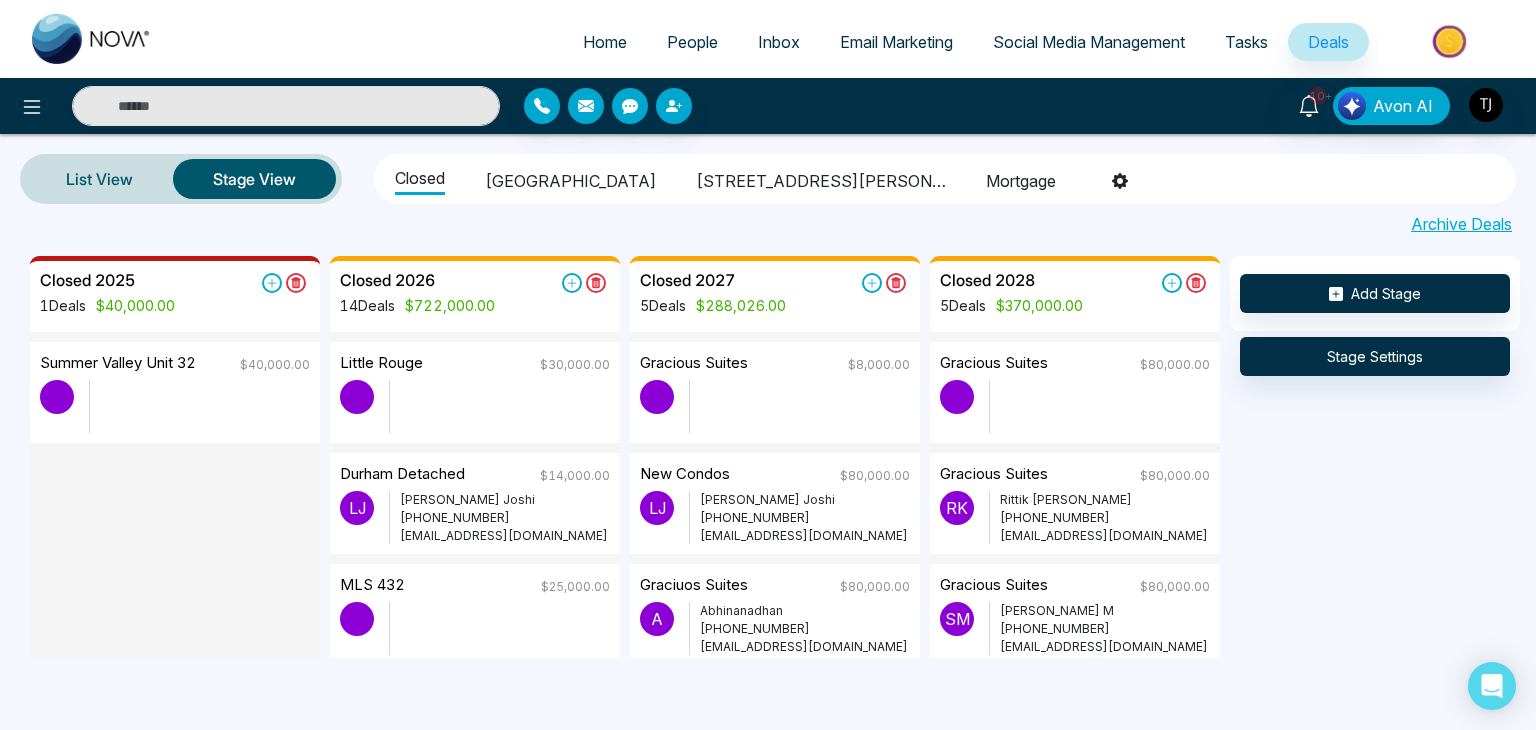 click on "[GEOGRAPHIC_DATA]" at bounding box center [570, 178] 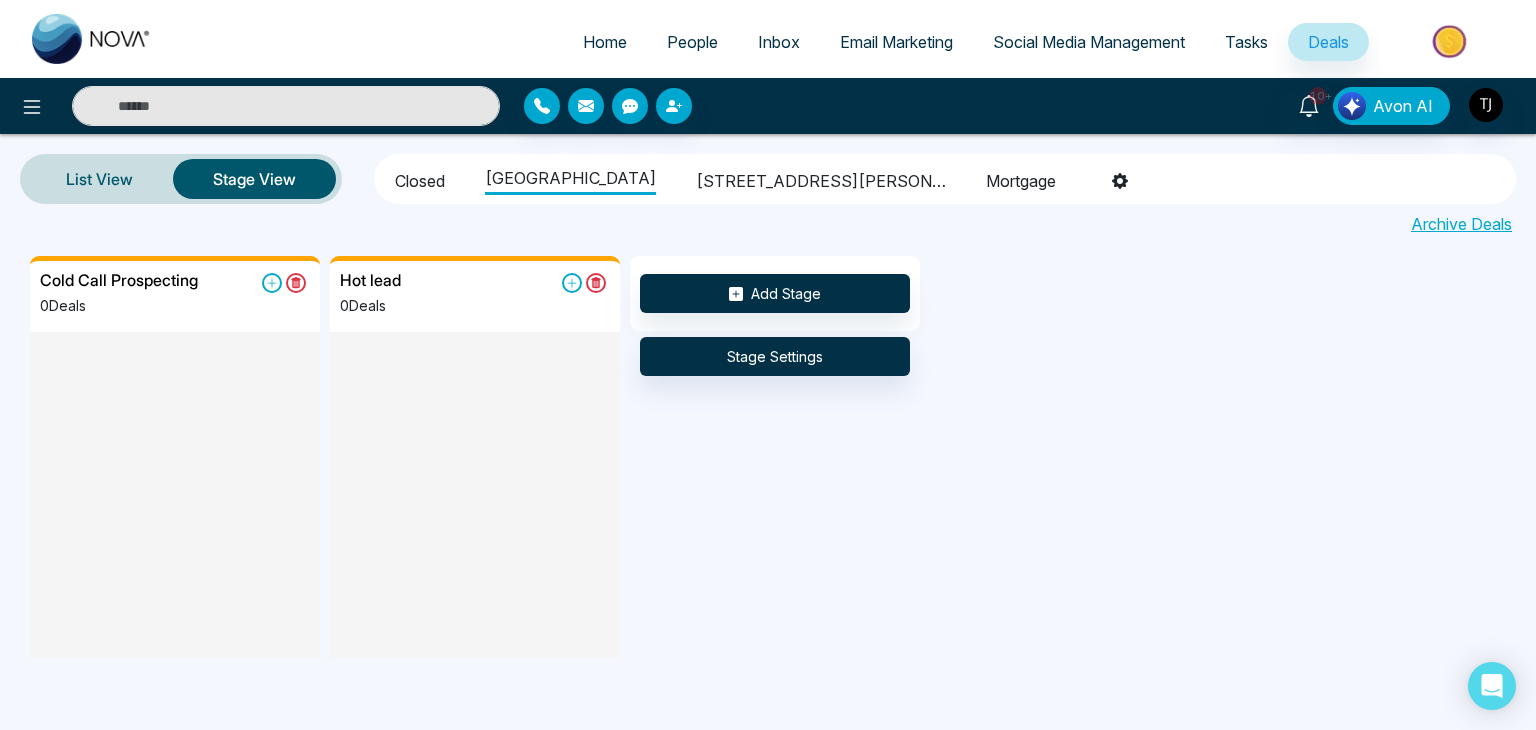 click on "[STREET_ADDRESS][PERSON_NAME]" at bounding box center (821, 178) 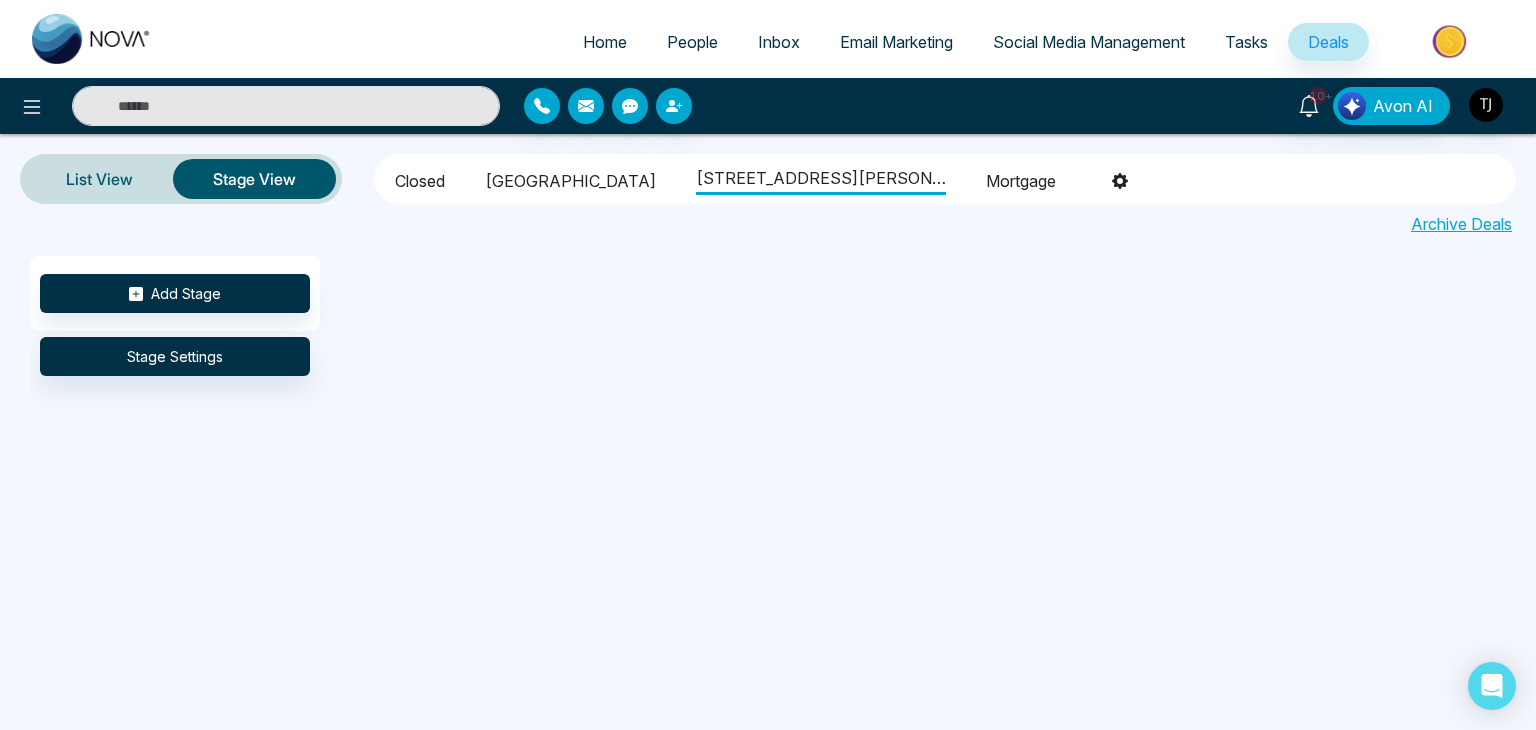 click on "Mortgage" at bounding box center (1021, 178) 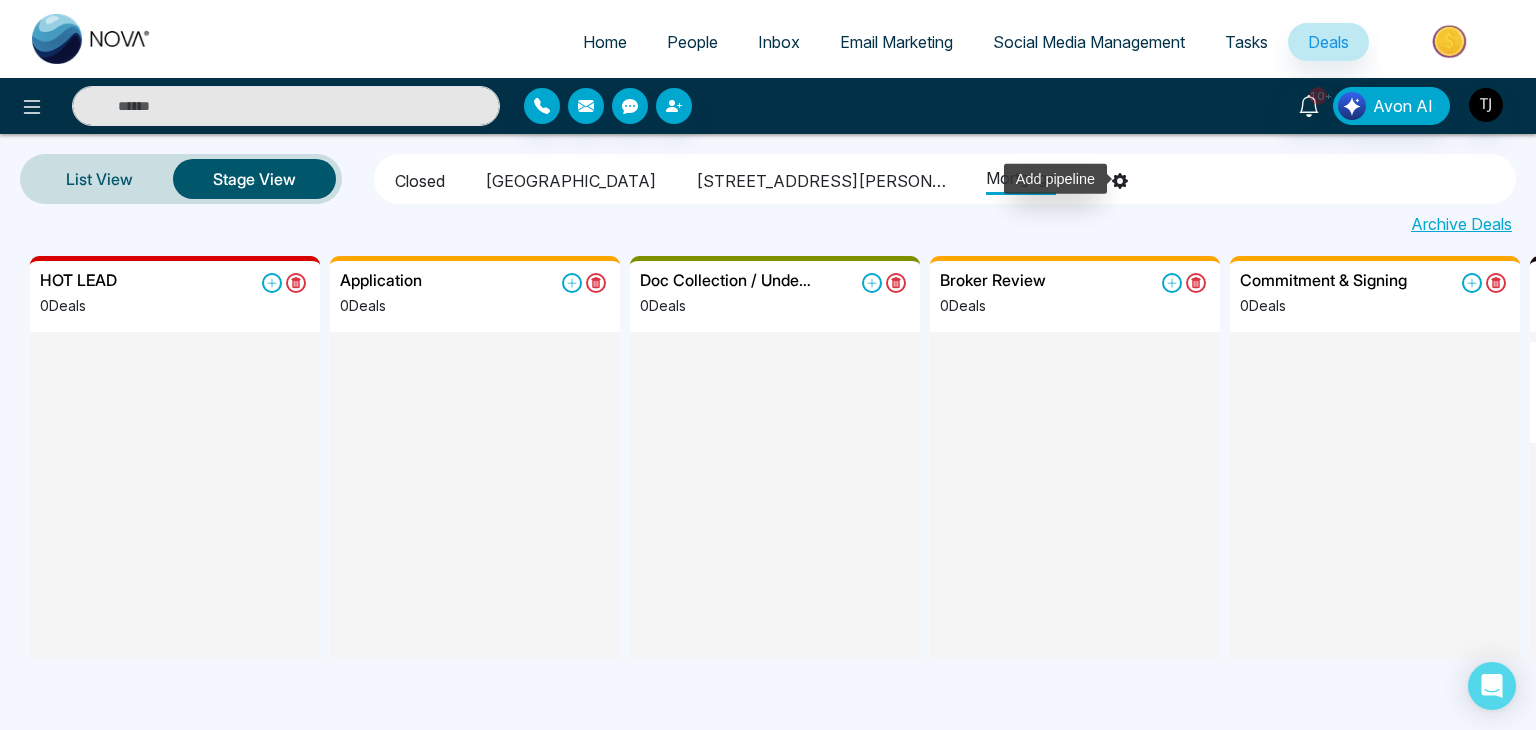 click 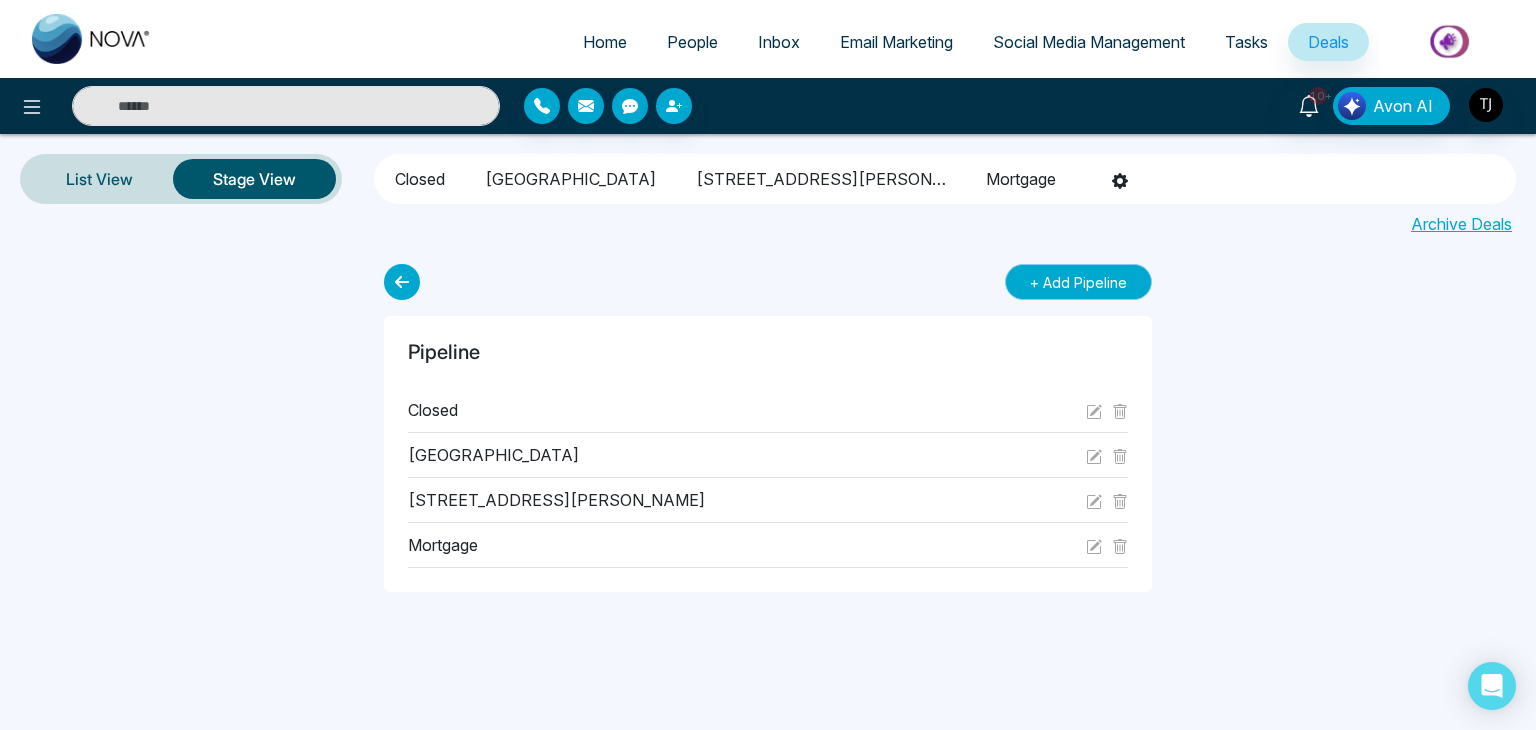 click on "+ Add Pipeline" at bounding box center (1078, 282) 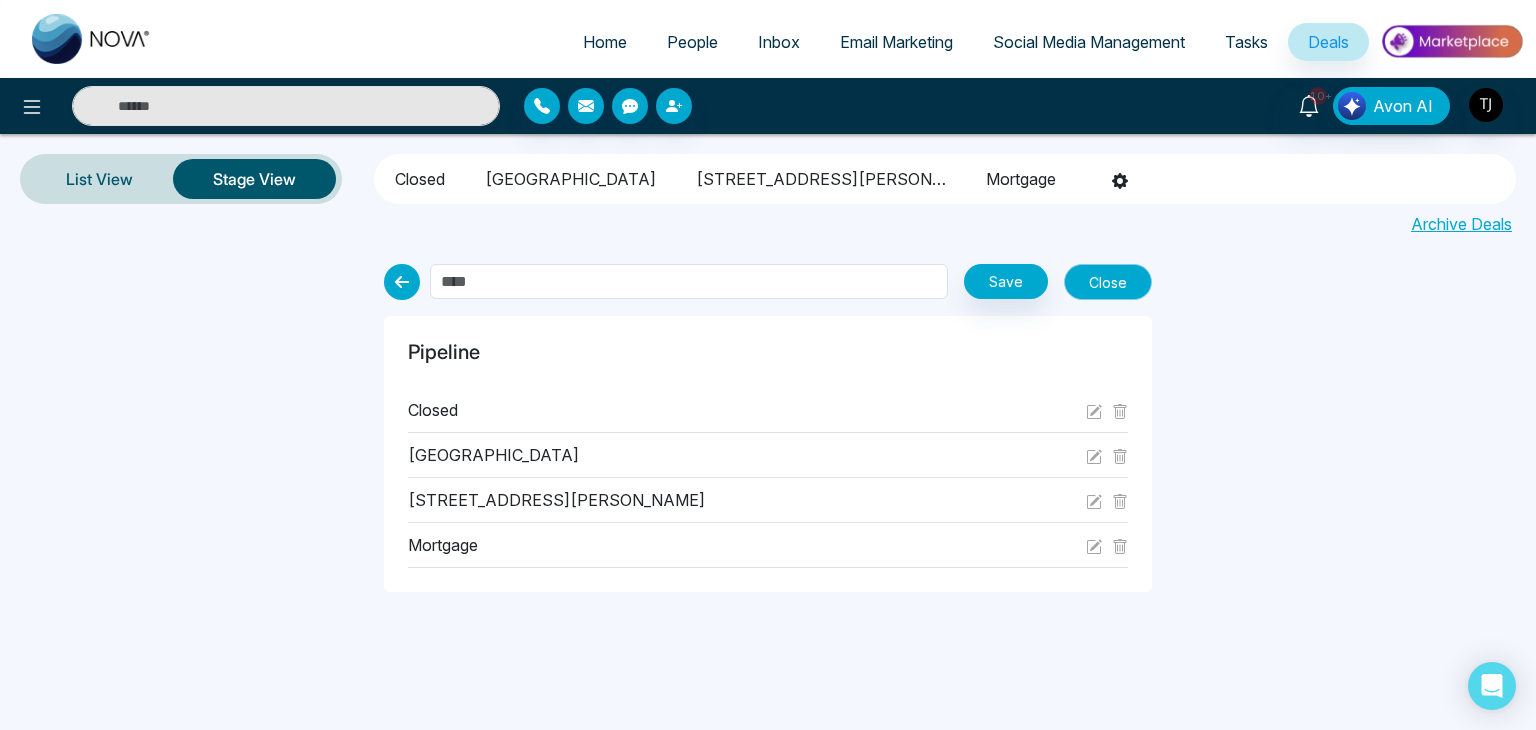 click on "Close" at bounding box center [1108, 282] 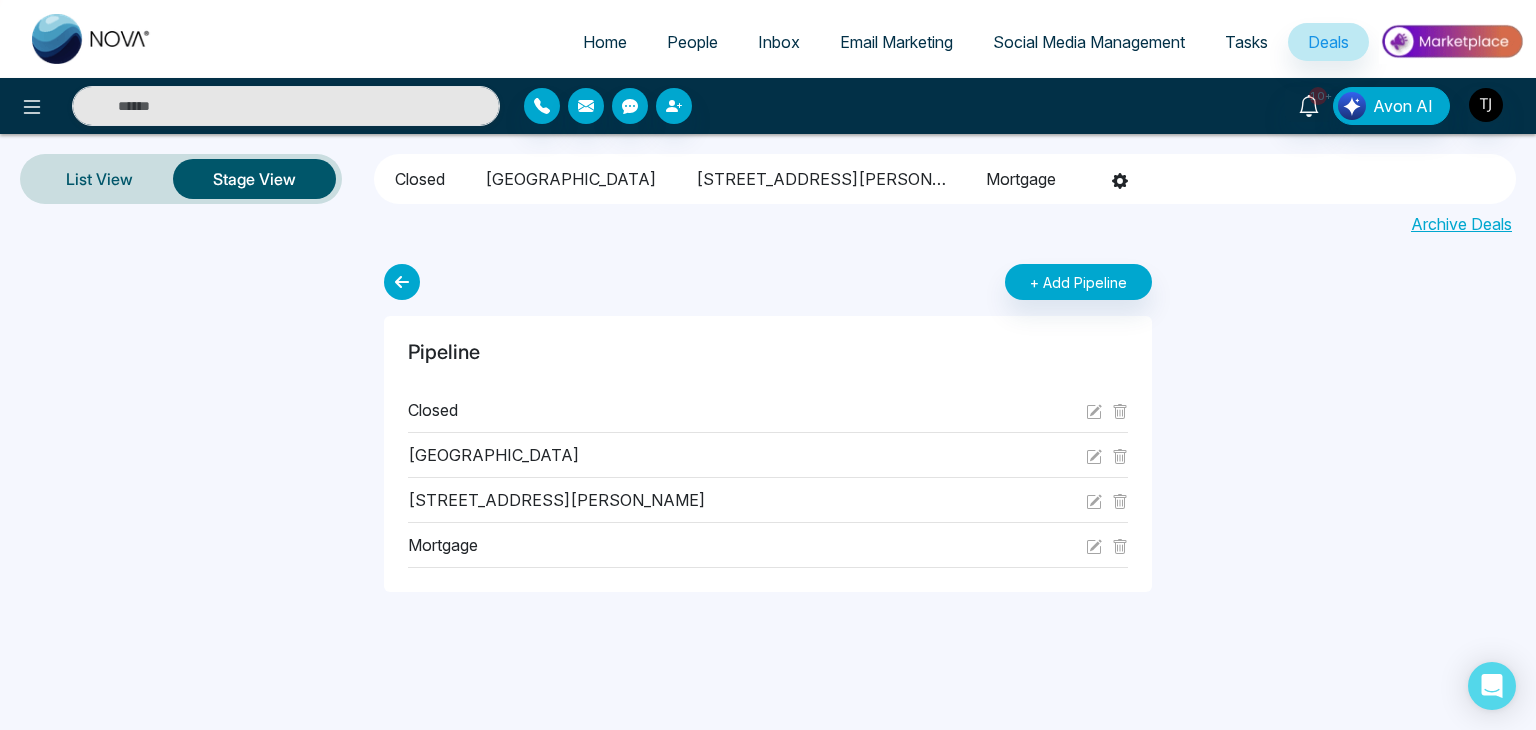click on "Closed" at bounding box center (420, 176) 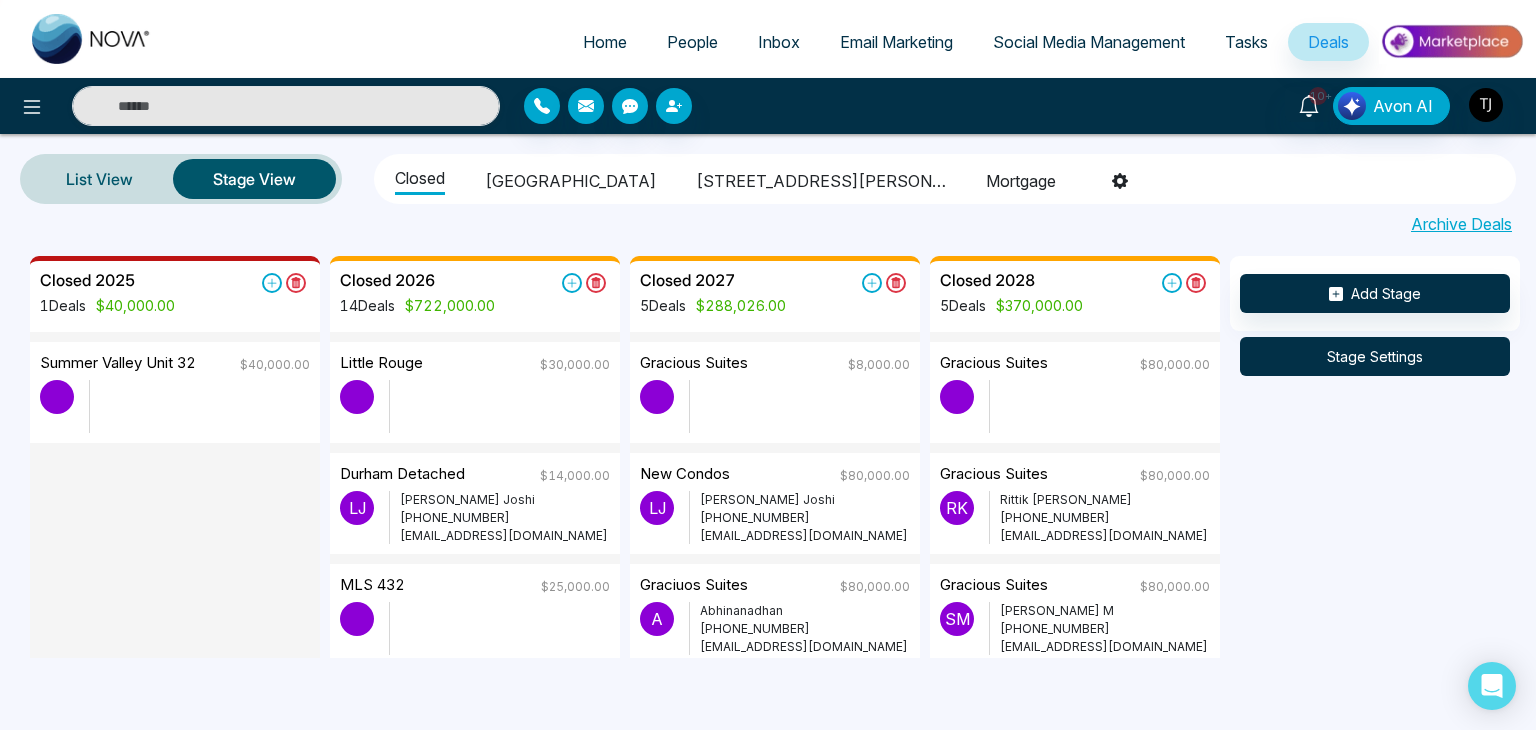 click on "Stage Settings" at bounding box center (1375, 356) 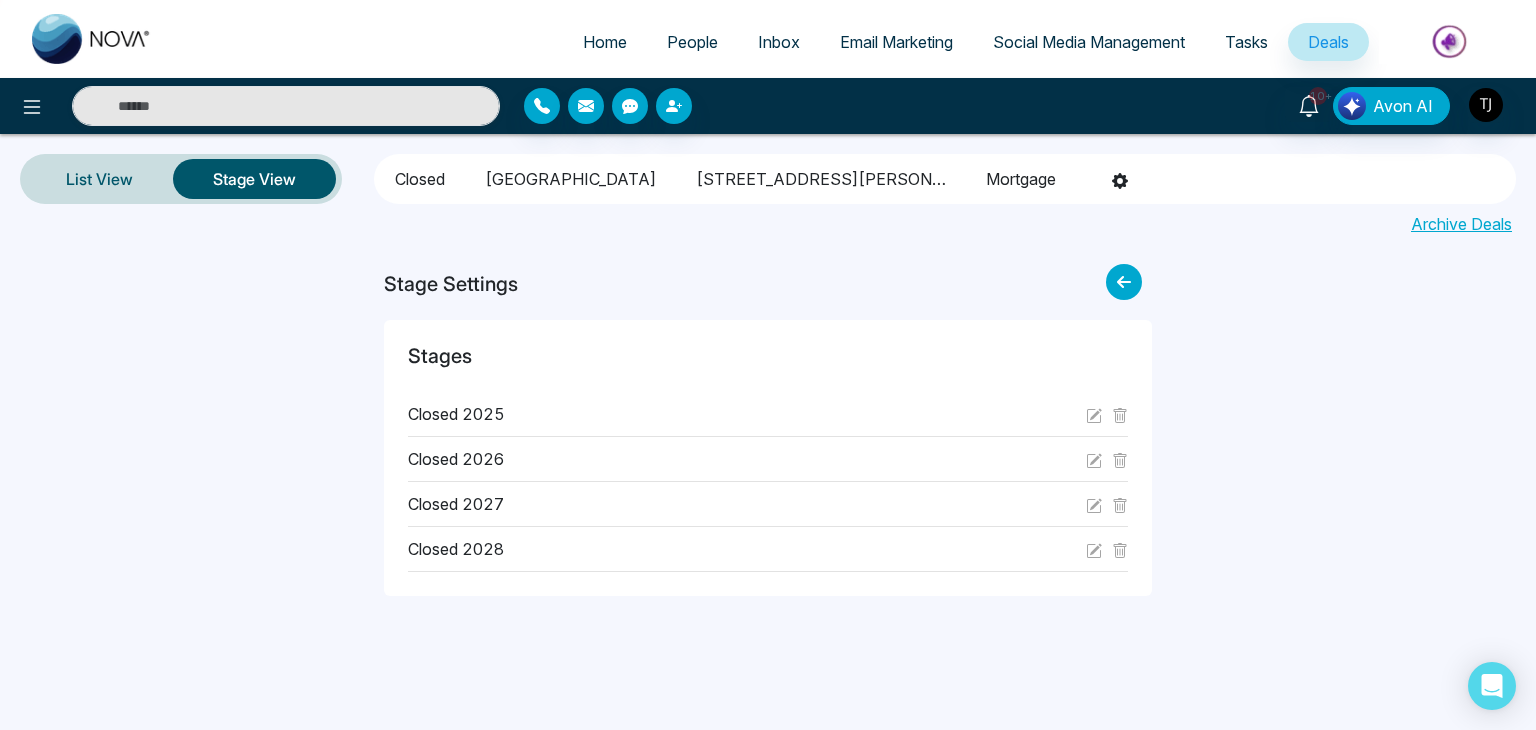 click on "Stage Settings" at bounding box center (768, 280) 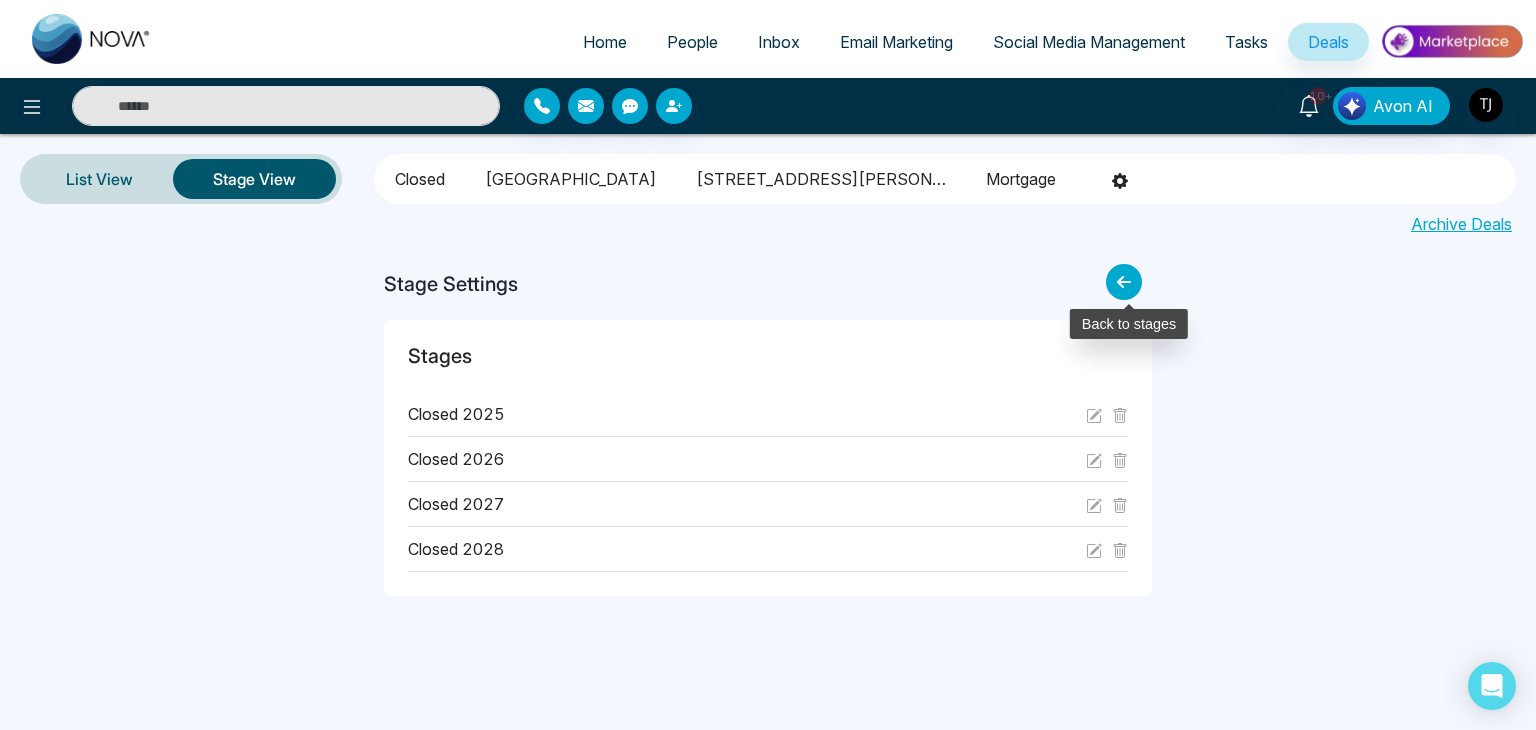 click at bounding box center (1124, 282) 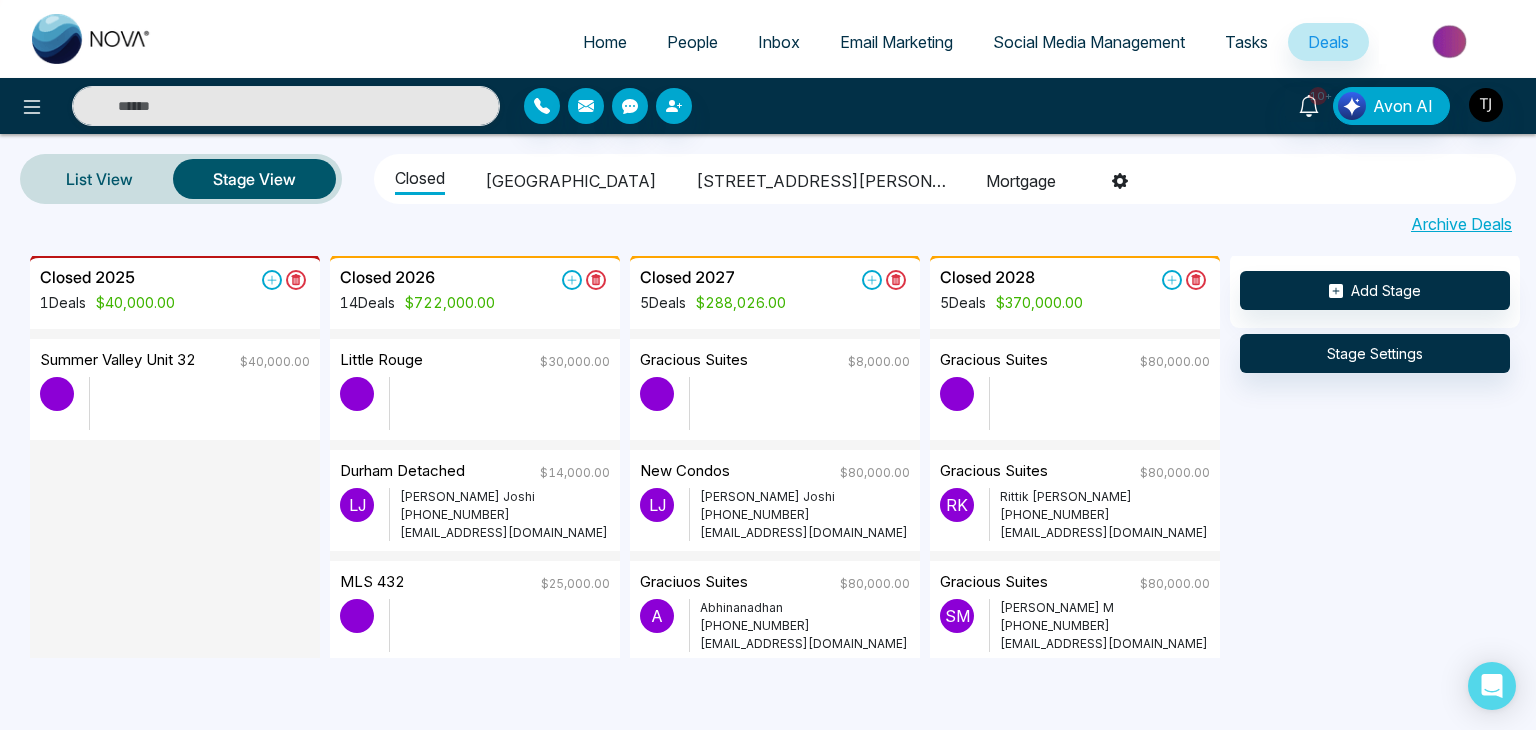 scroll, scrollTop: 0, scrollLeft: 0, axis: both 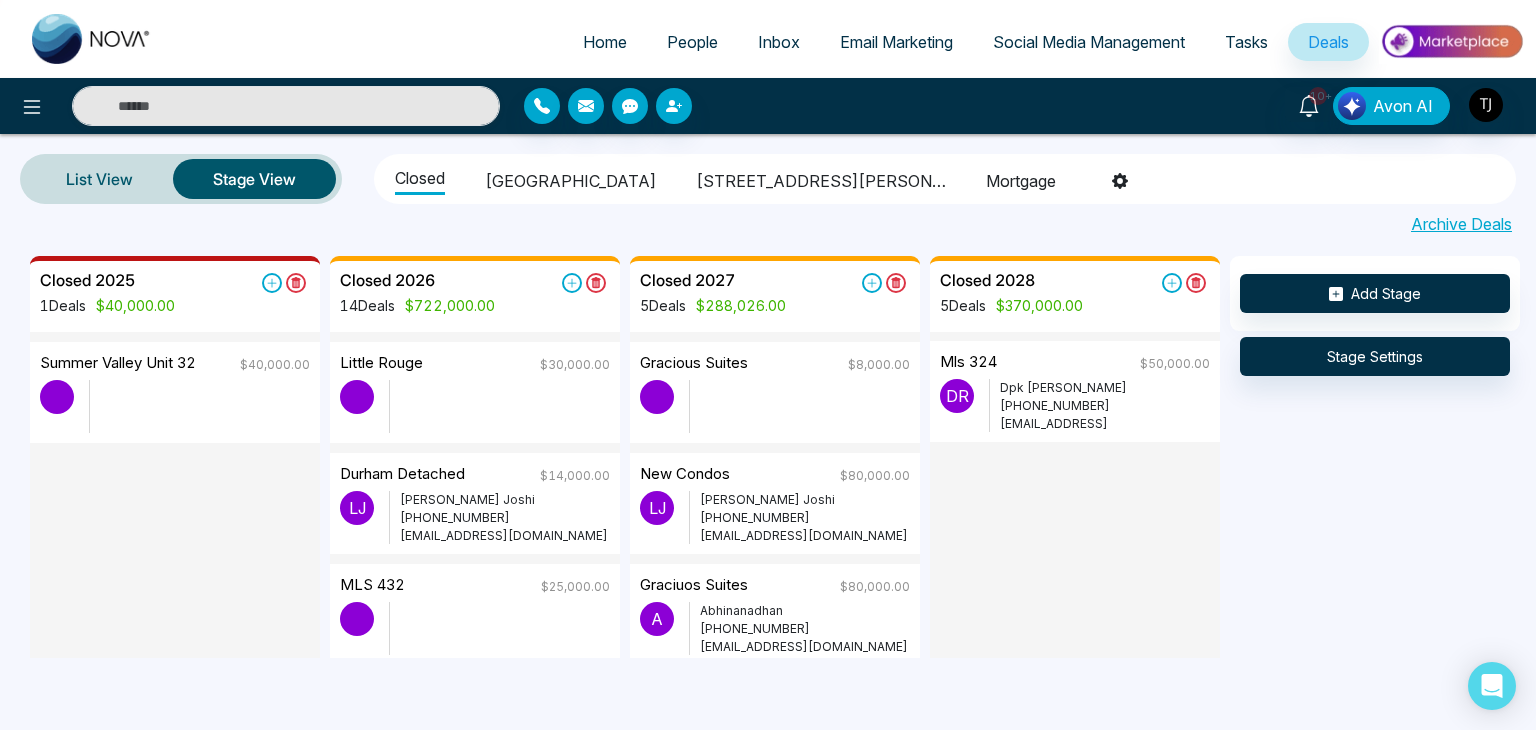click on "Closed 2028 5  Deals  $370,000.00" at bounding box center [1075, 294] 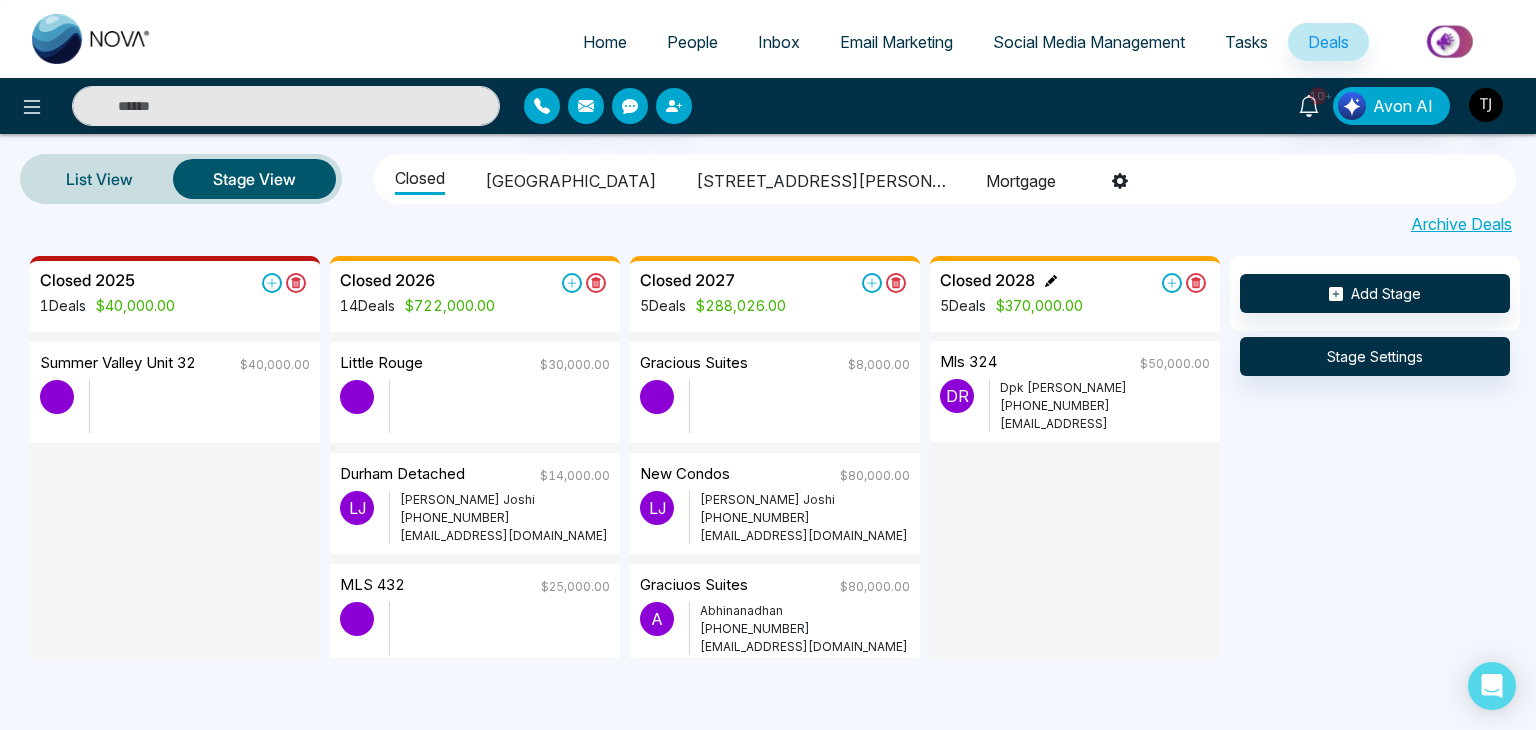 click 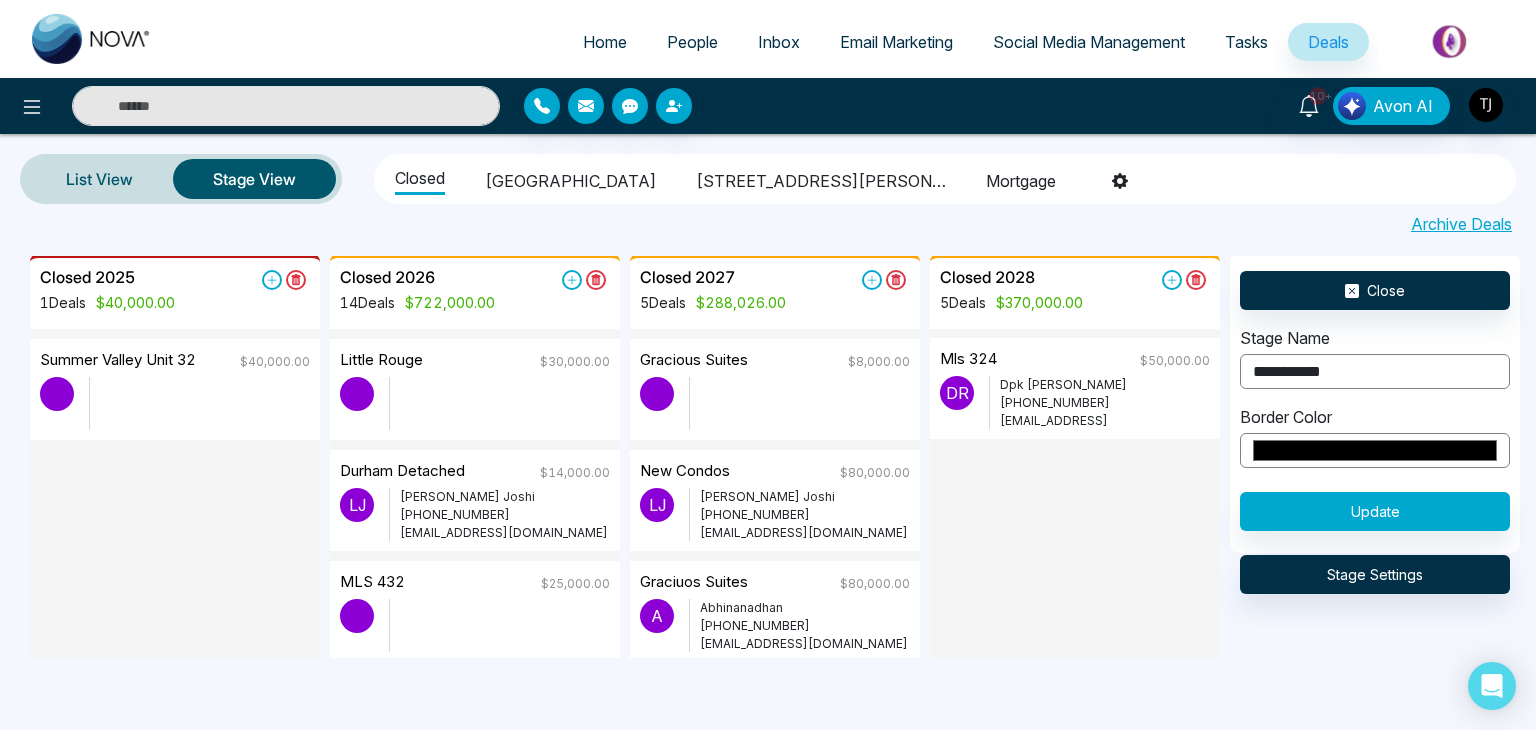 scroll, scrollTop: 17, scrollLeft: 0, axis: vertical 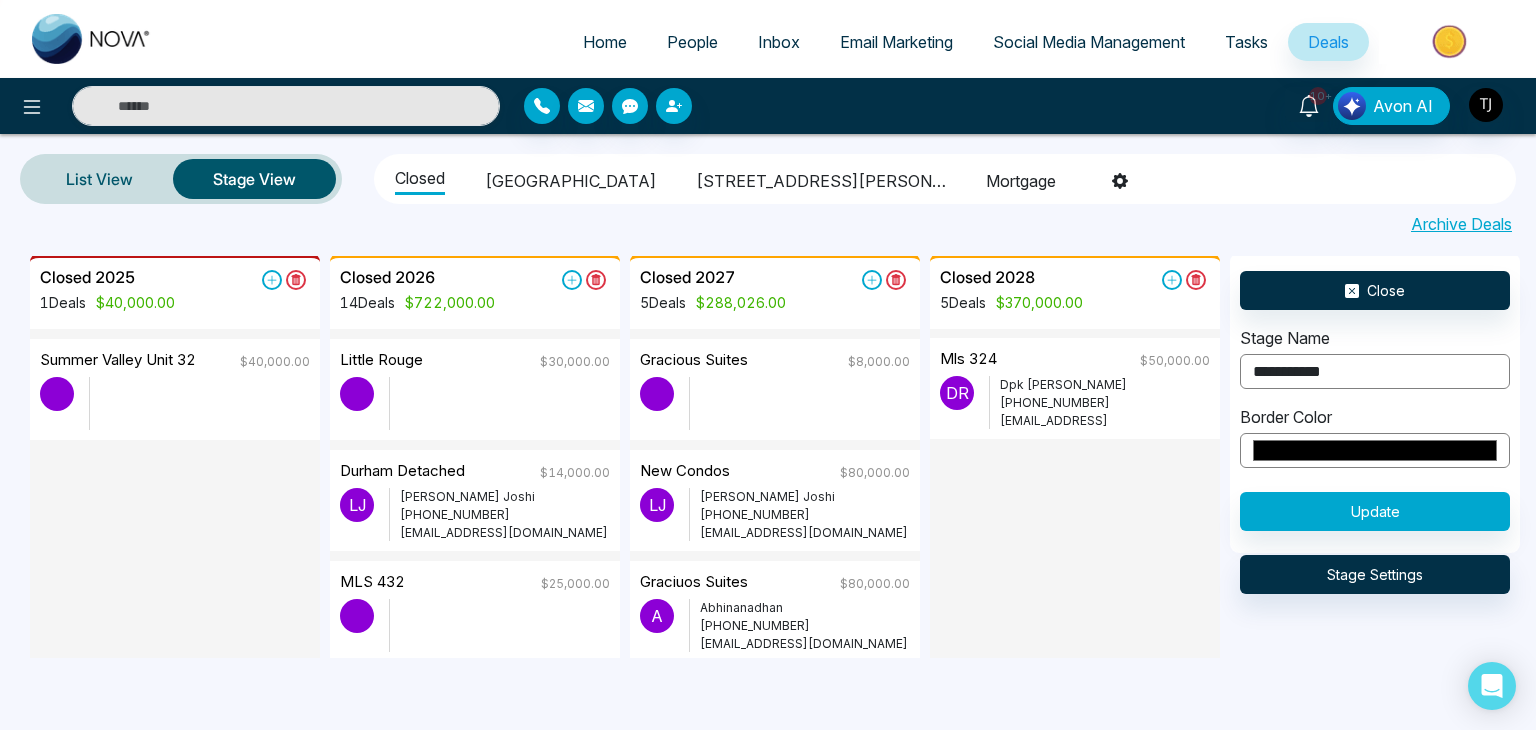 click at bounding box center (1075, 548) 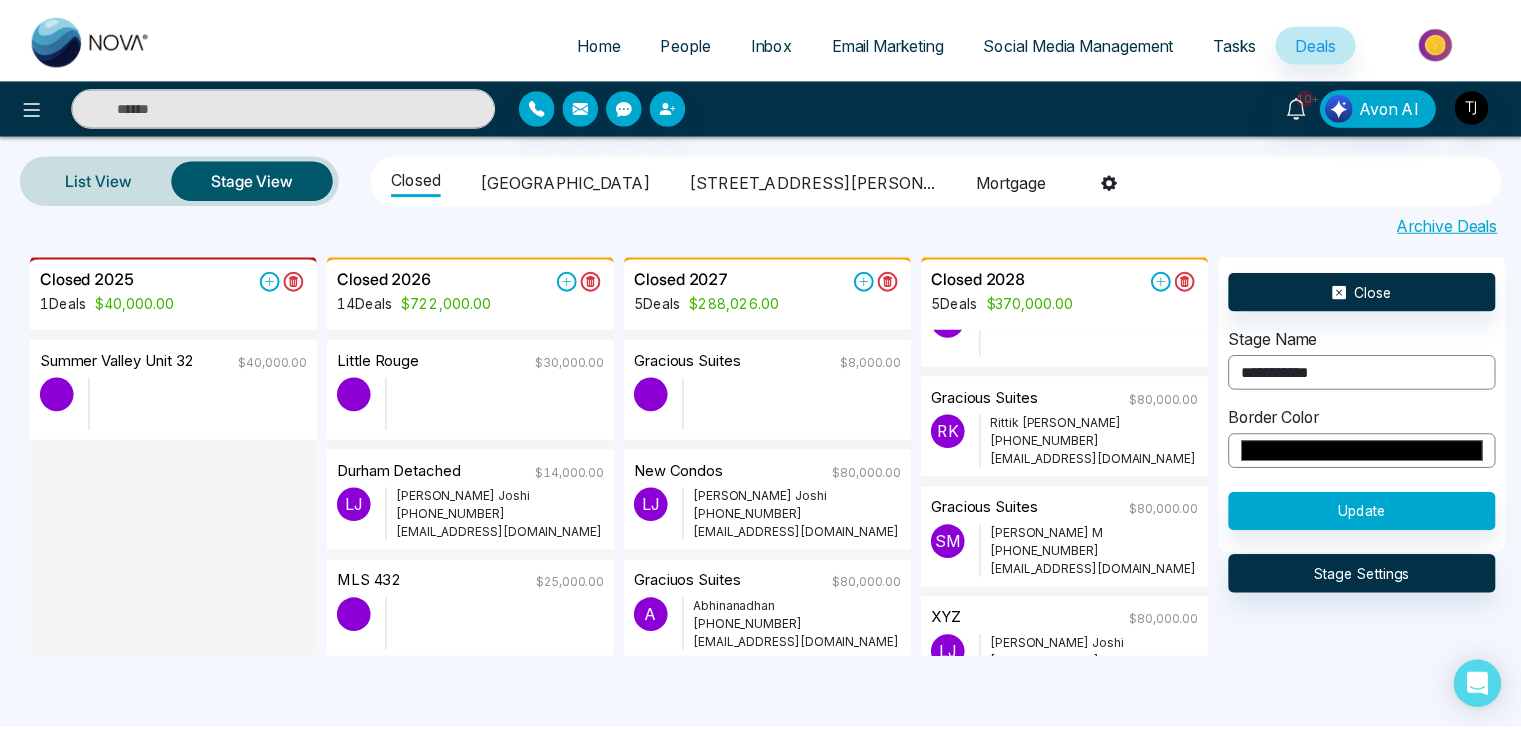 scroll, scrollTop: 0, scrollLeft: 0, axis: both 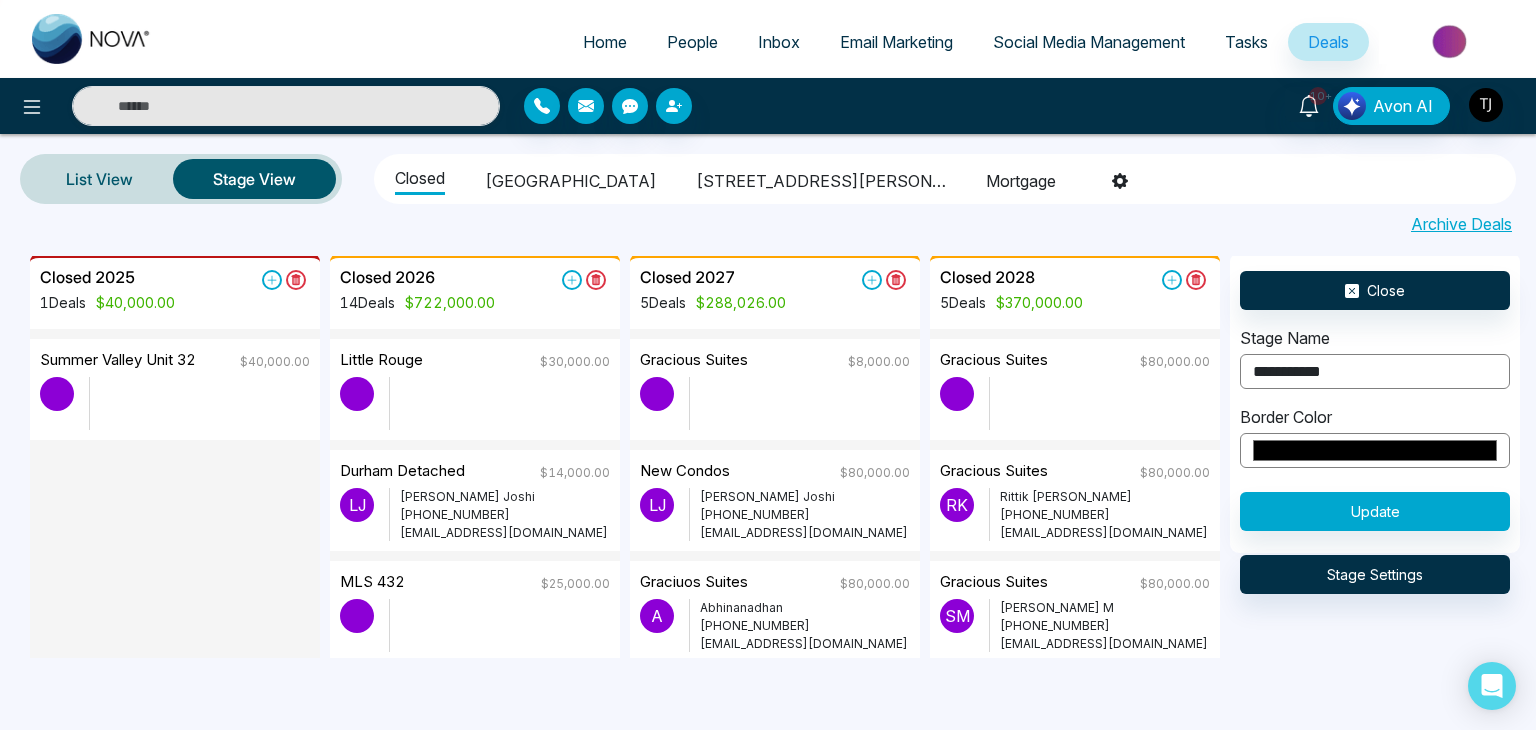click at bounding box center [1099, 403] 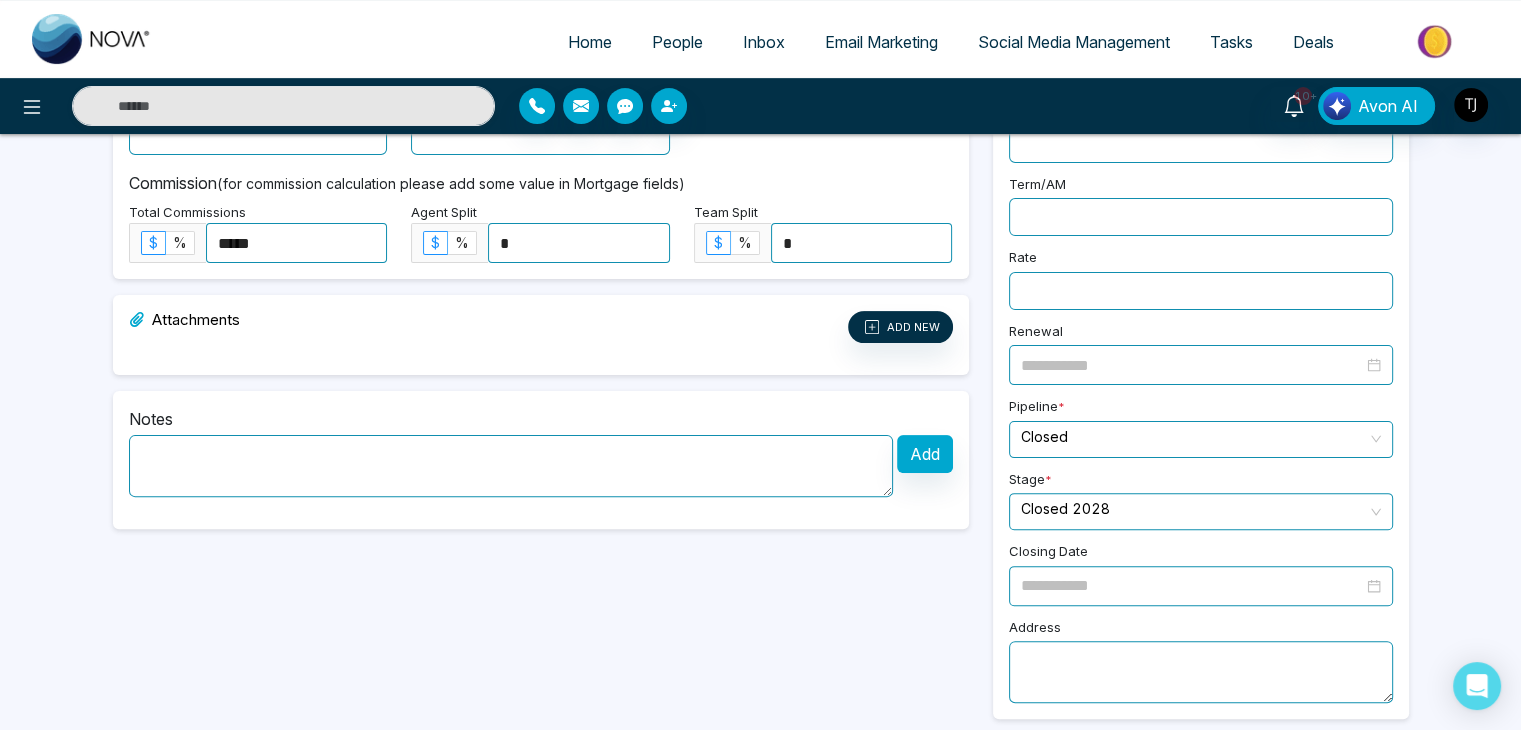 scroll, scrollTop: 0, scrollLeft: 0, axis: both 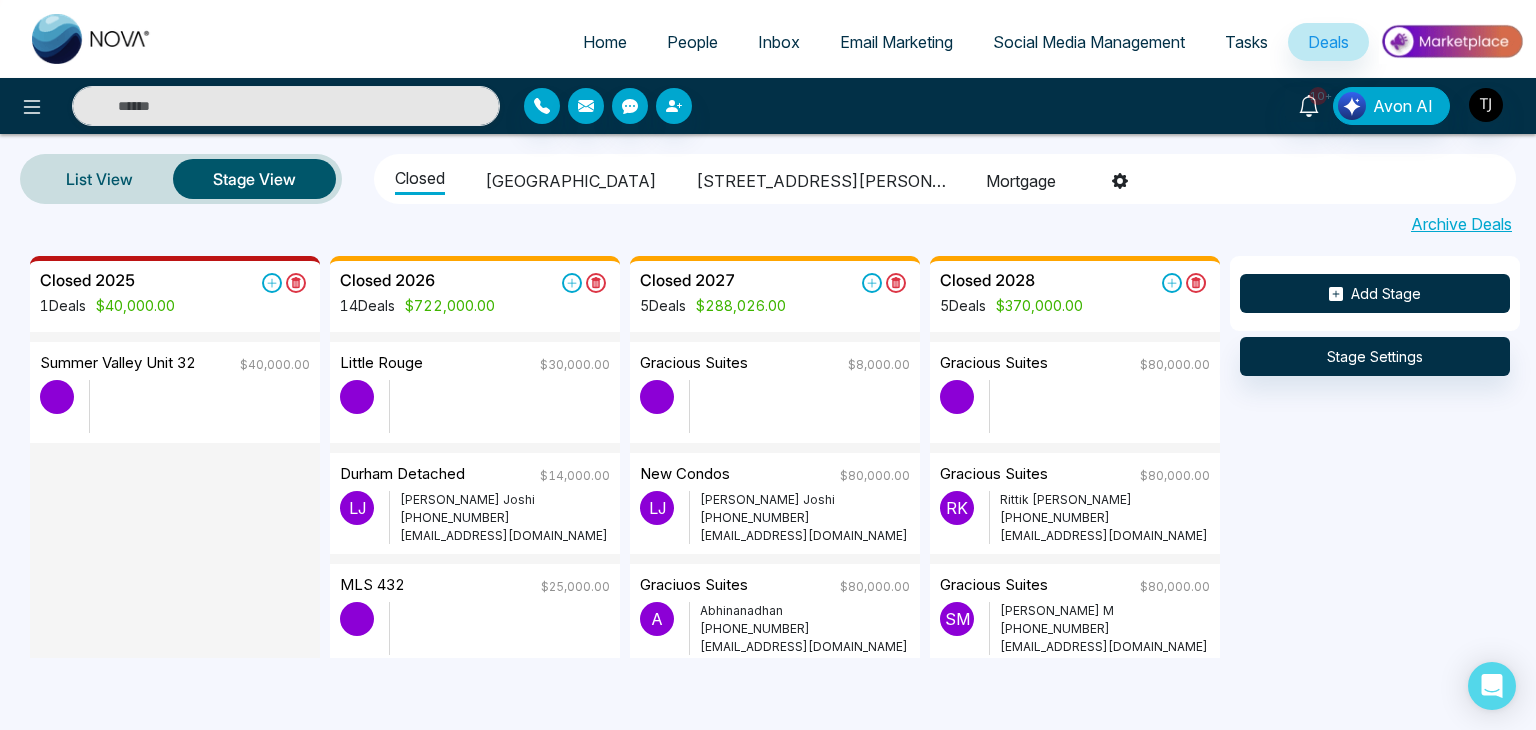 click on "Add Stage" at bounding box center [1375, 293] 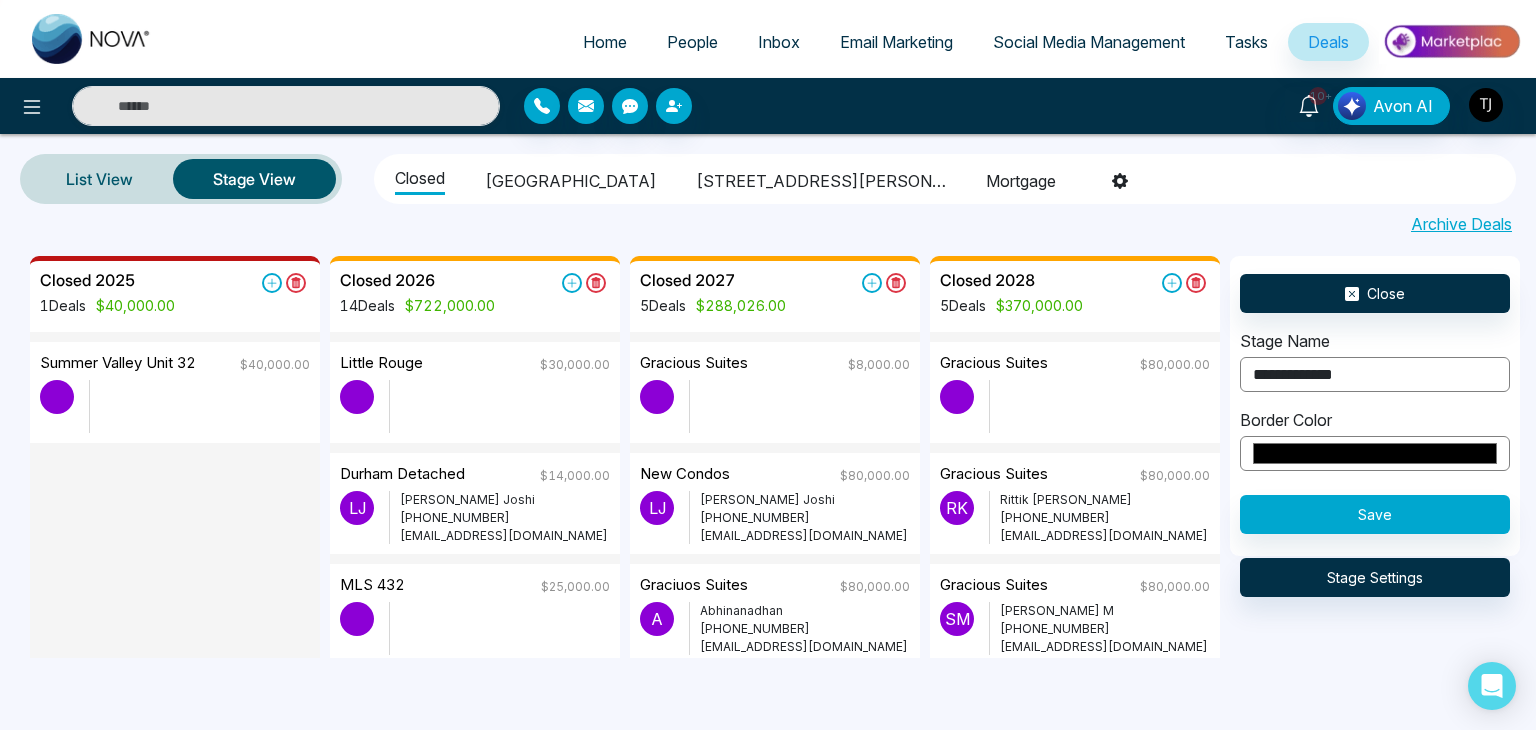 type on "**********" 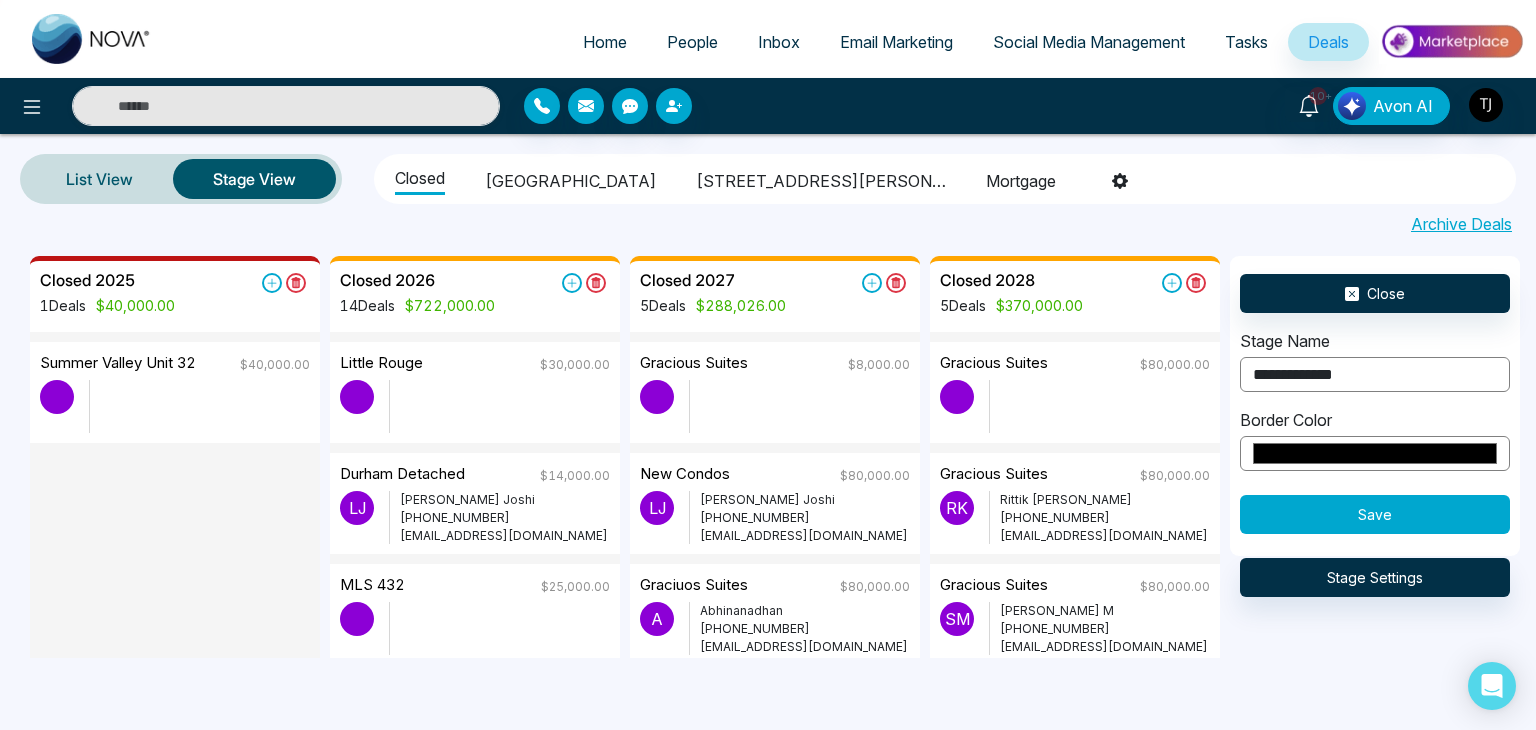 click on "Save" at bounding box center [1375, 514] 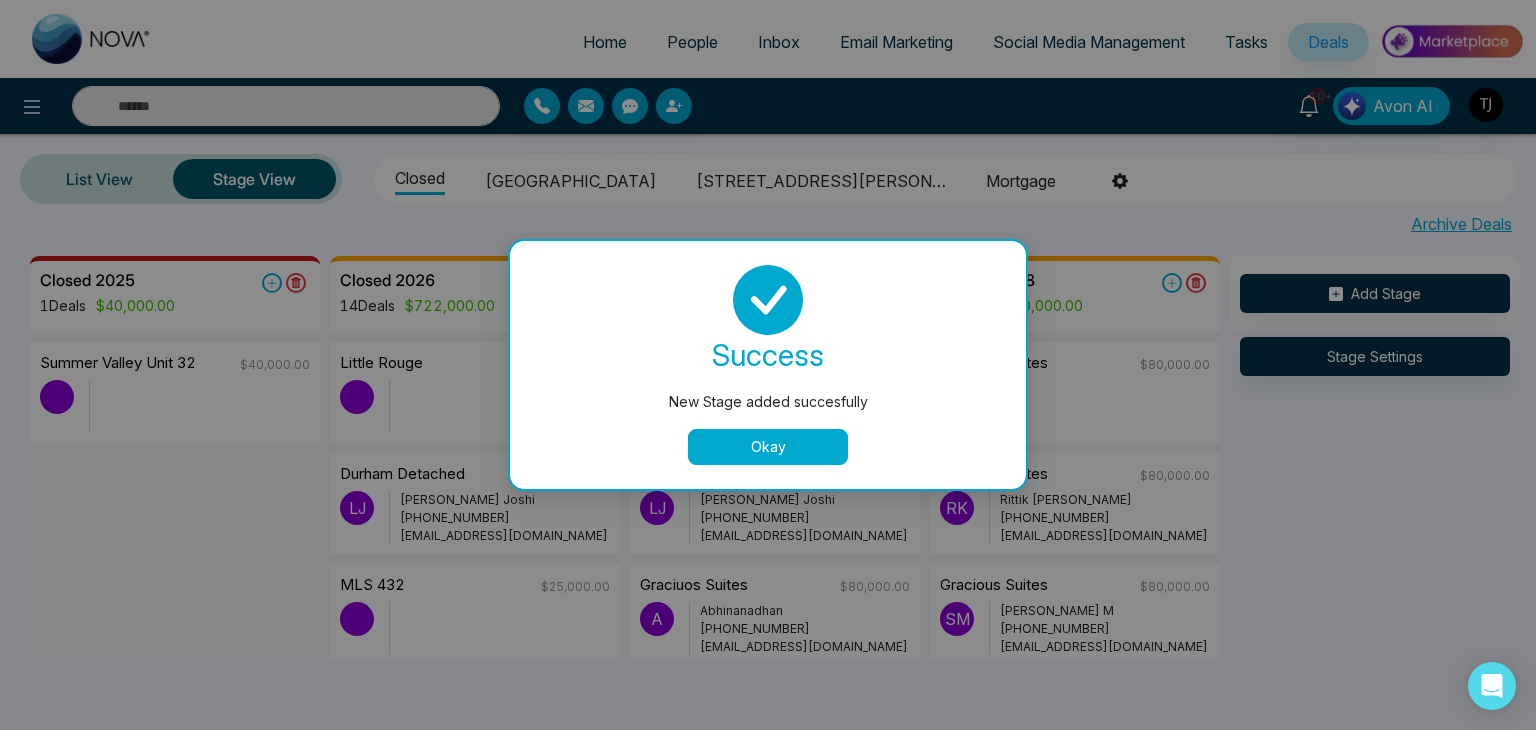 click on "Okay" at bounding box center (768, 447) 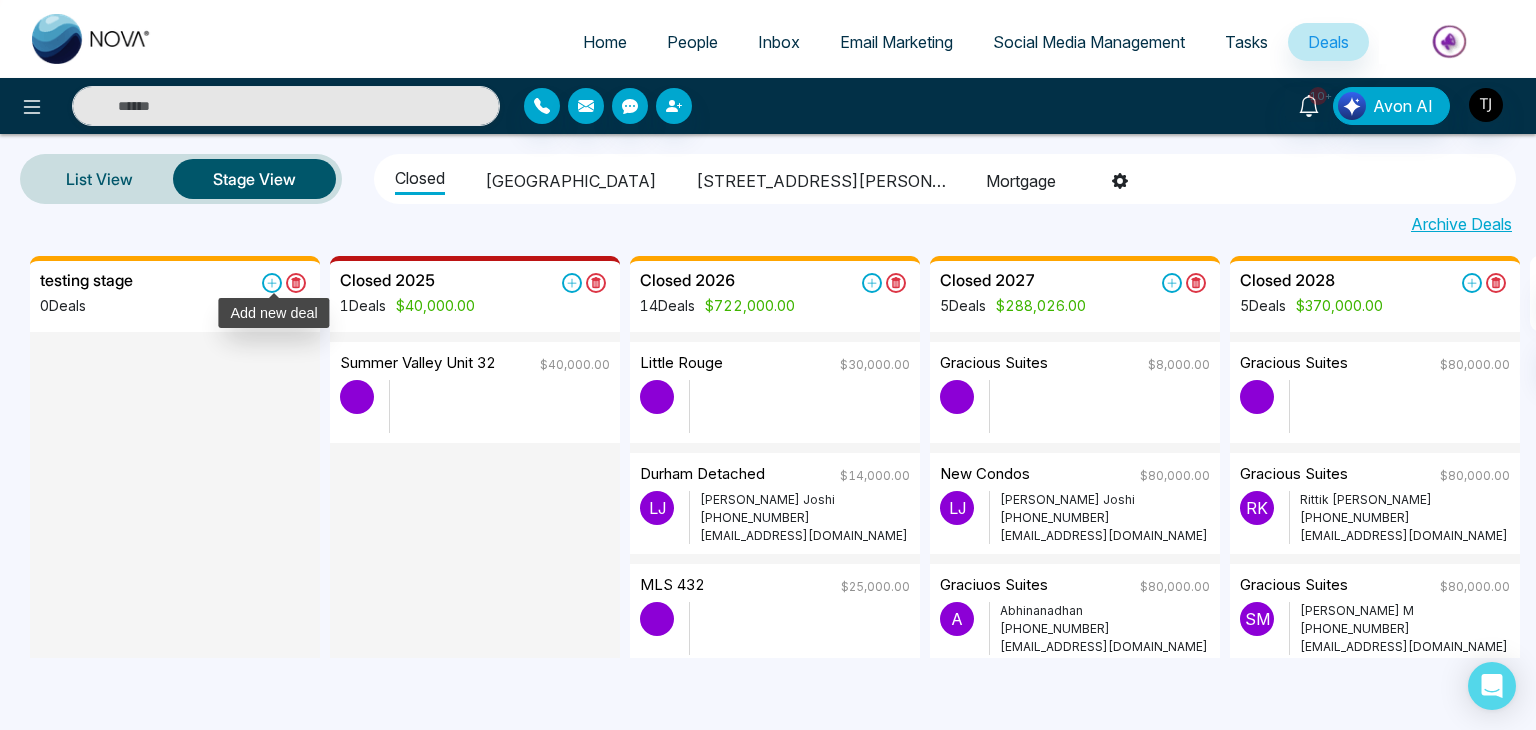 click 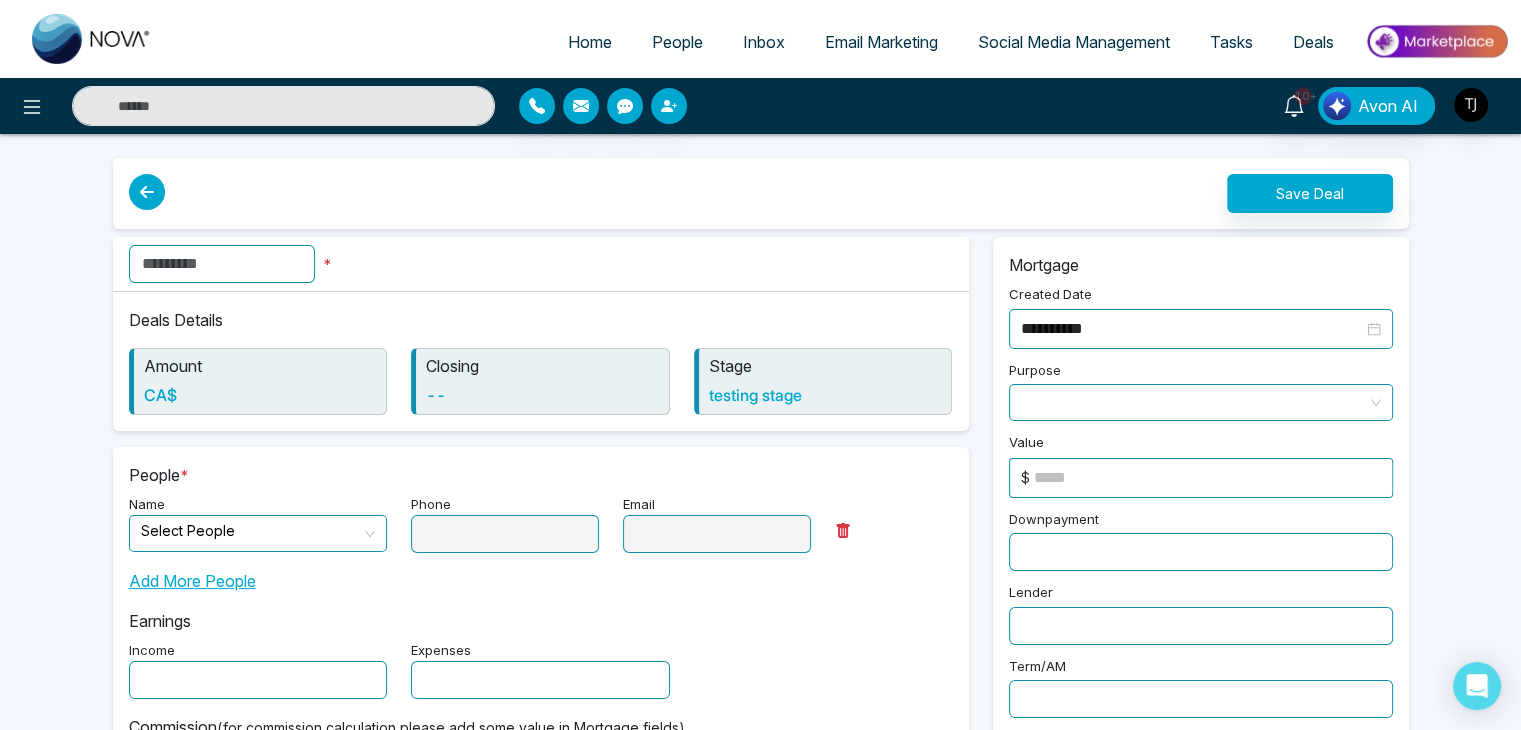 click on "--" at bounding box center (542, 395) 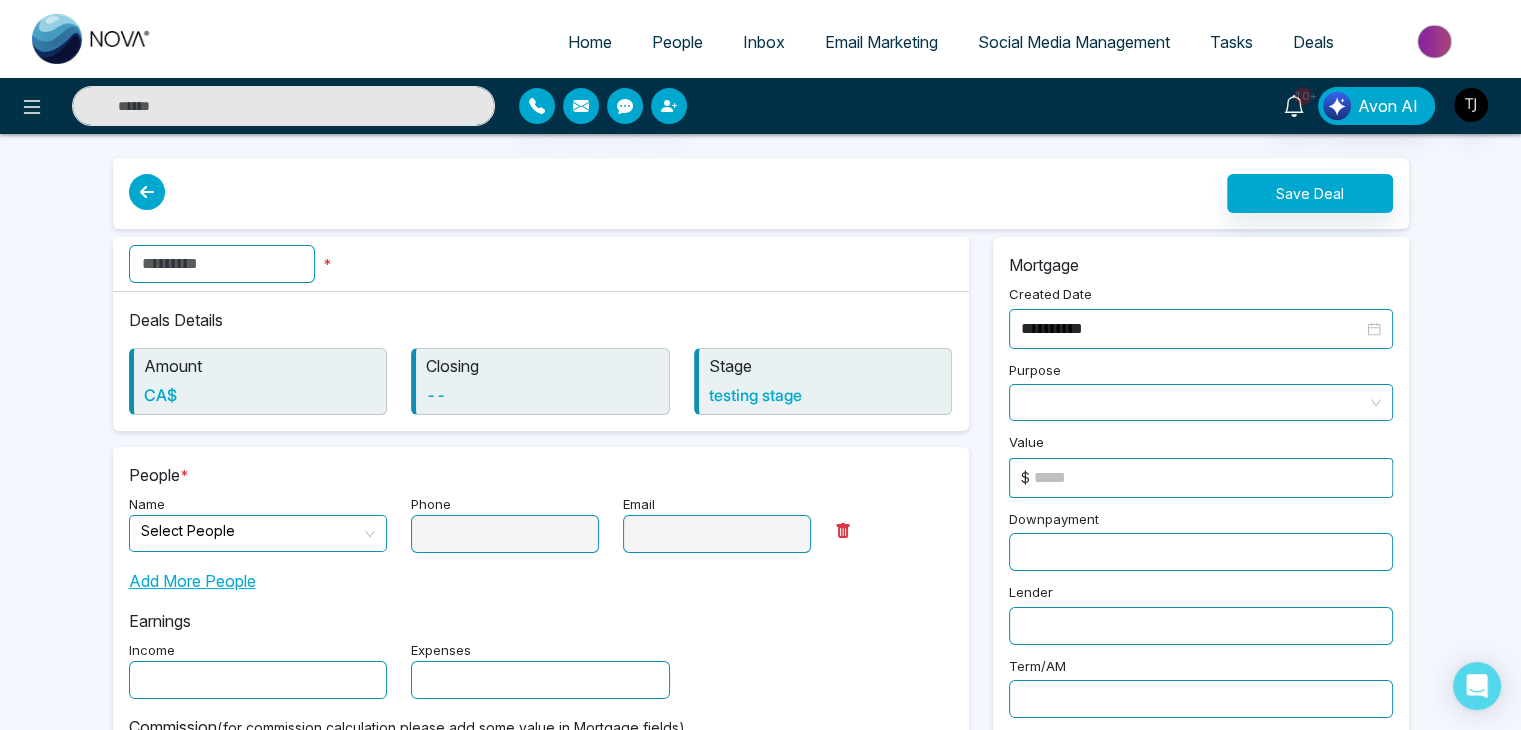 drag, startPoint x: 403, startPoint y: 373, endPoint x: 368, endPoint y: 379, distance: 35.510563 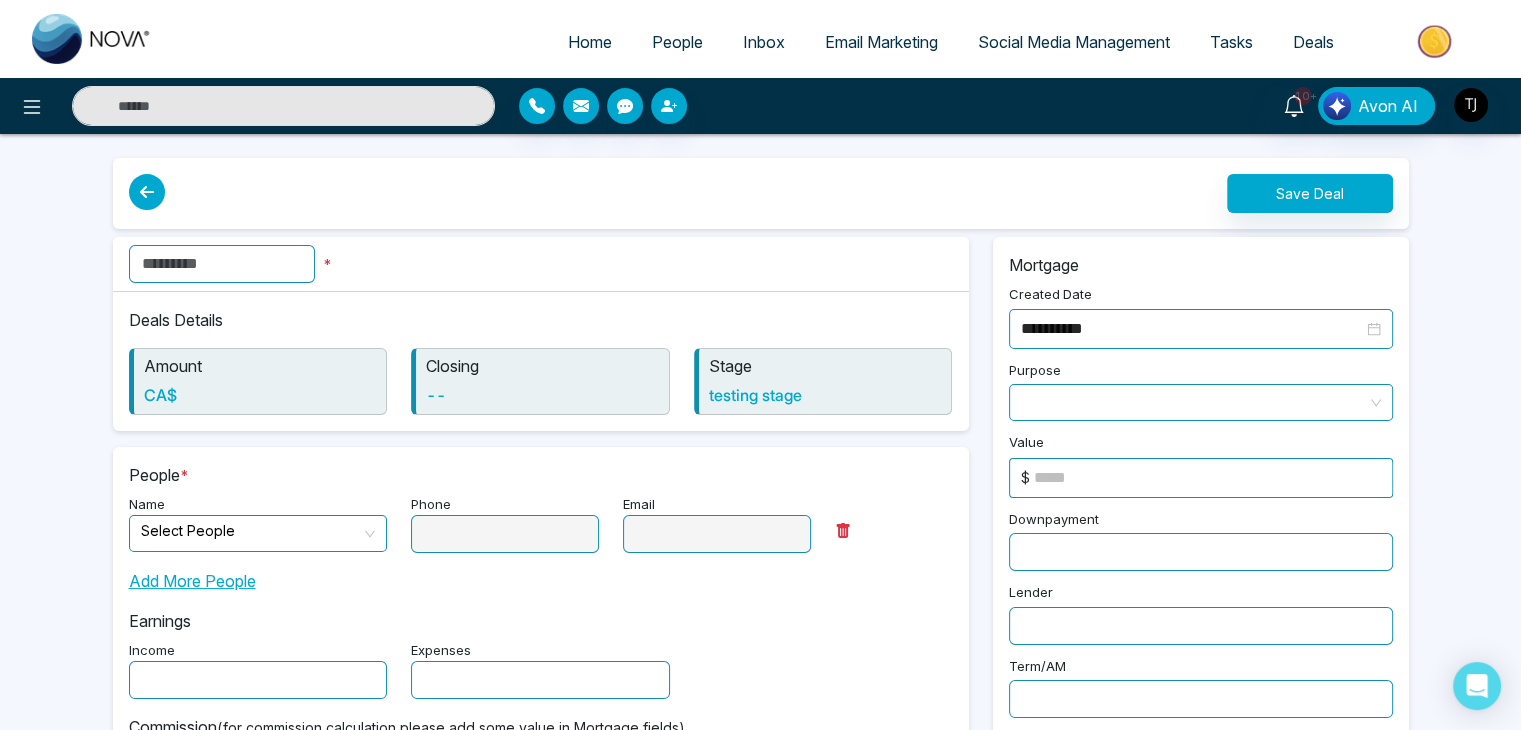 click on "Closing --" at bounding box center [540, 381] 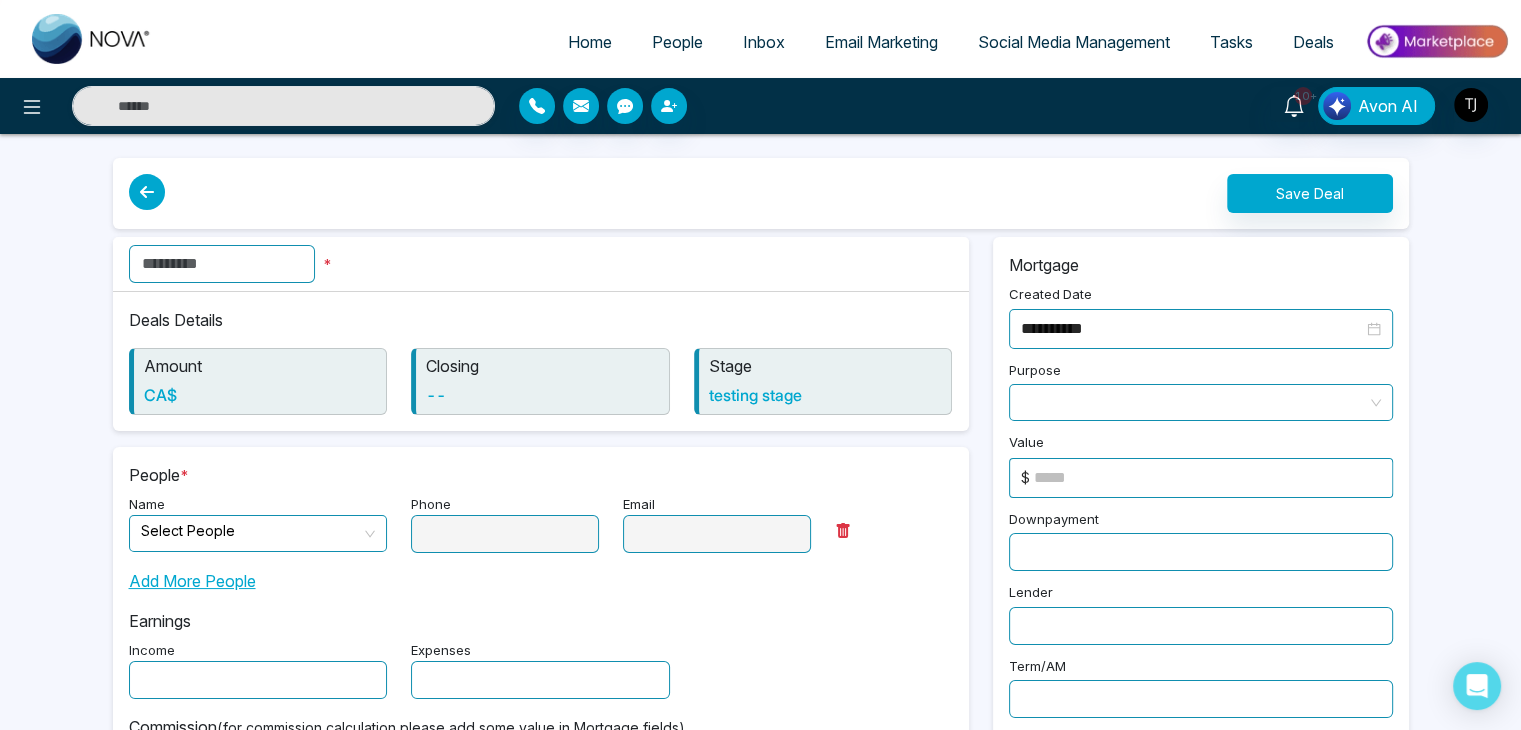 click on "CA$" at bounding box center (260, 395) 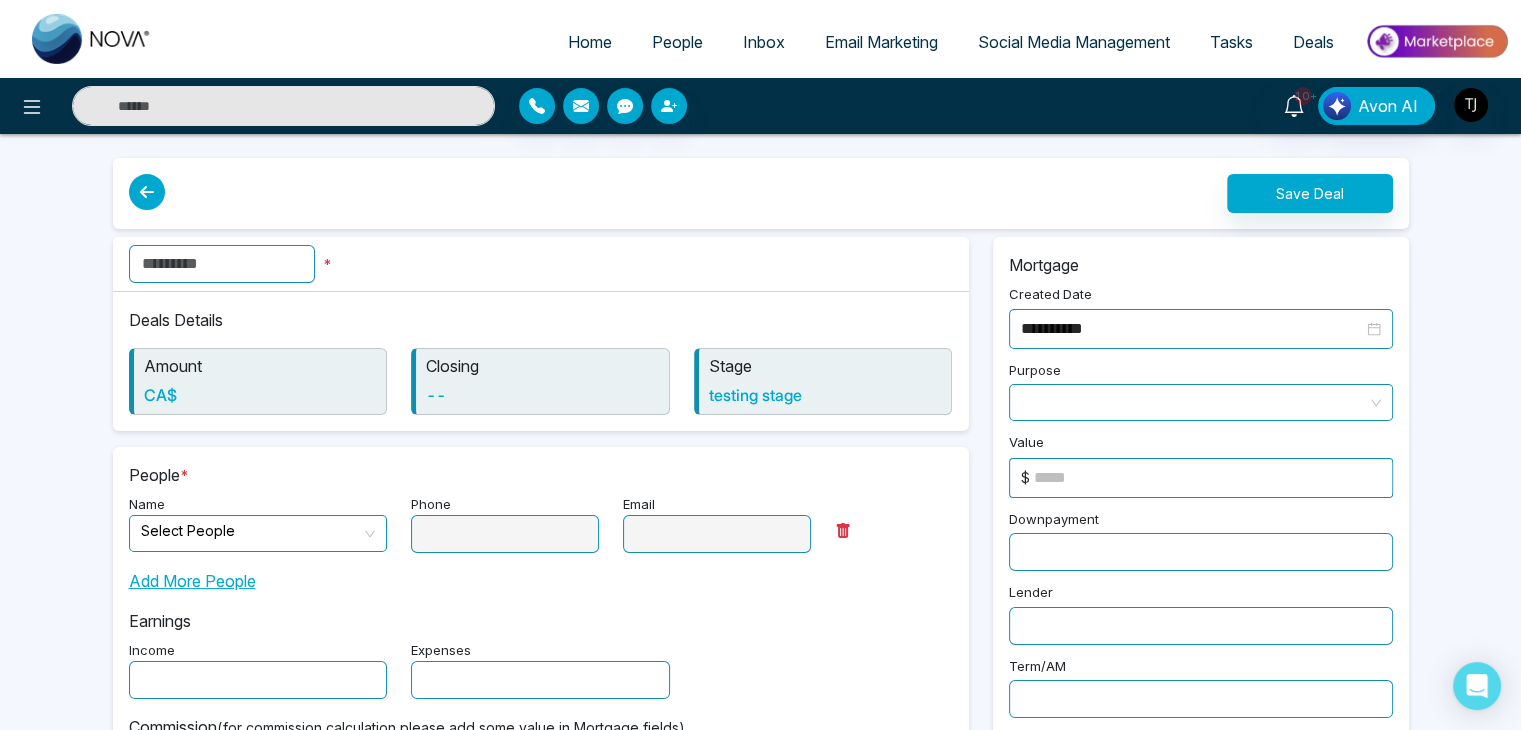 drag, startPoint x: 134, startPoint y: 422, endPoint x: 199, endPoint y: 404, distance: 67.44627 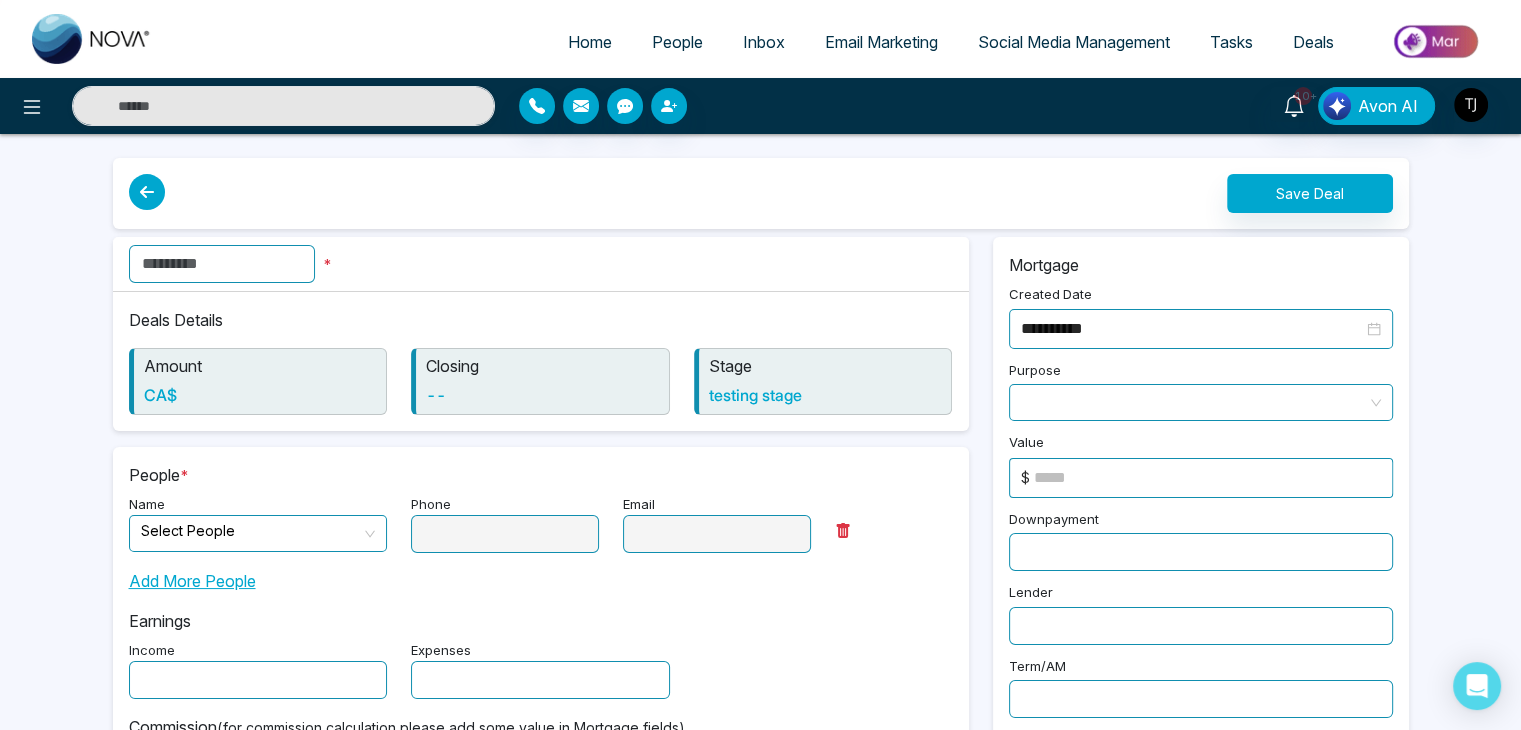 click on "Deals Details Amount CA$  Closing -- Stage testing stage" at bounding box center (541, 361) 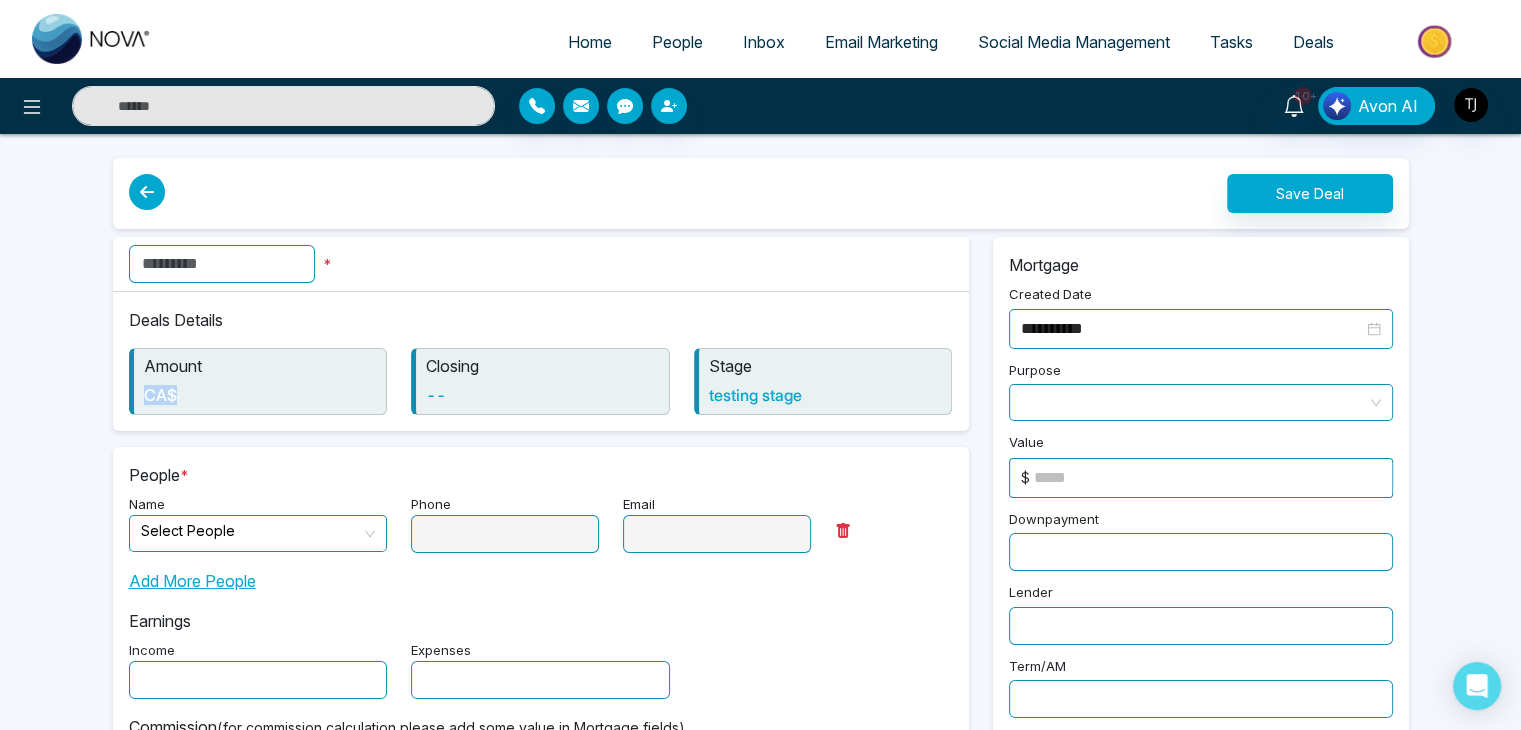 click on "Amount CA$" at bounding box center (258, 381) 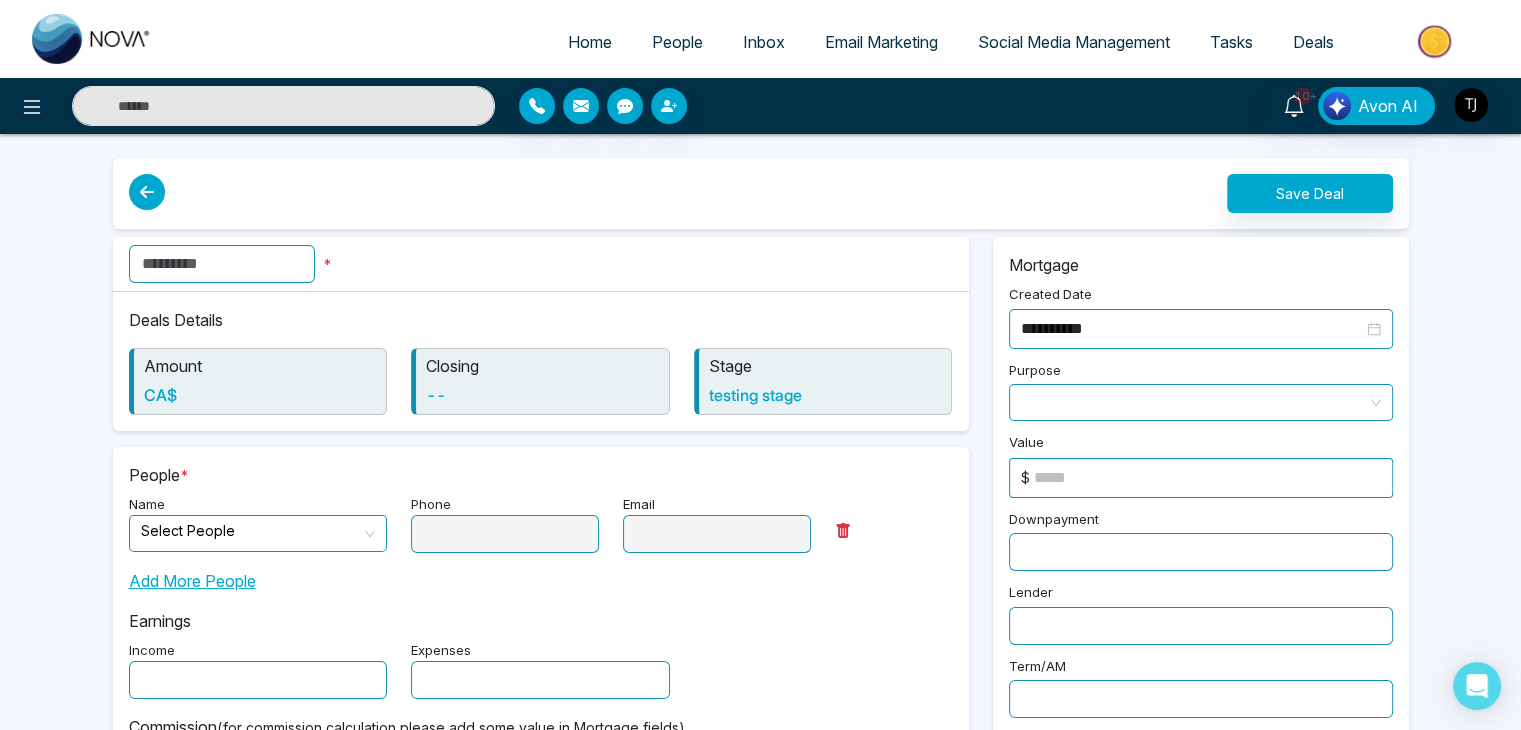 click on "*" at bounding box center [541, 264] 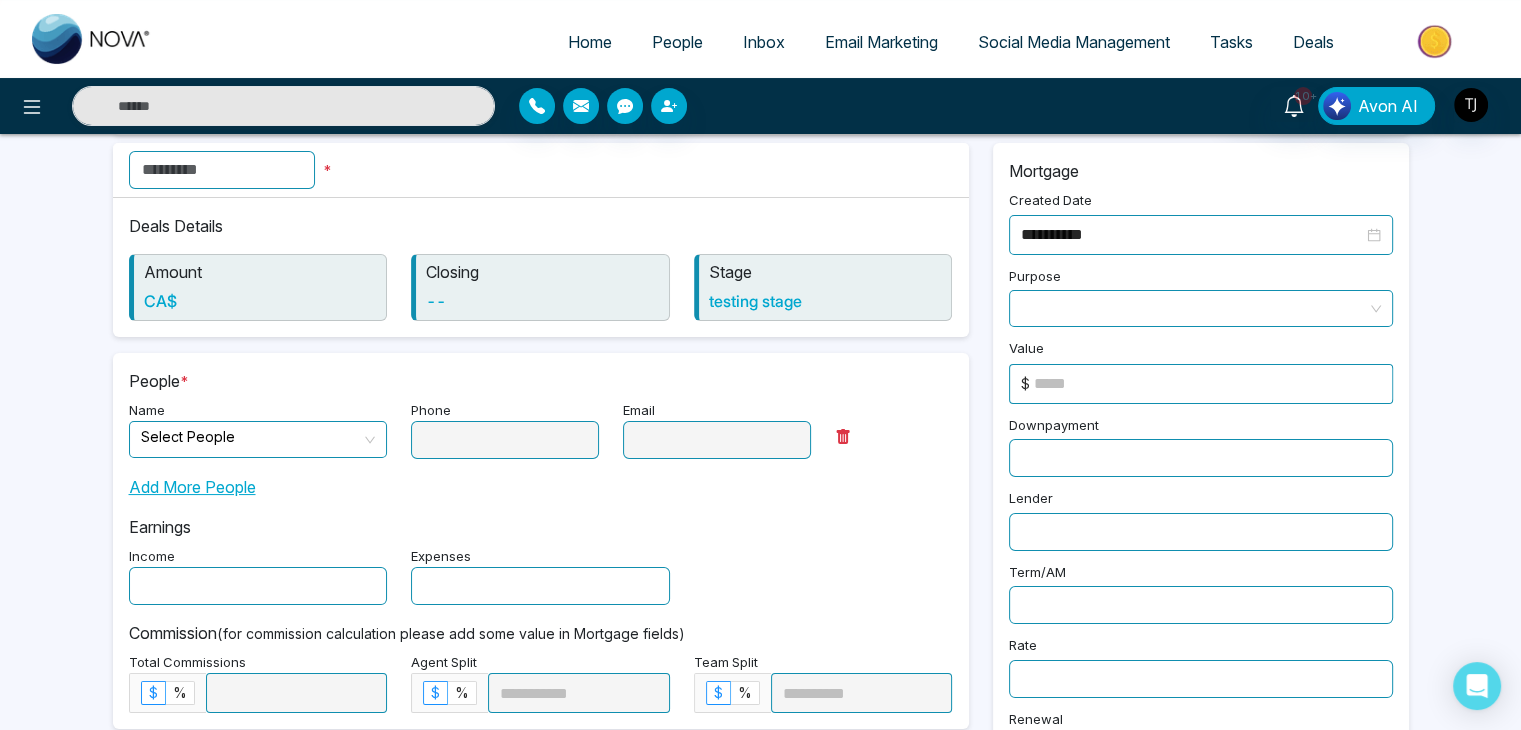 scroll, scrollTop: 200, scrollLeft: 0, axis: vertical 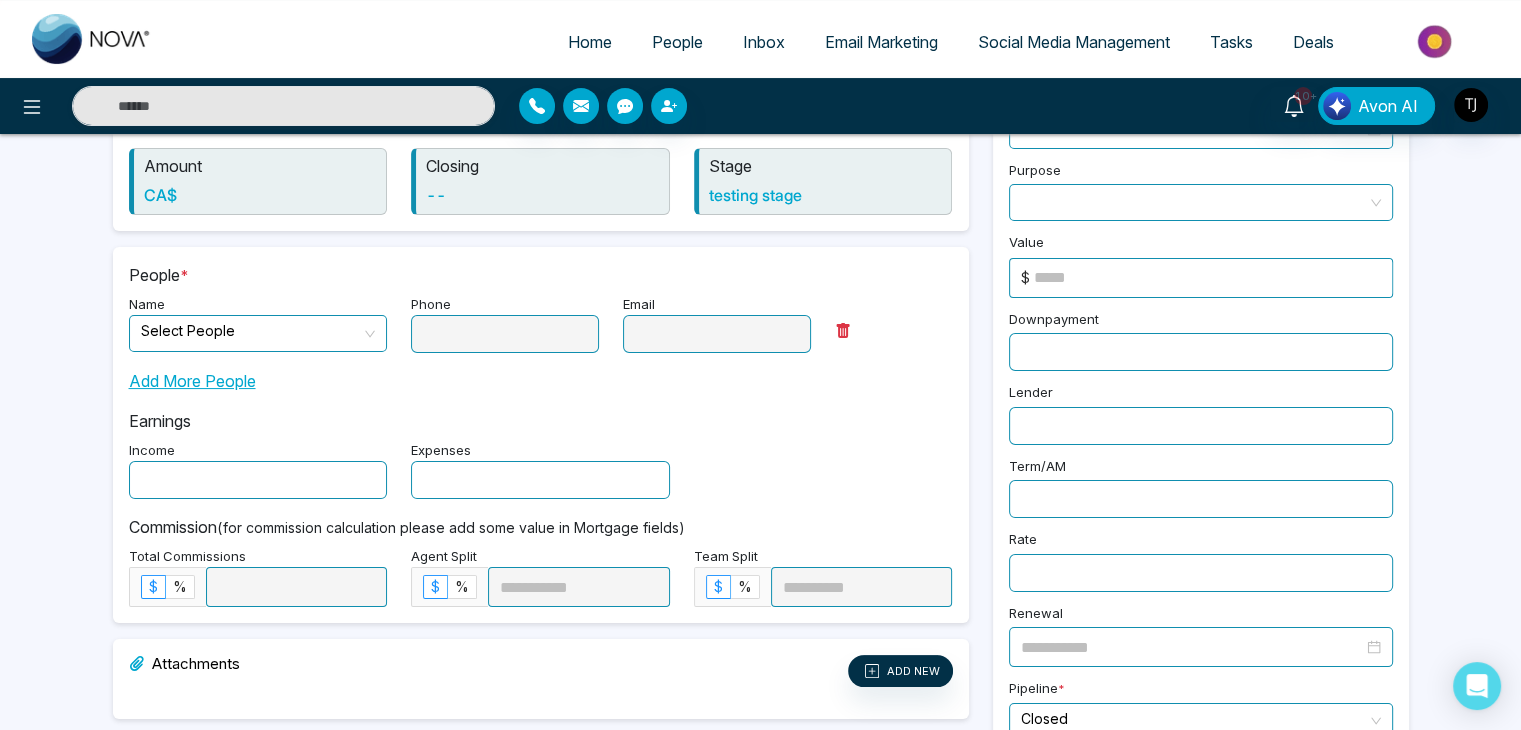 click at bounding box center [251, 331] 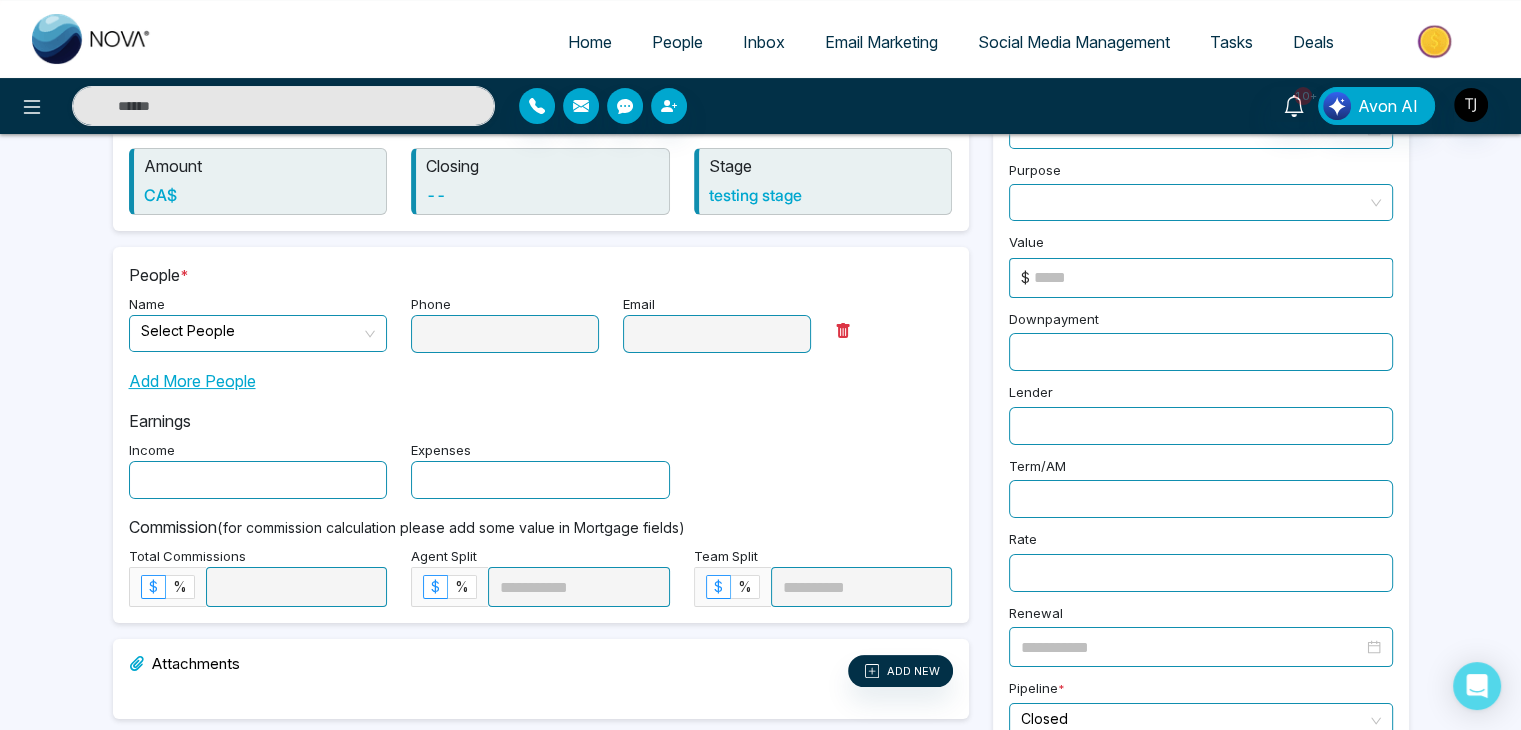 click on "Add More People" at bounding box center [541, 373] 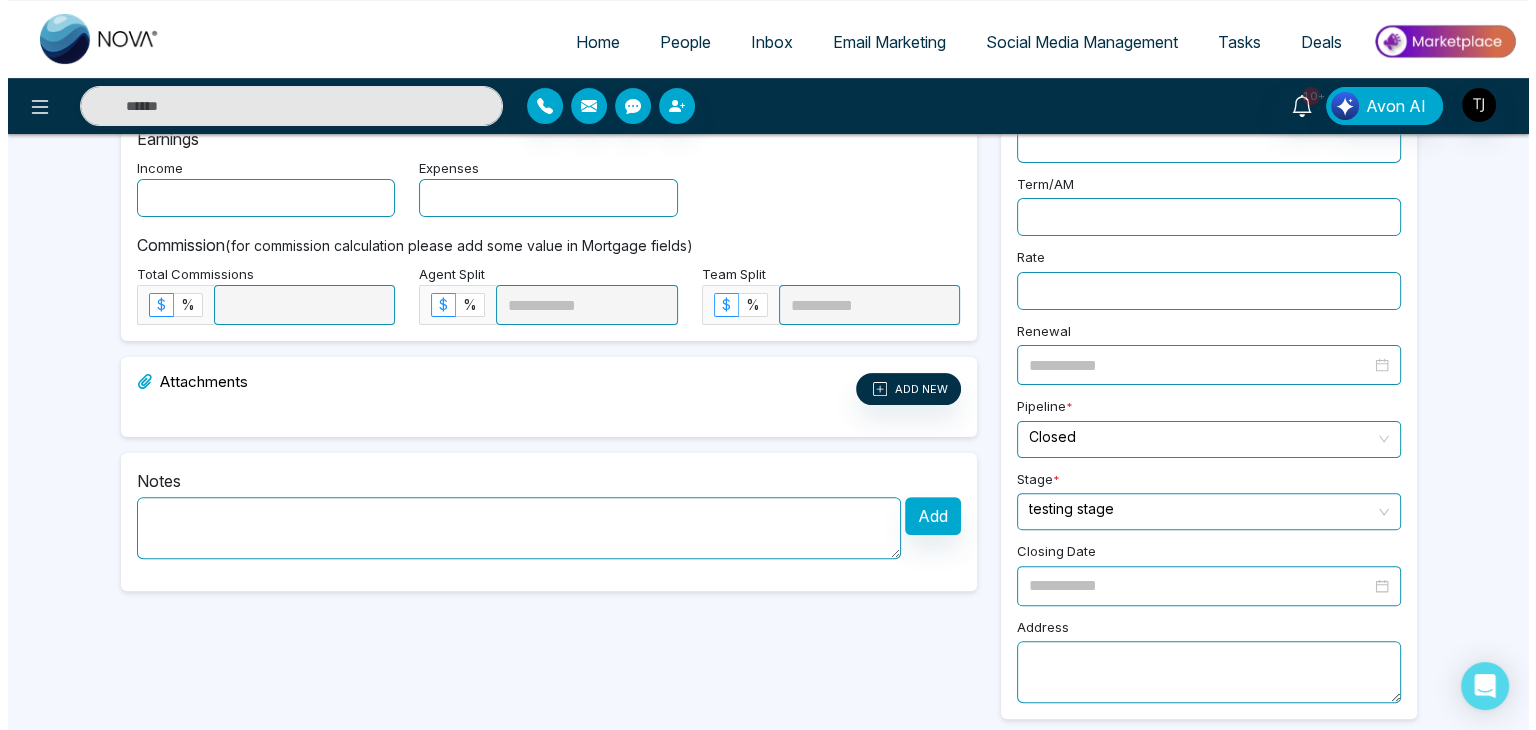 scroll, scrollTop: 0, scrollLeft: 0, axis: both 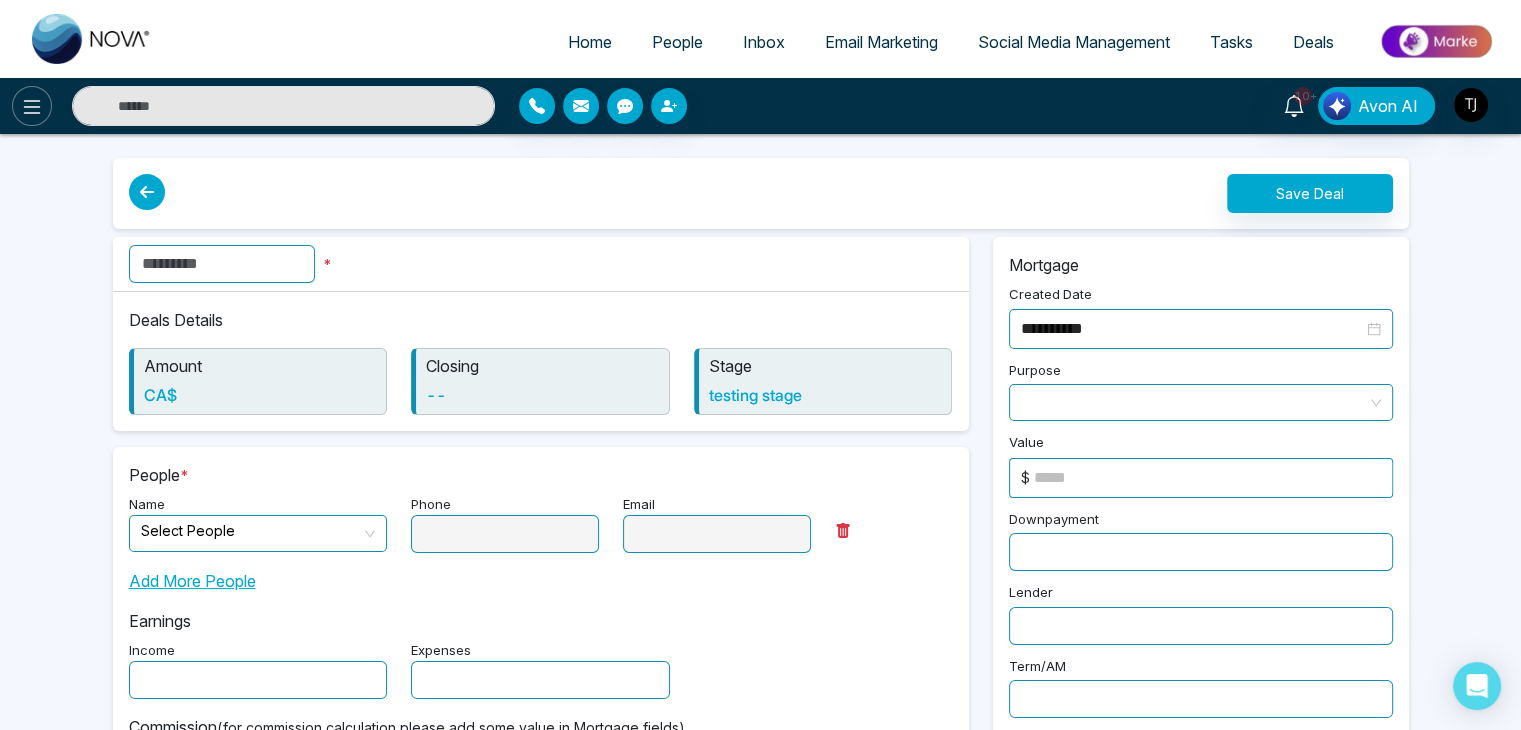 click 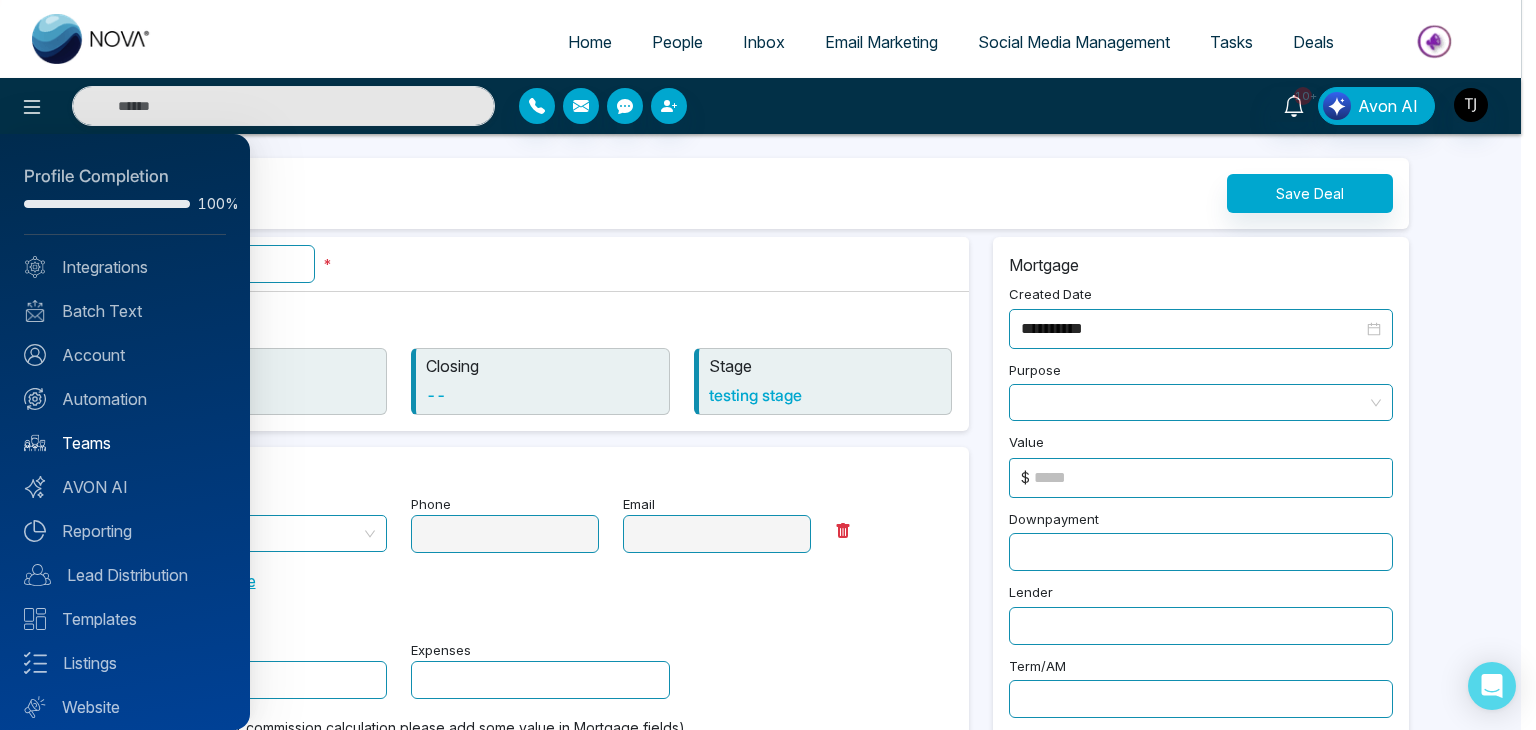 click on "Teams" at bounding box center (125, 443) 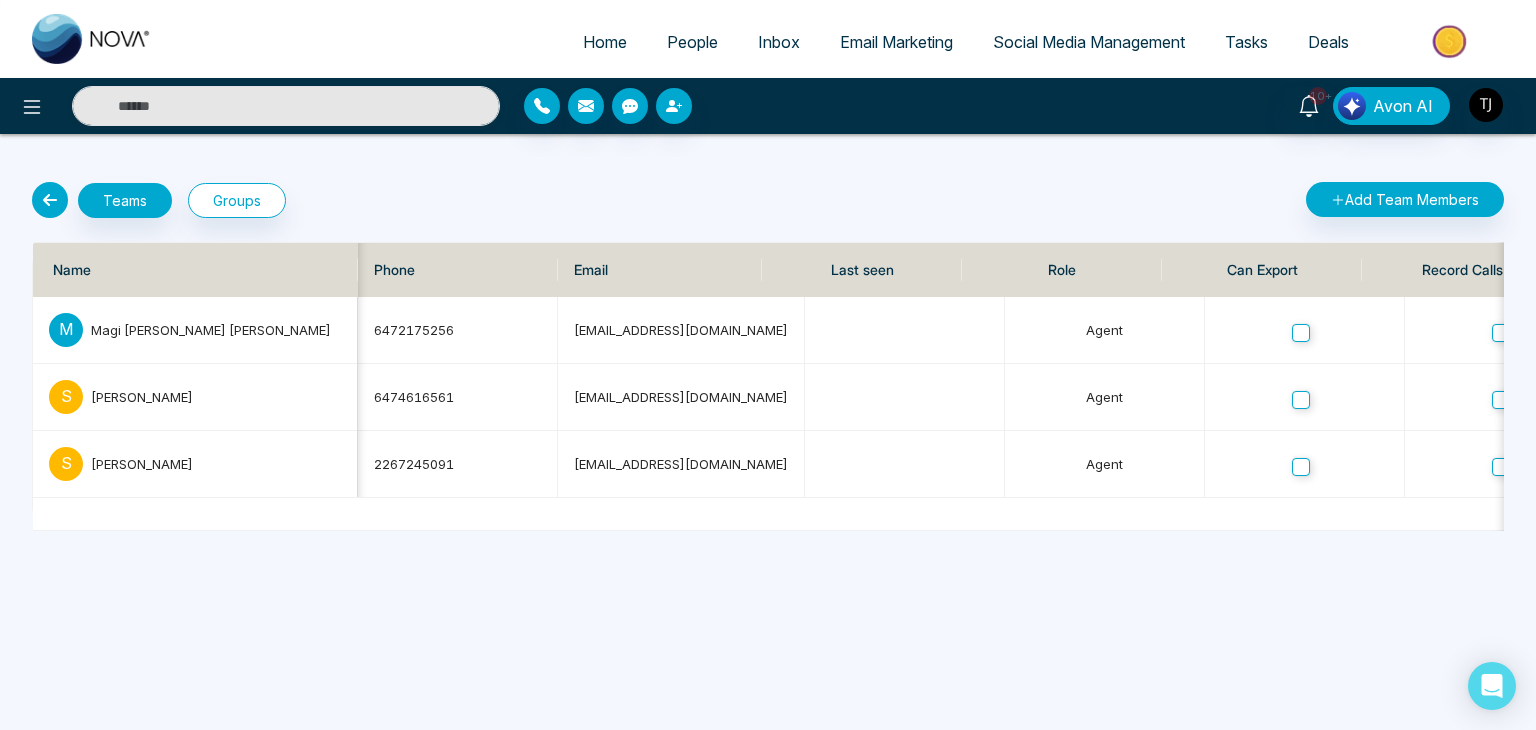 scroll, scrollTop: 0, scrollLeft: 481, axis: horizontal 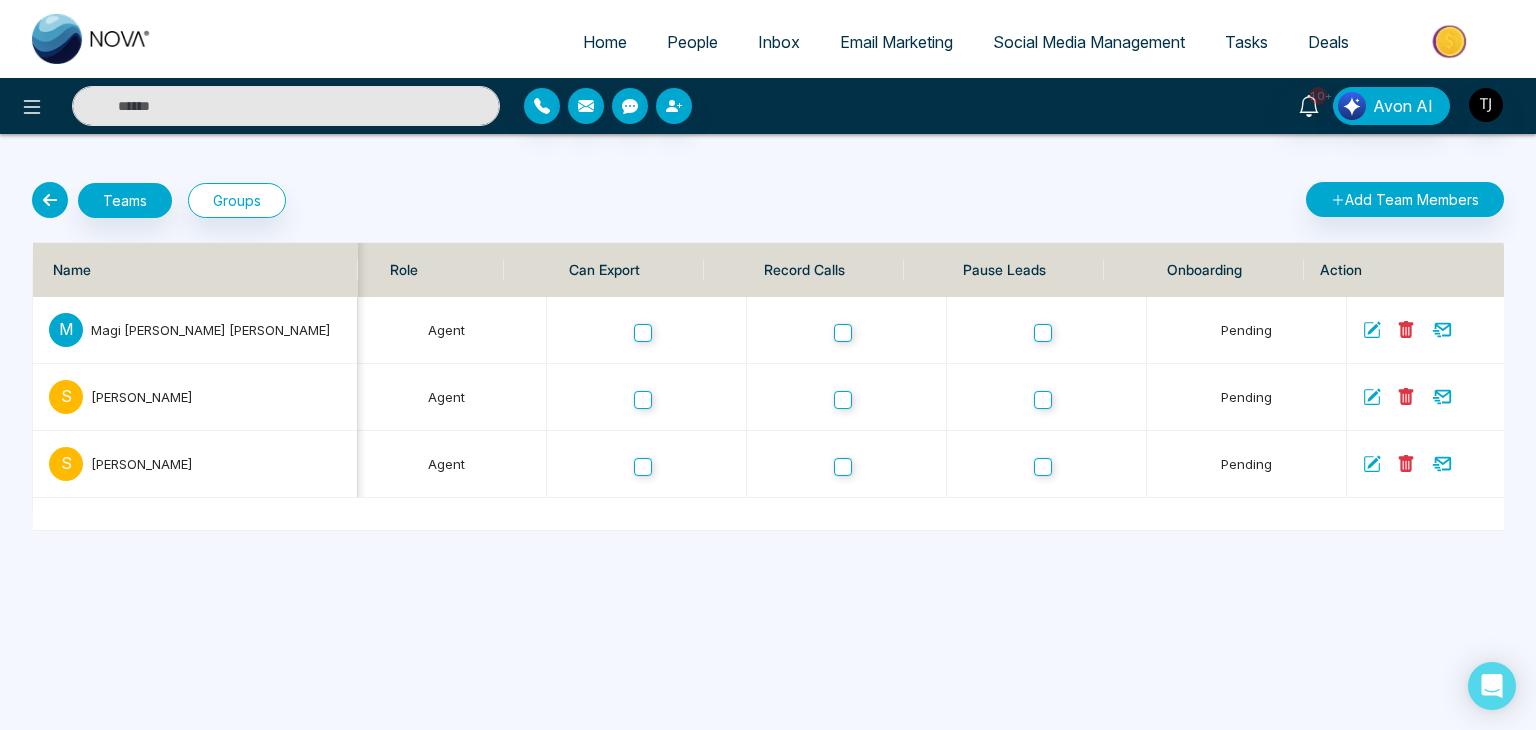click at bounding box center (50, 200) 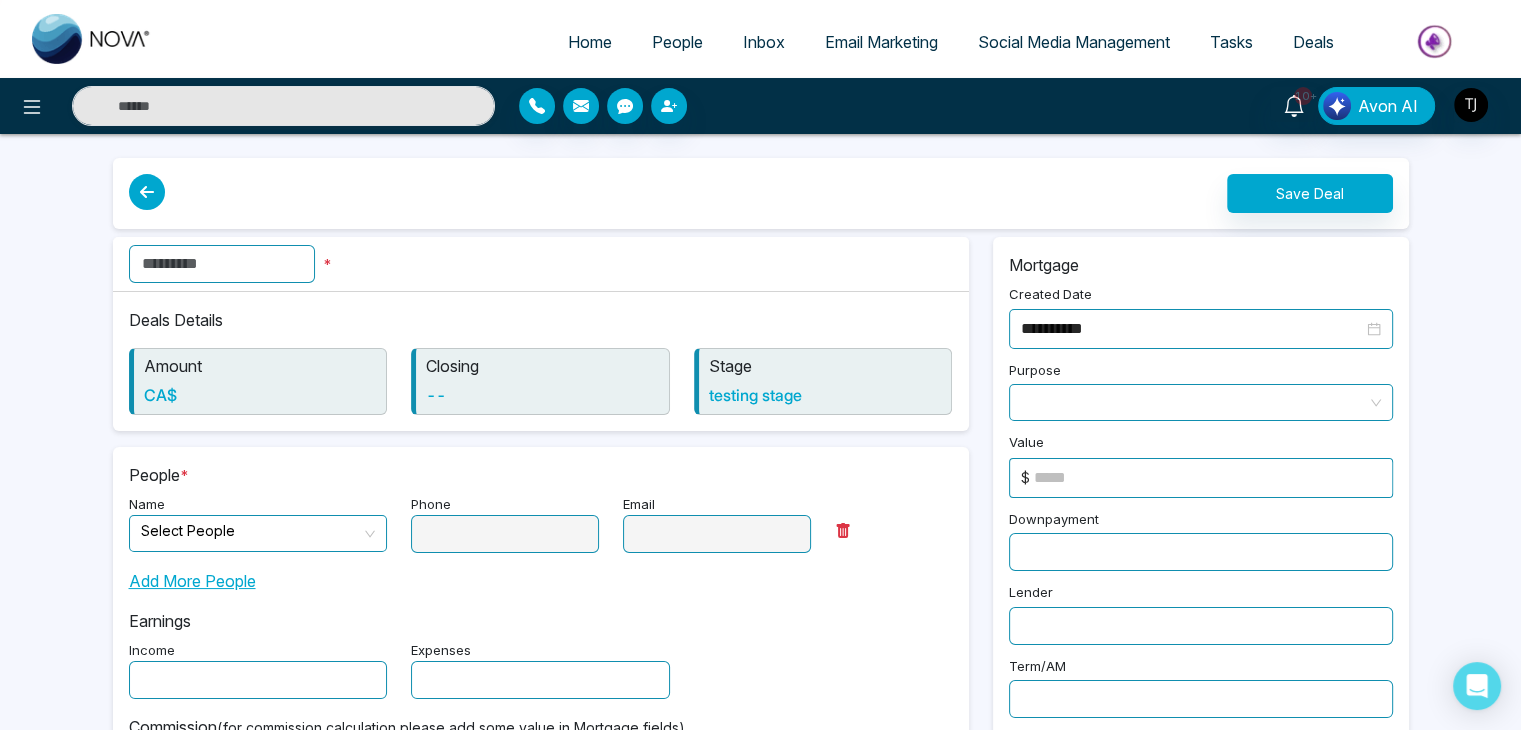 click at bounding box center (92, 39) 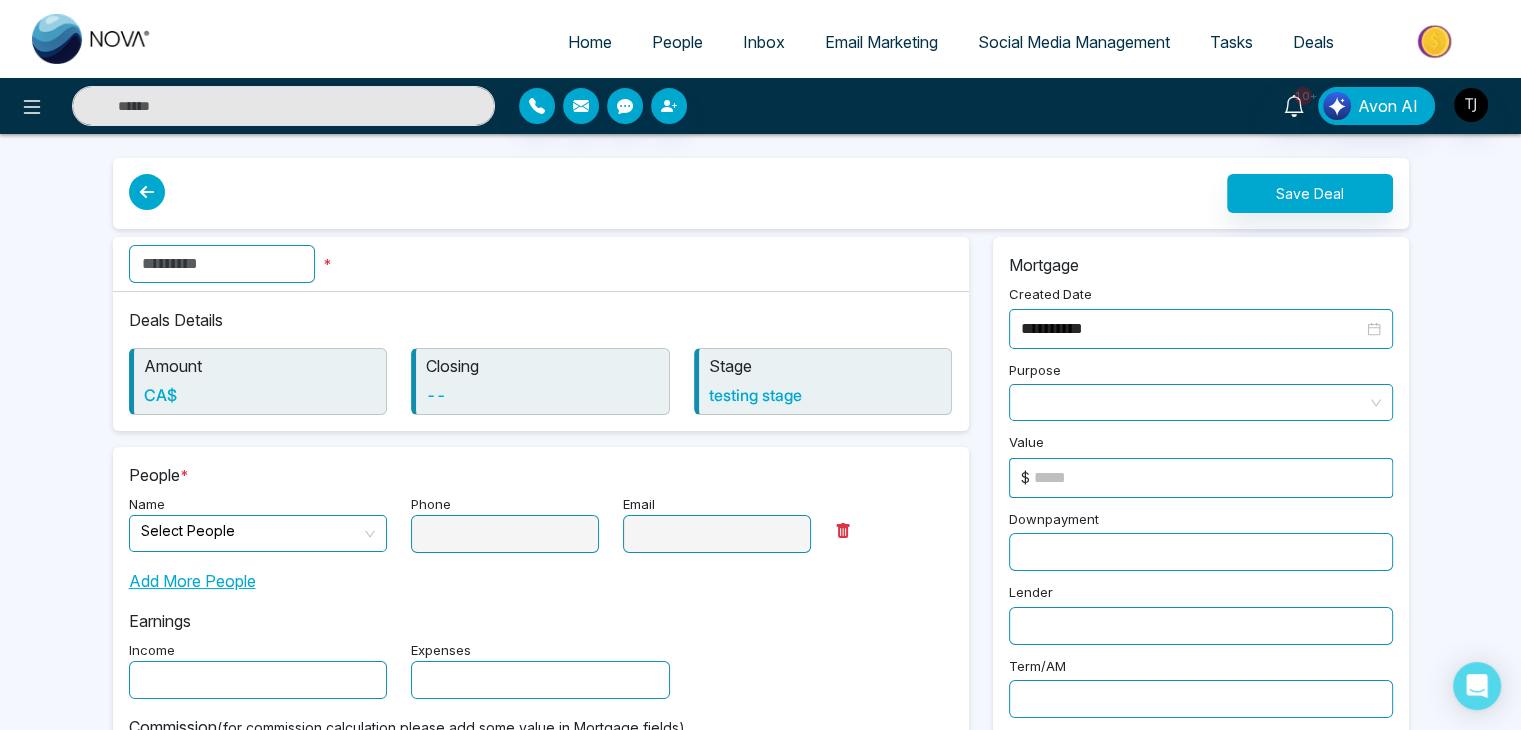 select on "*" 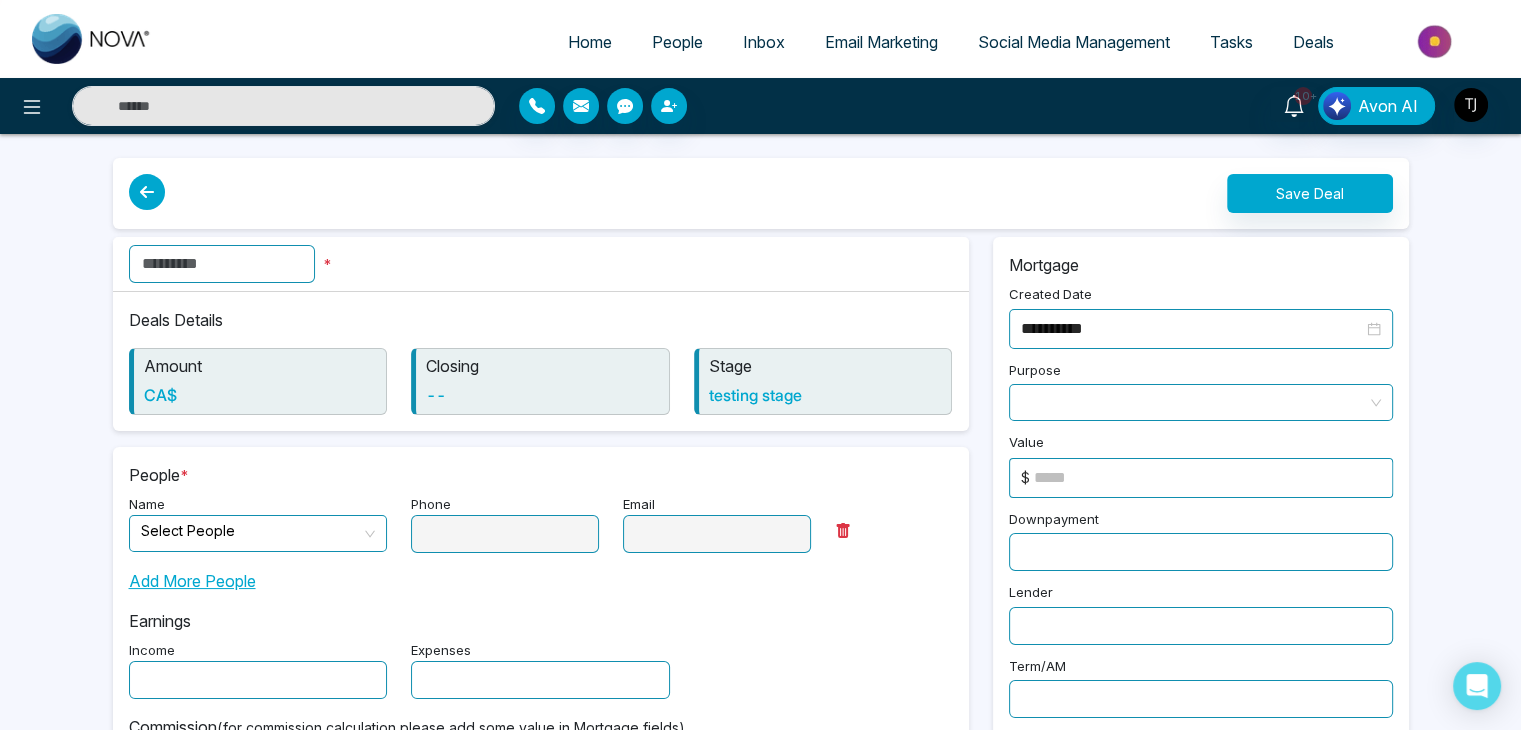 select on "*" 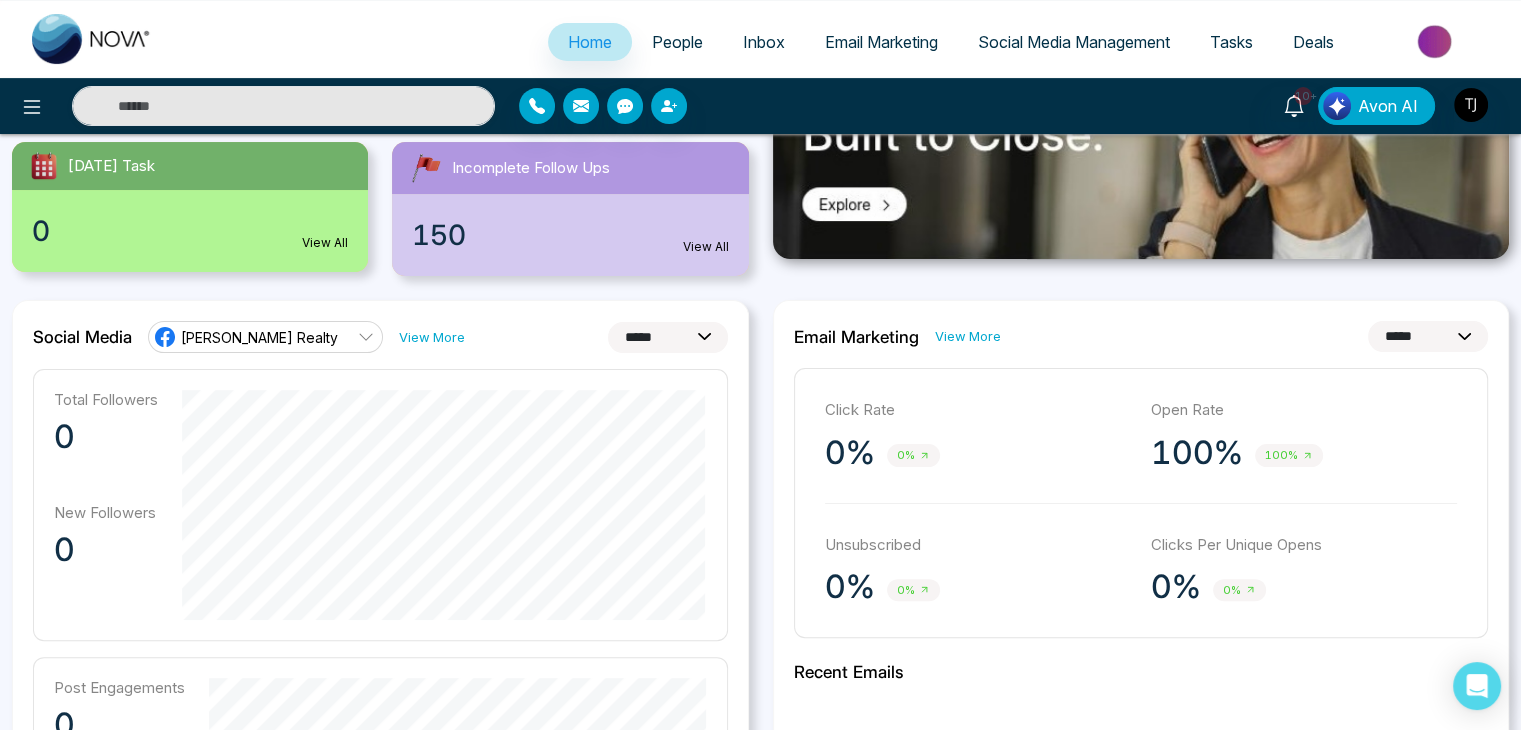 click on "[PERSON_NAME] Realty" at bounding box center (259, 337) 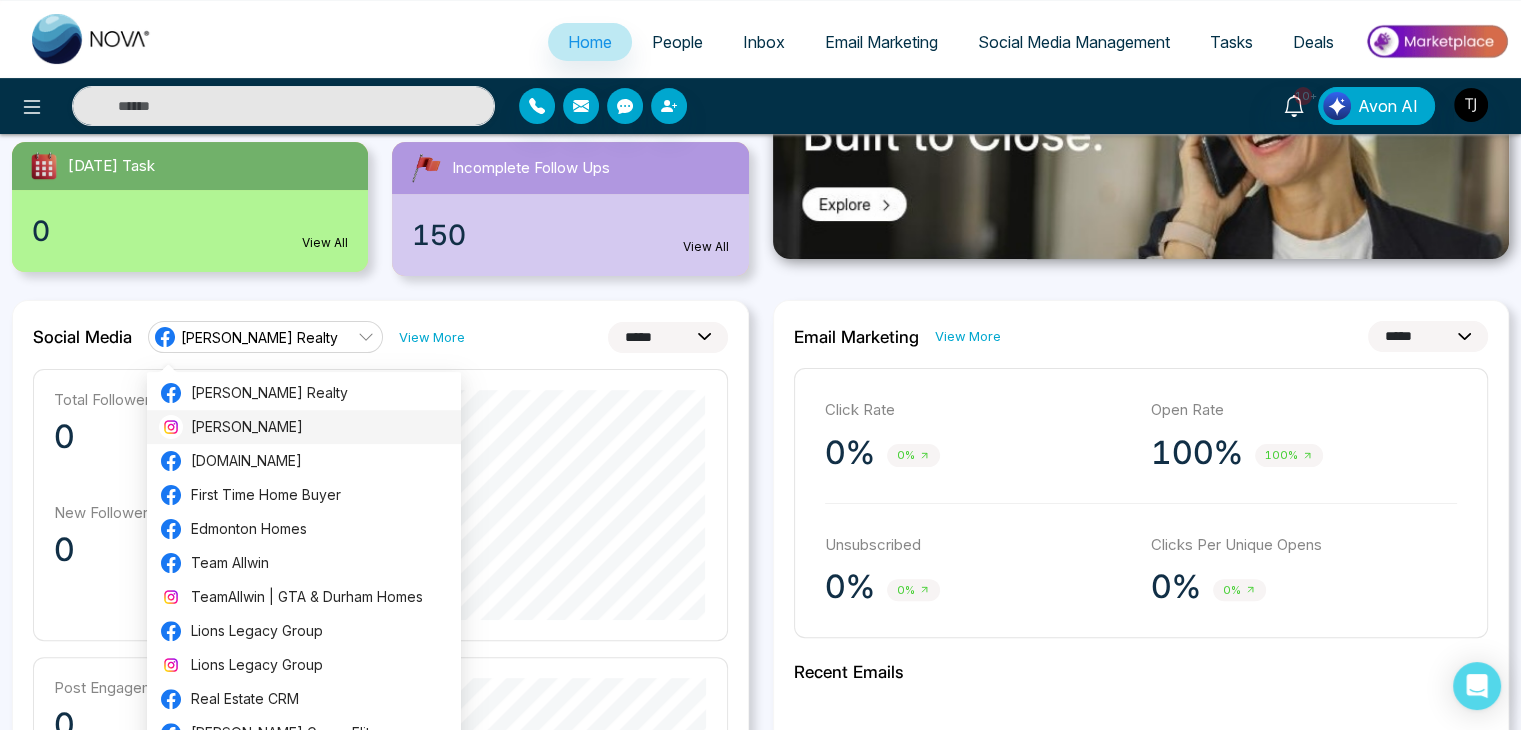click on "[PERSON_NAME]" at bounding box center [320, 427] 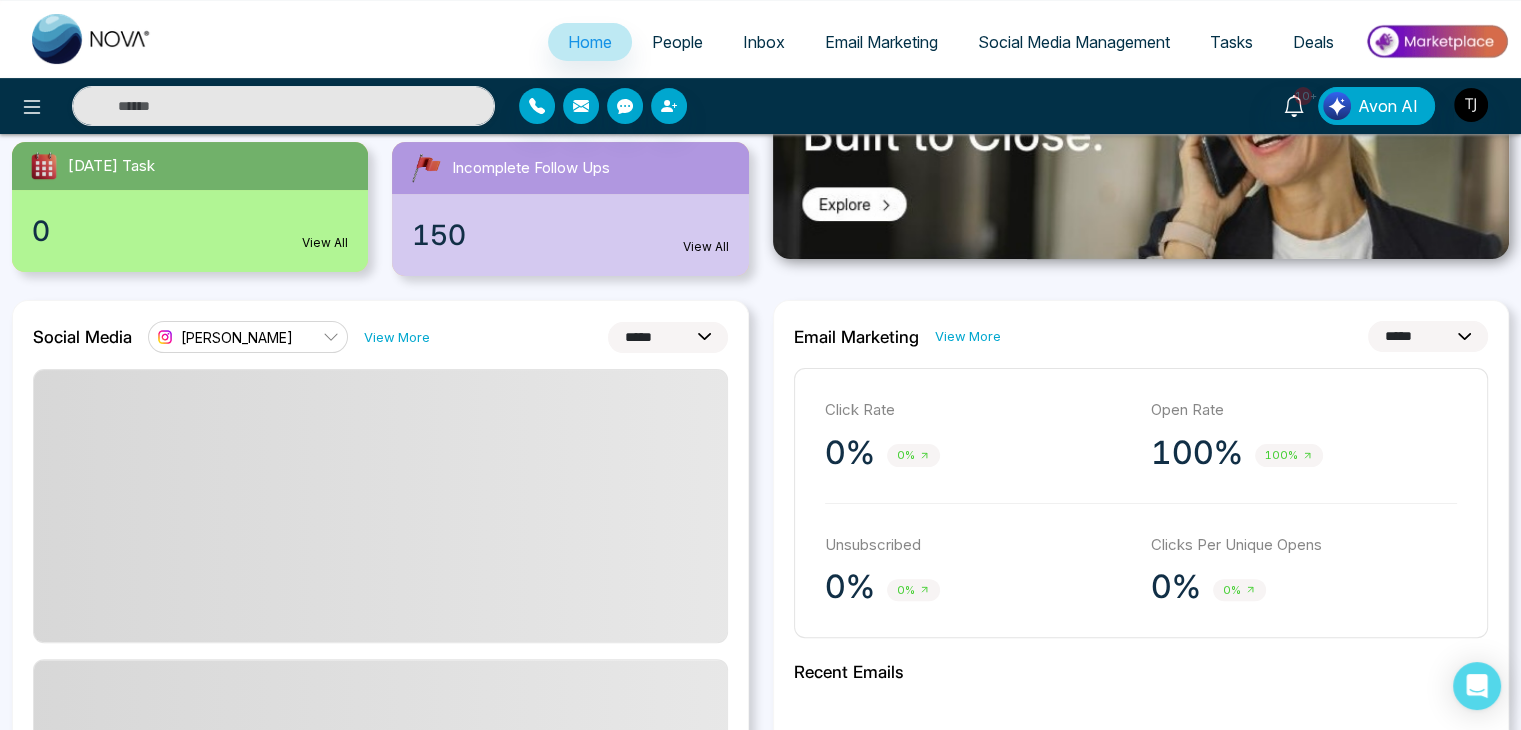 click on "**********" at bounding box center (668, 337) 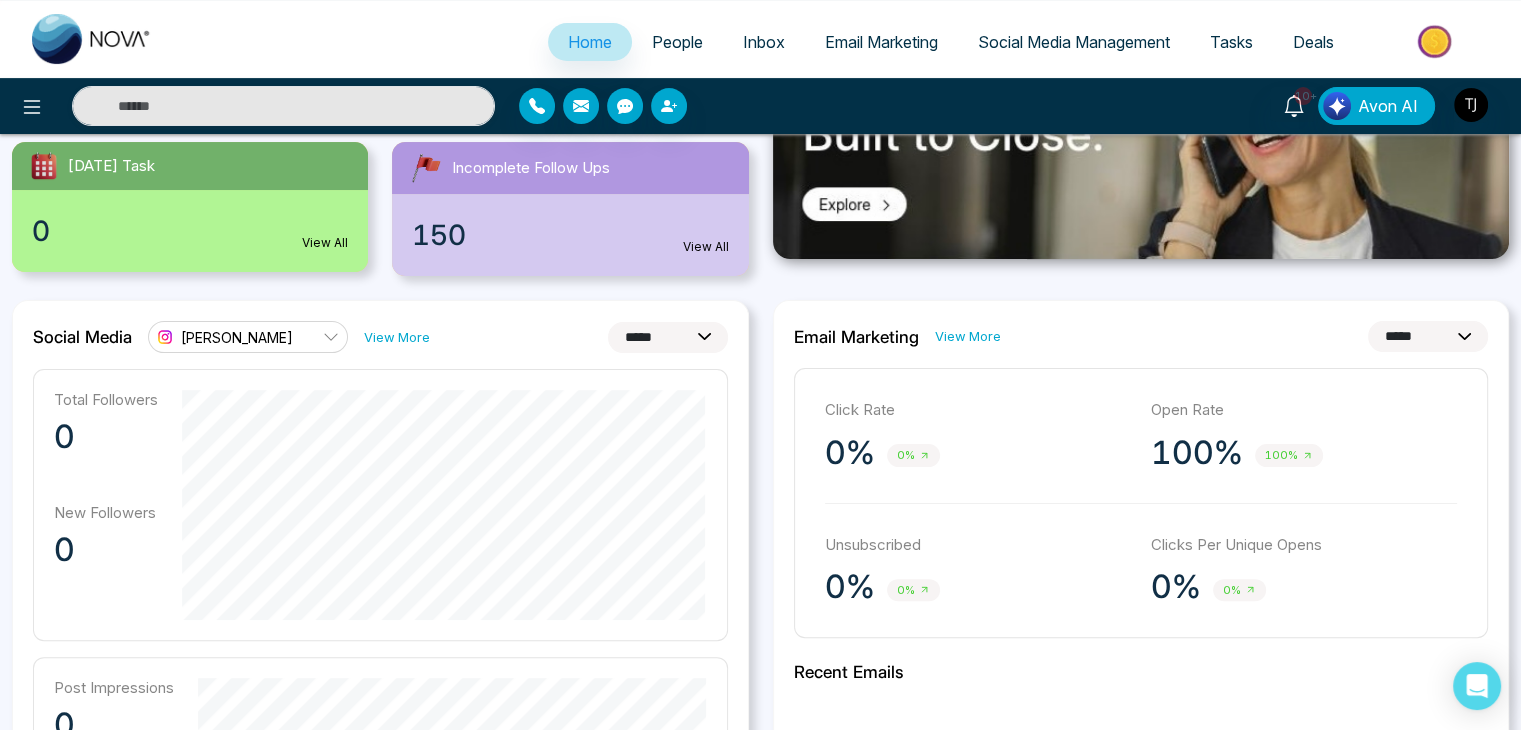 select on "**" 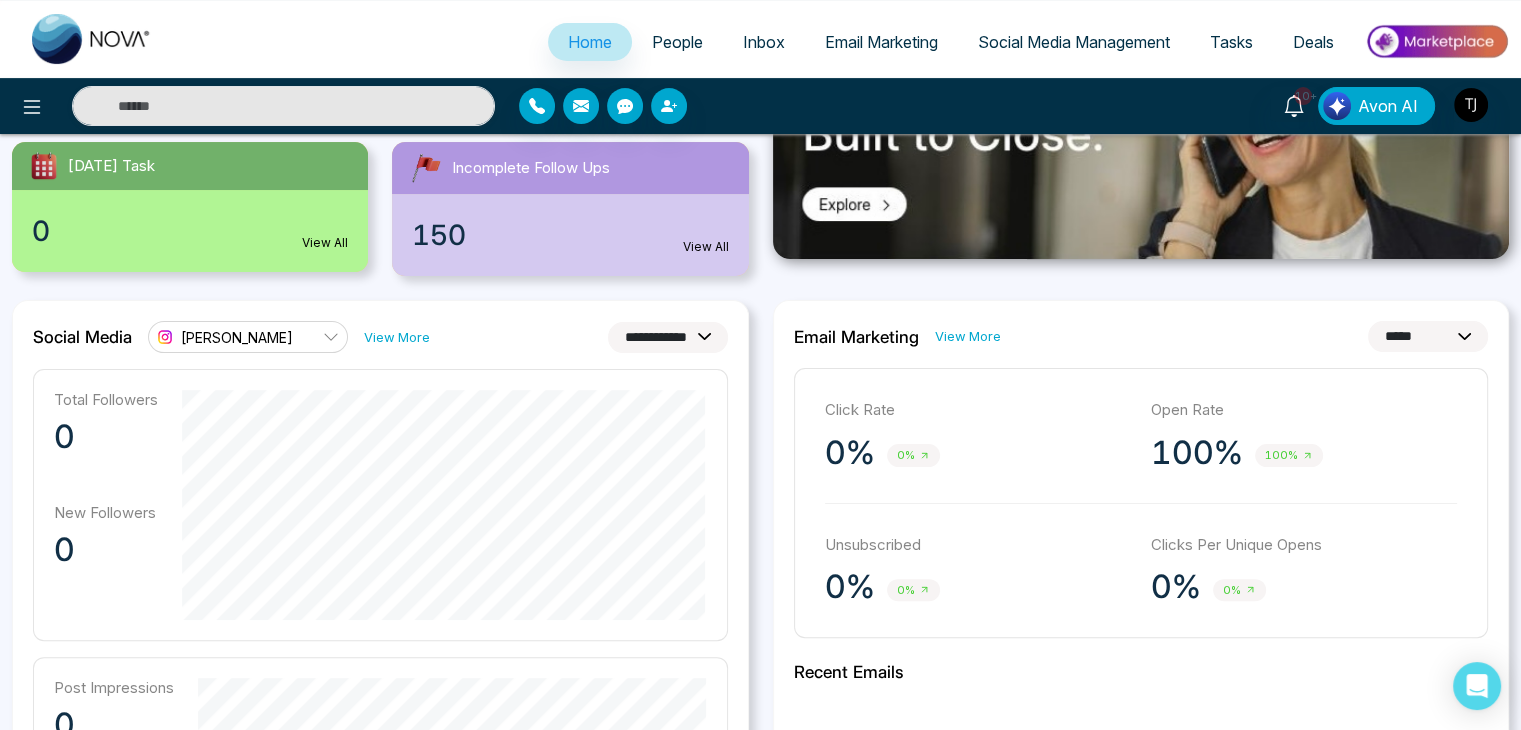 click on "**********" at bounding box center (668, 337) 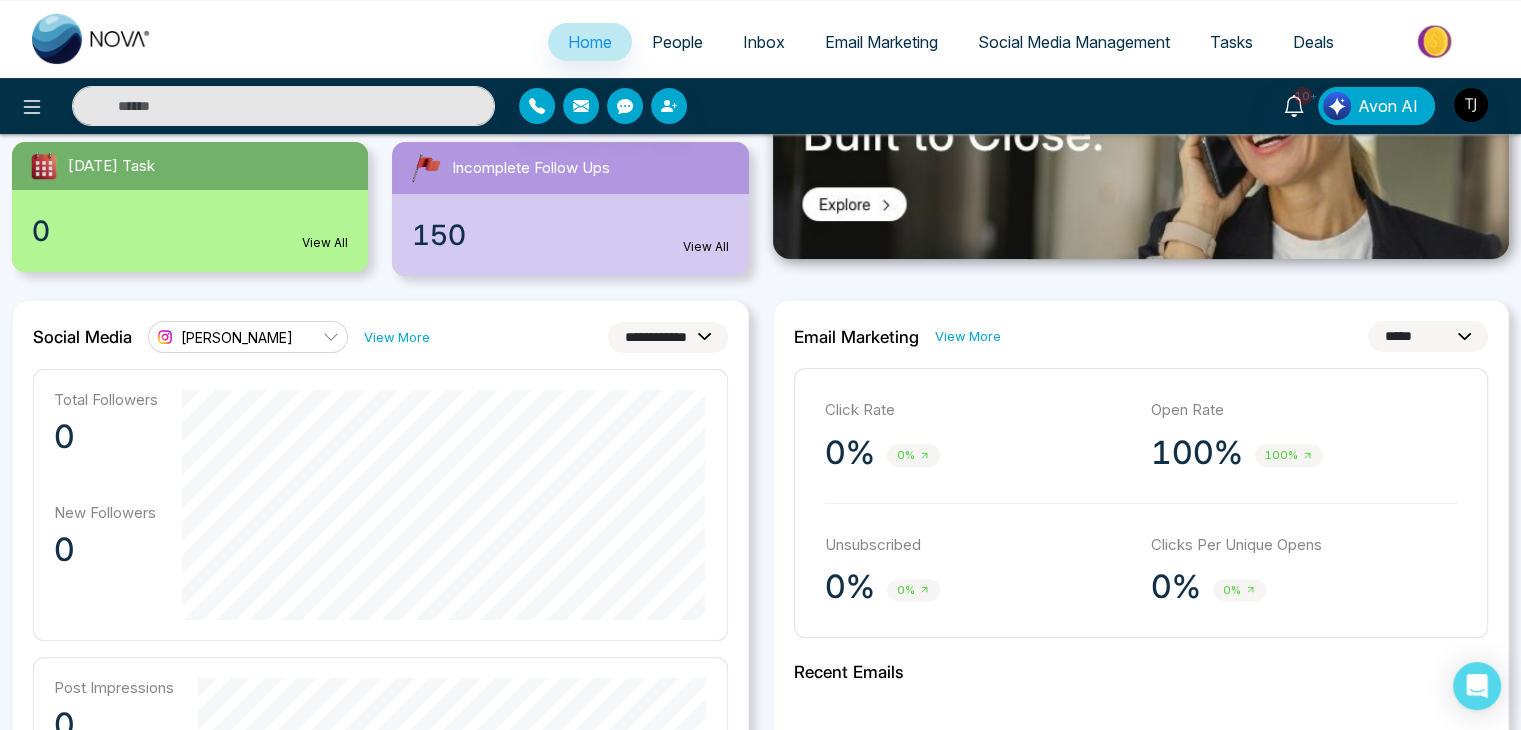 click on "View More" at bounding box center (397, 337) 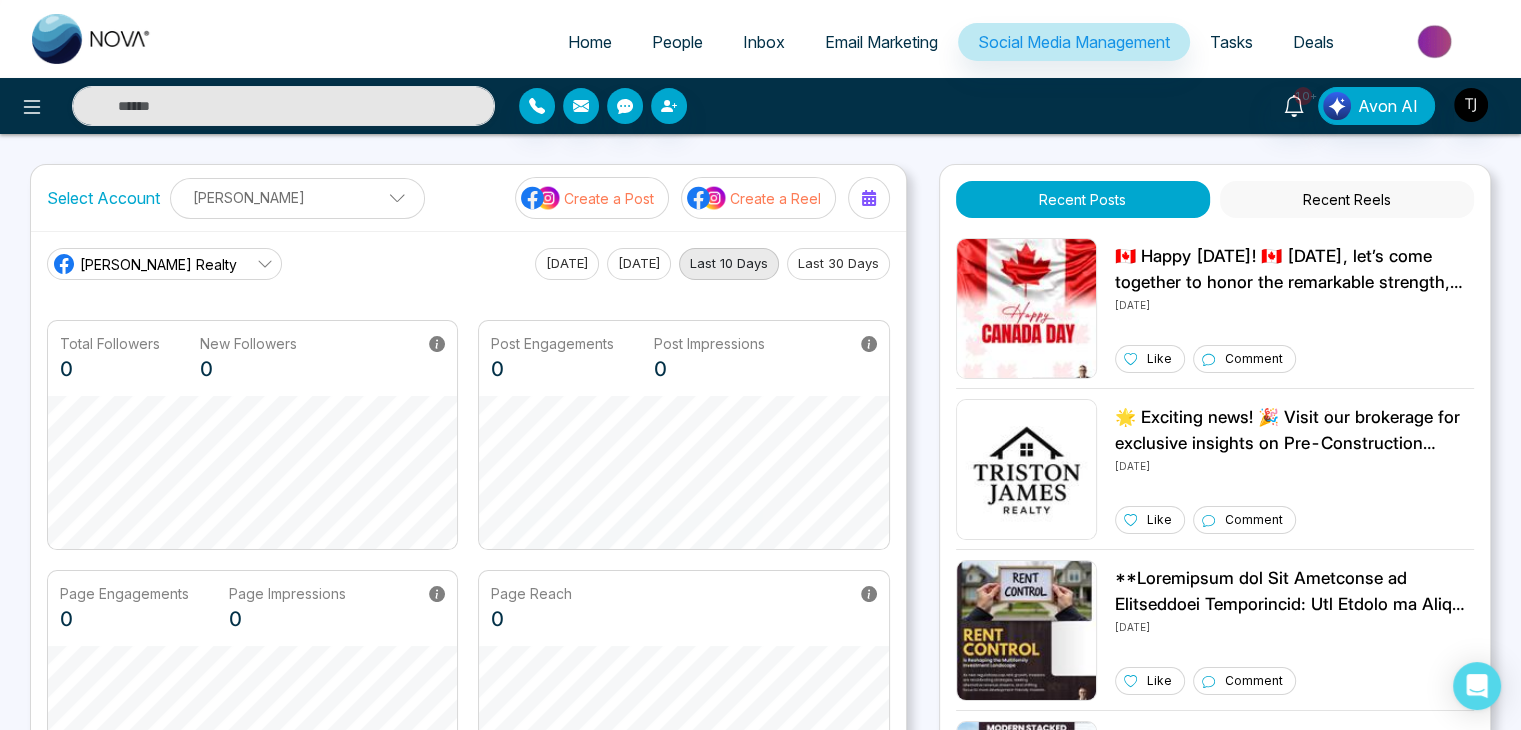 select on "*" 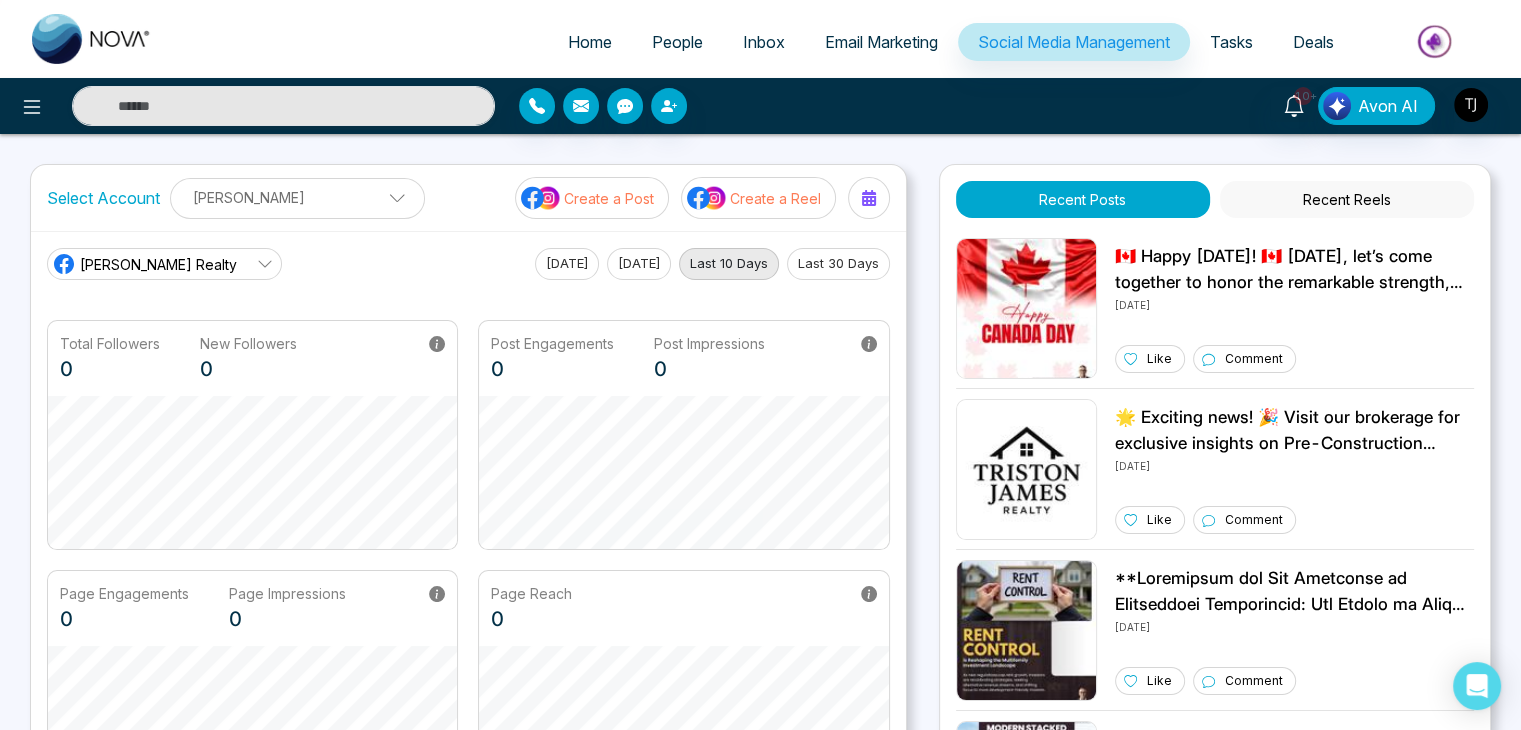 select on "*" 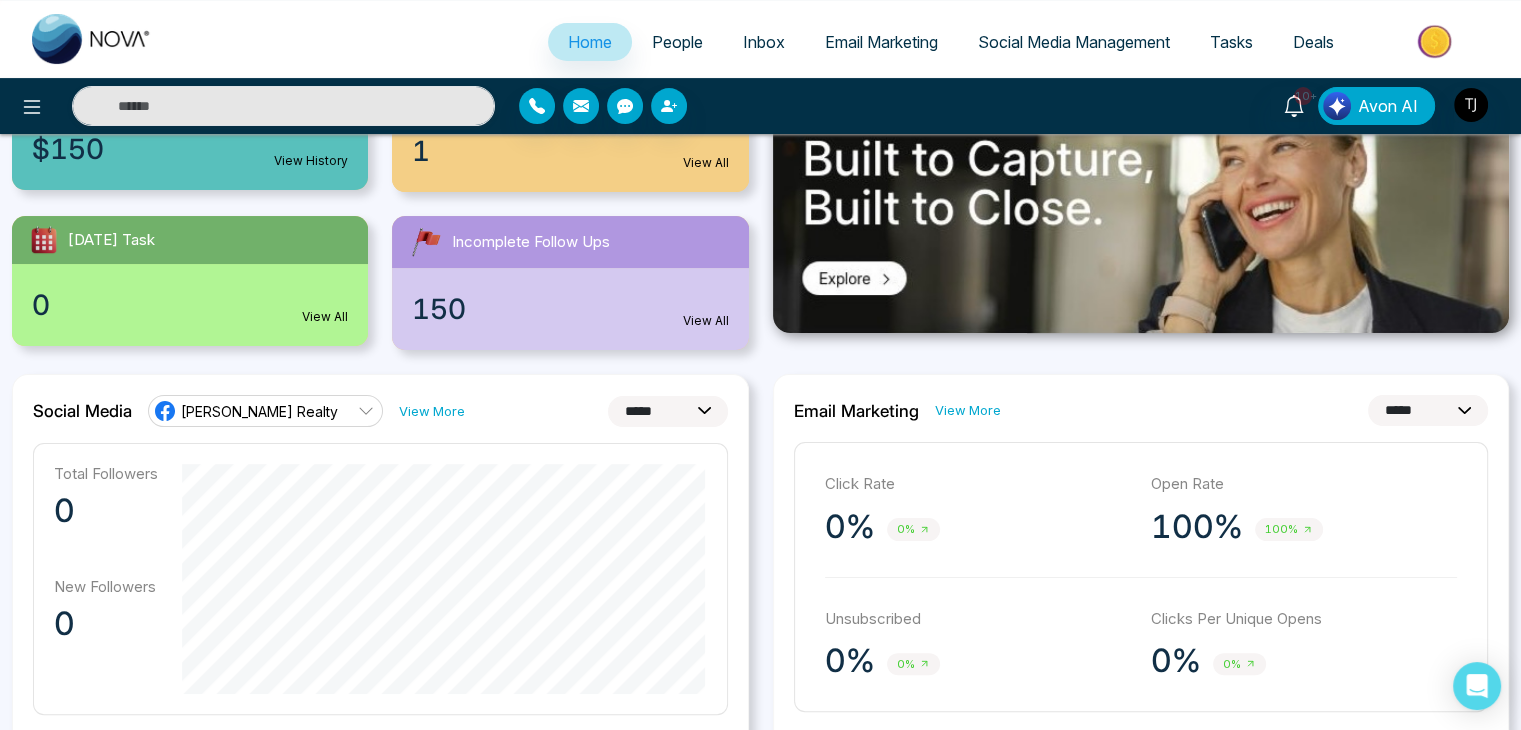scroll, scrollTop: 0, scrollLeft: 0, axis: both 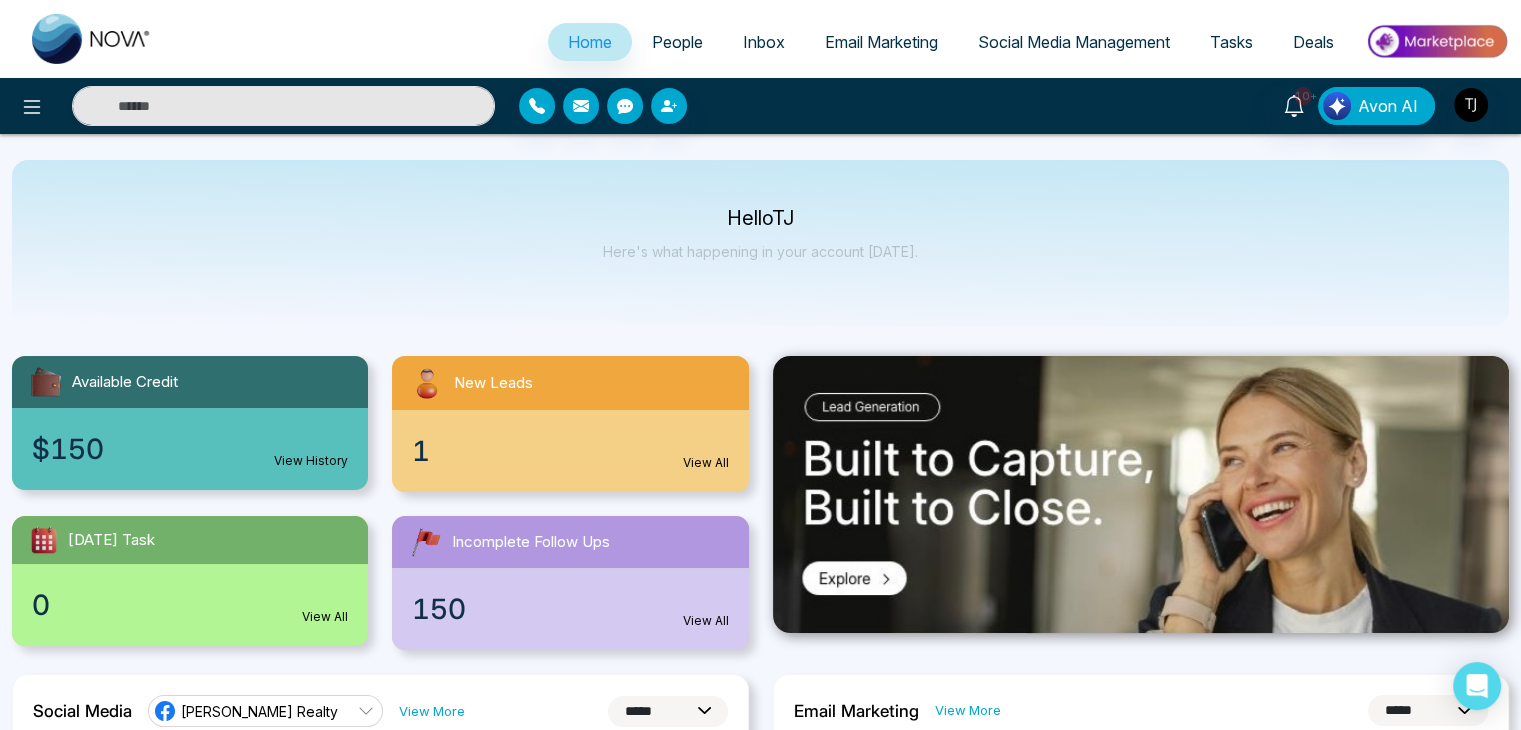 click on "People" at bounding box center [677, 42] 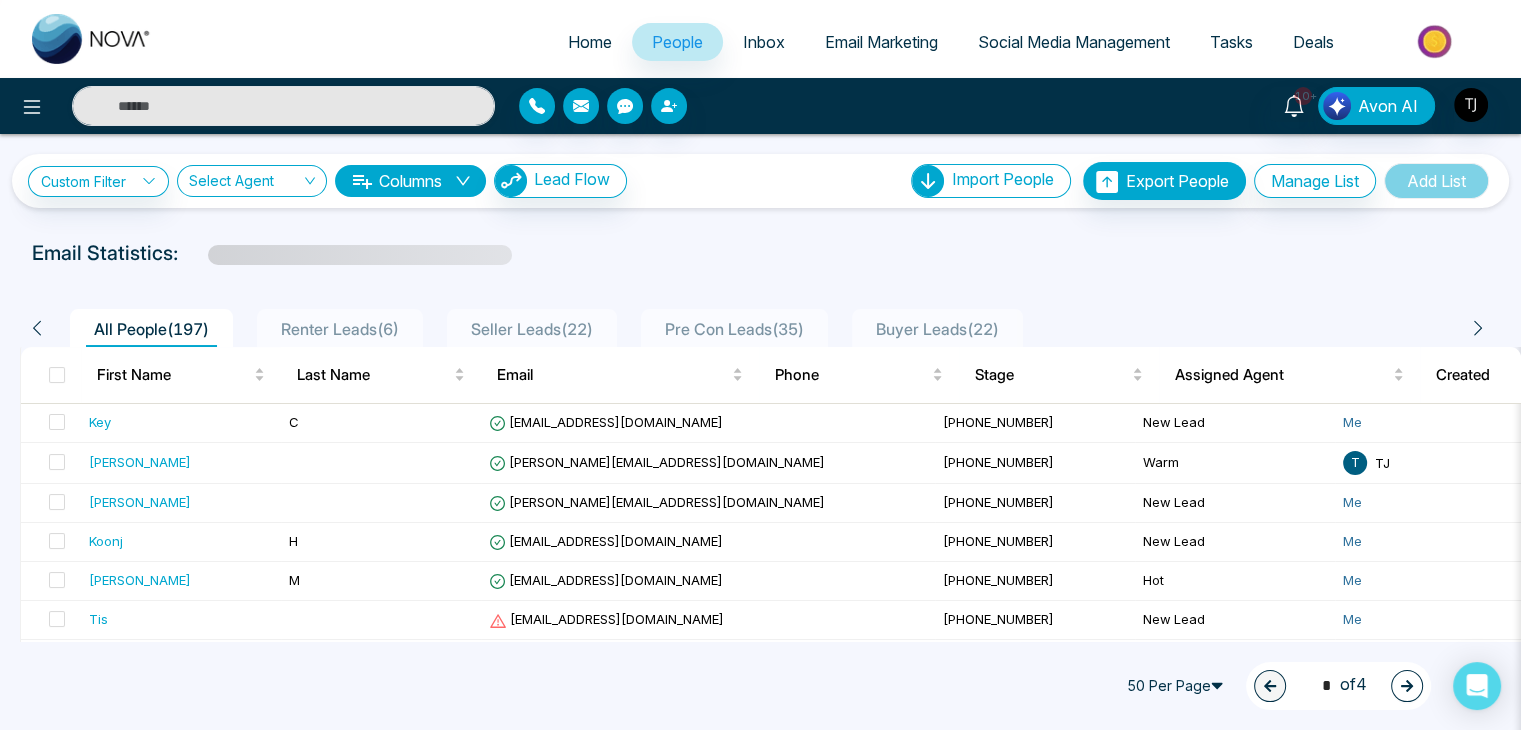 click on "Home" at bounding box center (590, 42) 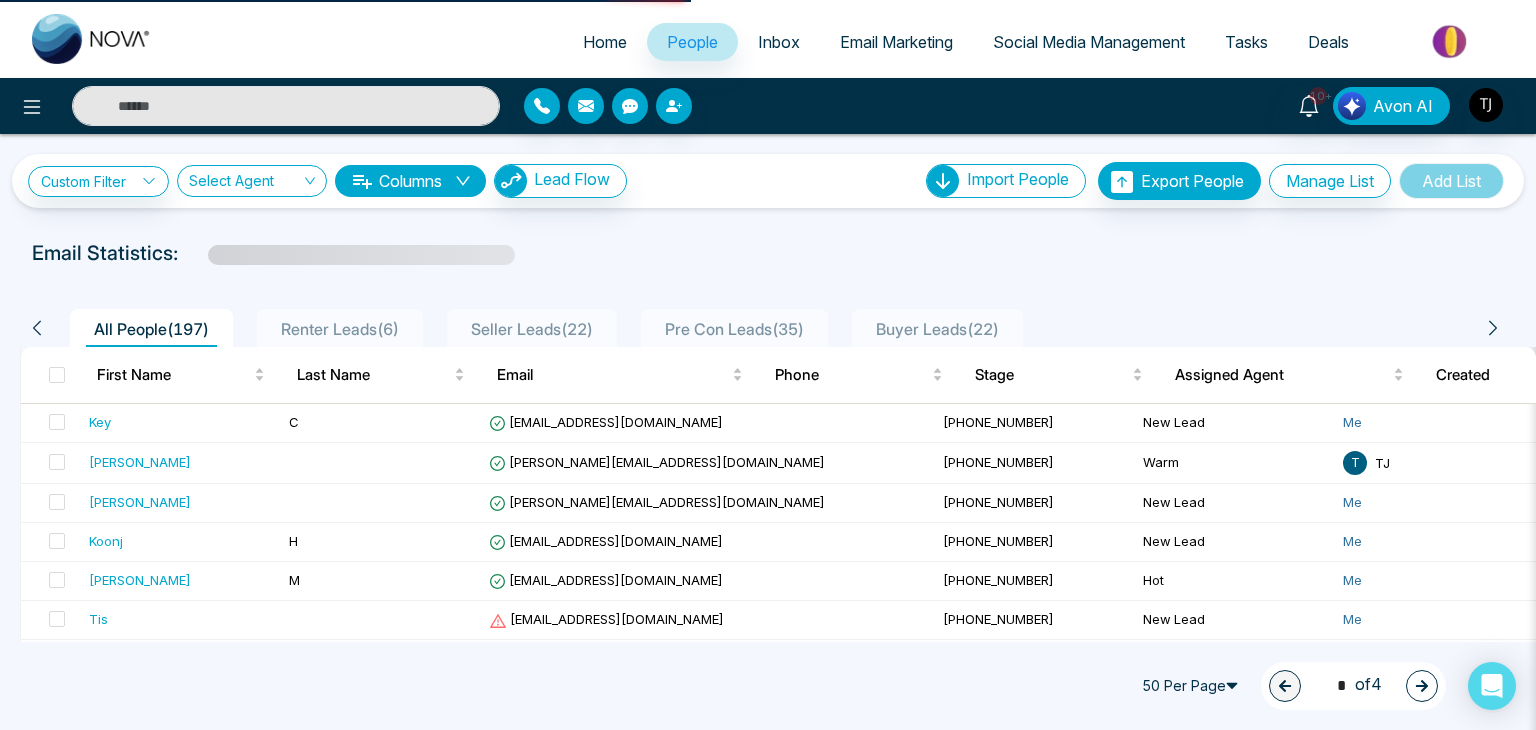 select on "*" 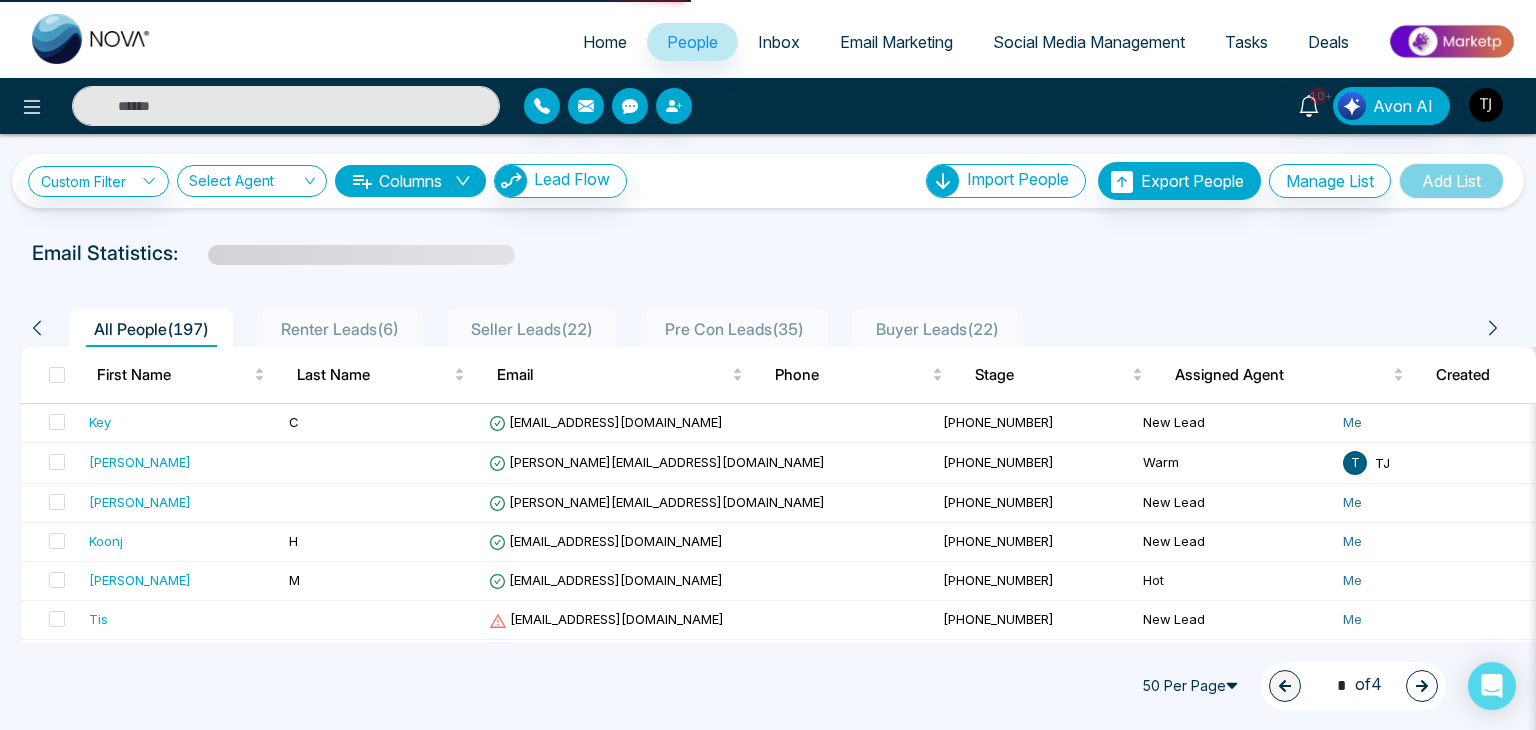 select on "*" 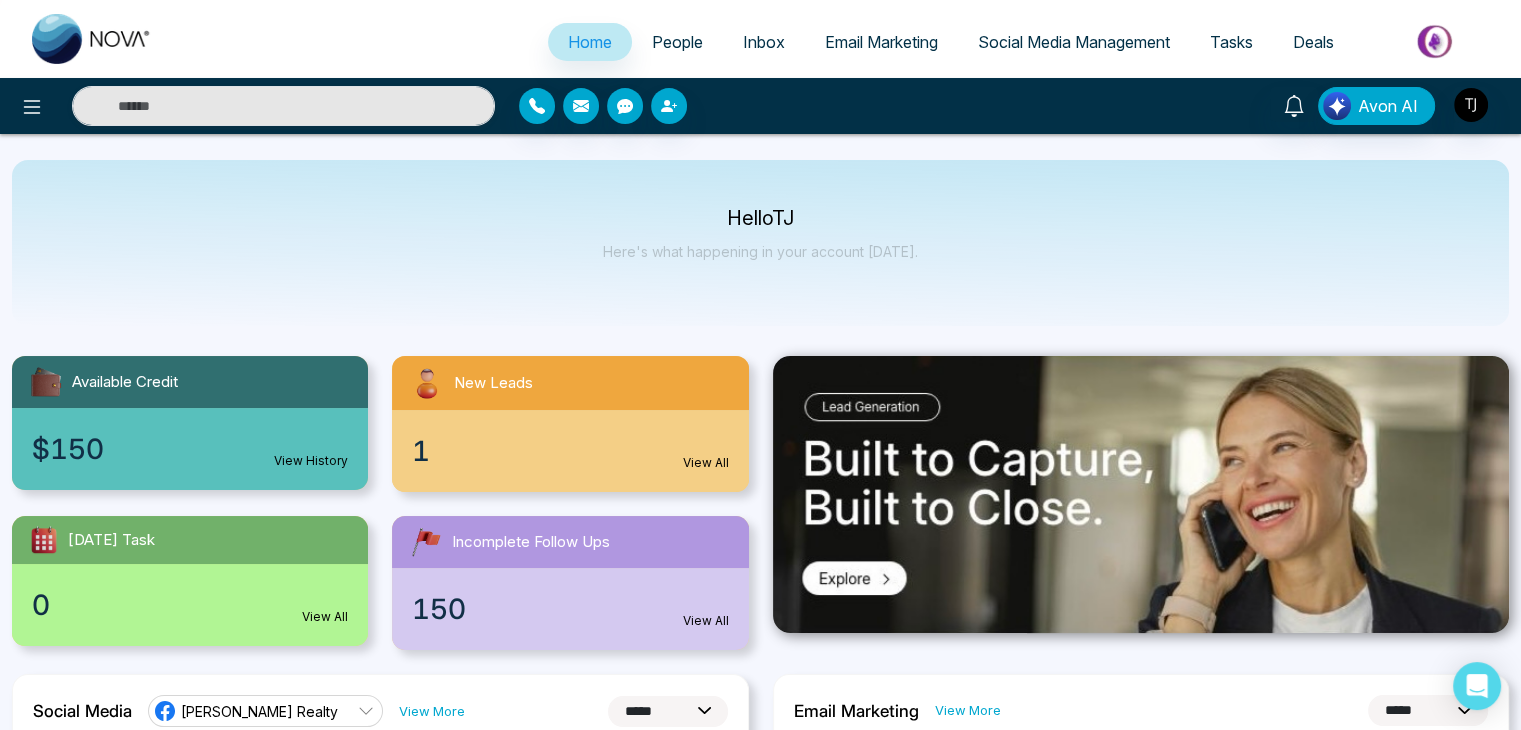 click on "People" at bounding box center (677, 42) 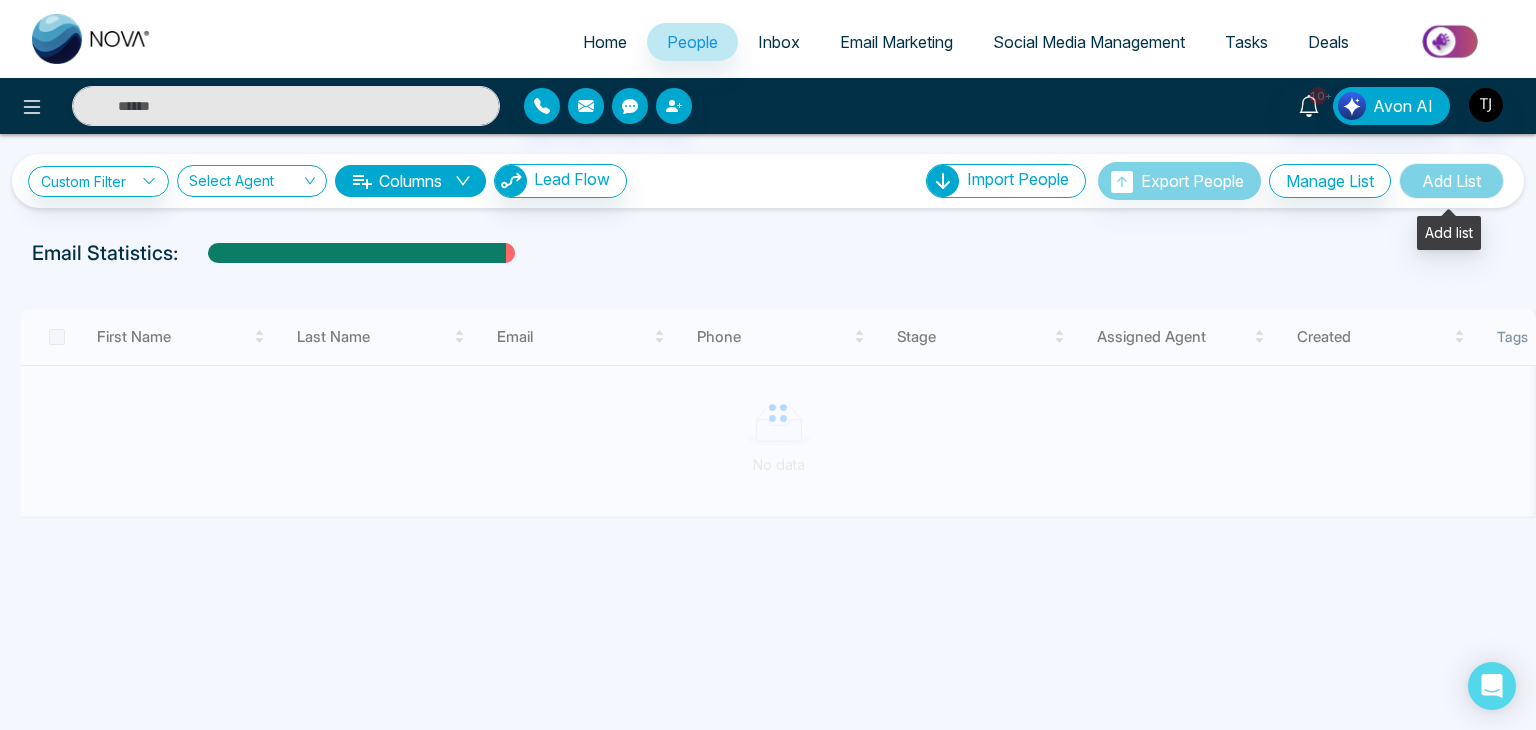 click on "Add List" at bounding box center (1451, 181) 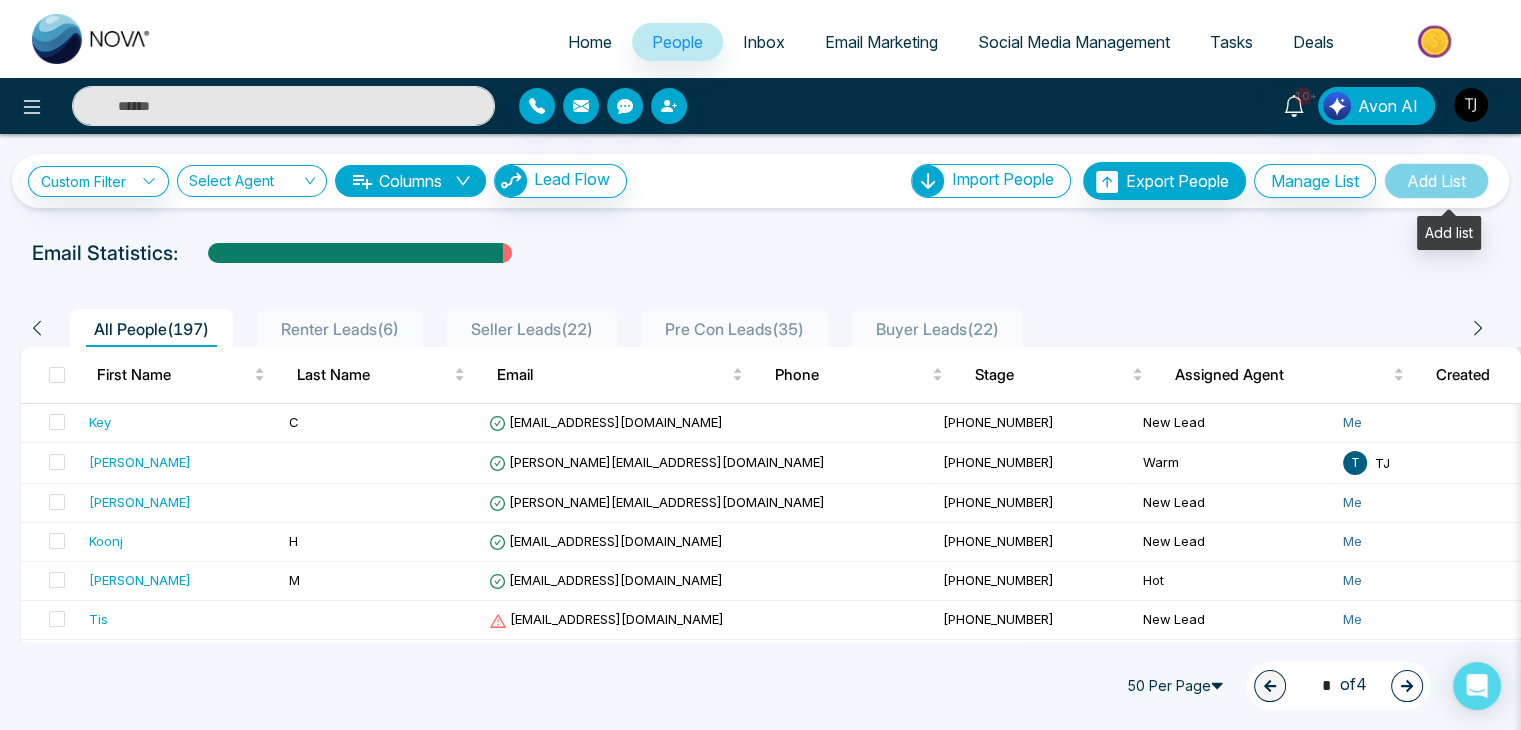 click on "Add List" at bounding box center [1436, 181] 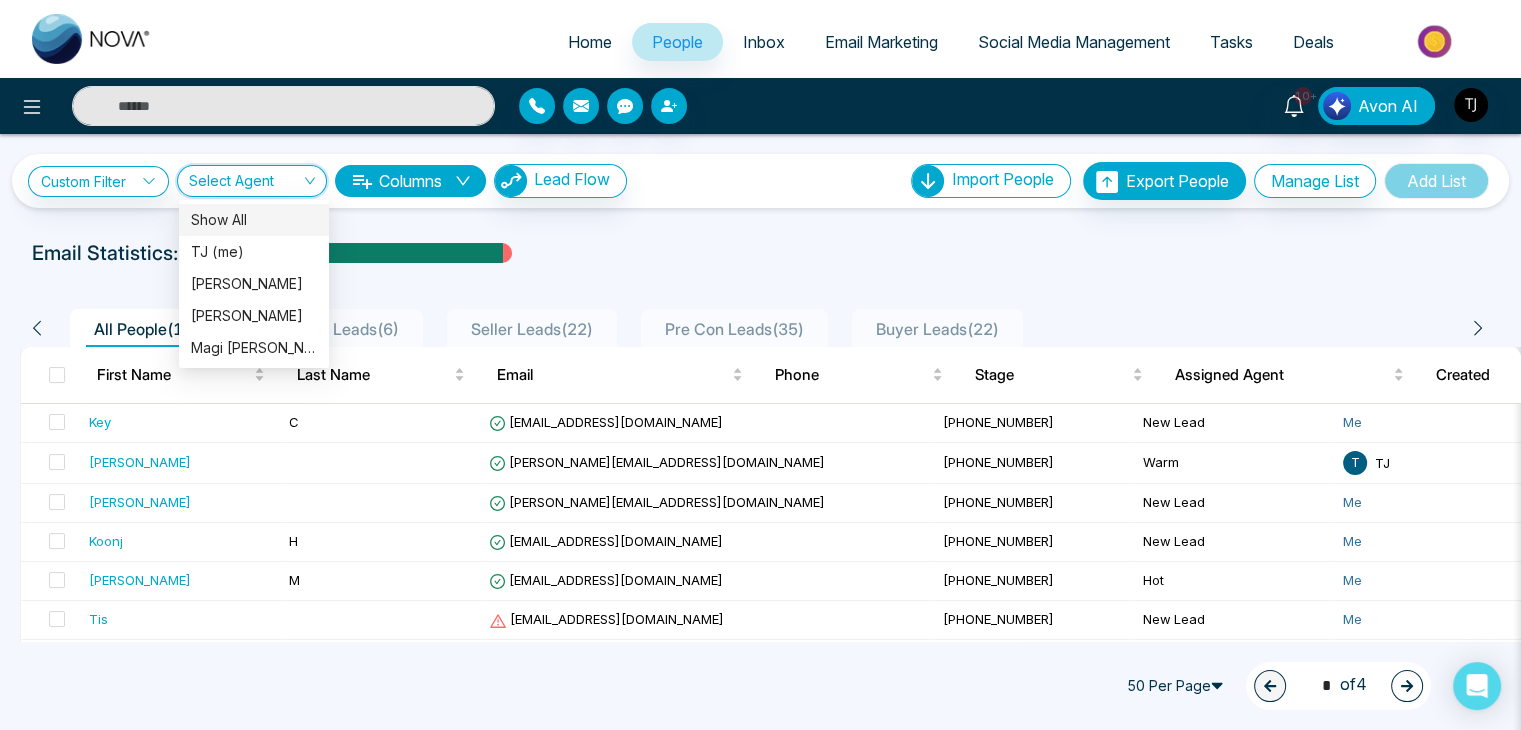click at bounding box center (245, 185) 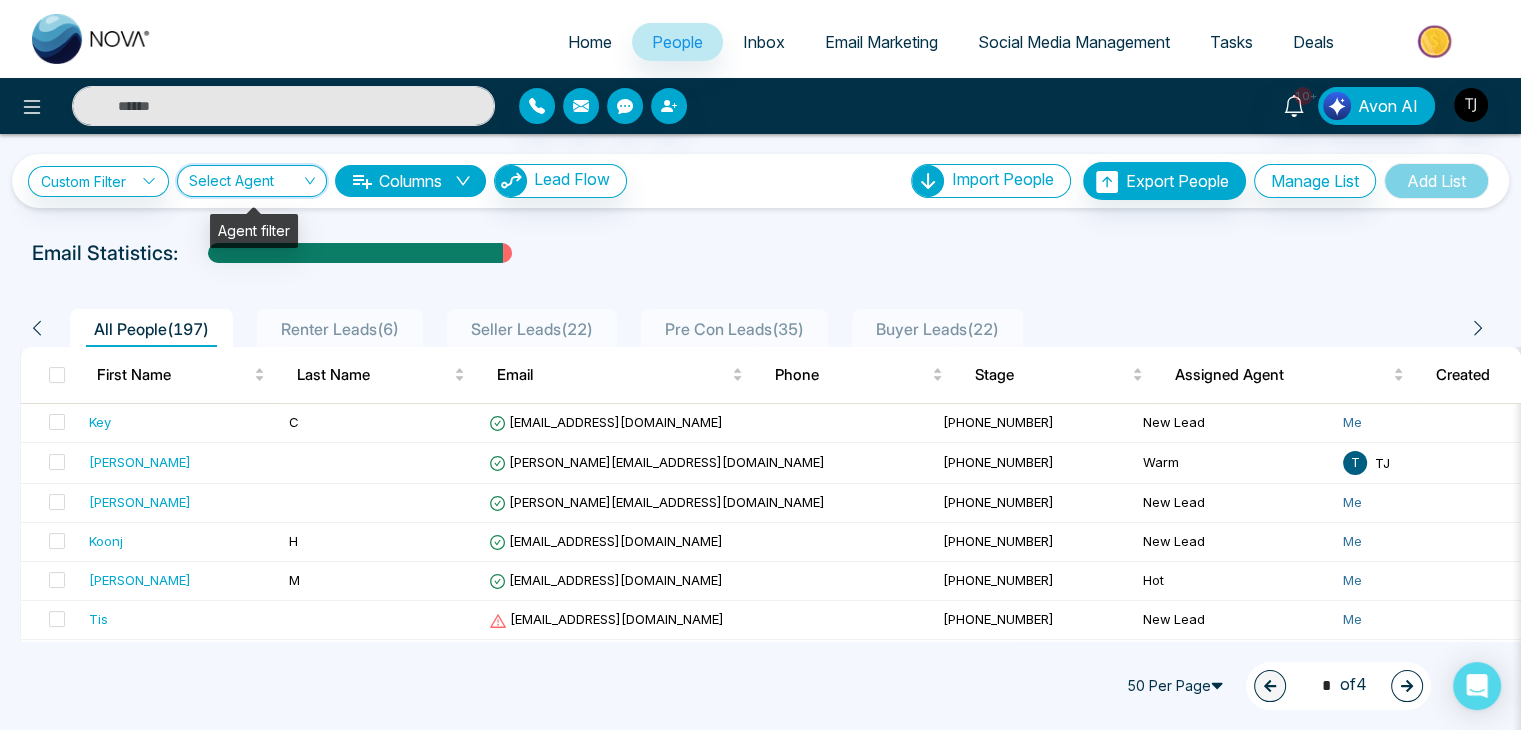 click at bounding box center (245, 185) 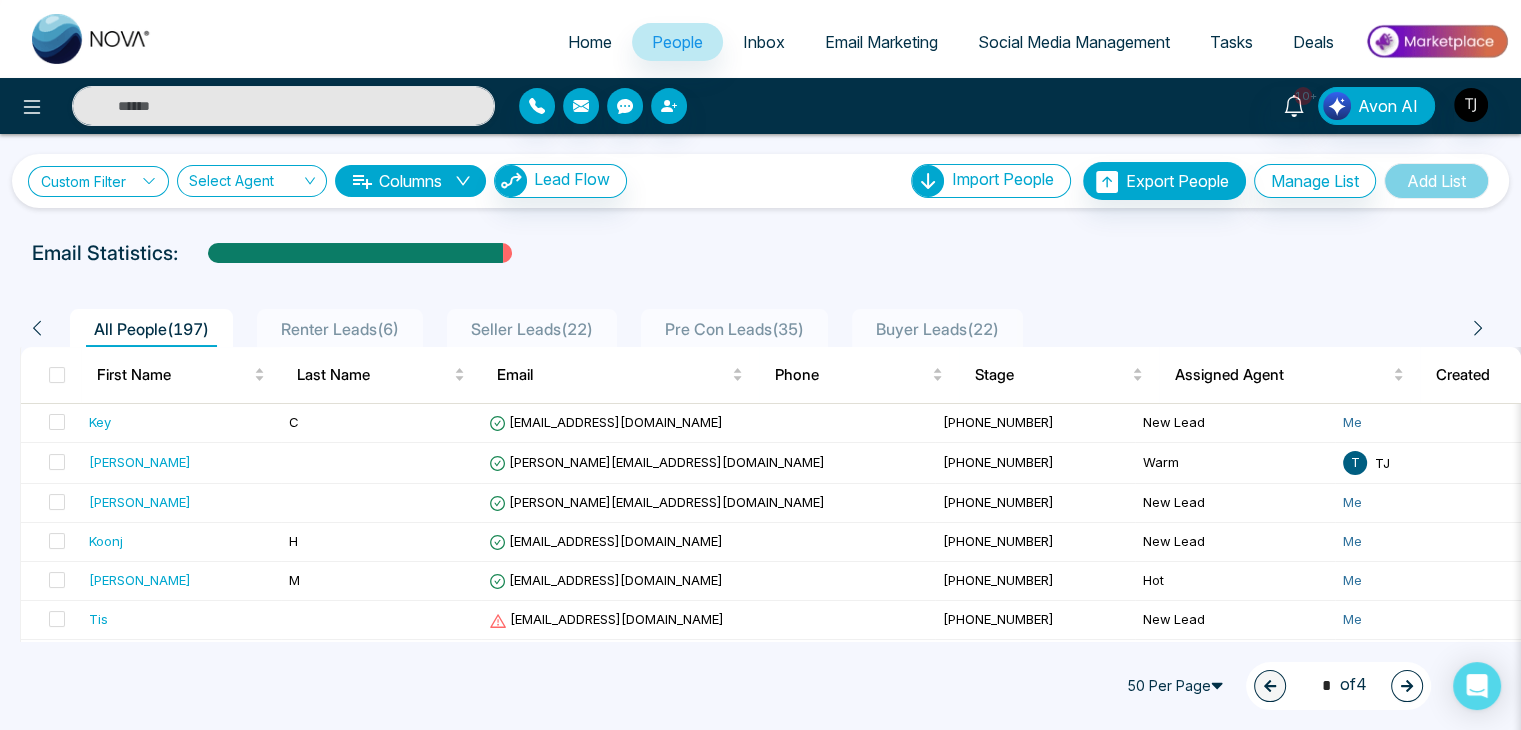 click on "Custom Filter" at bounding box center (98, 181) 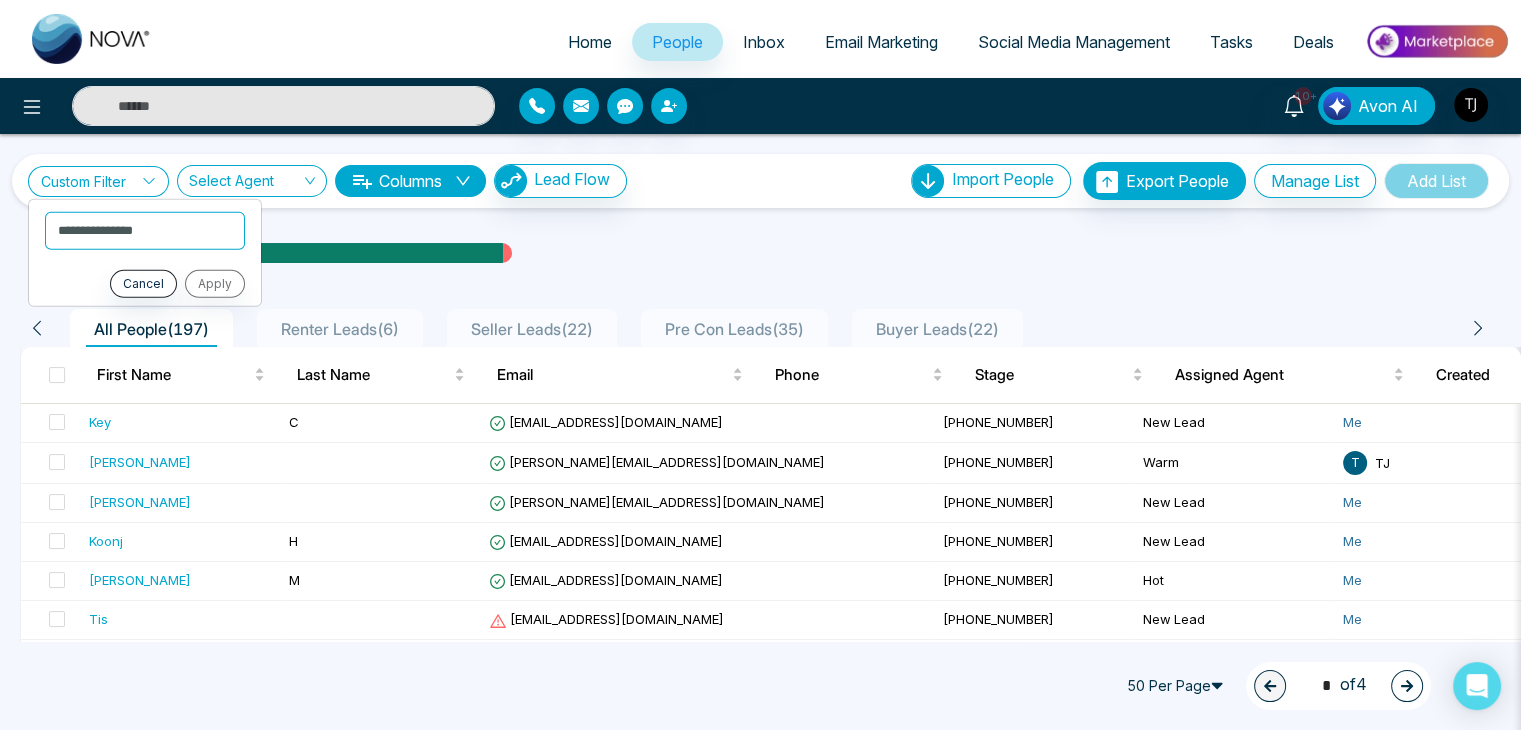 click on "Custom Filter" at bounding box center (98, 181) 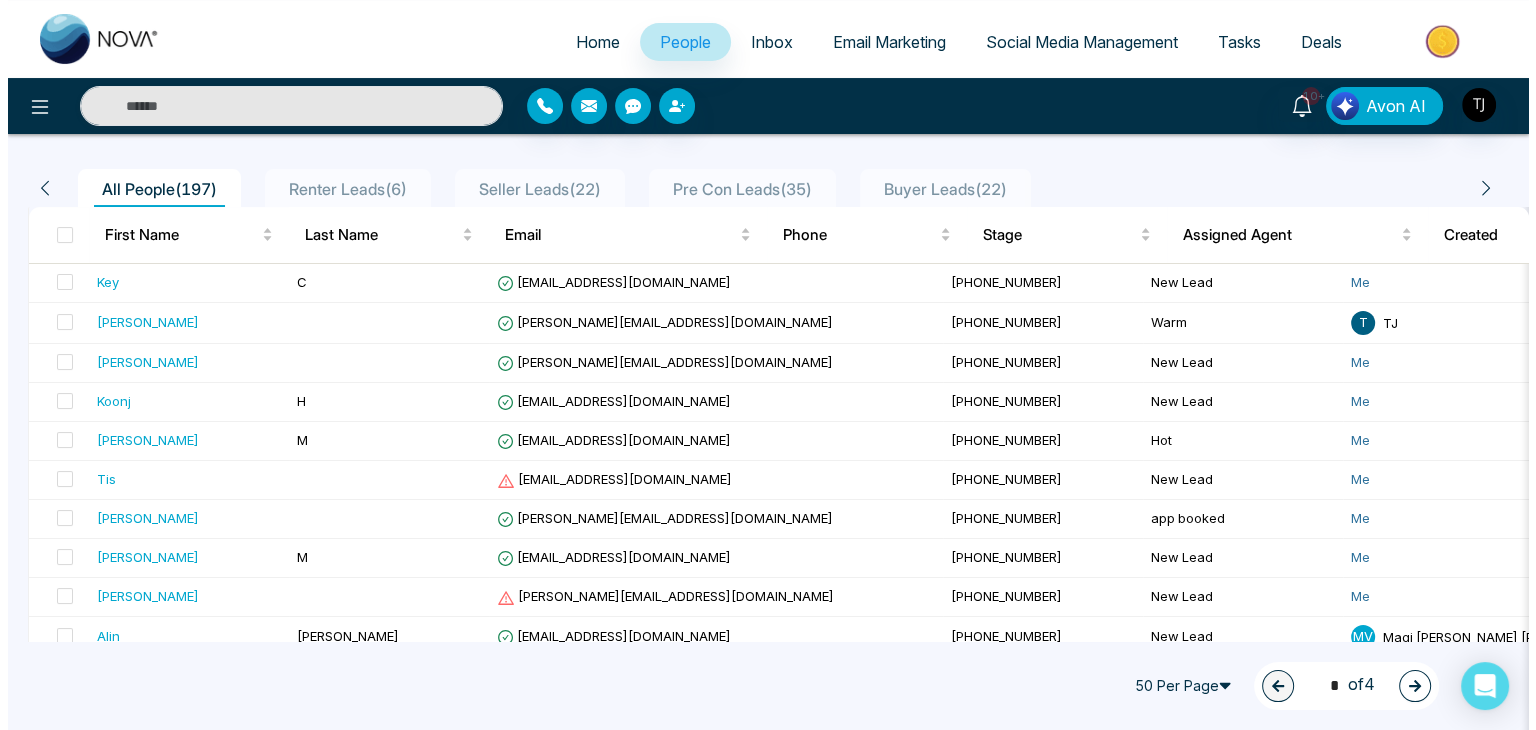 scroll, scrollTop: 0, scrollLeft: 0, axis: both 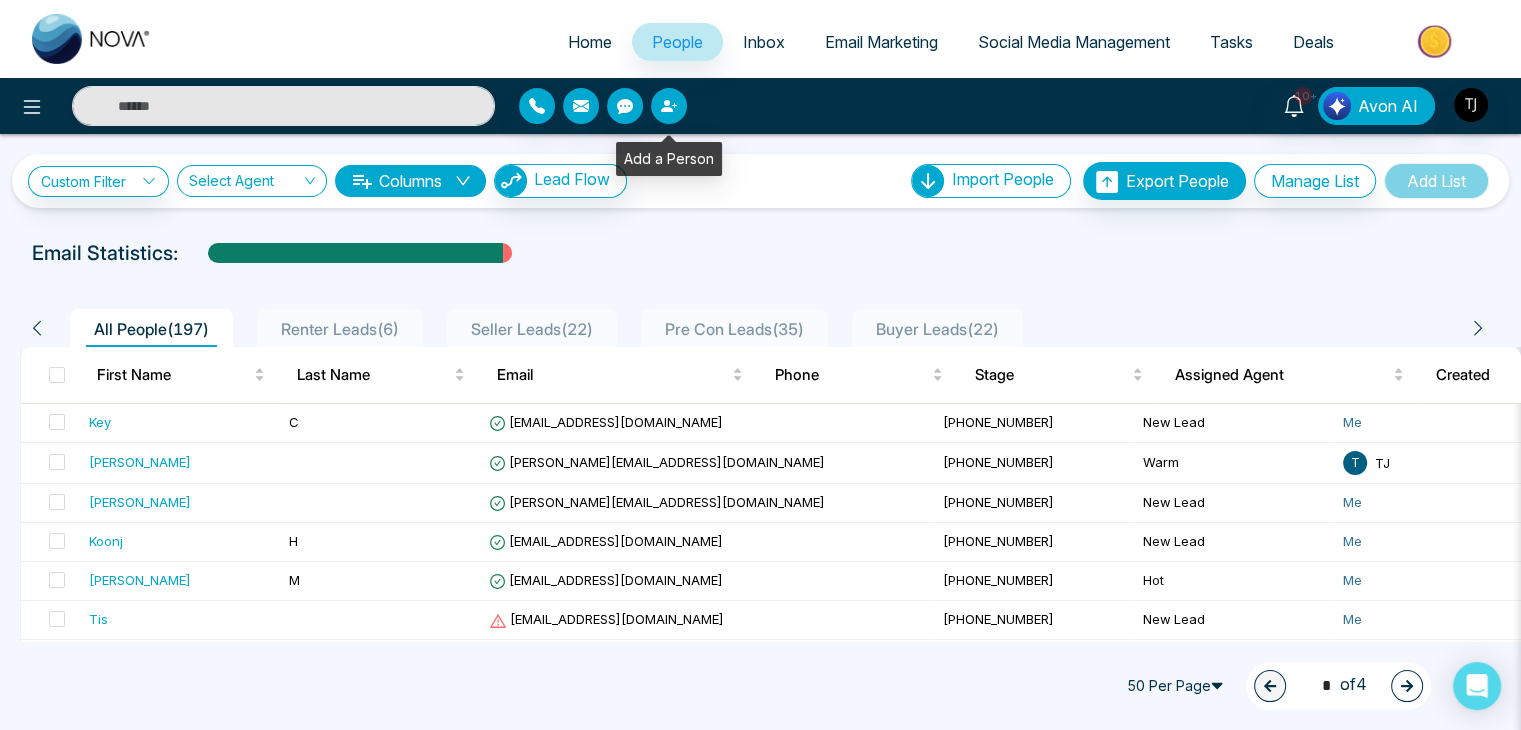 click at bounding box center (669, 106) 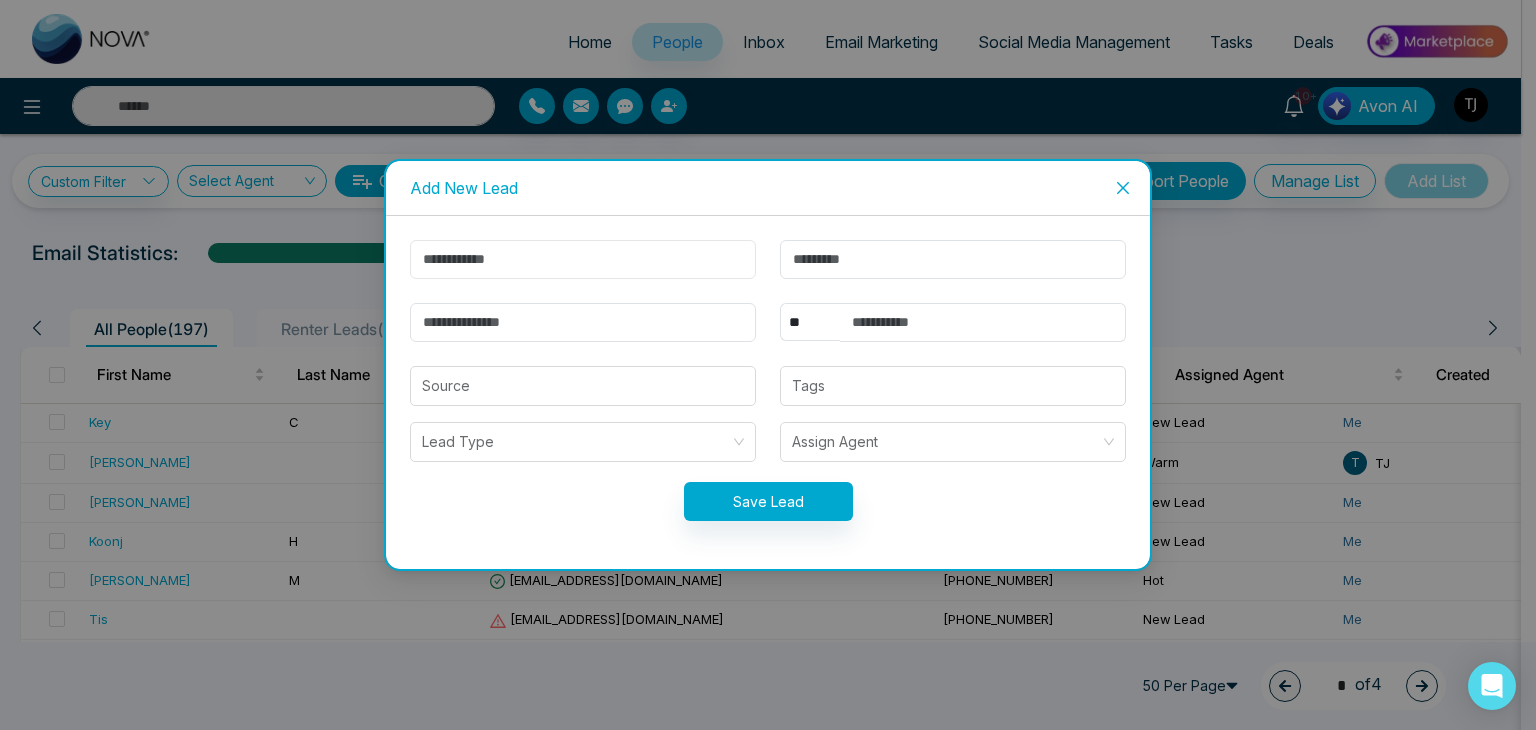 click at bounding box center [583, 259] 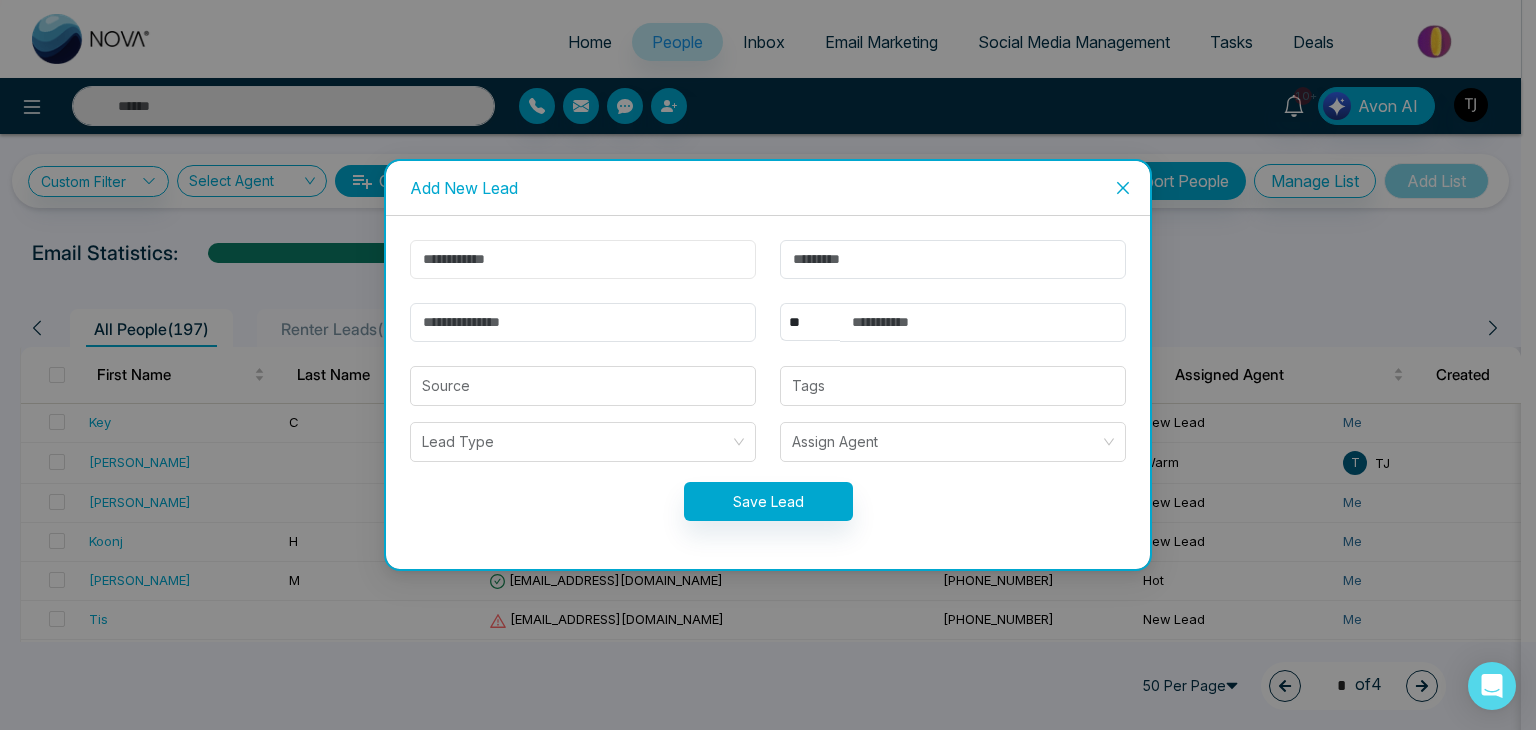 type on "*" 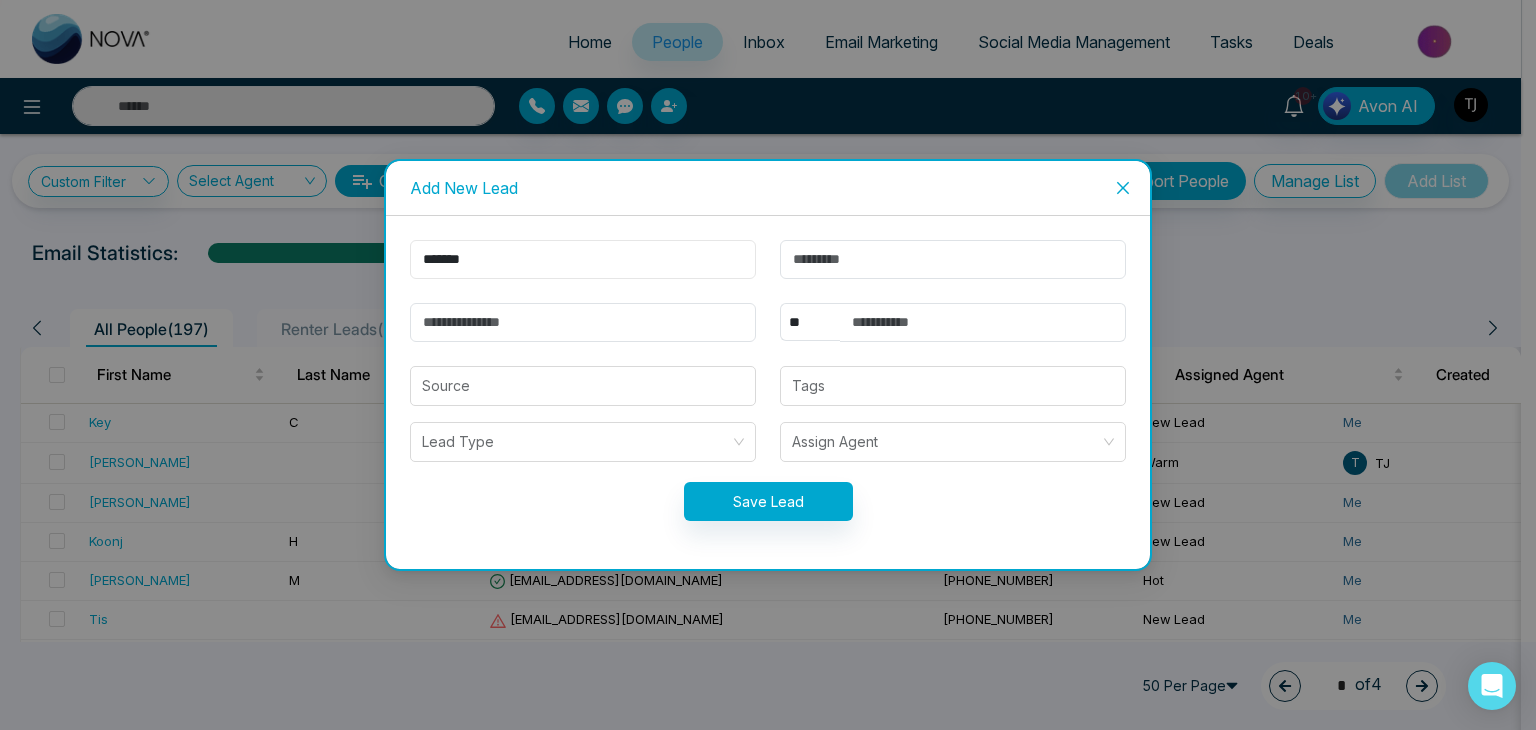 type on "*******" 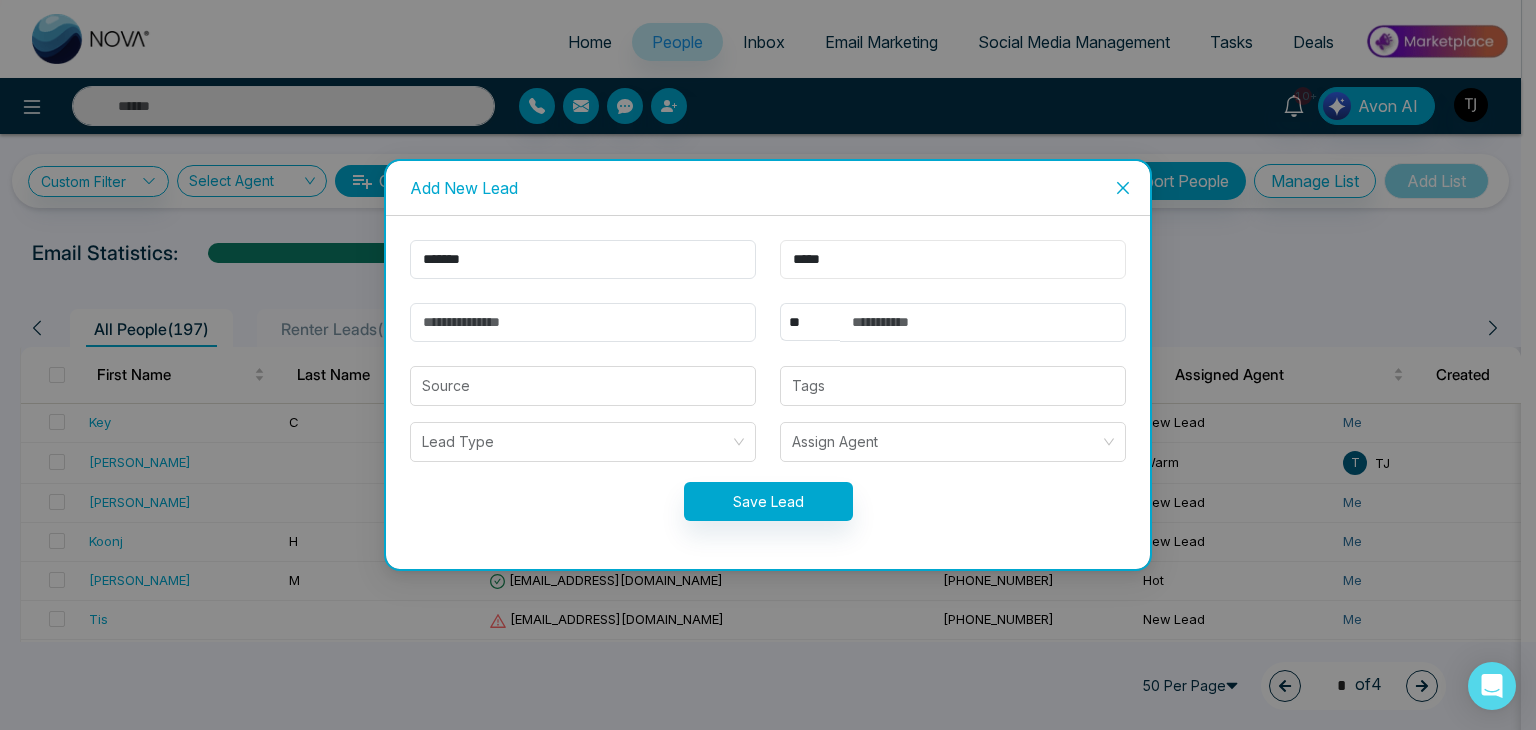 type on "*****" 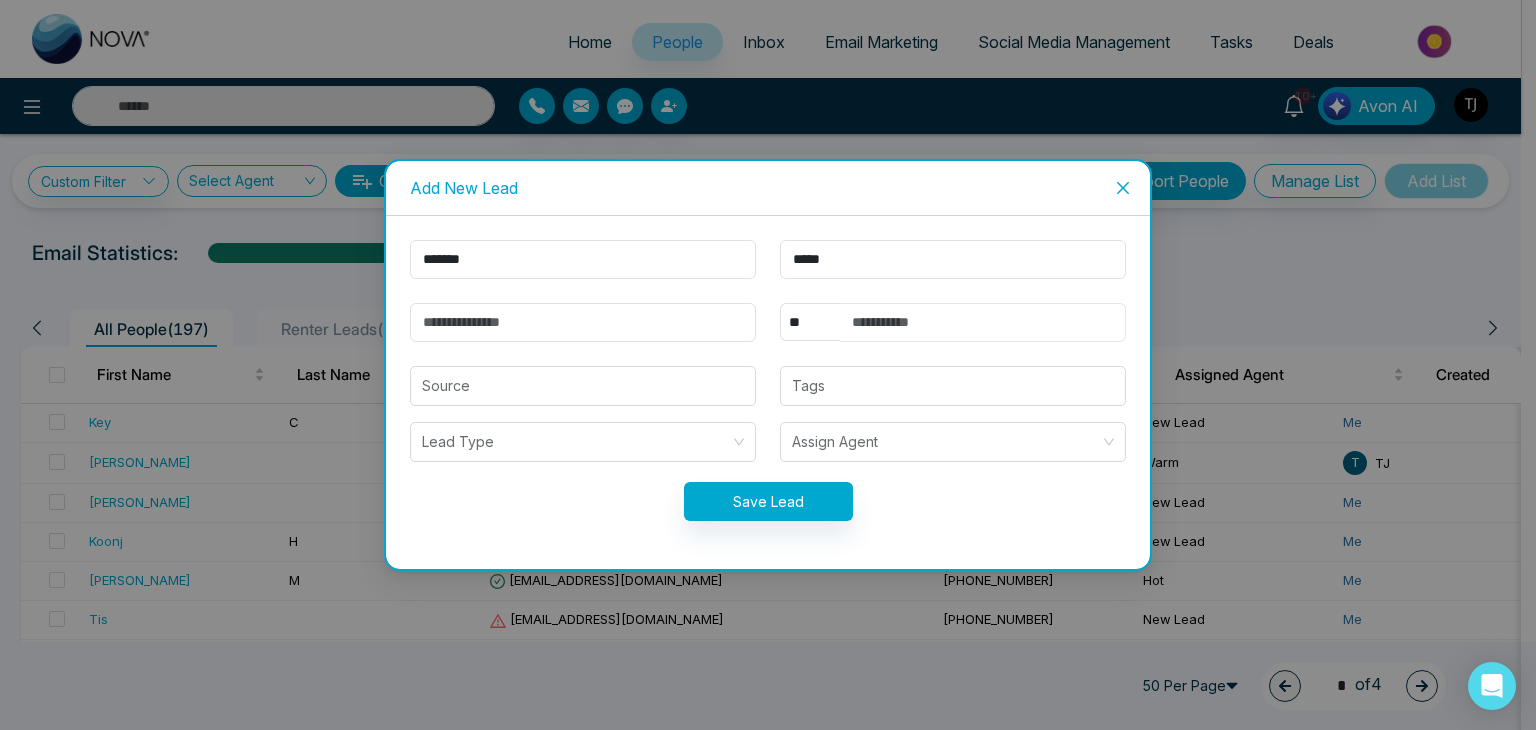 click at bounding box center [983, 322] 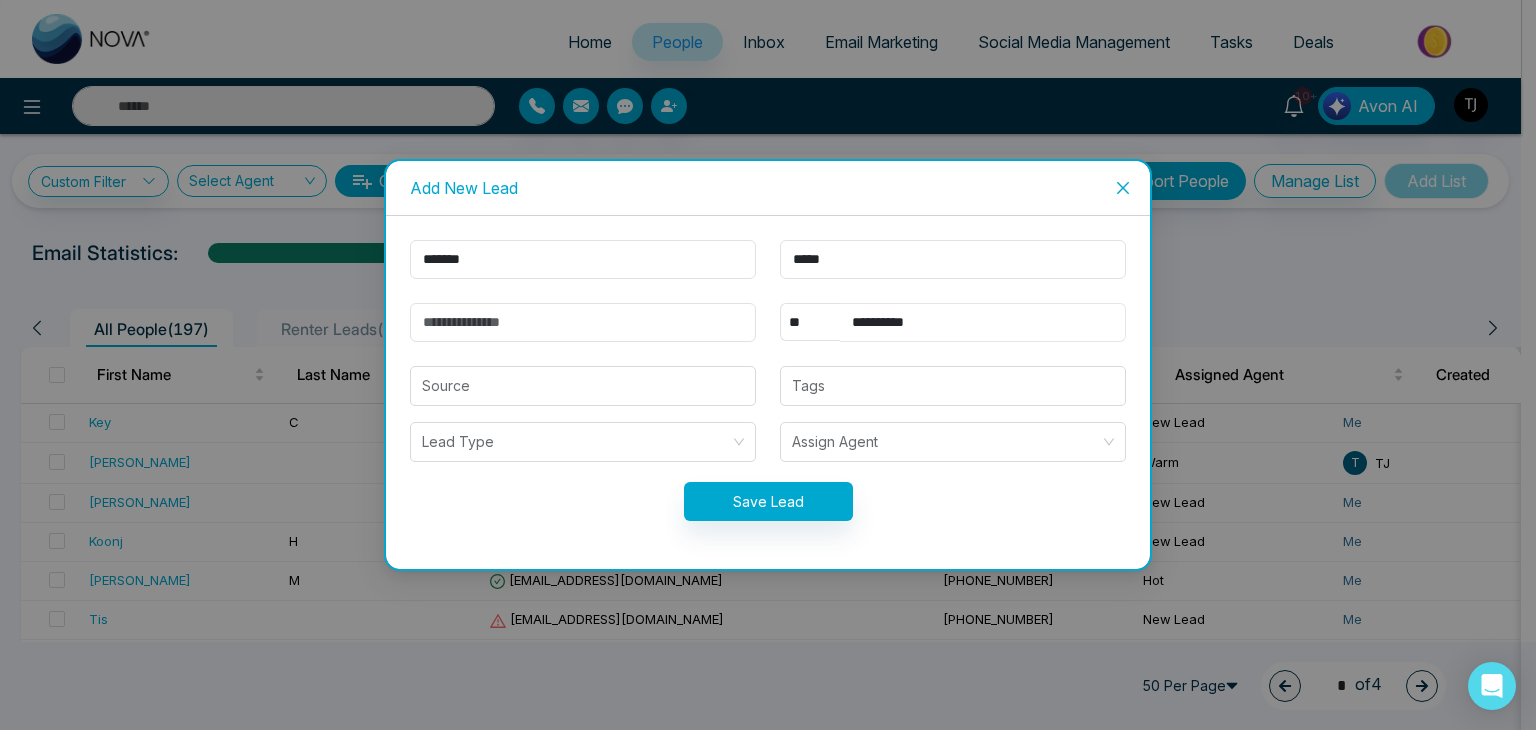 type on "**********" 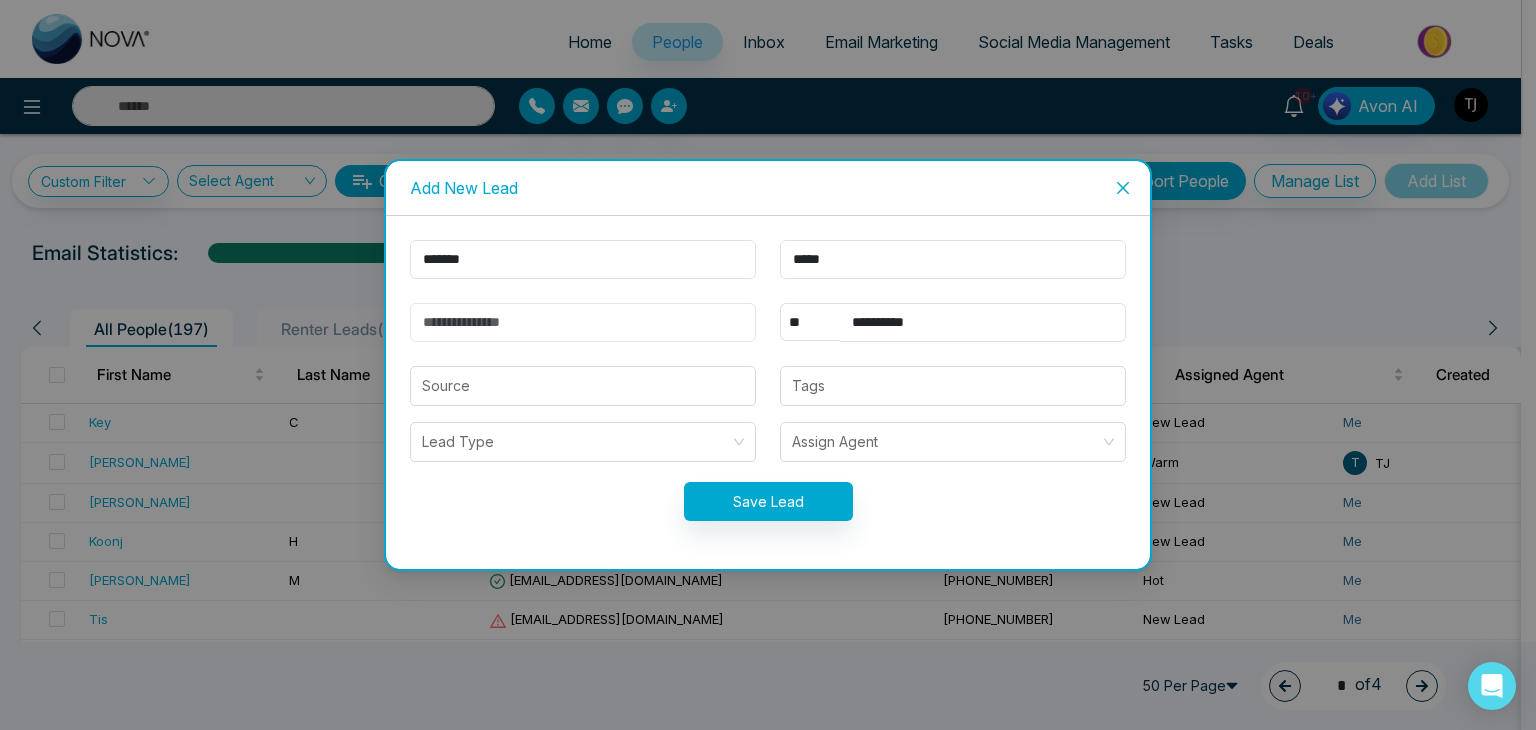 click at bounding box center (583, 322) 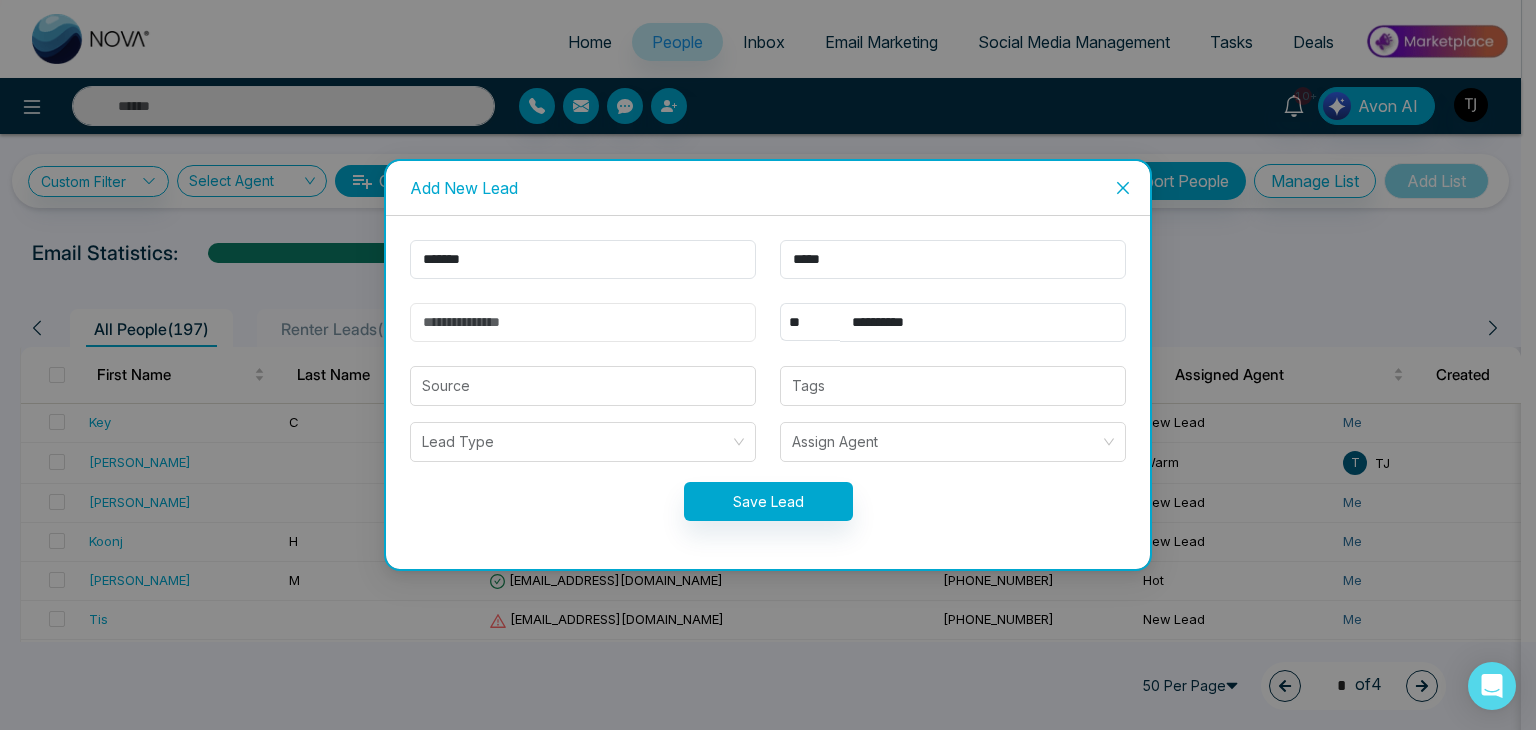 click at bounding box center (583, 322) 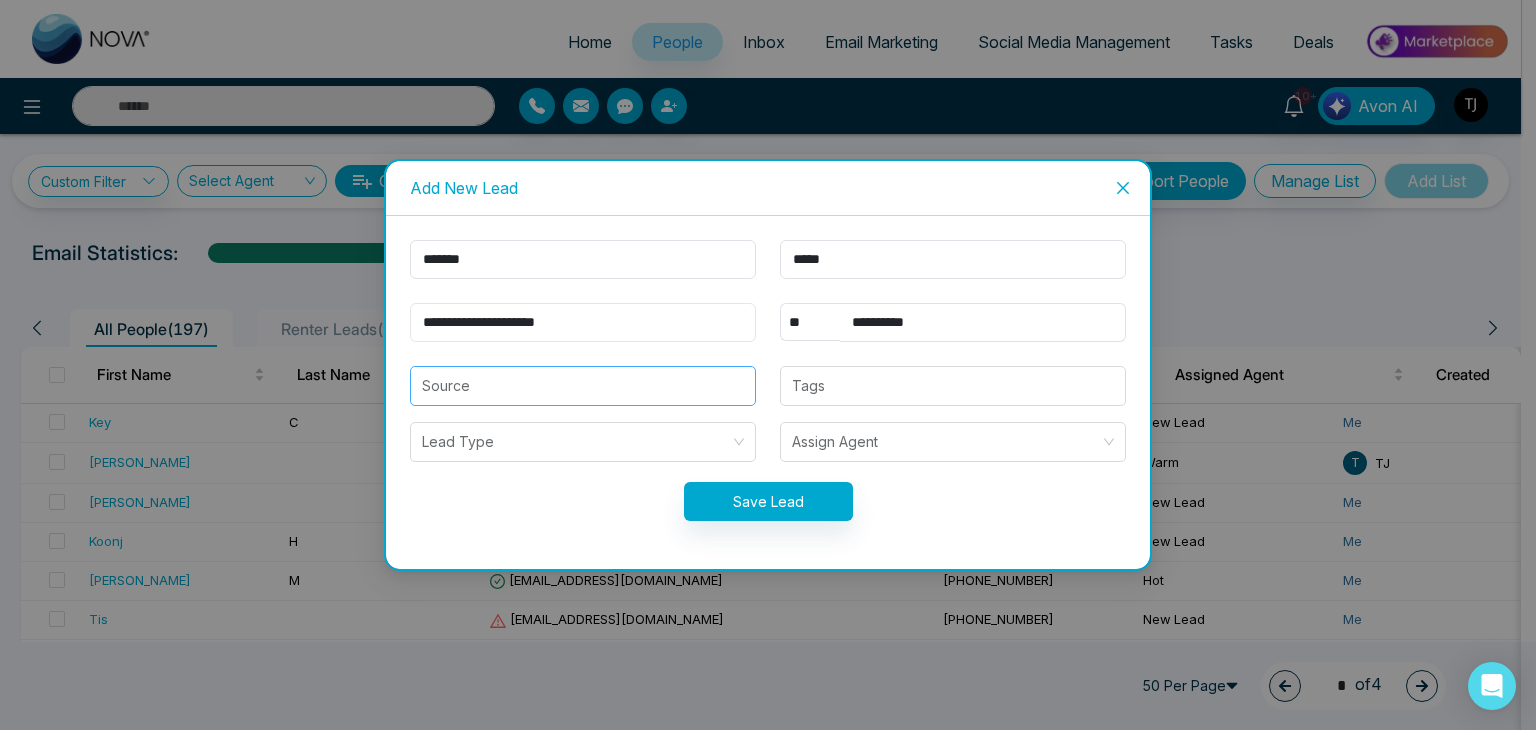 type on "**********" 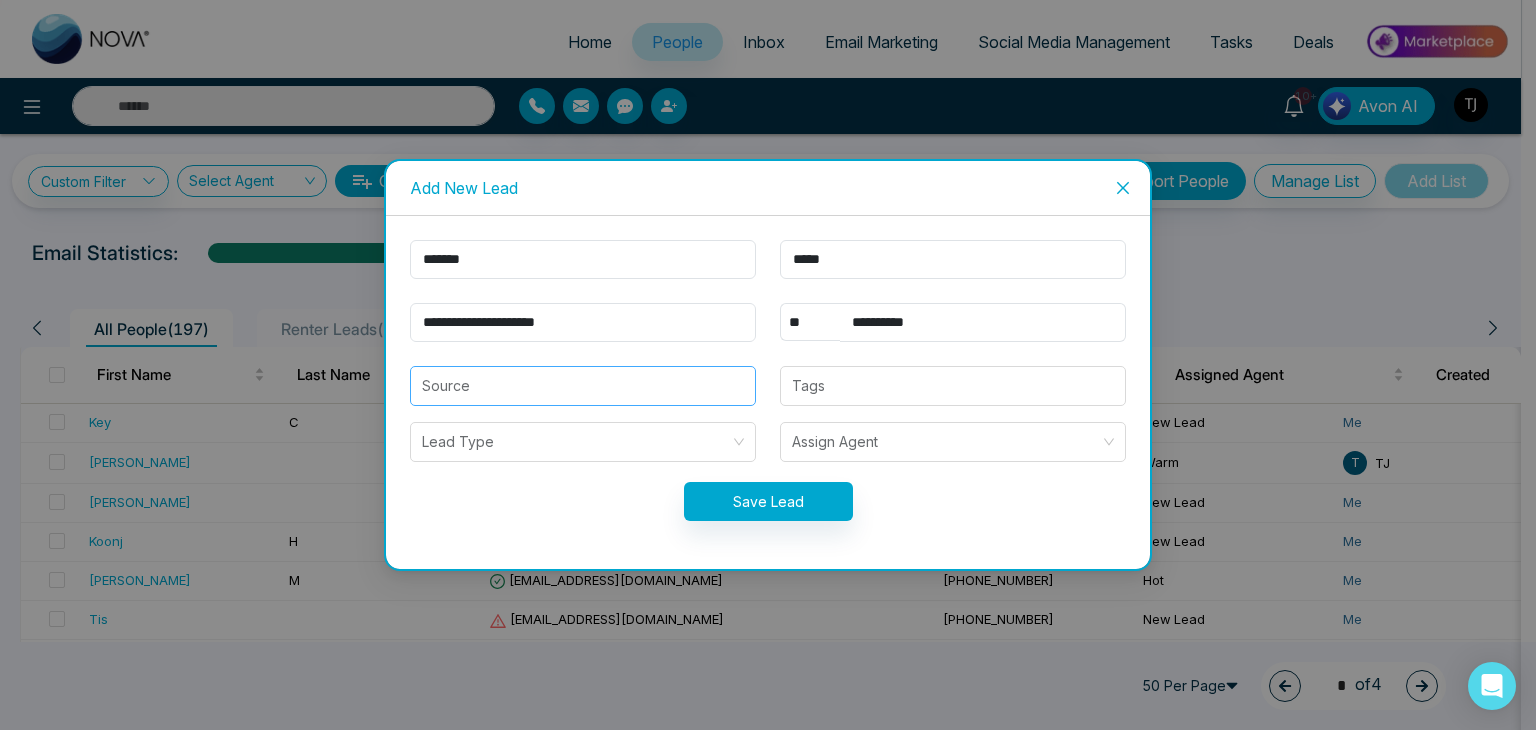 click at bounding box center (583, 386) 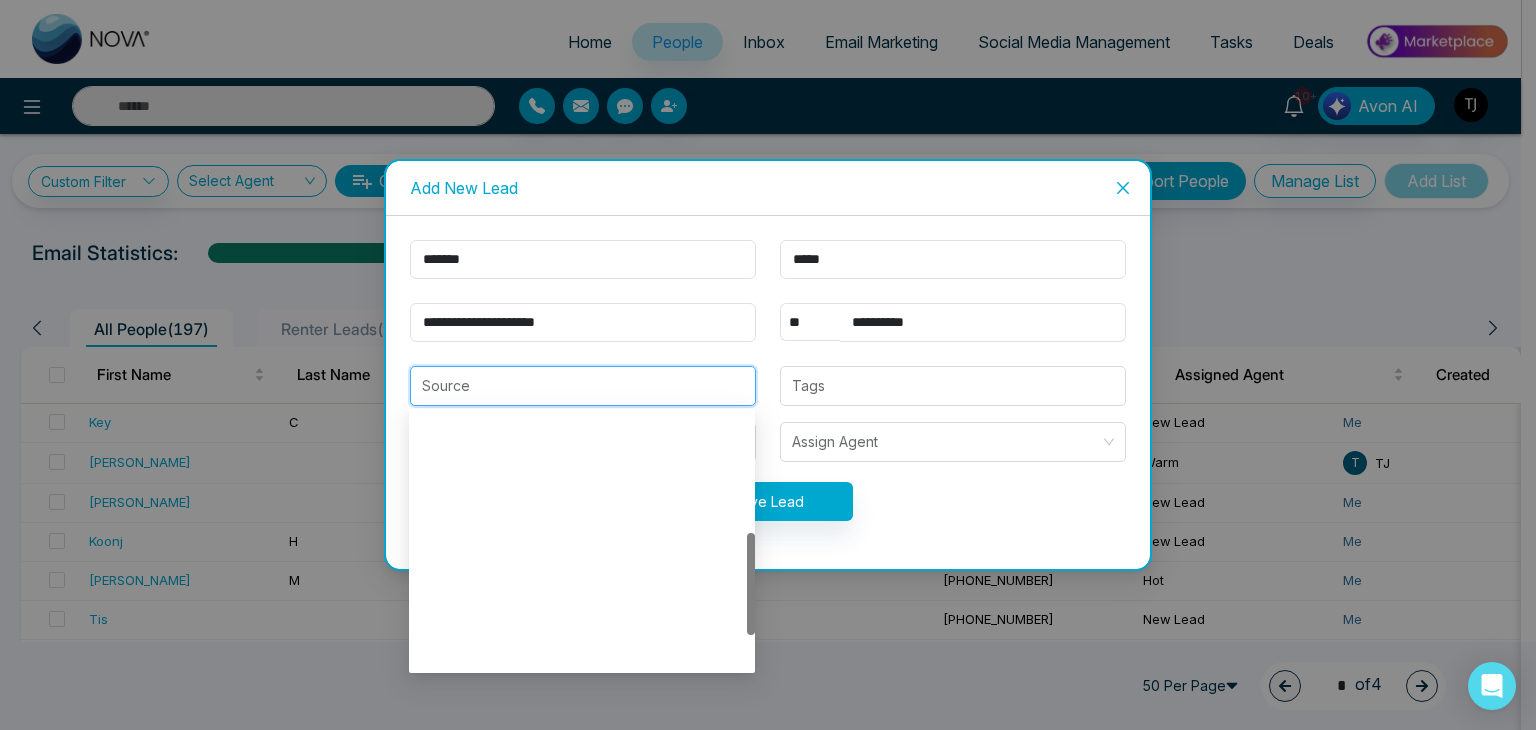 scroll, scrollTop: 384, scrollLeft: 0, axis: vertical 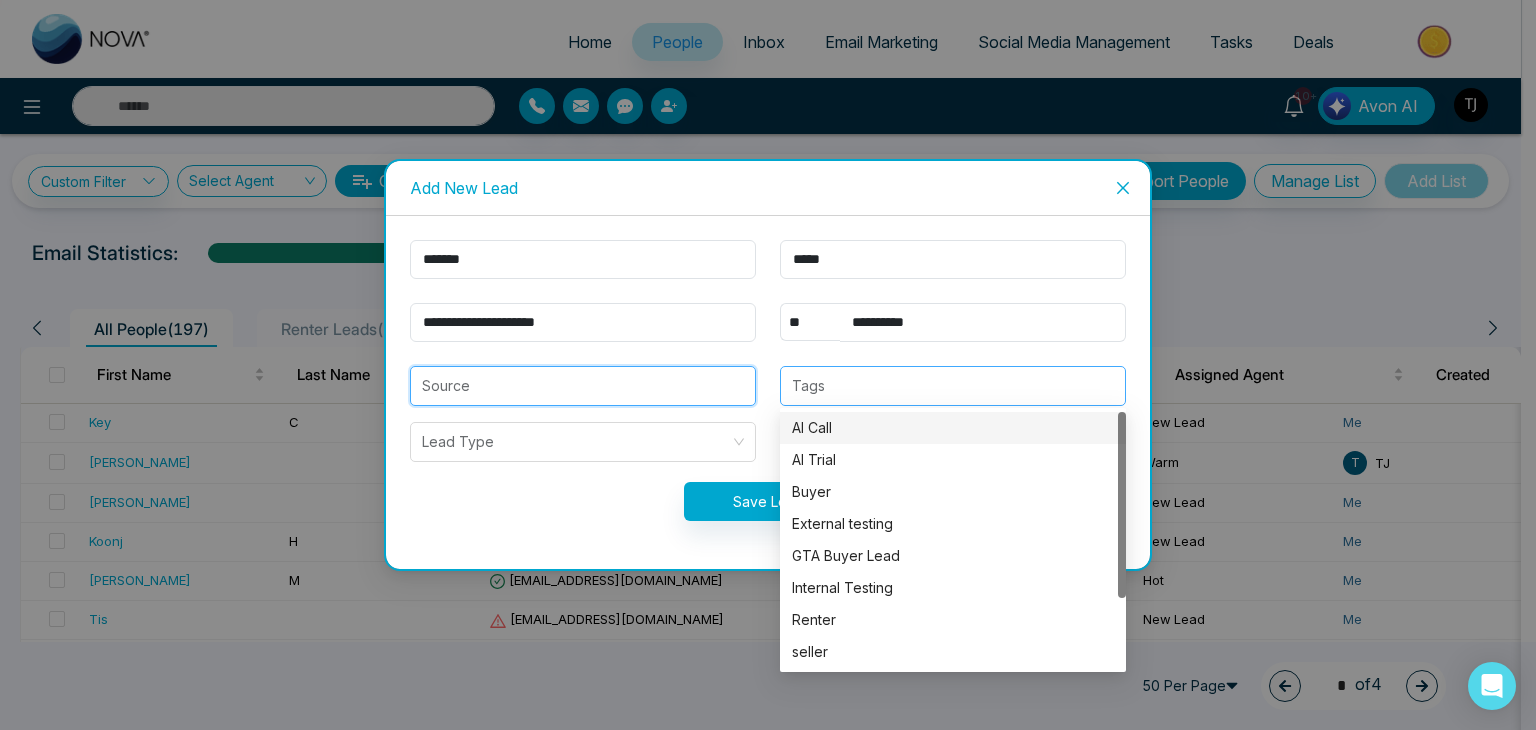 click at bounding box center [953, 386] 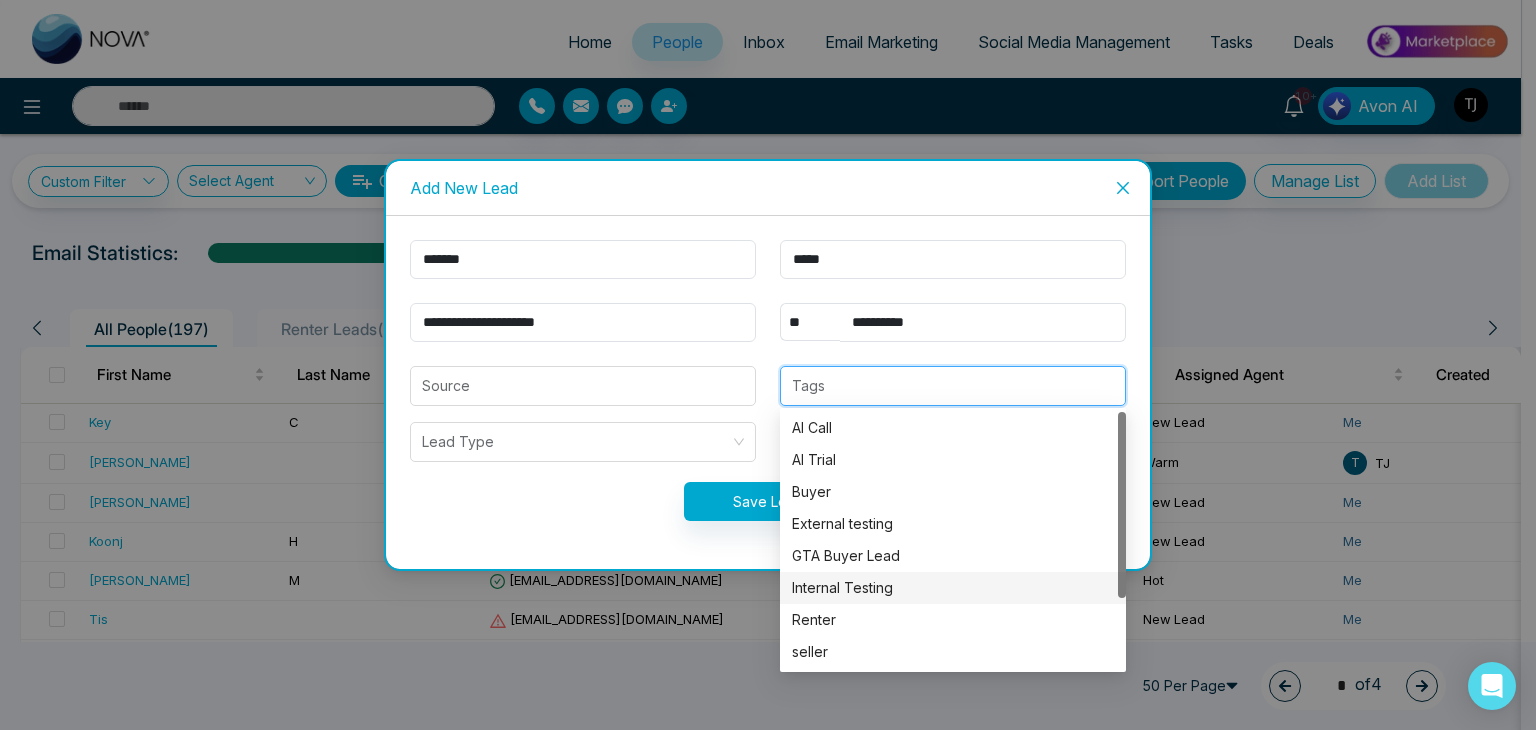 scroll, scrollTop: 96, scrollLeft: 0, axis: vertical 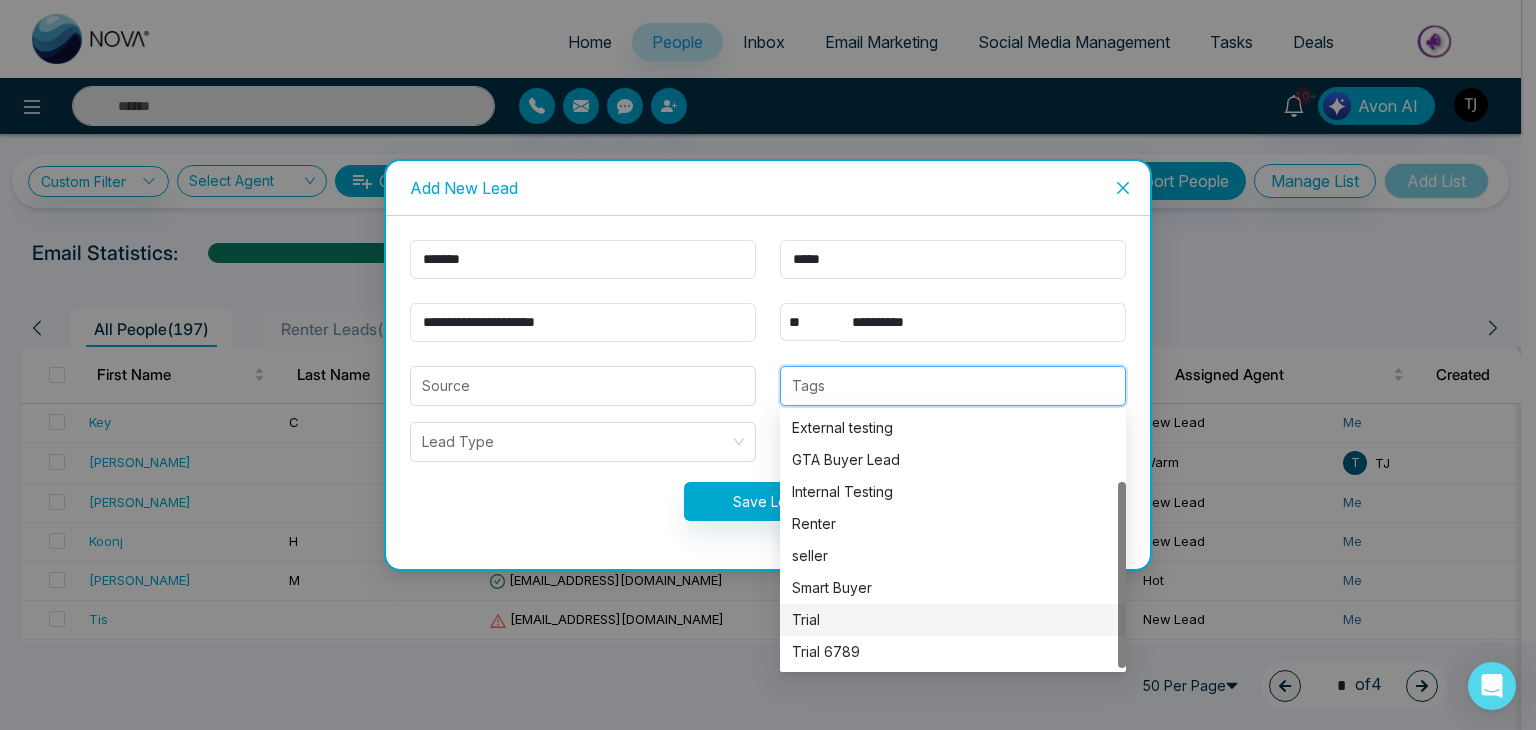 click on "Trial" at bounding box center (953, 620) 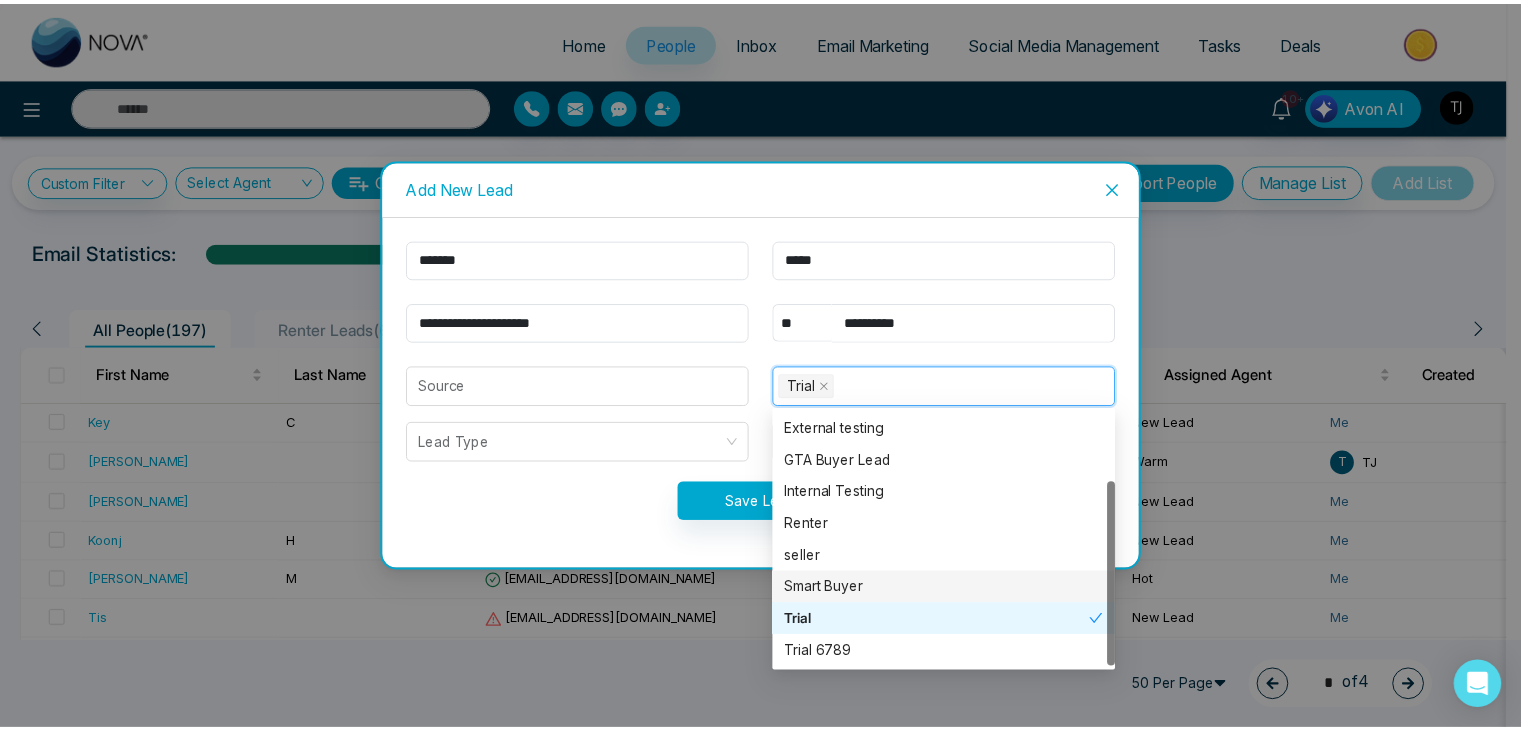 scroll, scrollTop: 0, scrollLeft: 0, axis: both 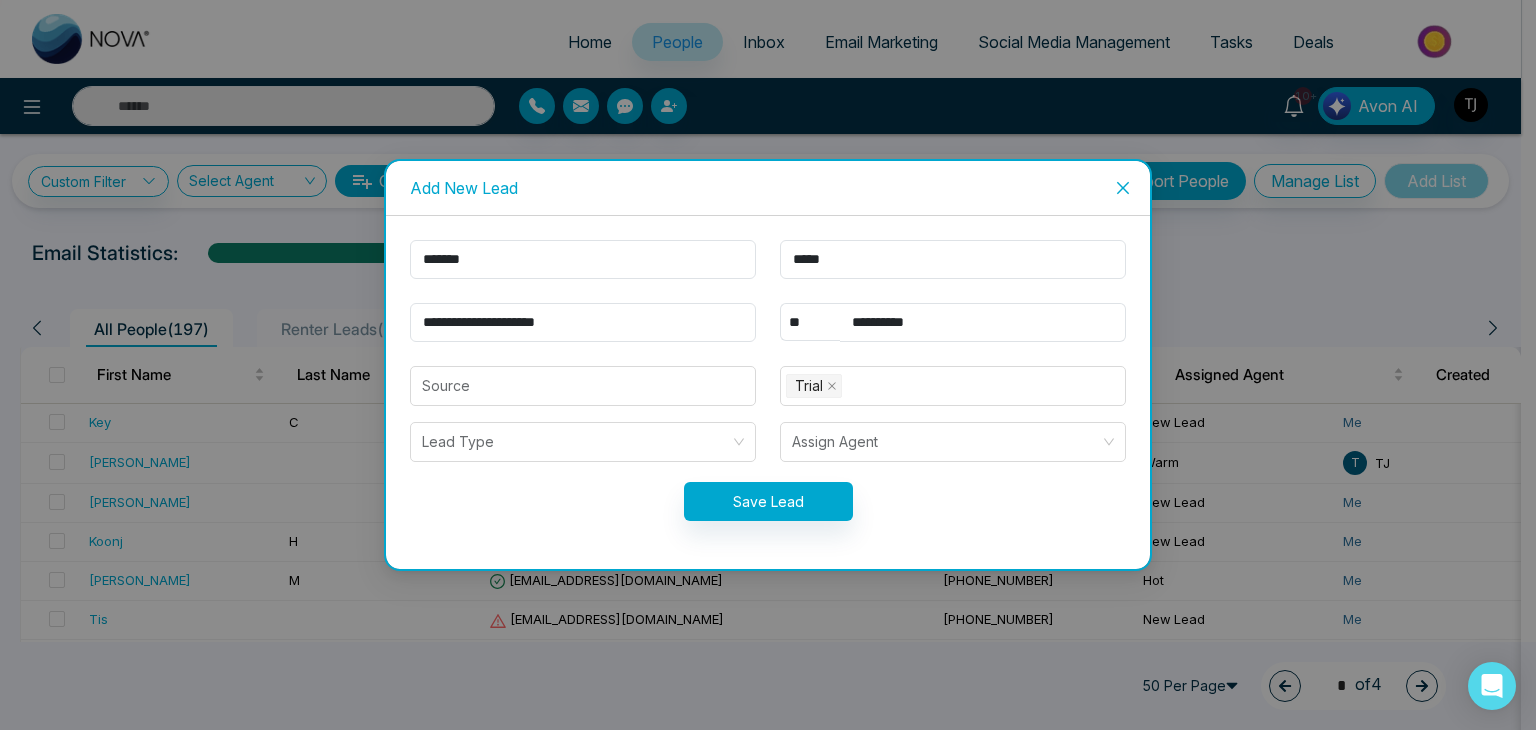 click on "**********" at bounding box center (768, 392) 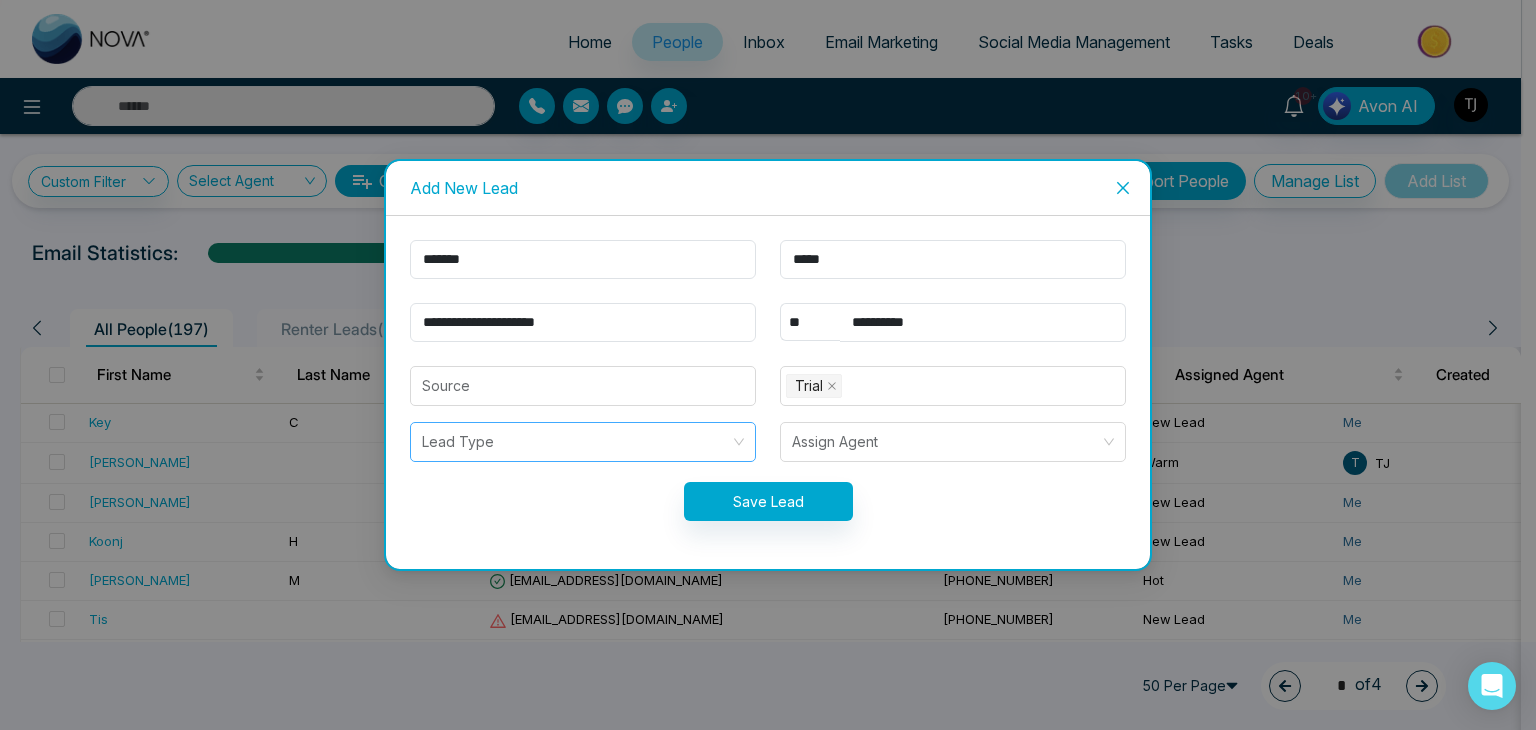 click at bounding box center (576, 442) 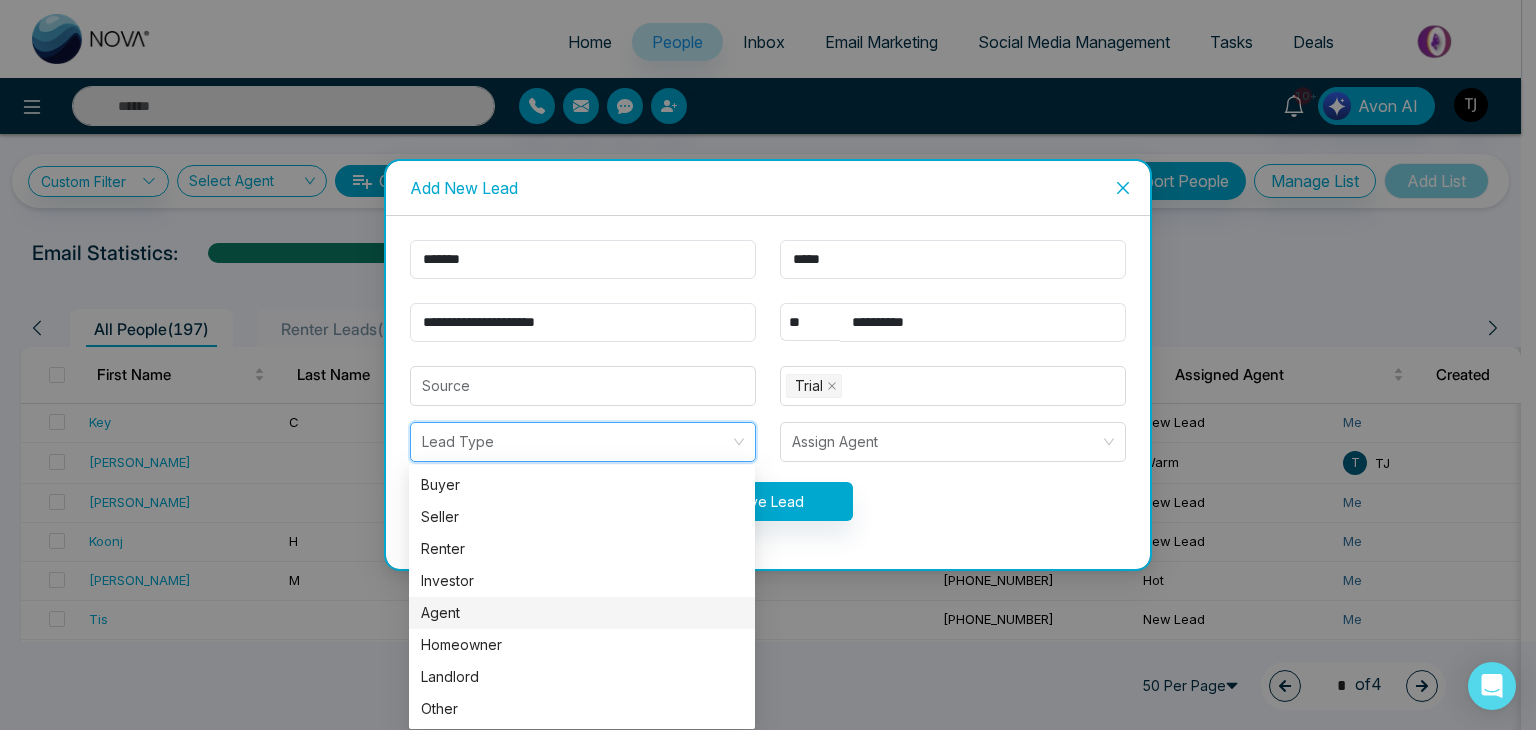 click on "Agent" at bounding box center [582, 613] 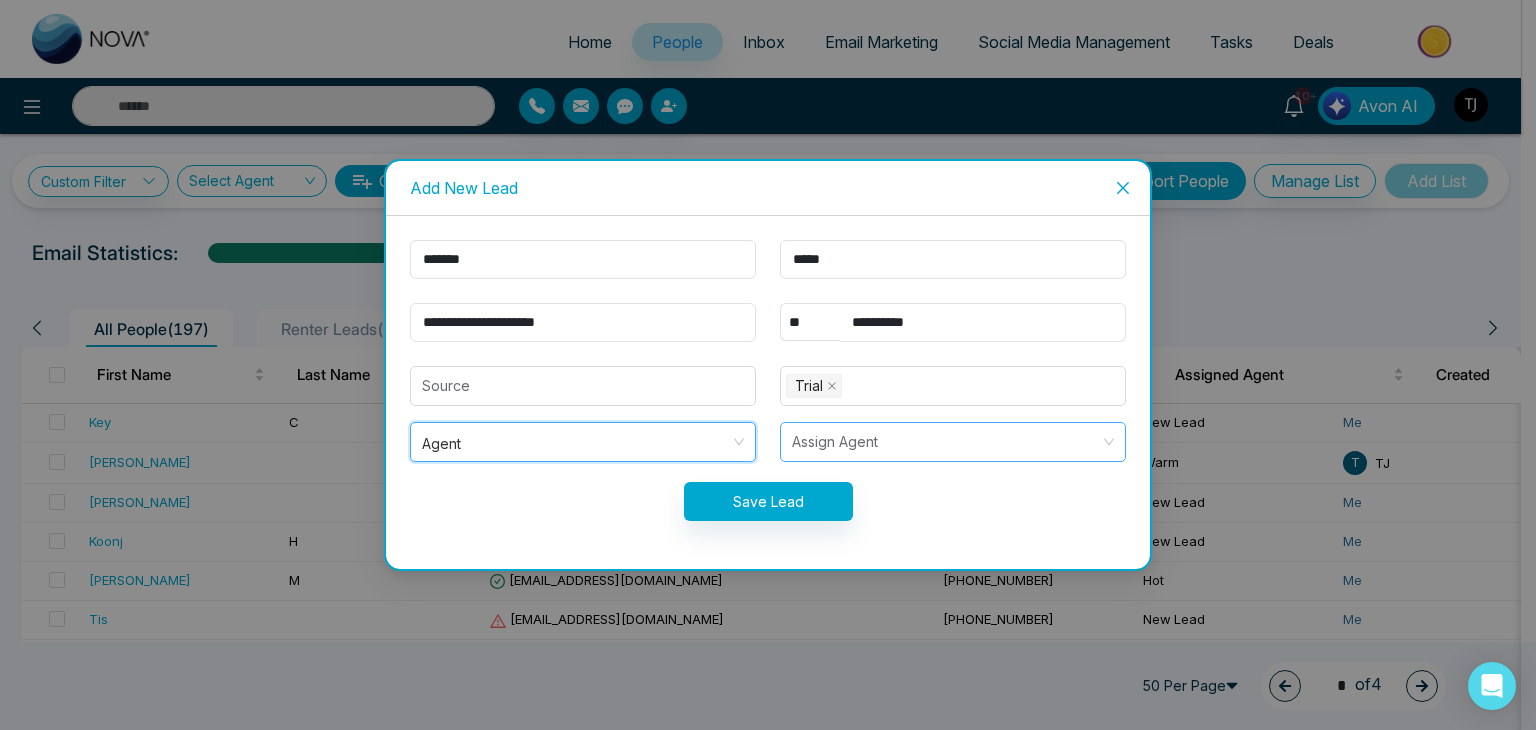 click at bounding box center [946, 442] 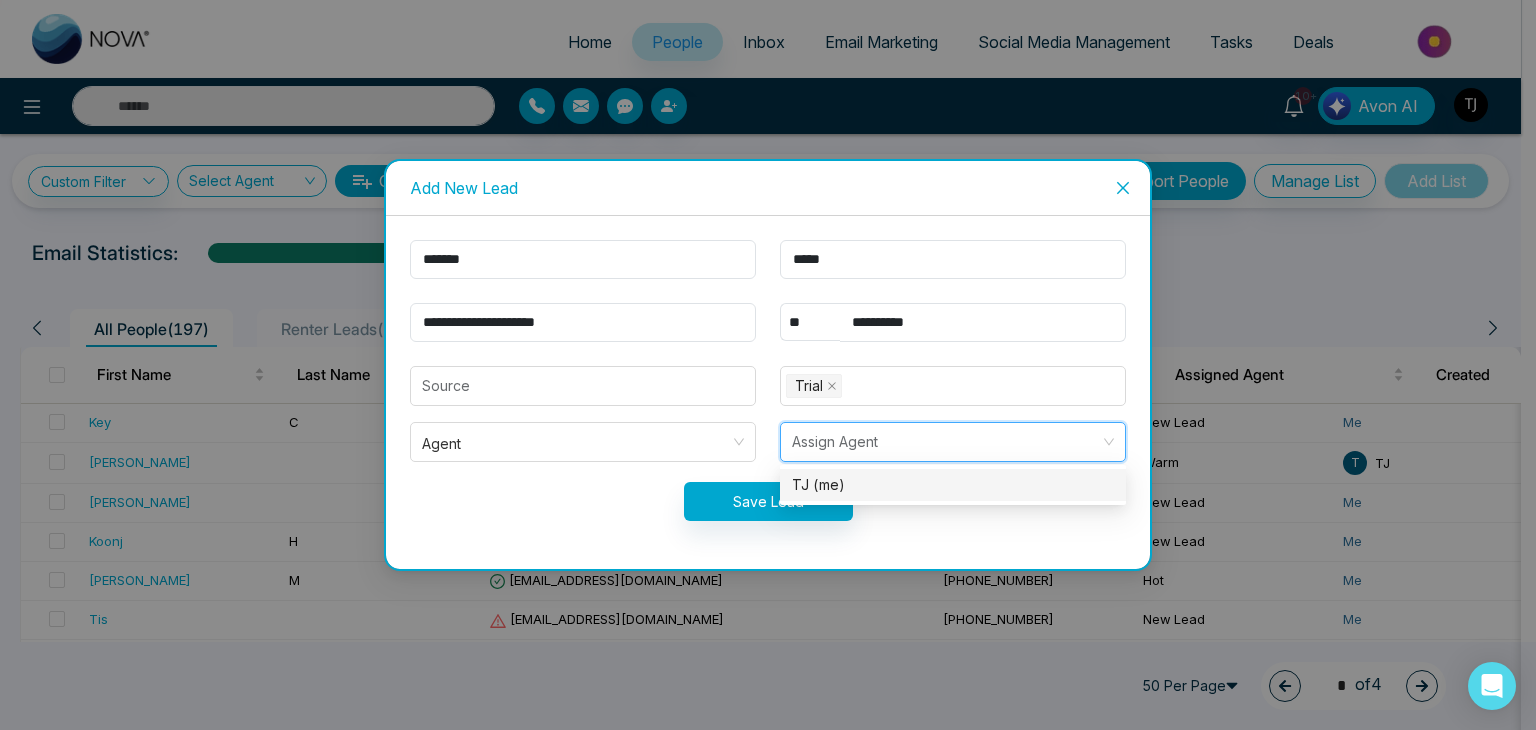 click on "TJ (me)" at bounding box center [953, 485] 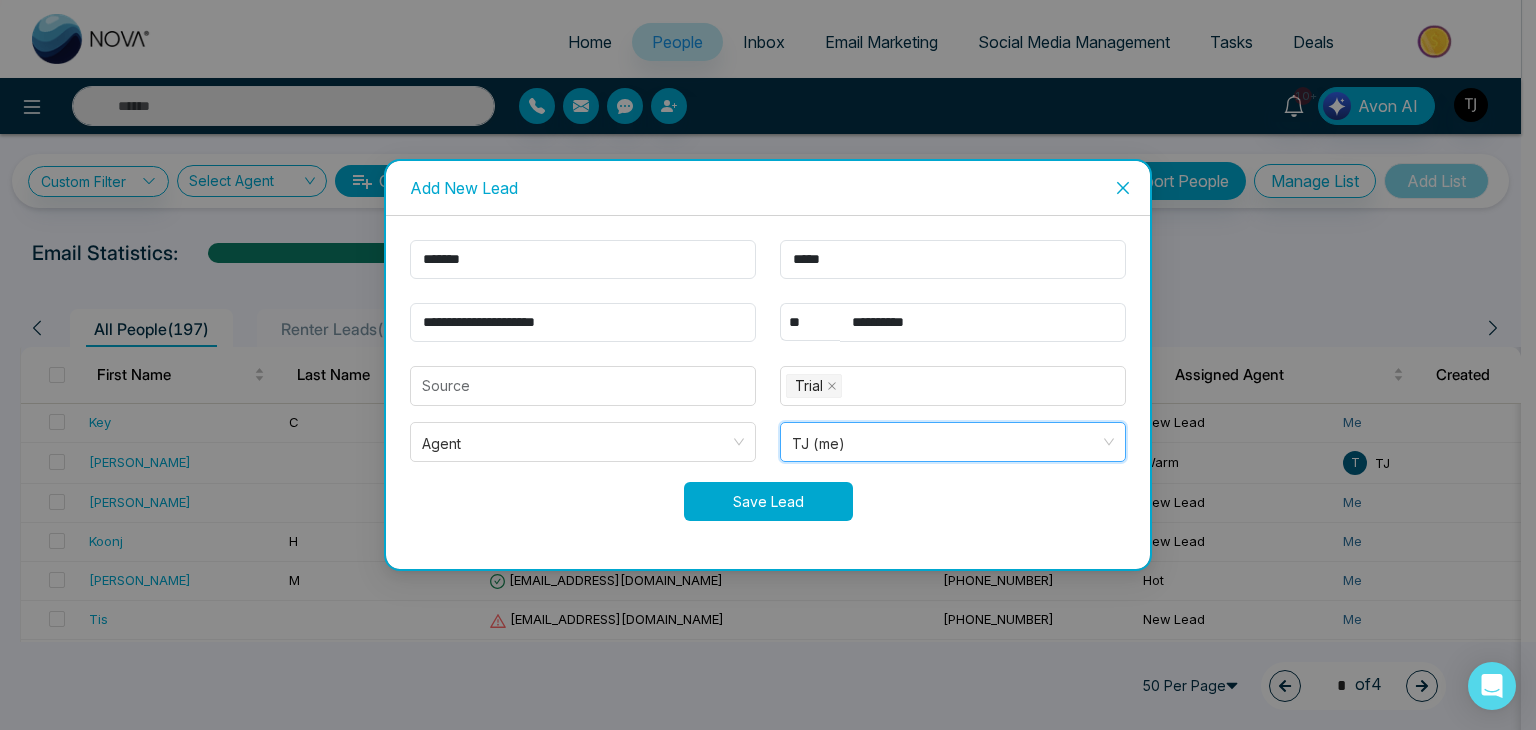 click on "Save Lead" at bounding box center (768, 501) 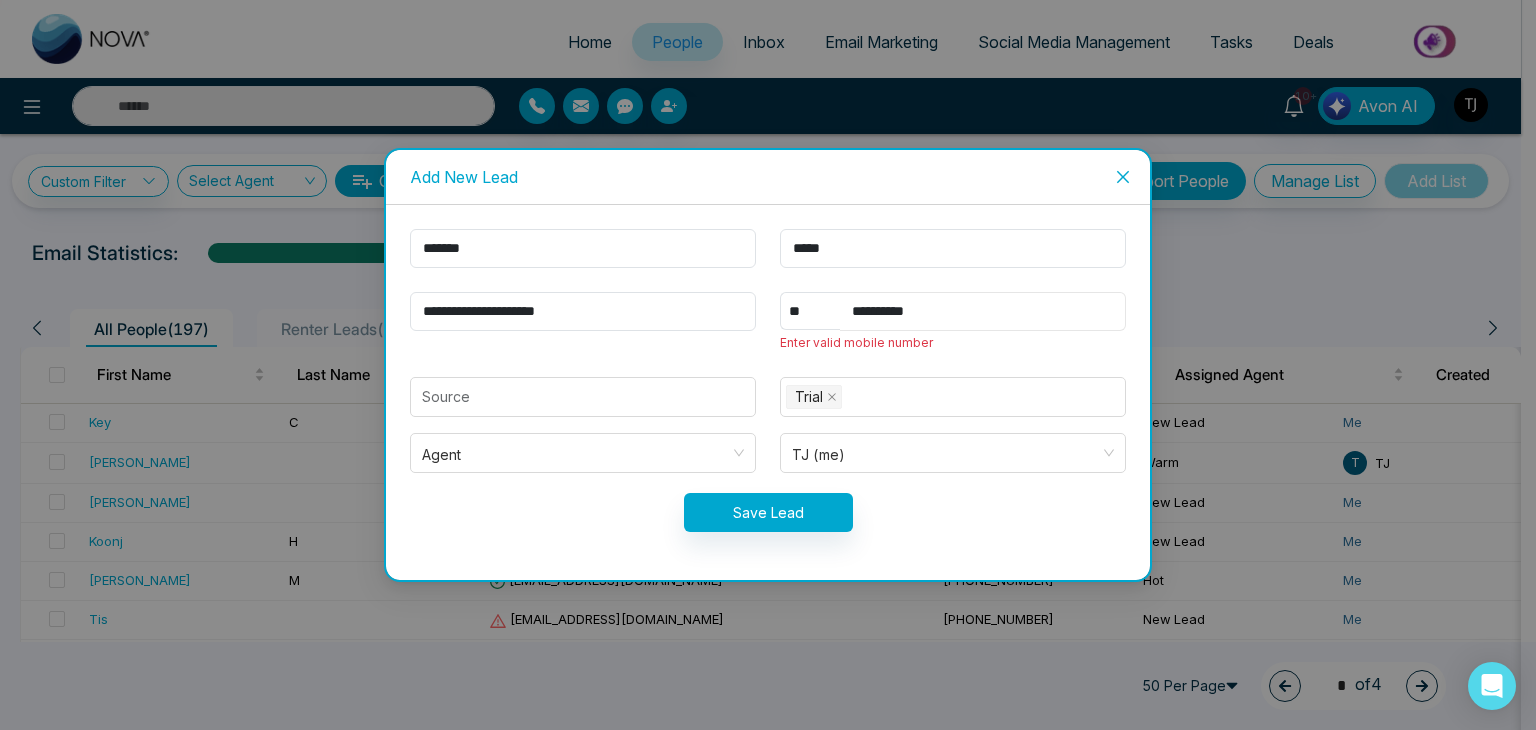 click on "**********" at bounding box center (983, 311) 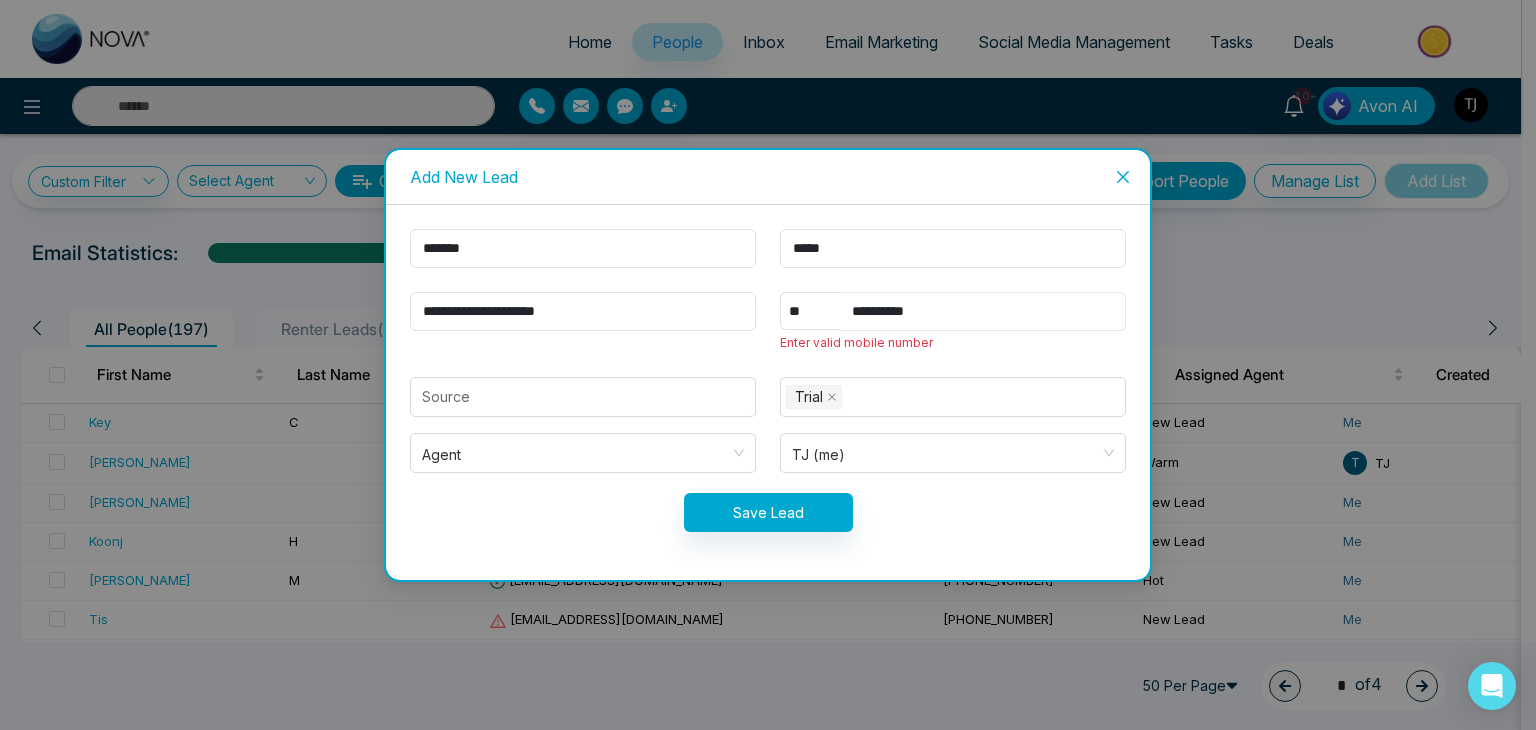 click on "**********" at bounding box center (983, 311) 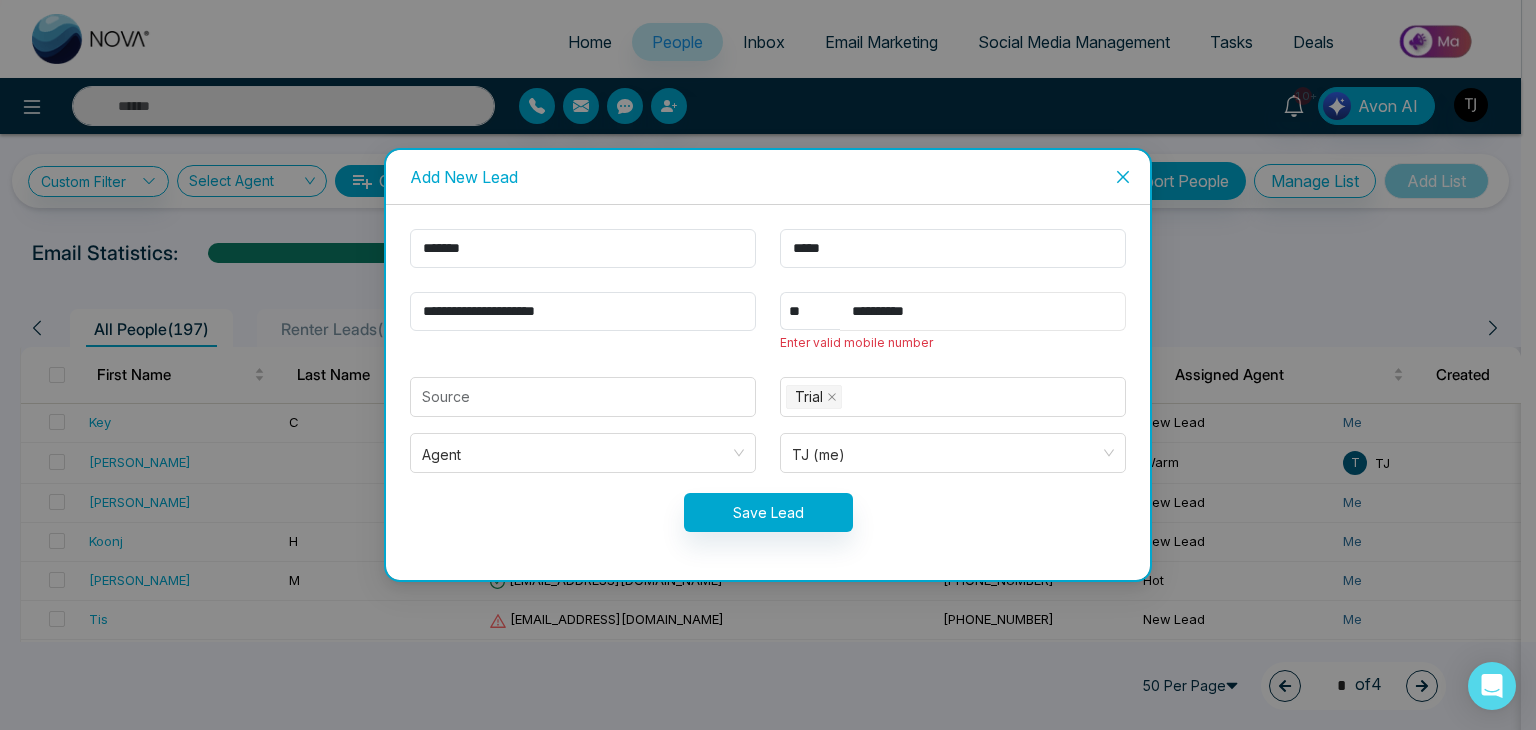 click on "**********" at bounding box center (983, 311) 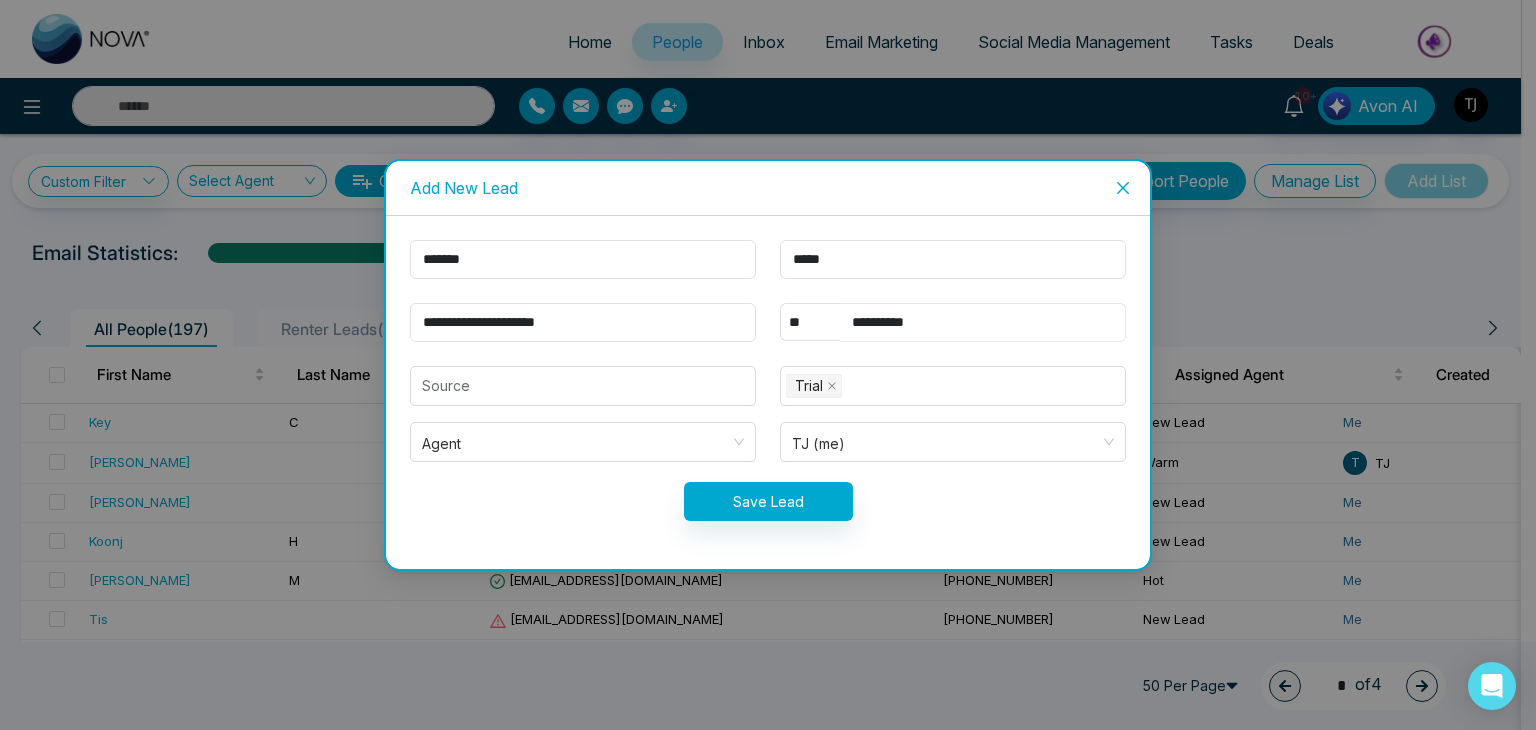type on "**********" 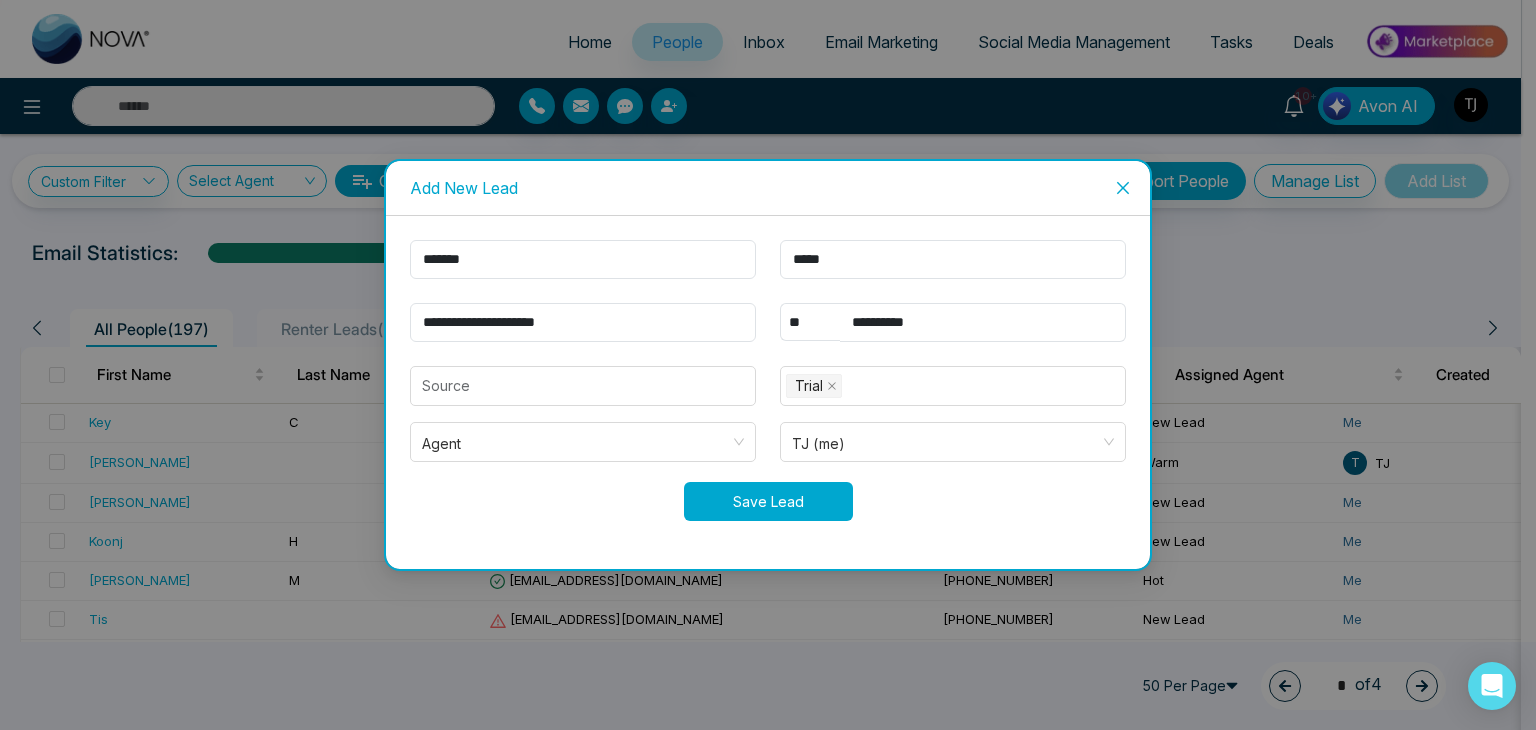 click on "Save Lead" at bounding box center (768, 501) 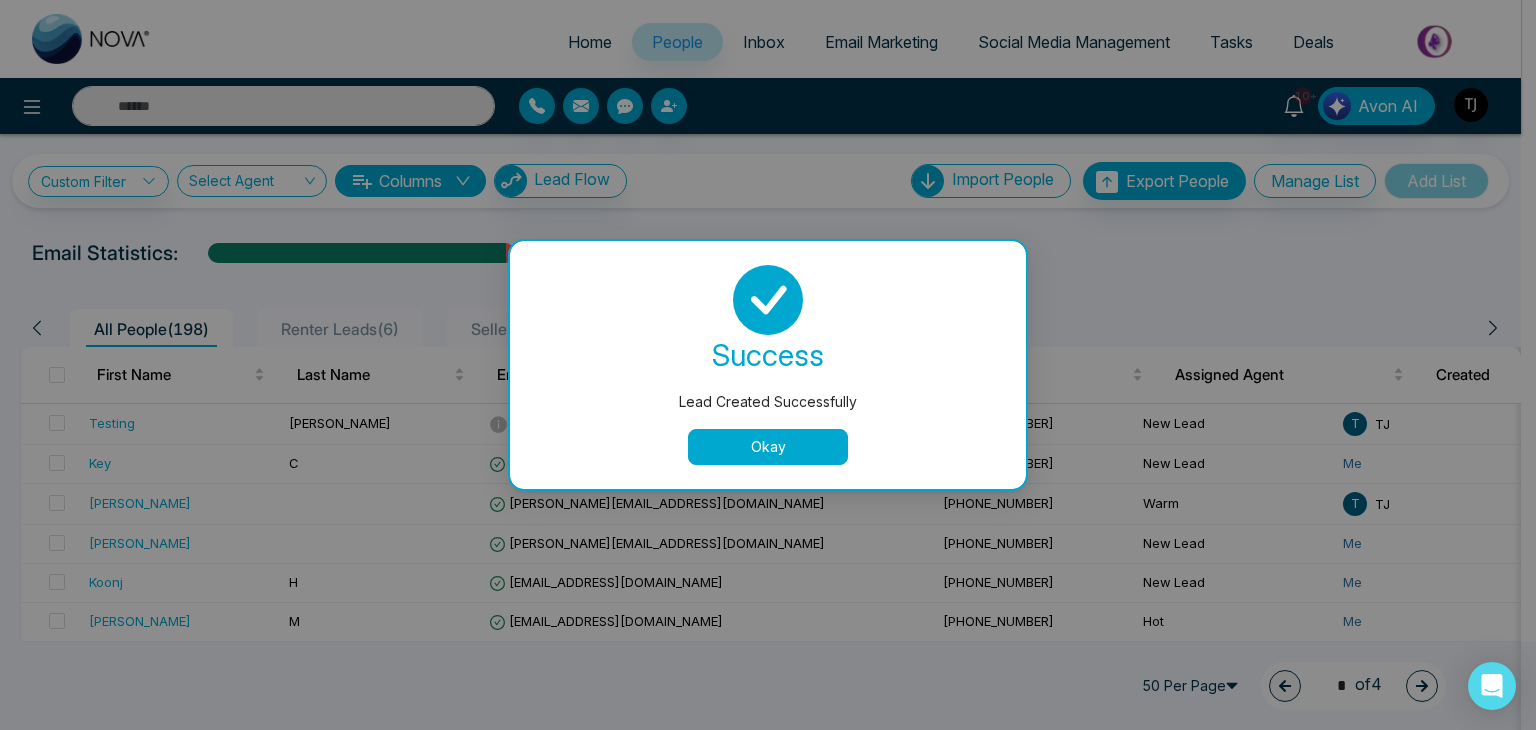 click on "Okay" at bounding box center [768, 447] 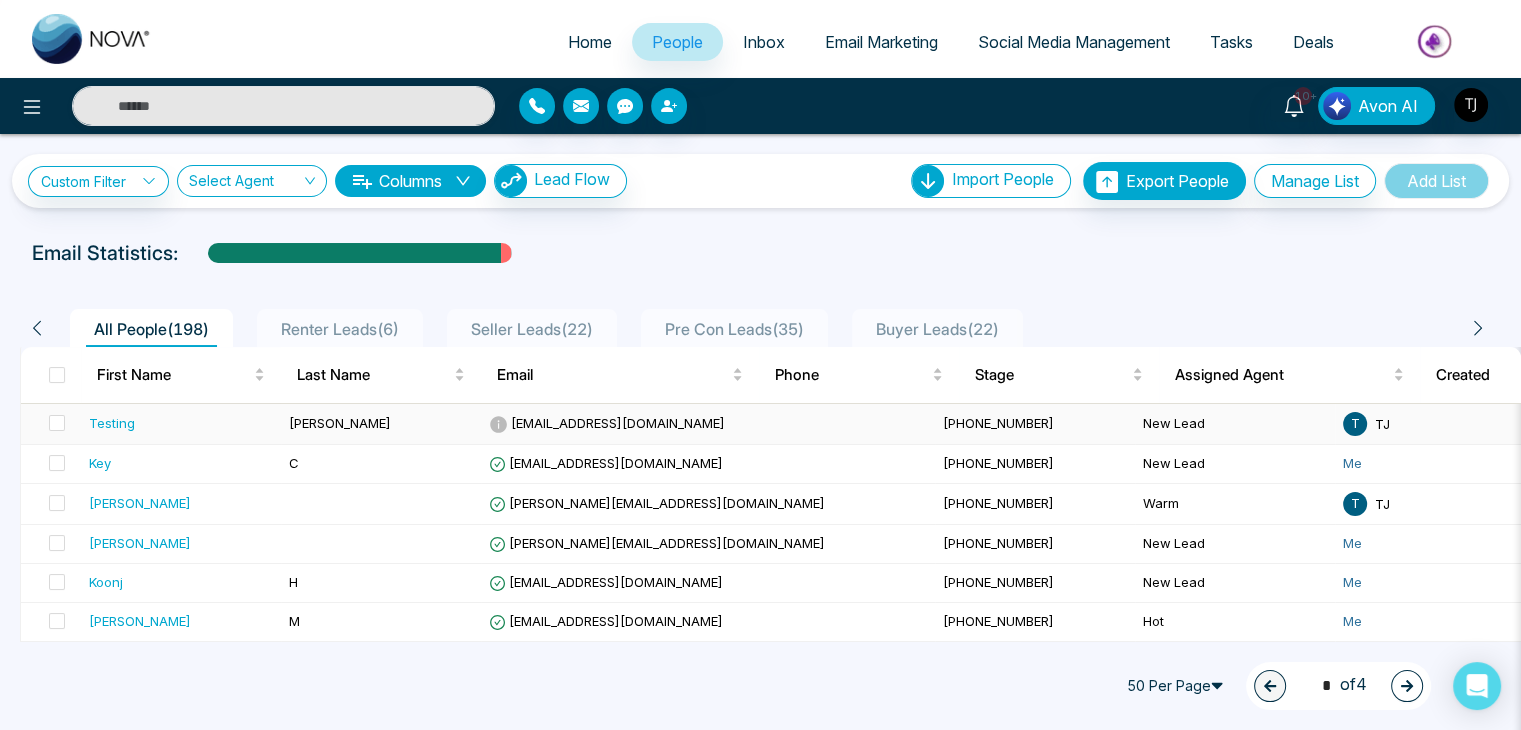 click on "[PERSON_NAME]" at bounding box center (381, 424) 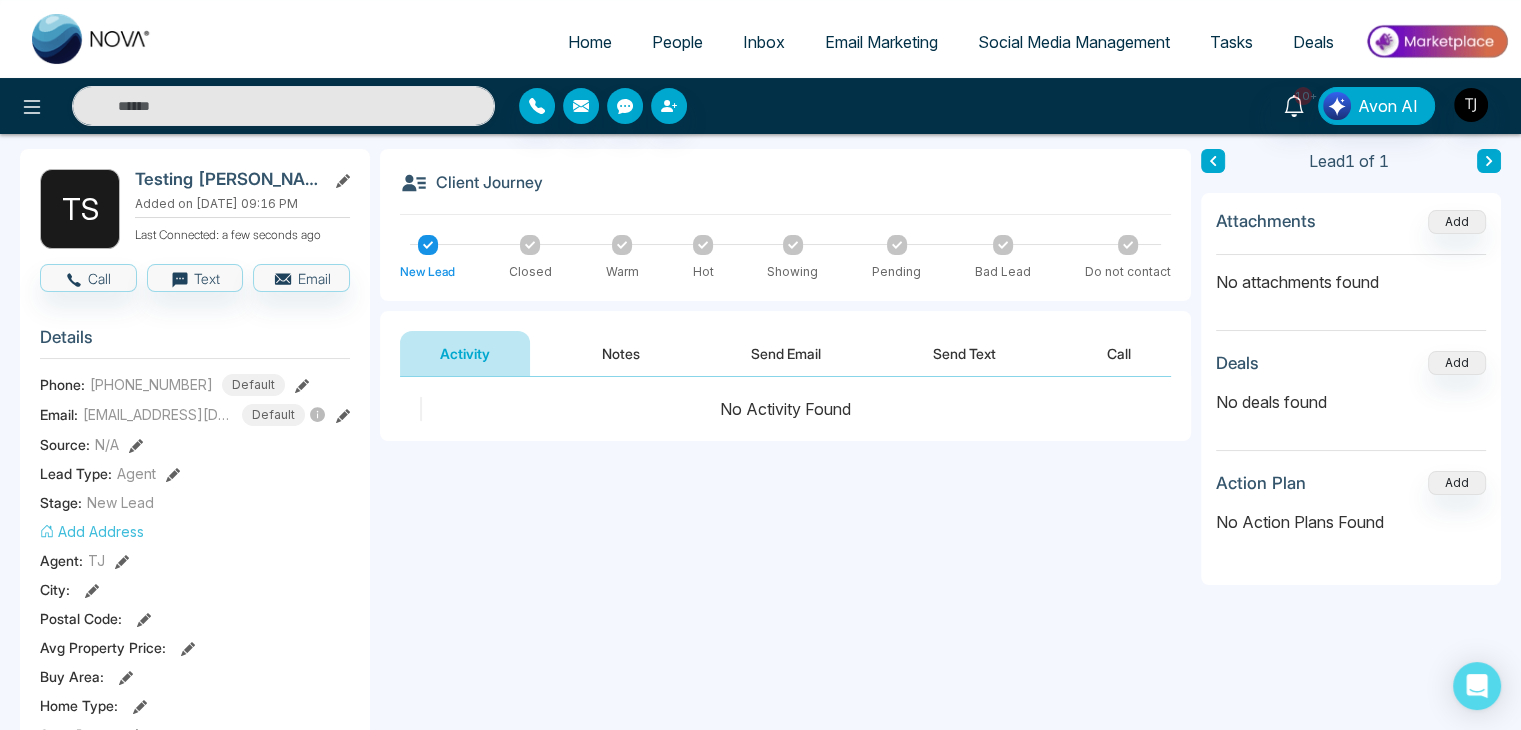 scroll, scrollTop: 0, scrollLeft: 0, axis: both 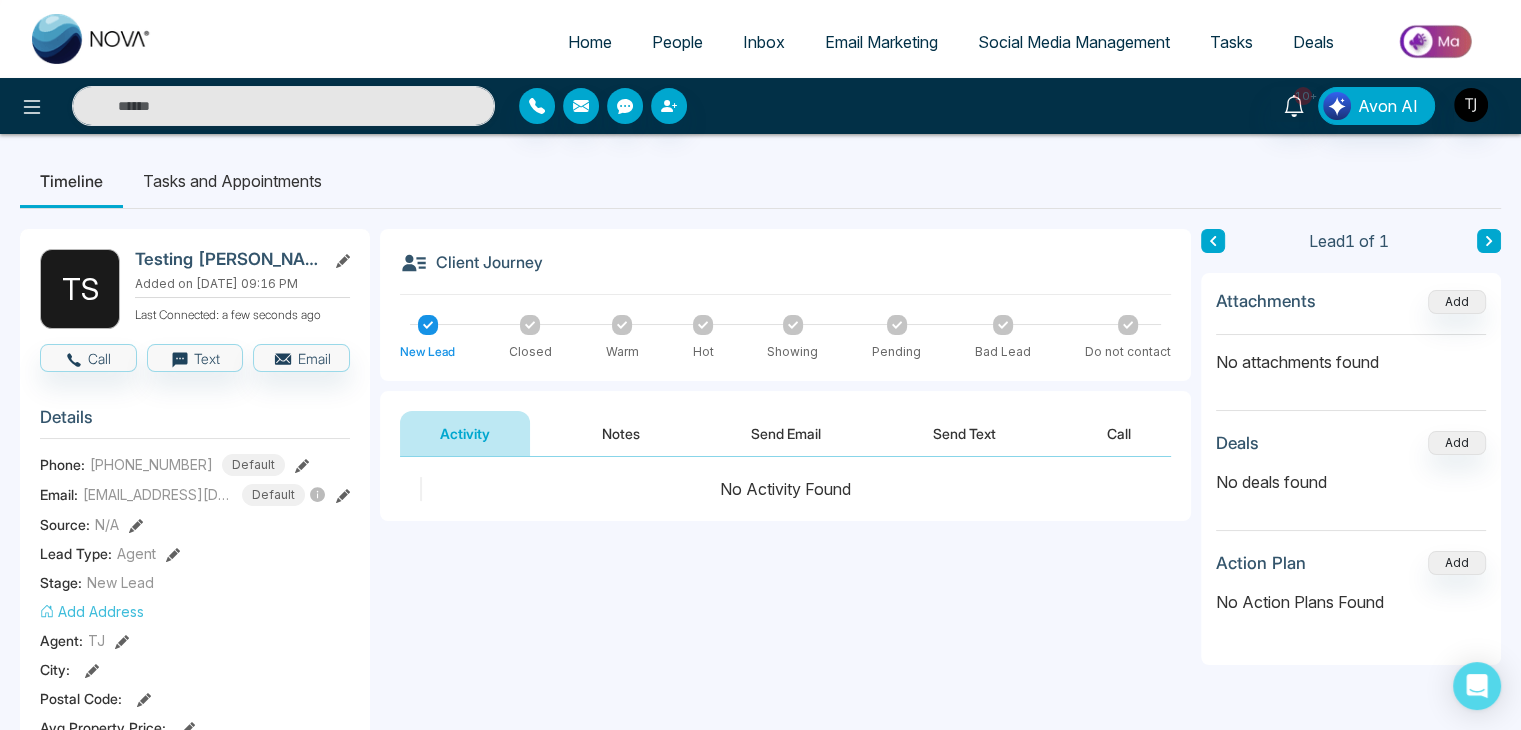click on "Tasks and Appointments" at bounding box center (232, 181) 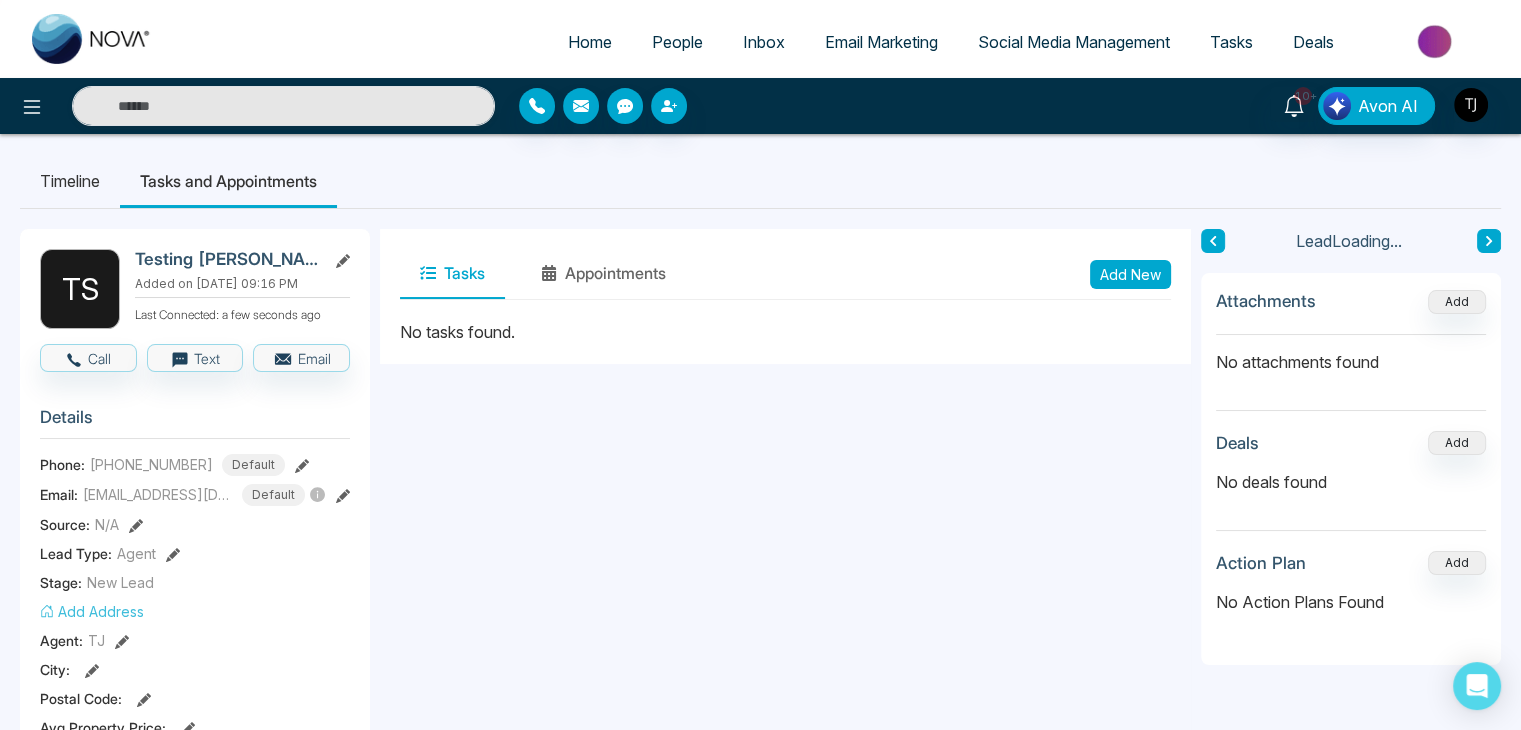 click on "Timeline" at bounding box center (70, 181) 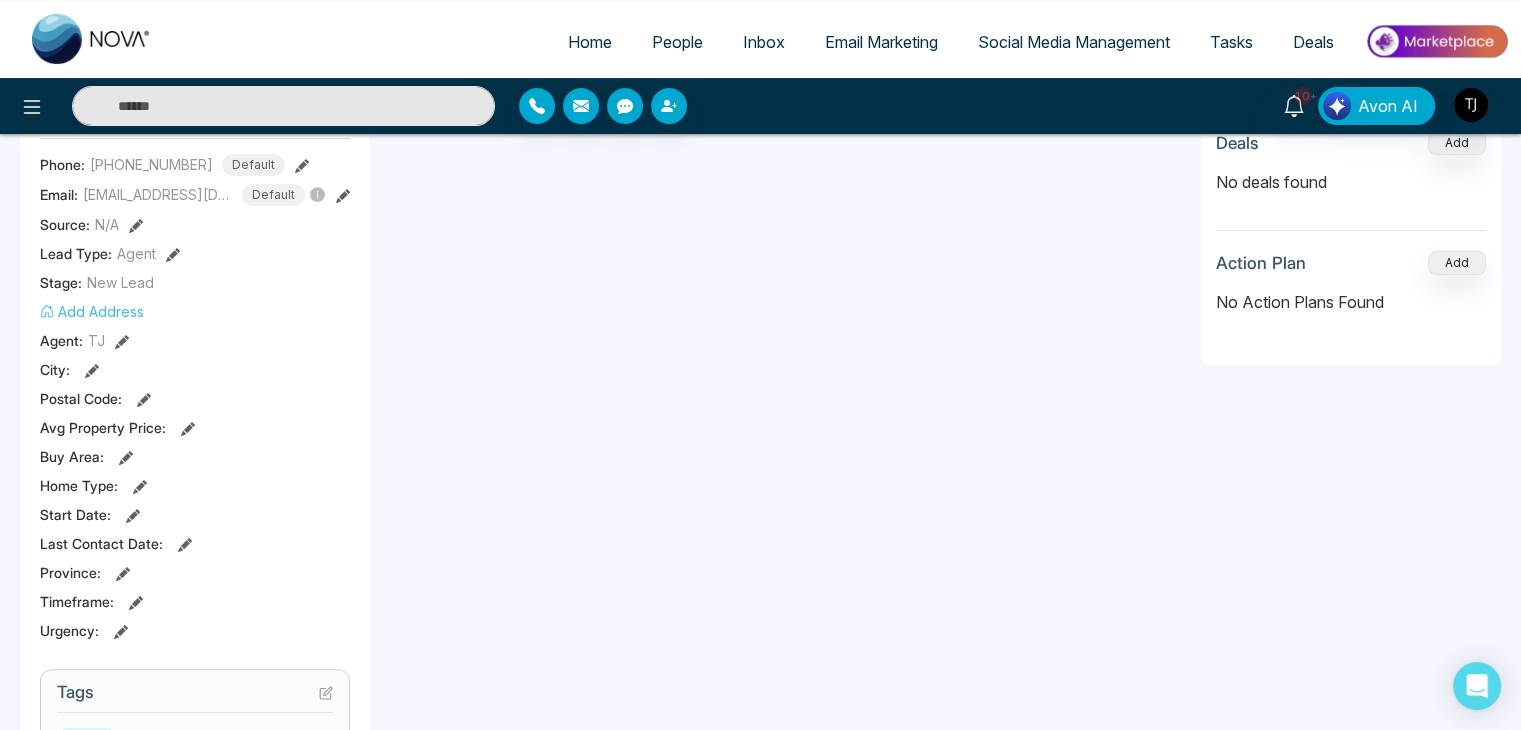 scroll, scrollTop: 0, scrollLeft: 0, axis: both 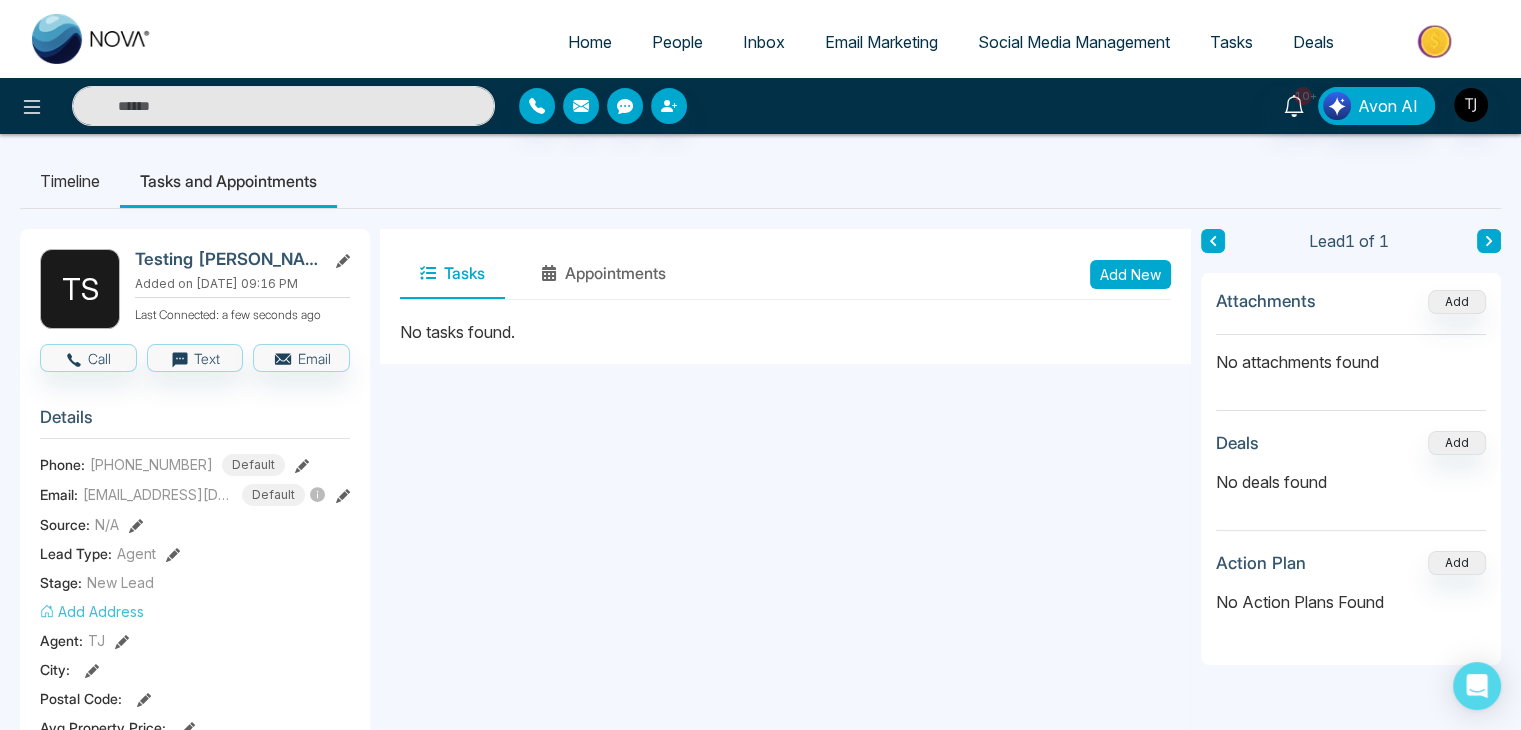 click 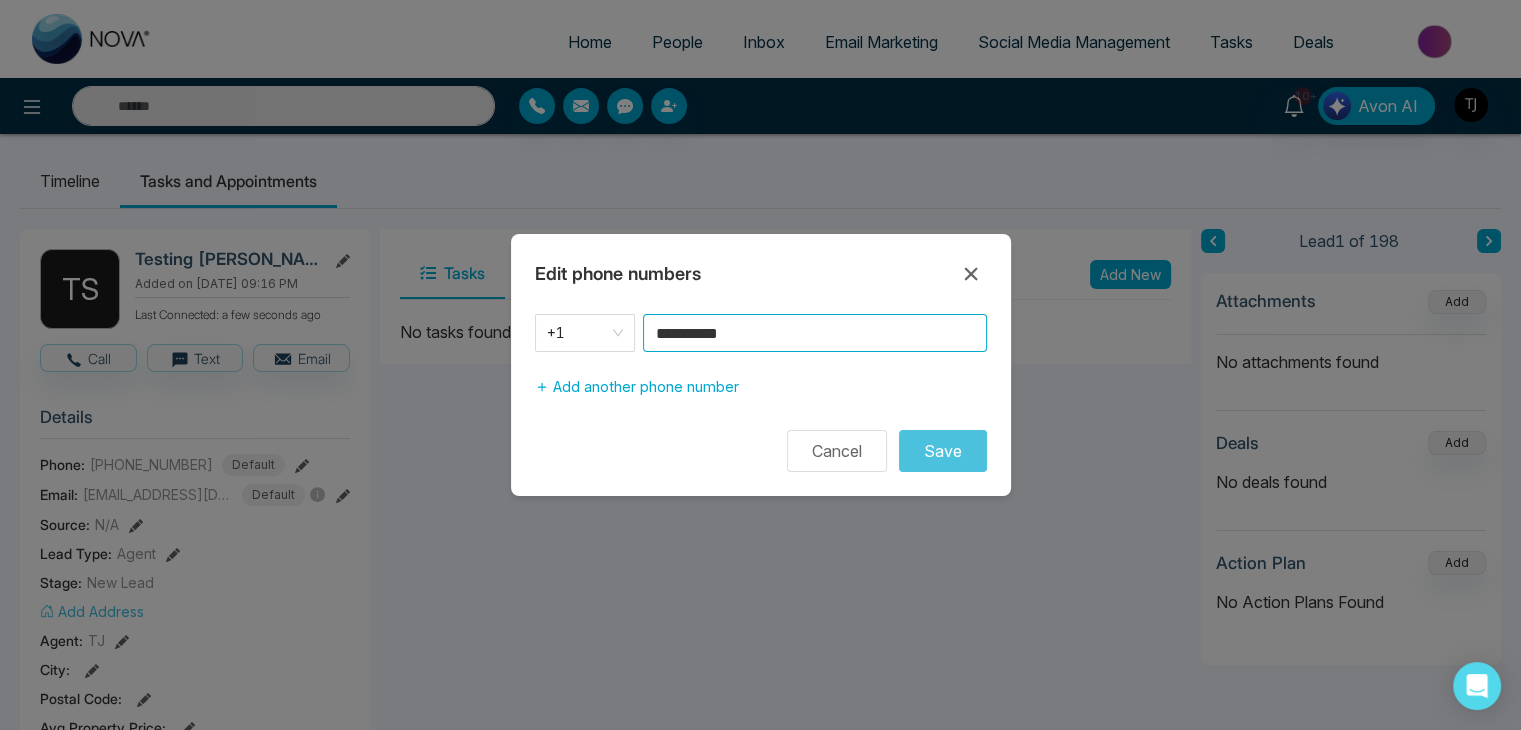 click on "**********" at bounding box center (815, 333) 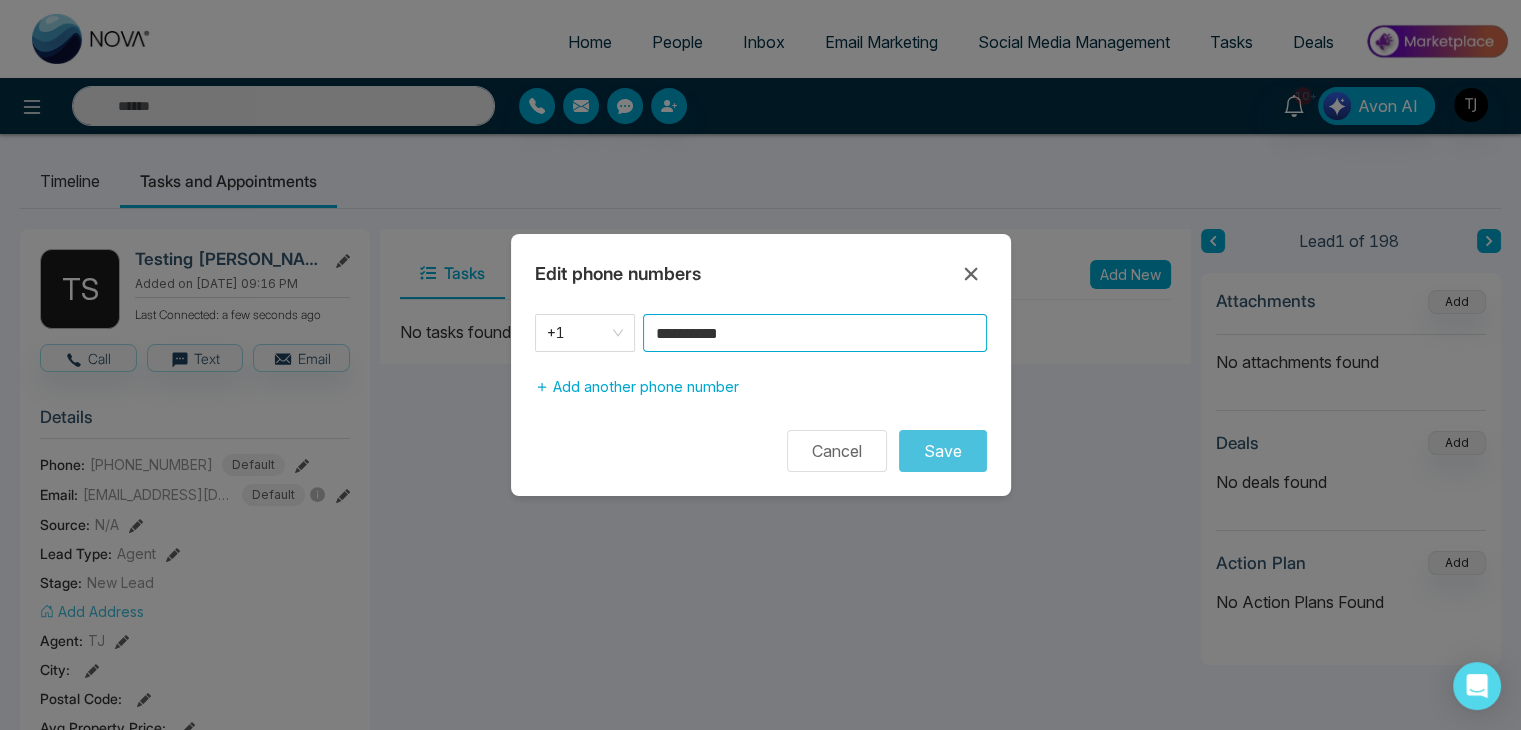 click on "**********" at bounding box center (815, 333) 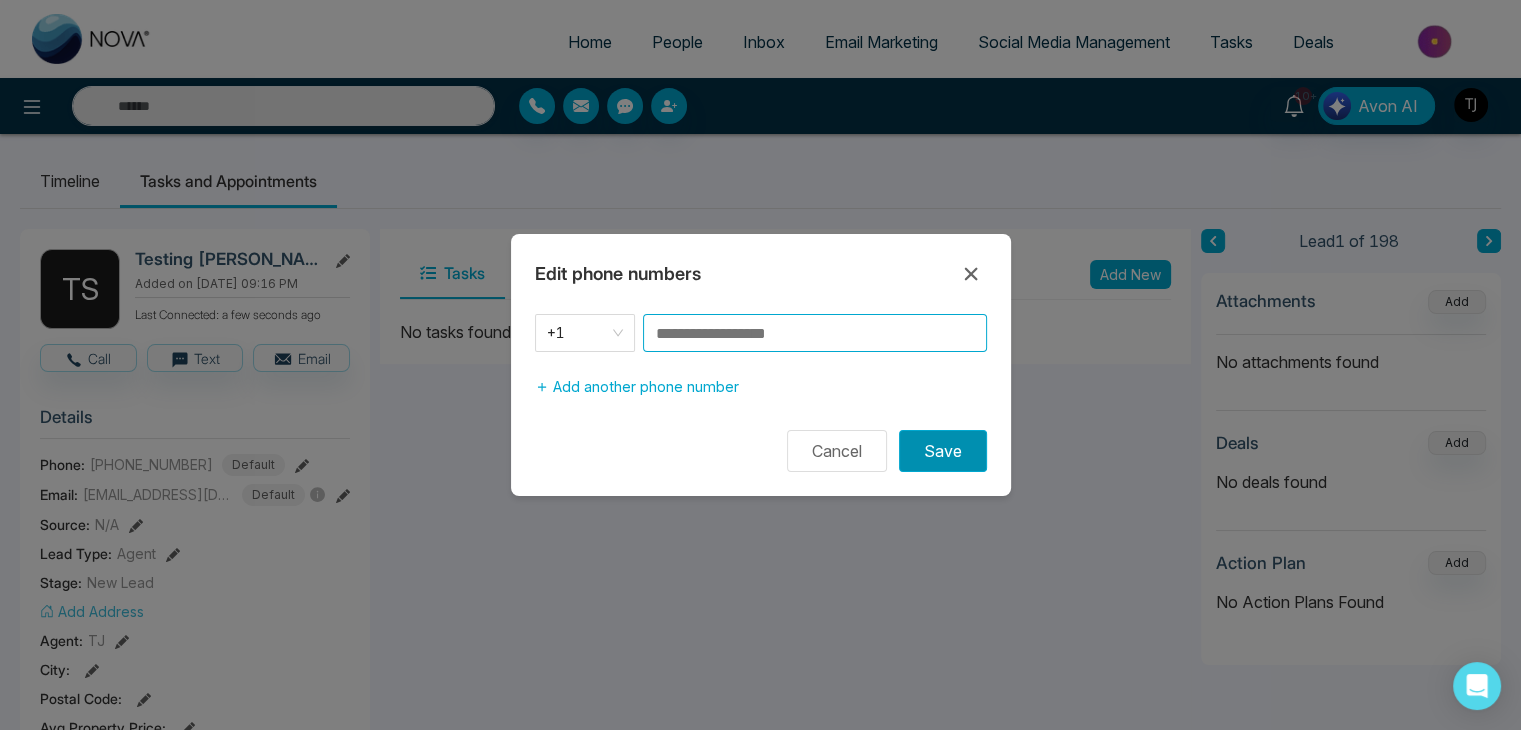type 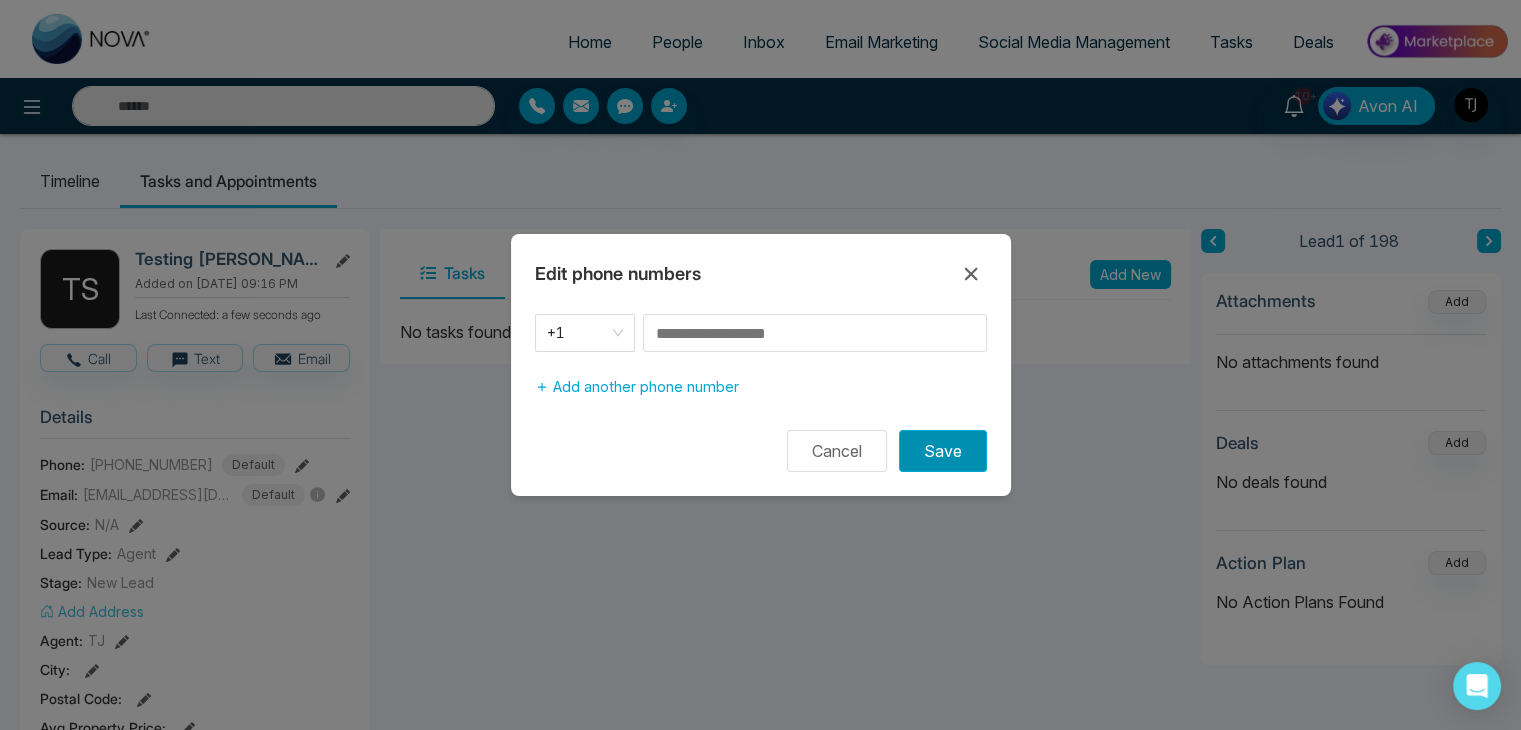 click on "Save" at bounding box center [943, 451] 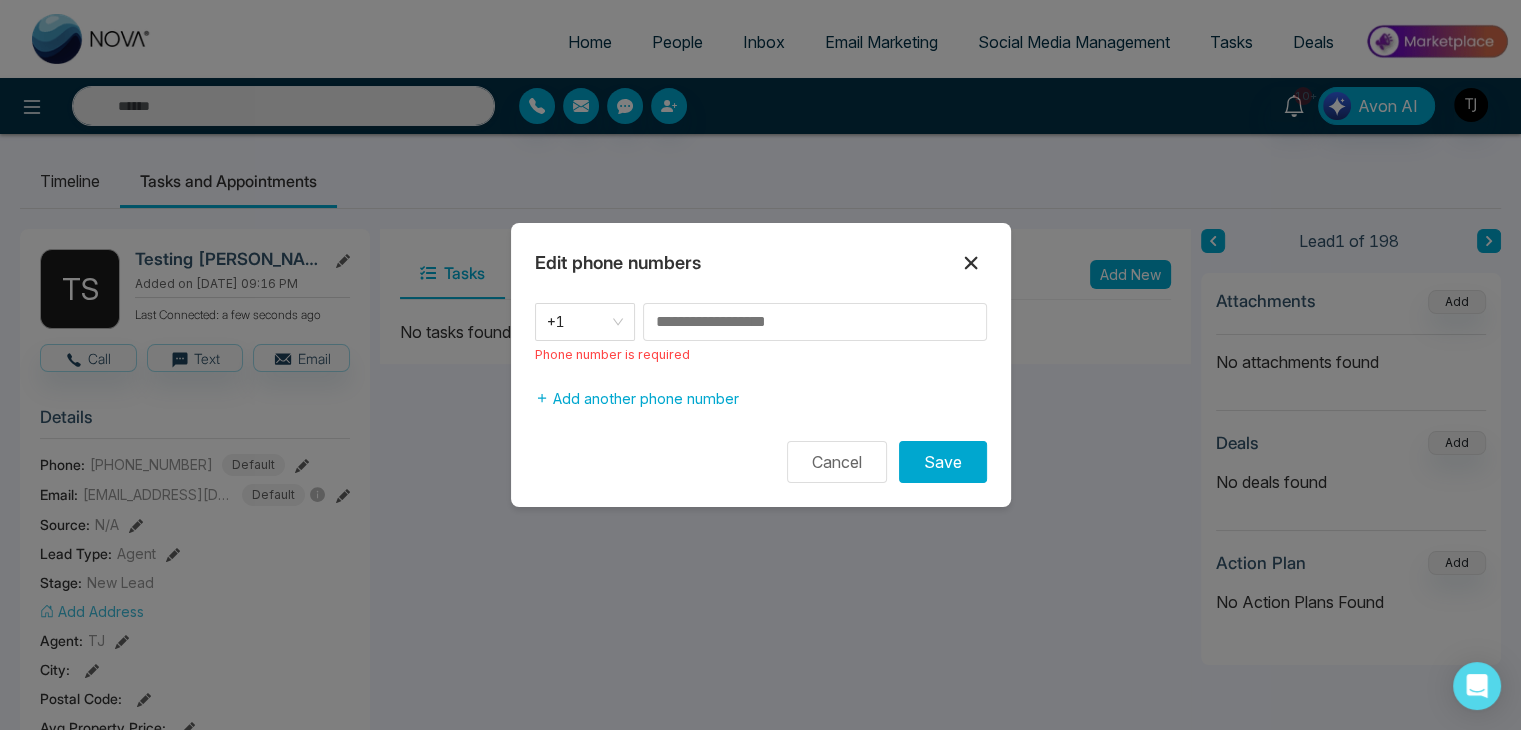 click 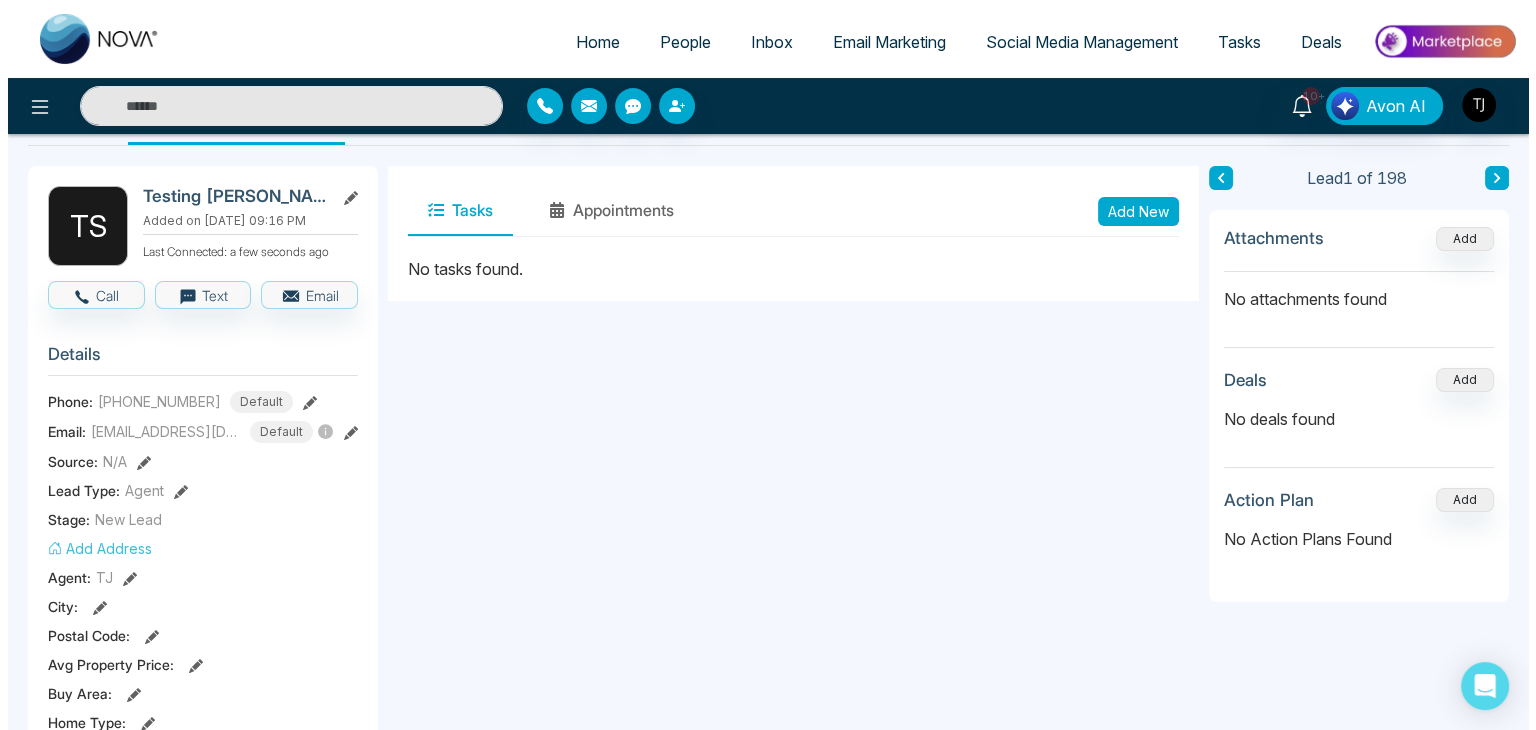 scroll, scrollTop: 0, scrollLeft: 0, axis: both 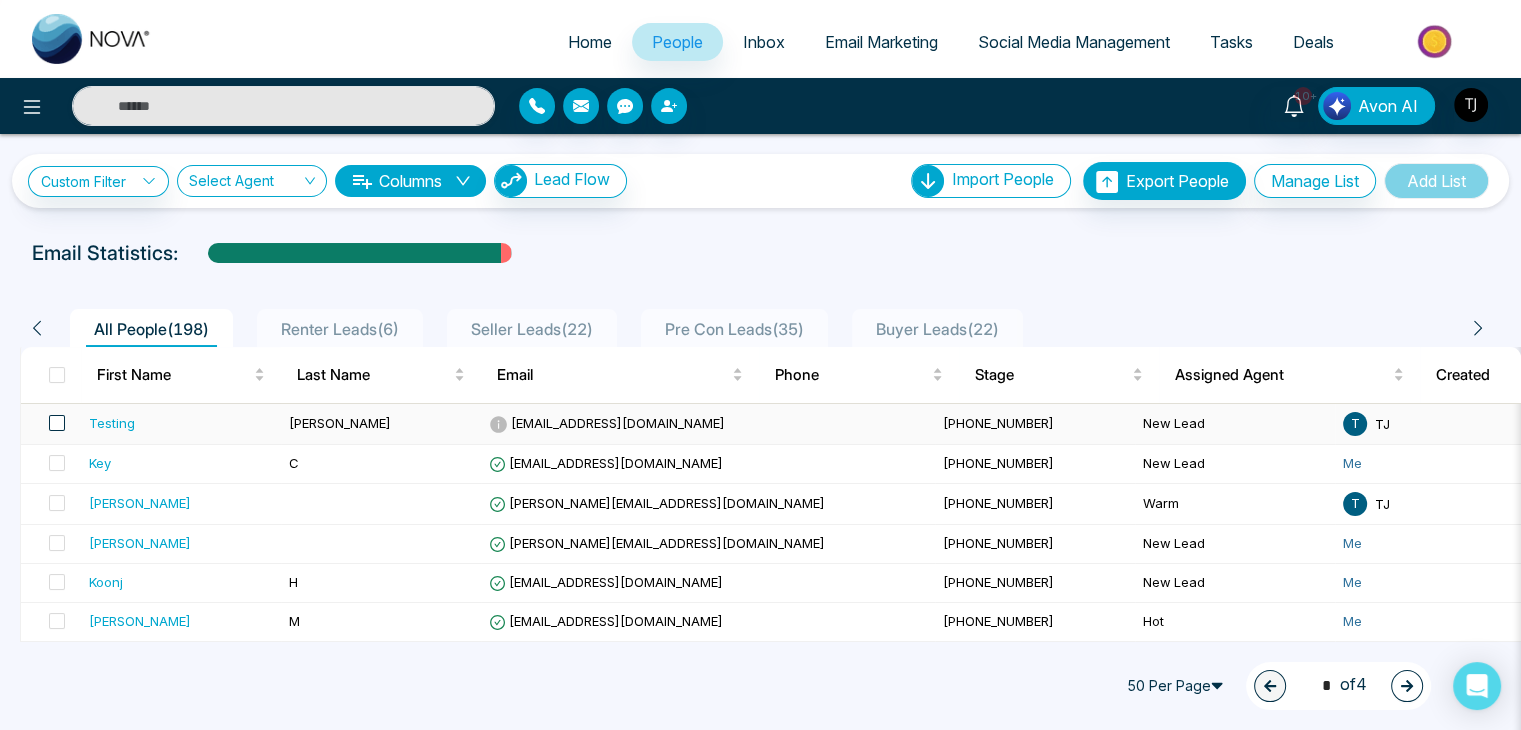 click at bounding box center [57, 423] 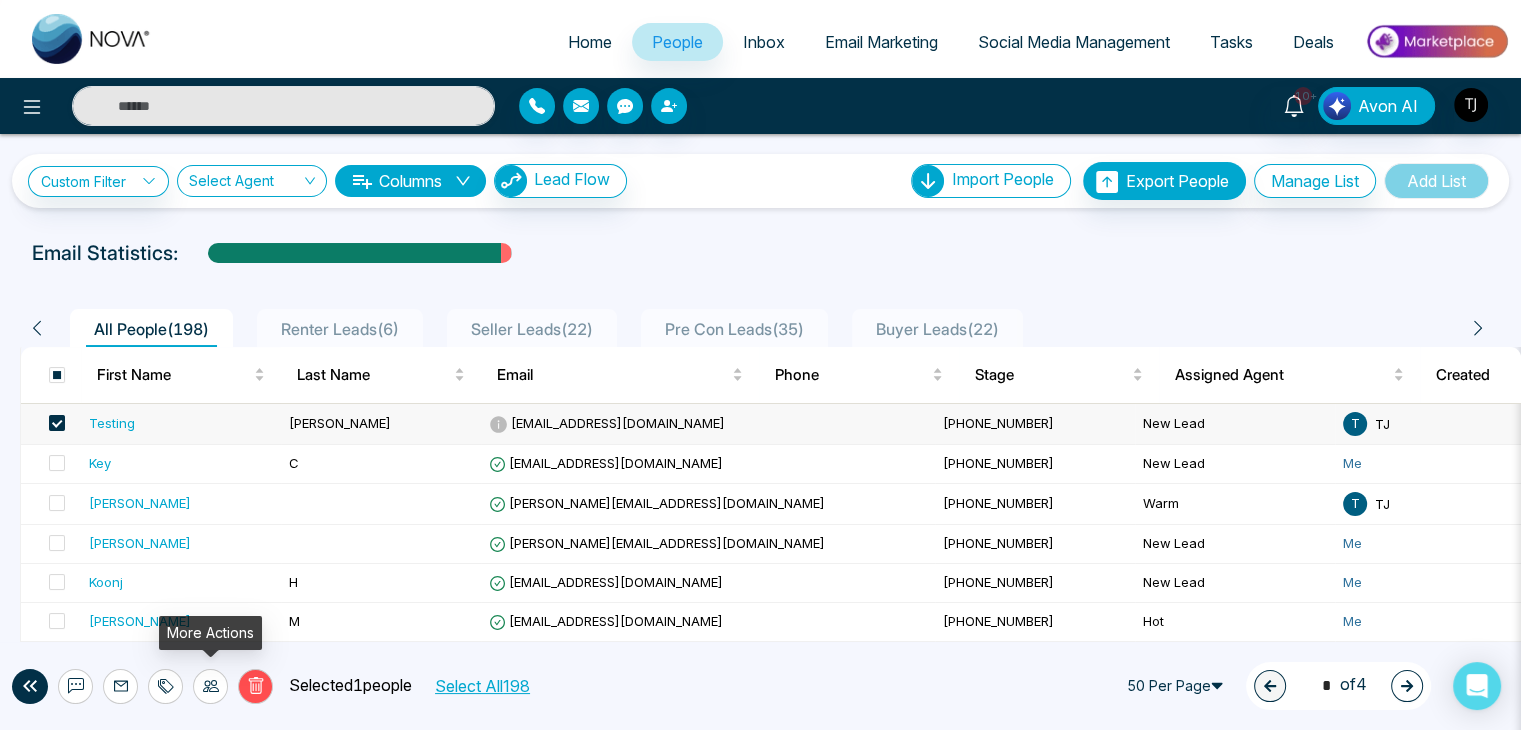 click 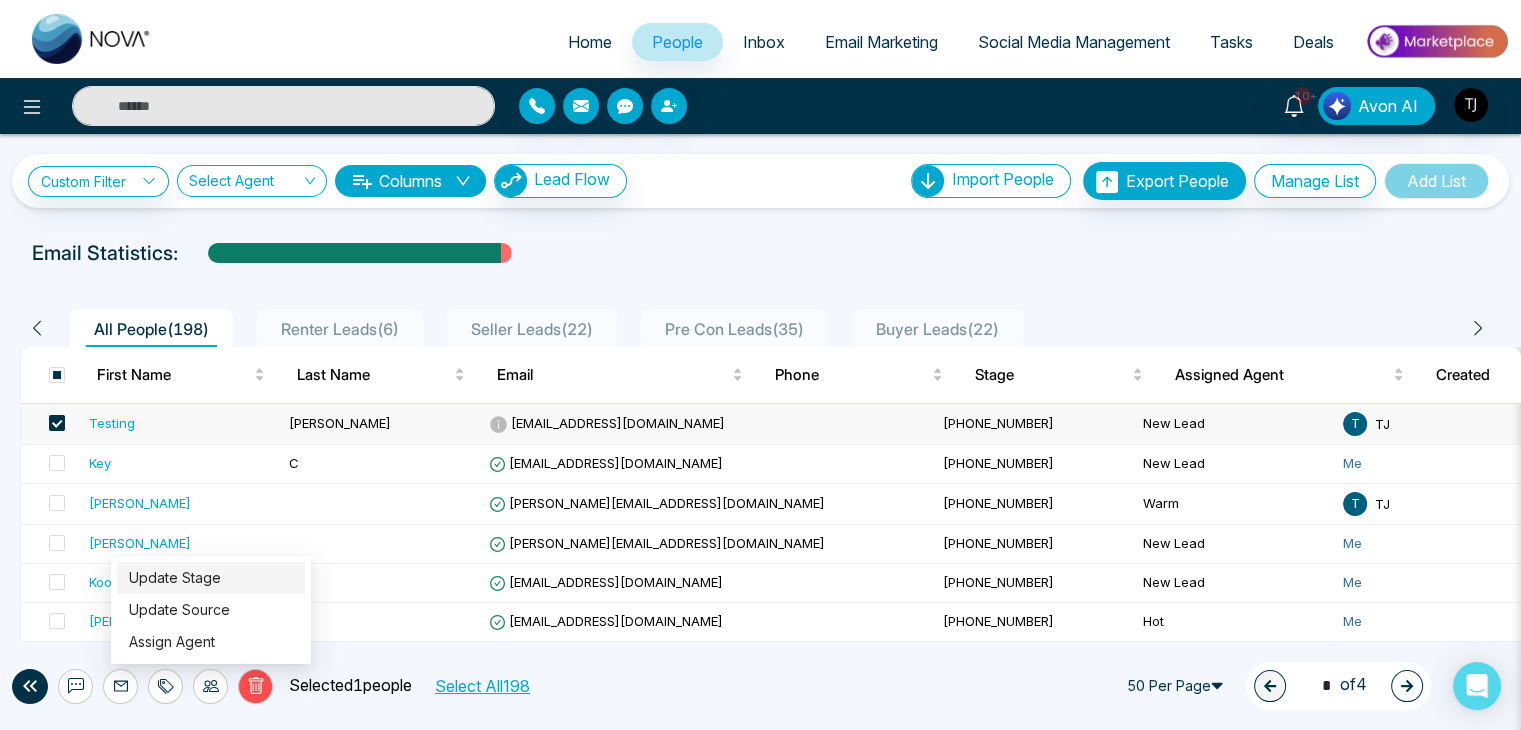 click on "Update Stage" at bounding box center [175, 577] 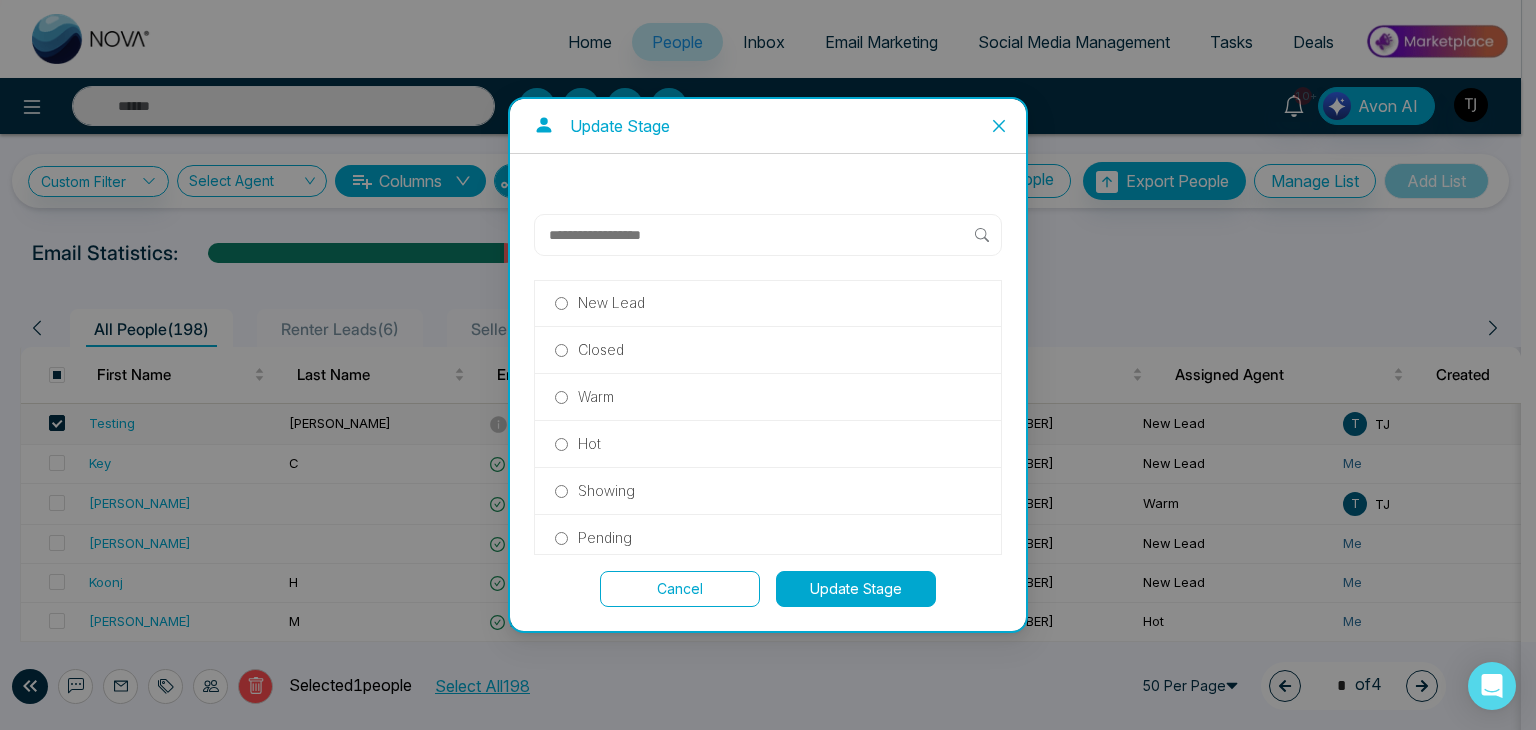 scroll, scrollTop: 0, scrollLeft: 0, axis: both 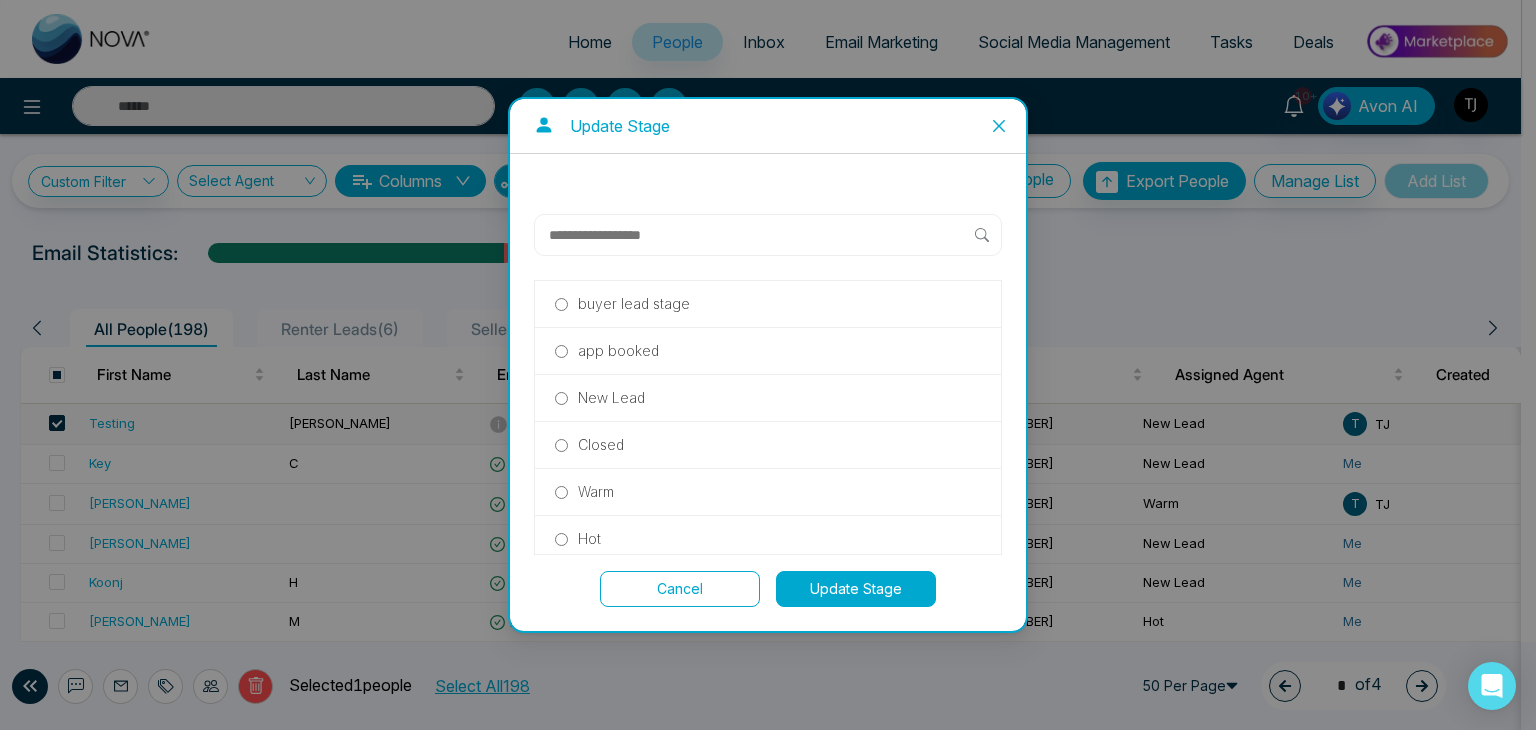 click 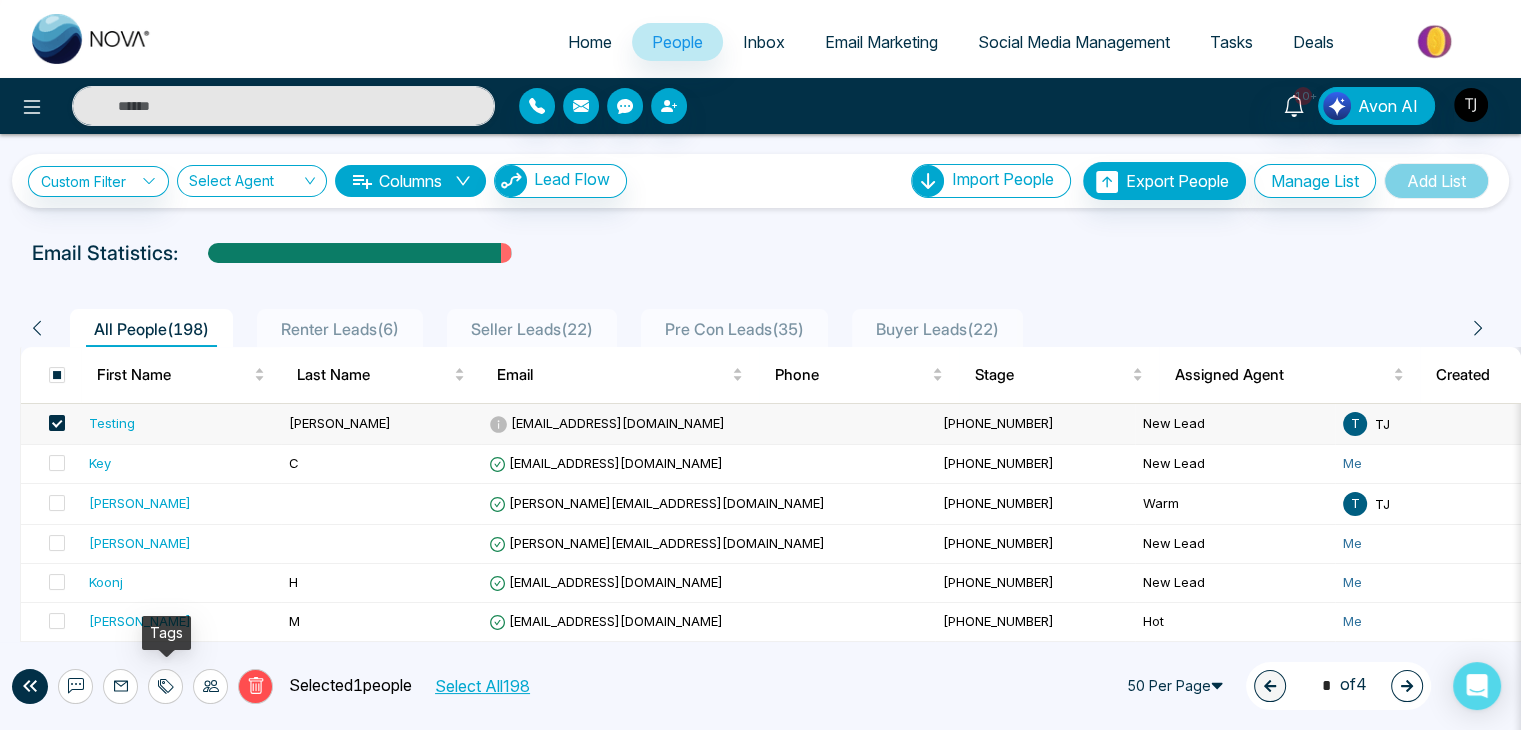 click 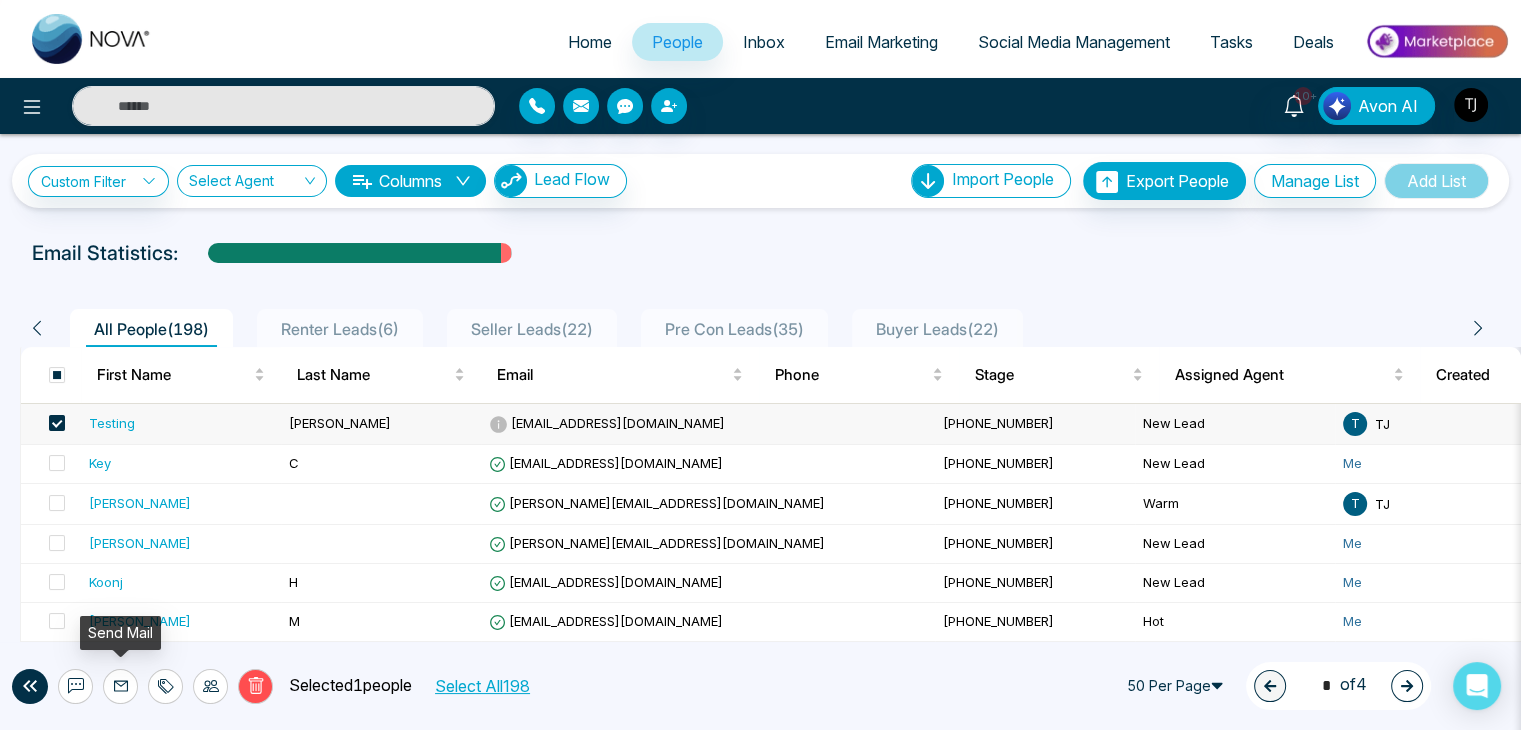 click 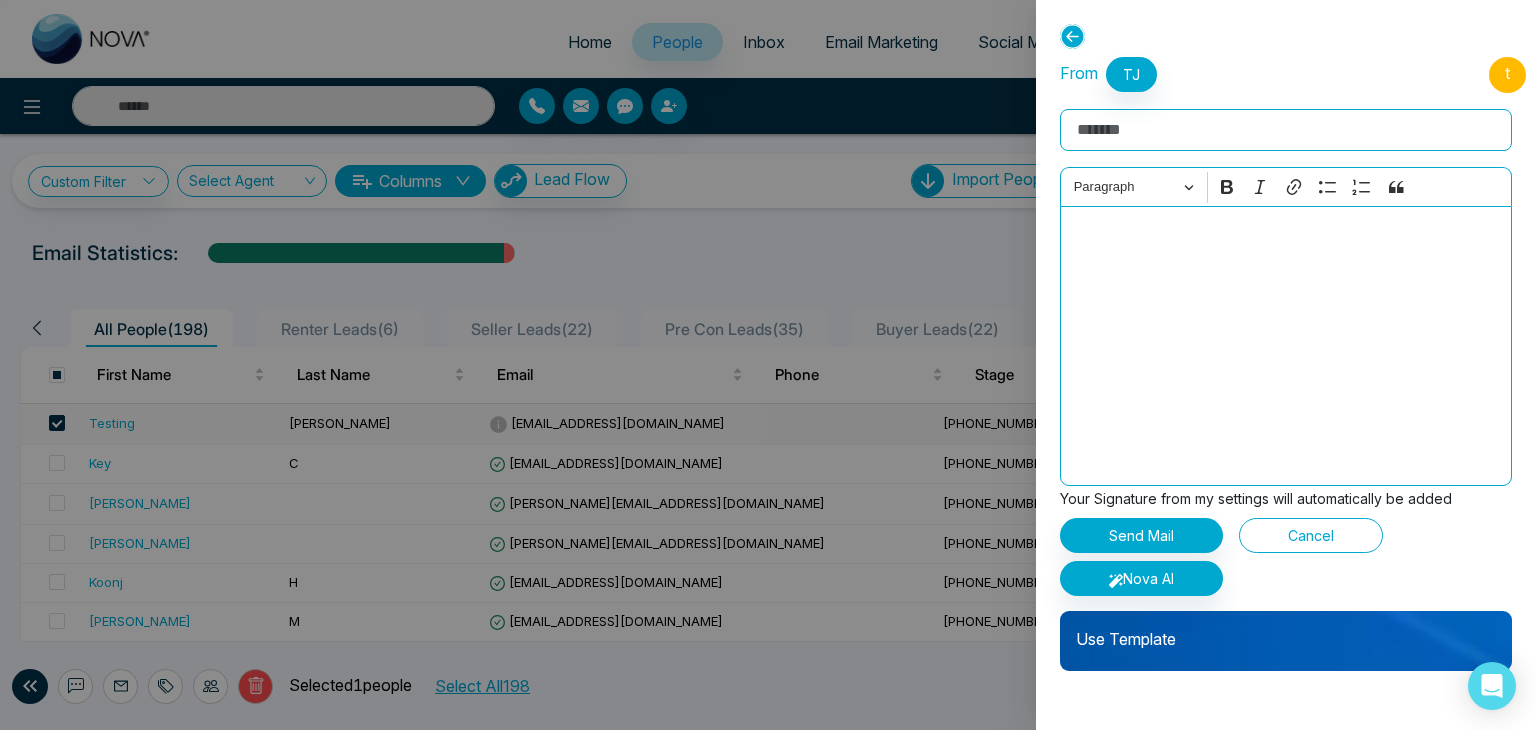click on "Cancel" at bounding box center [1311, 535] 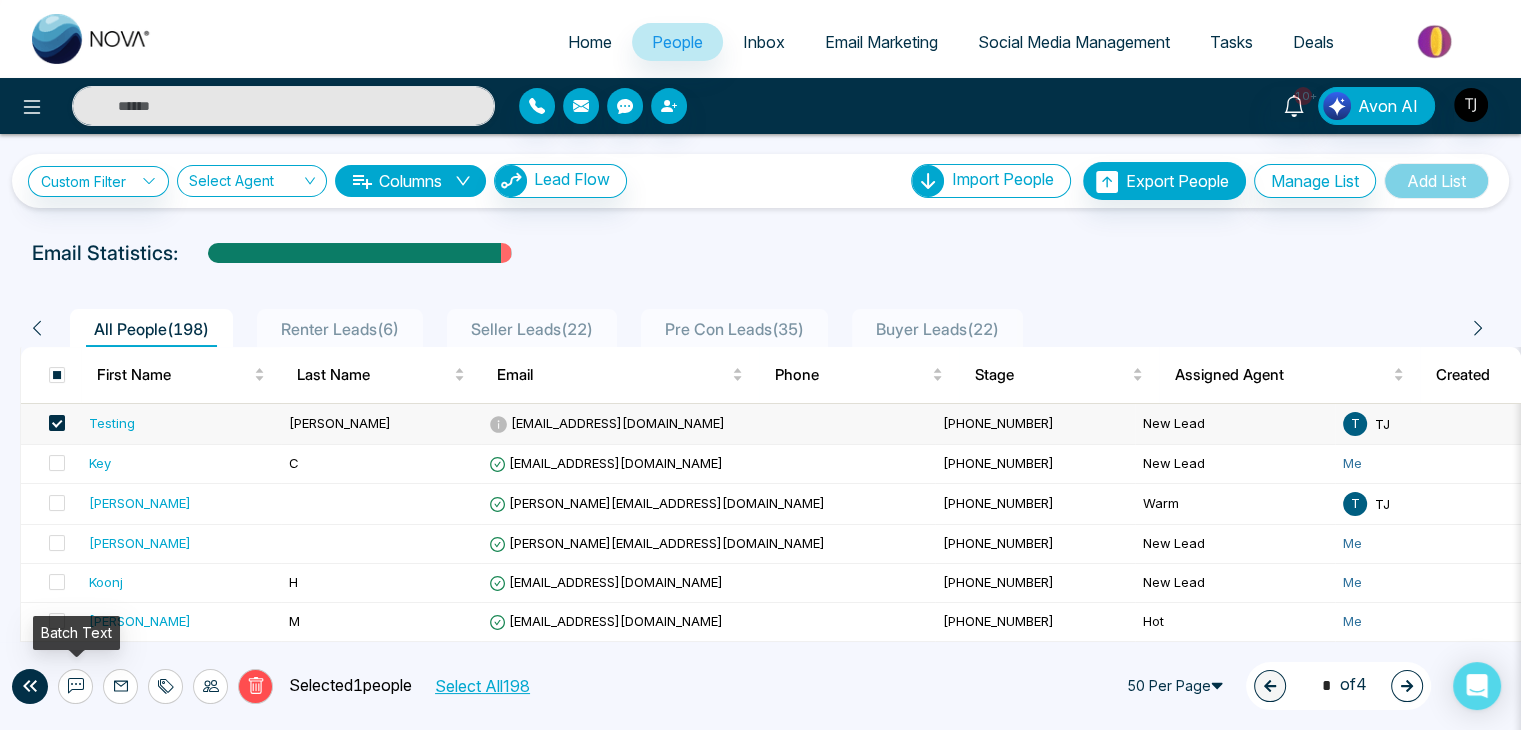 click at bounding box center [75, 686] 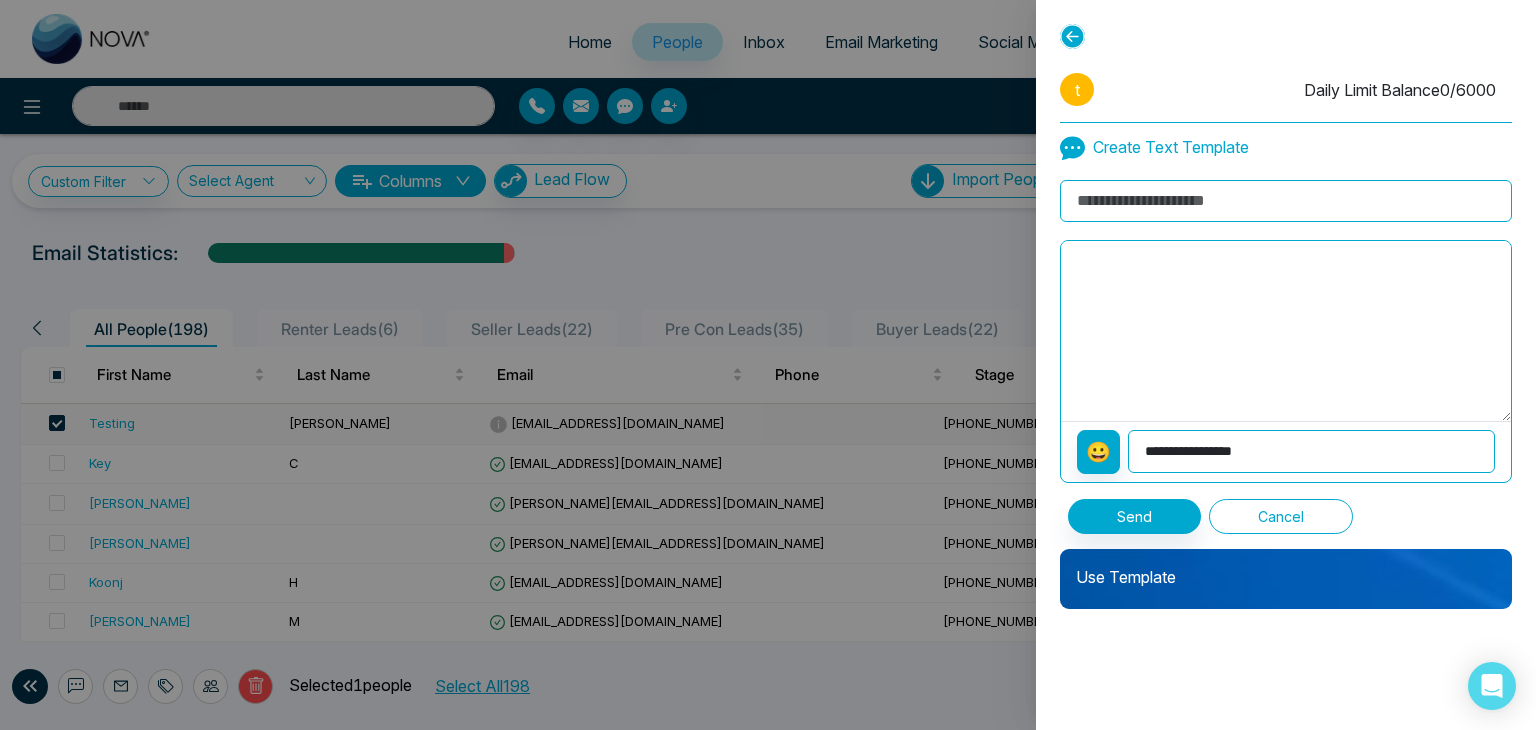 click on "Cancel" at bounding box center (1281, 516) 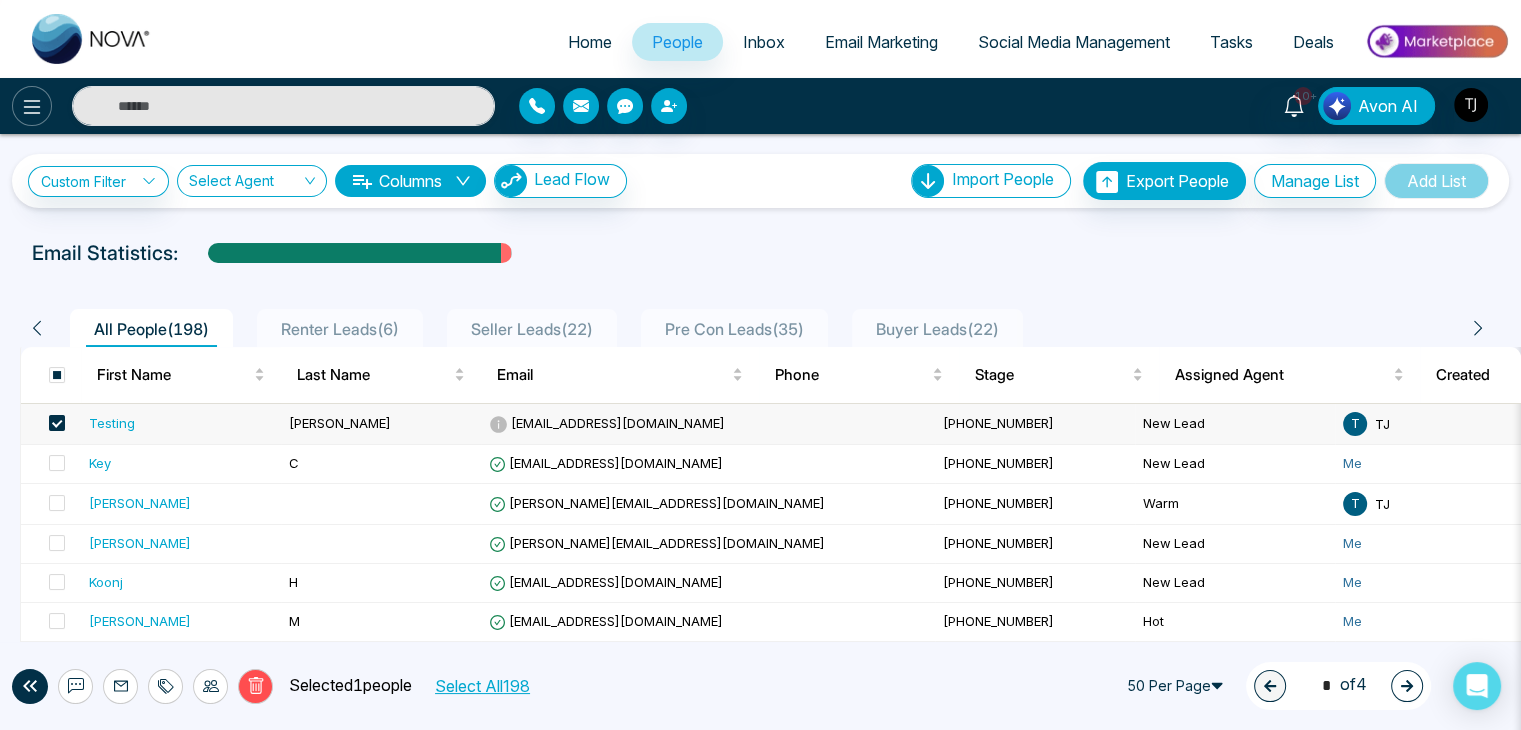 click 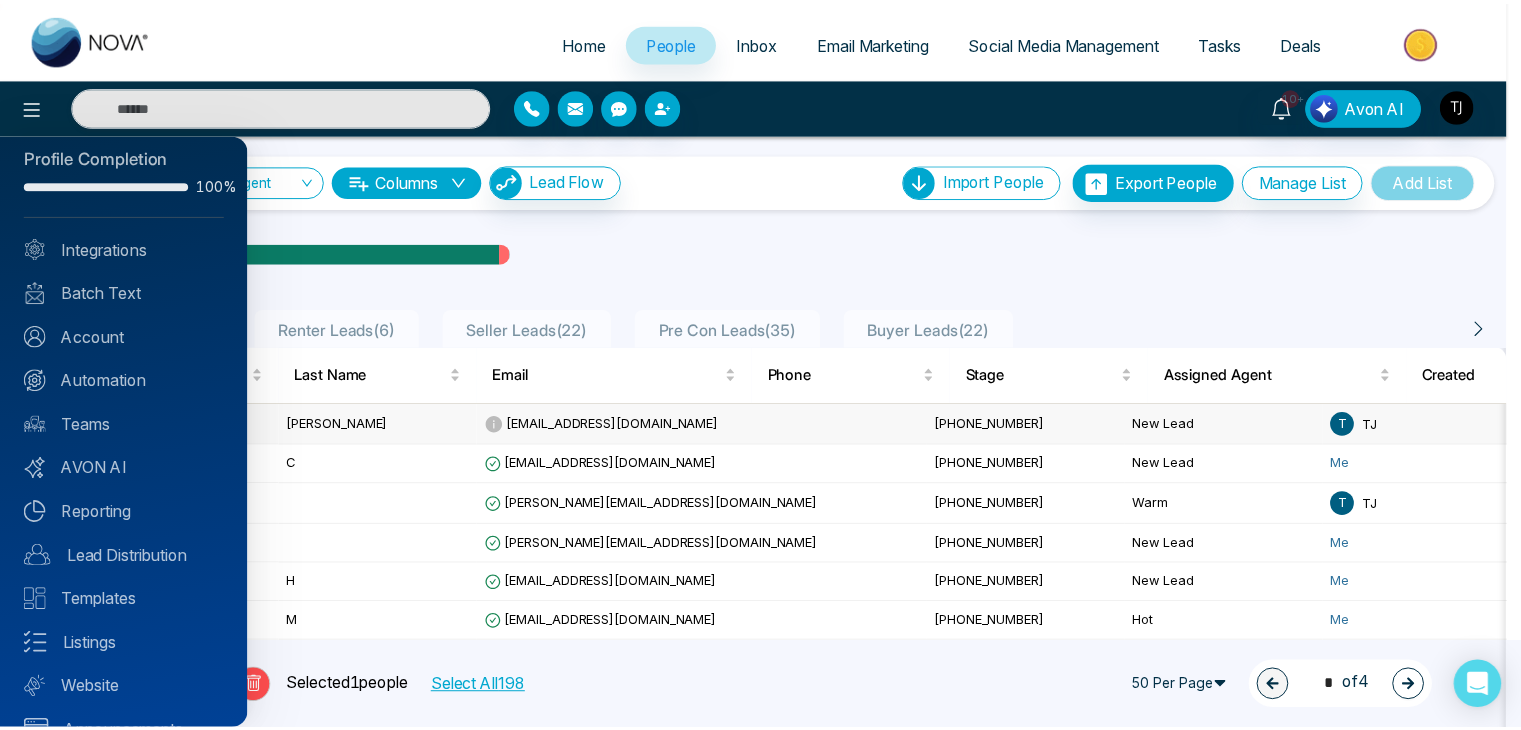 scroll, scrollTop: 0, scrollLeft: 0, axis: both 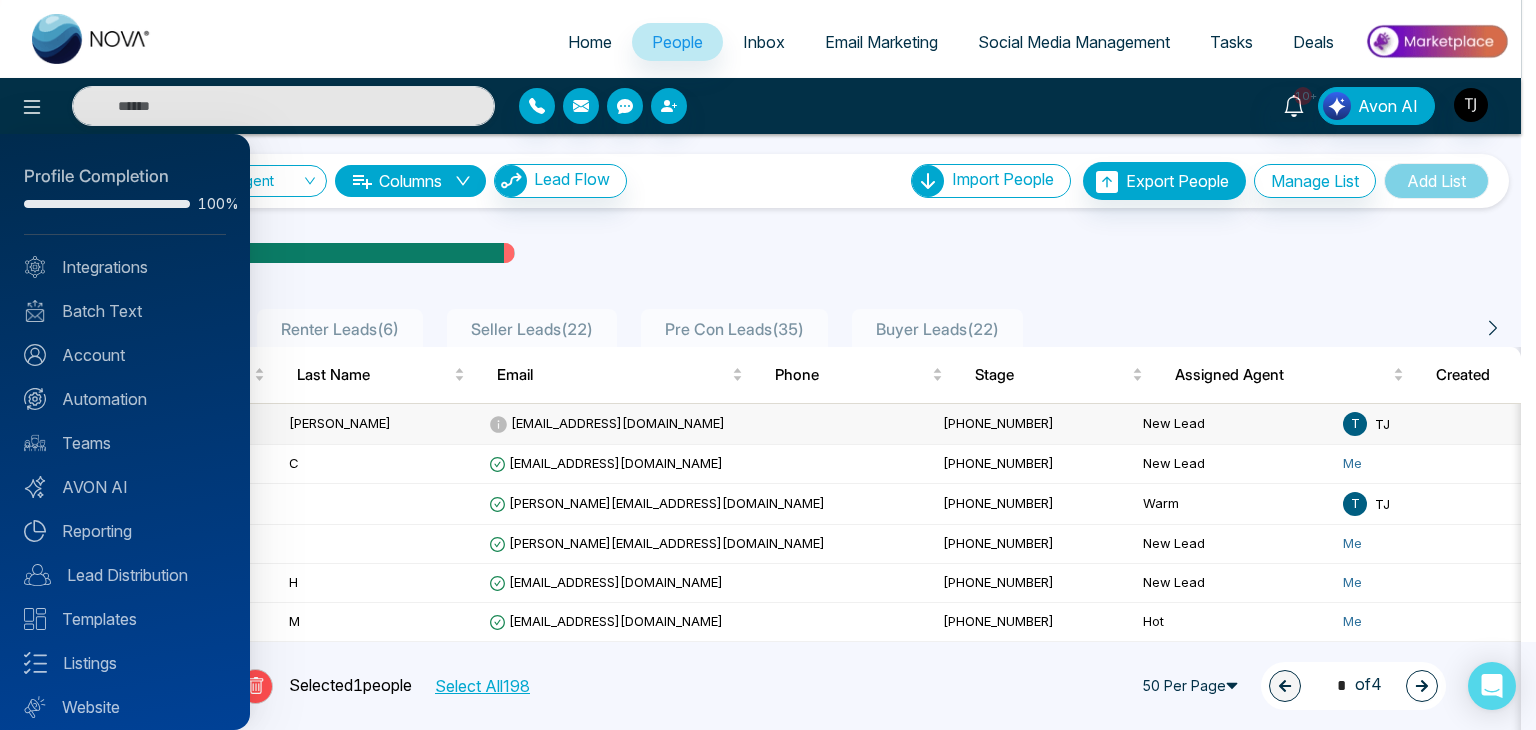 click at bounding box center [768, 365] 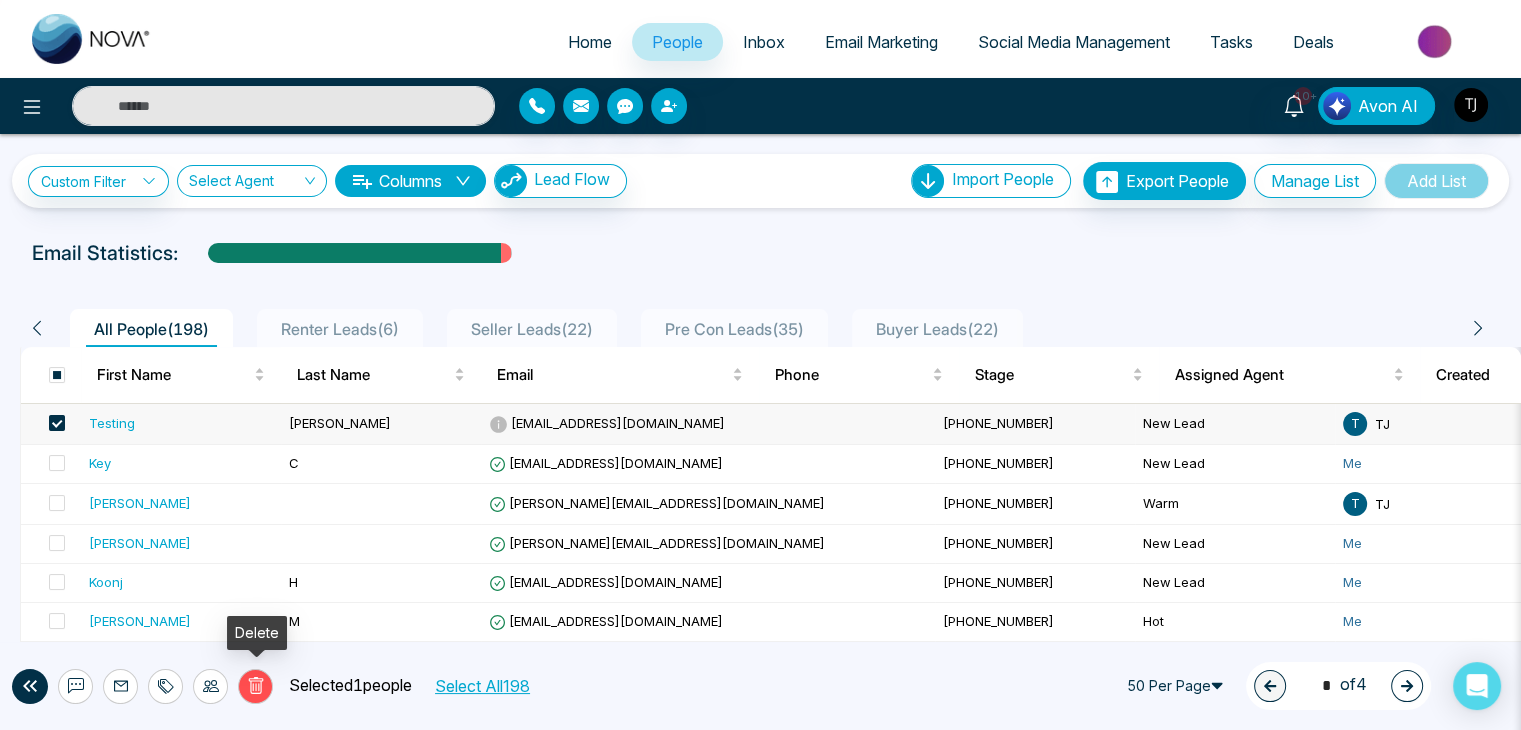 click on "Delete" at bounding box center (255, 686) 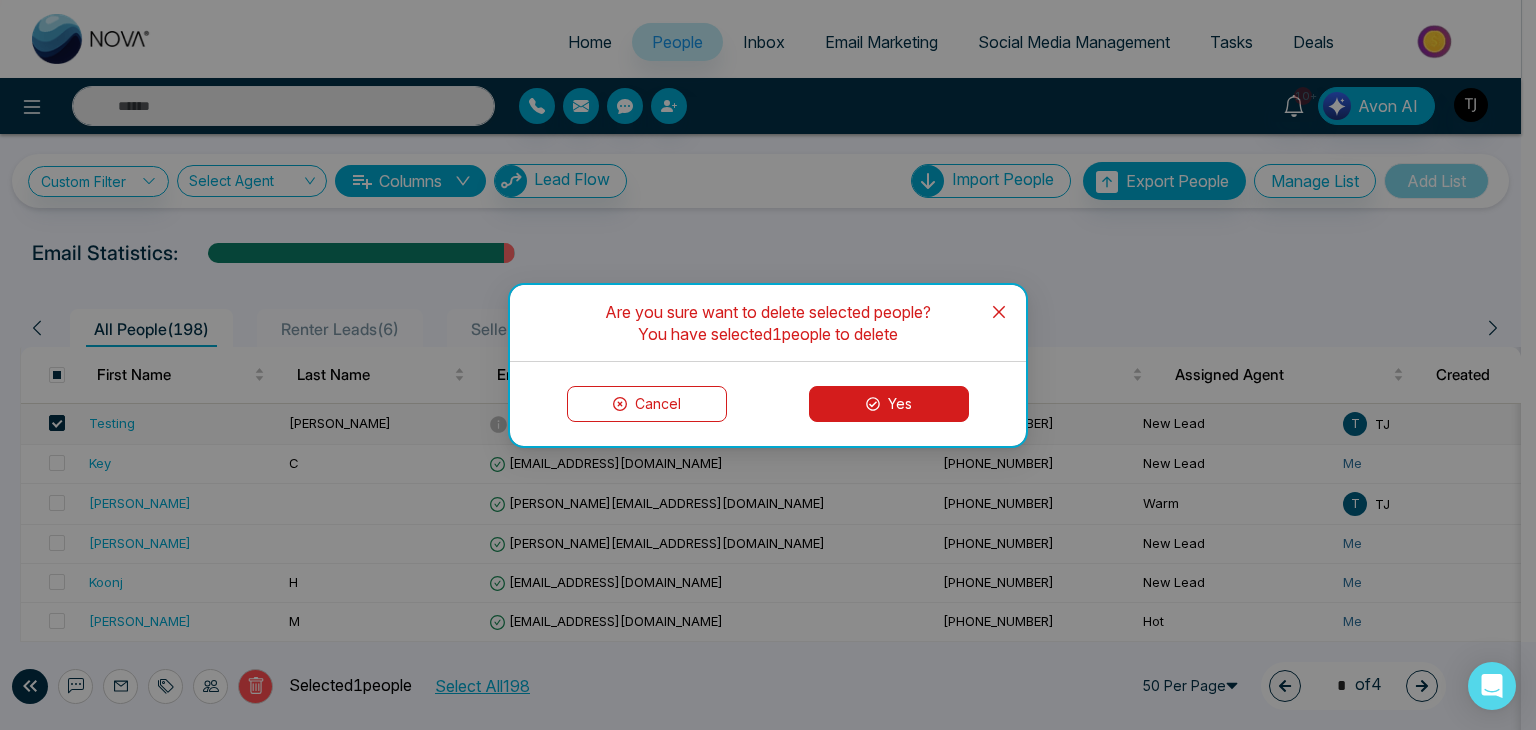 click on "Yes" at bounding box center [889, 404] 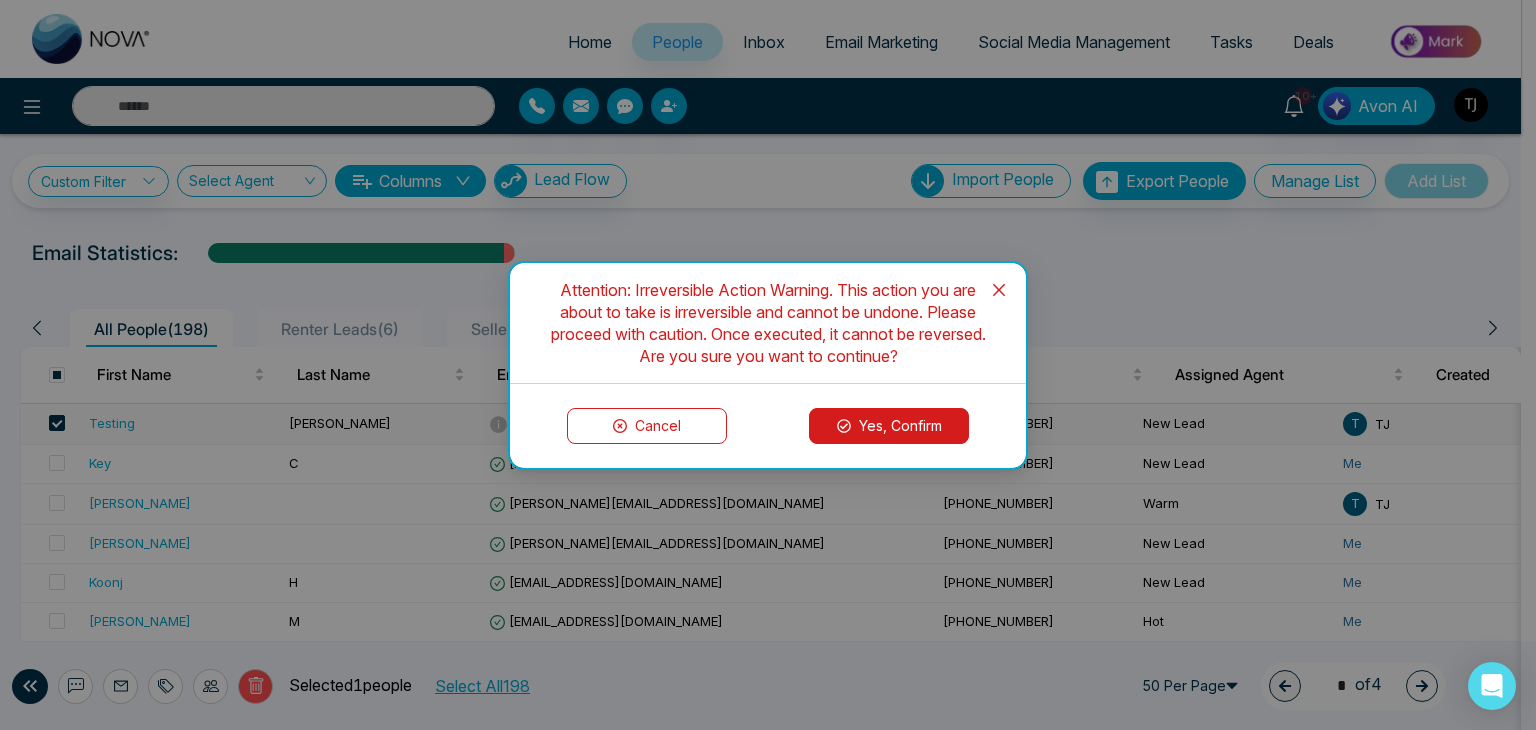 click on "Yes, Confirm" at bounding box center [889, 426] 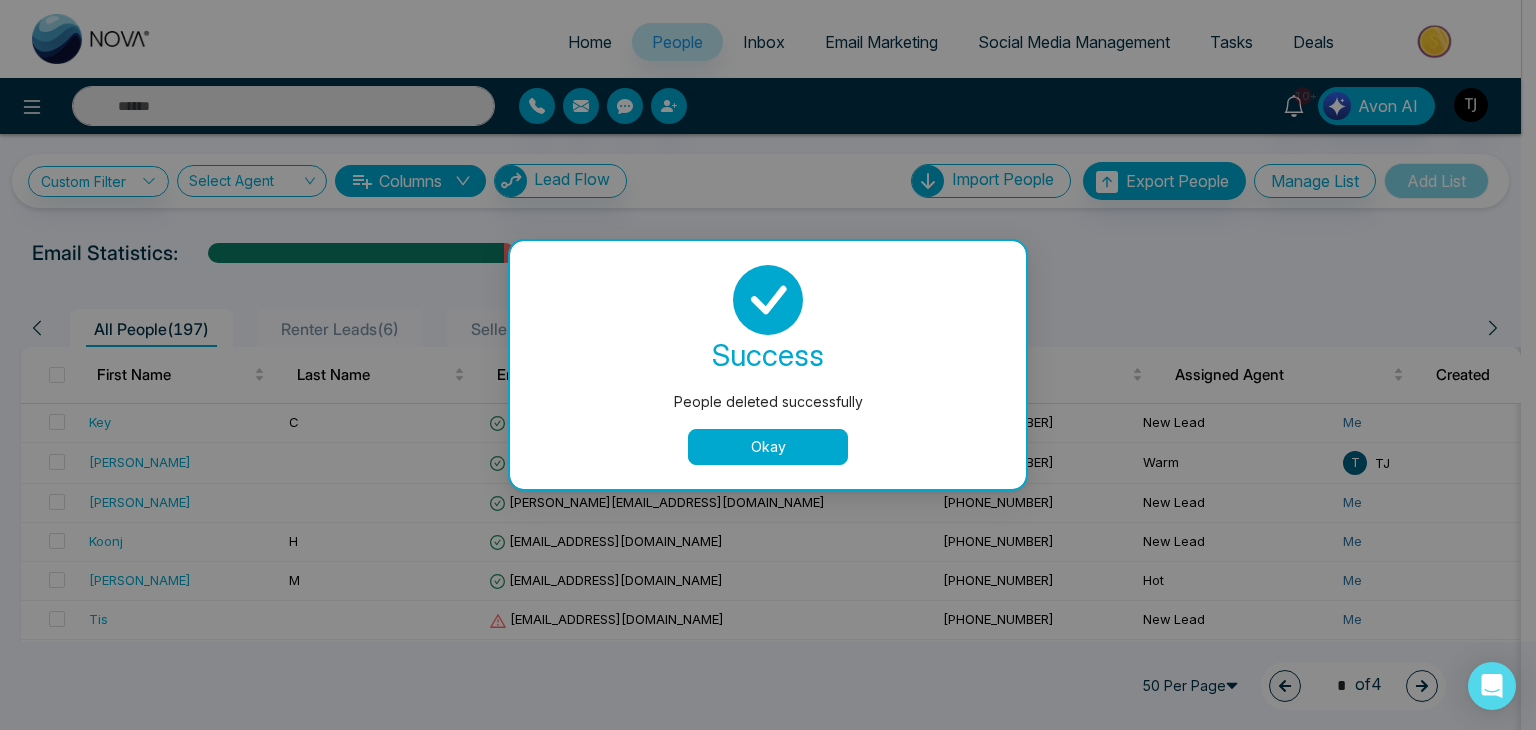 click on "Okay" at bounding box center [768, 447] 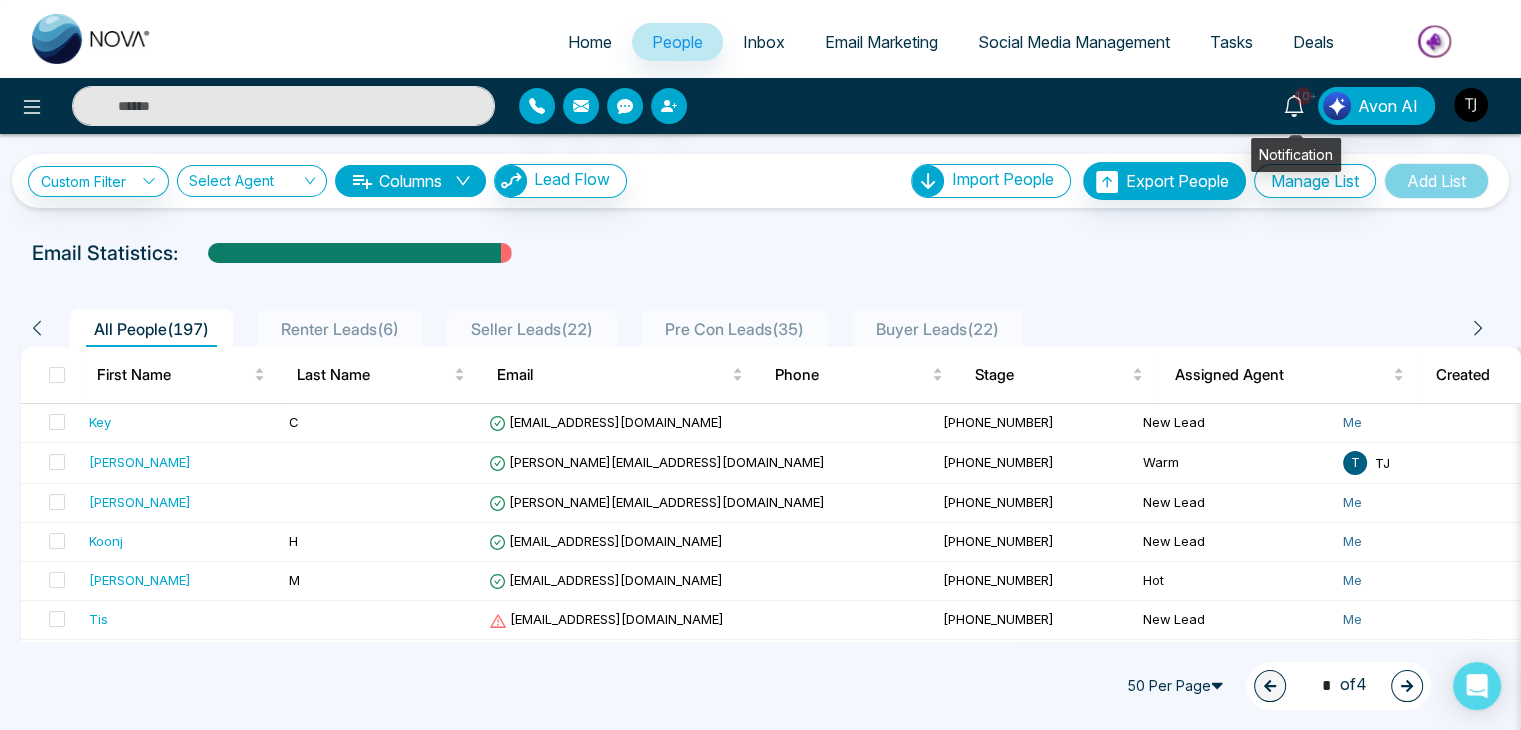 click 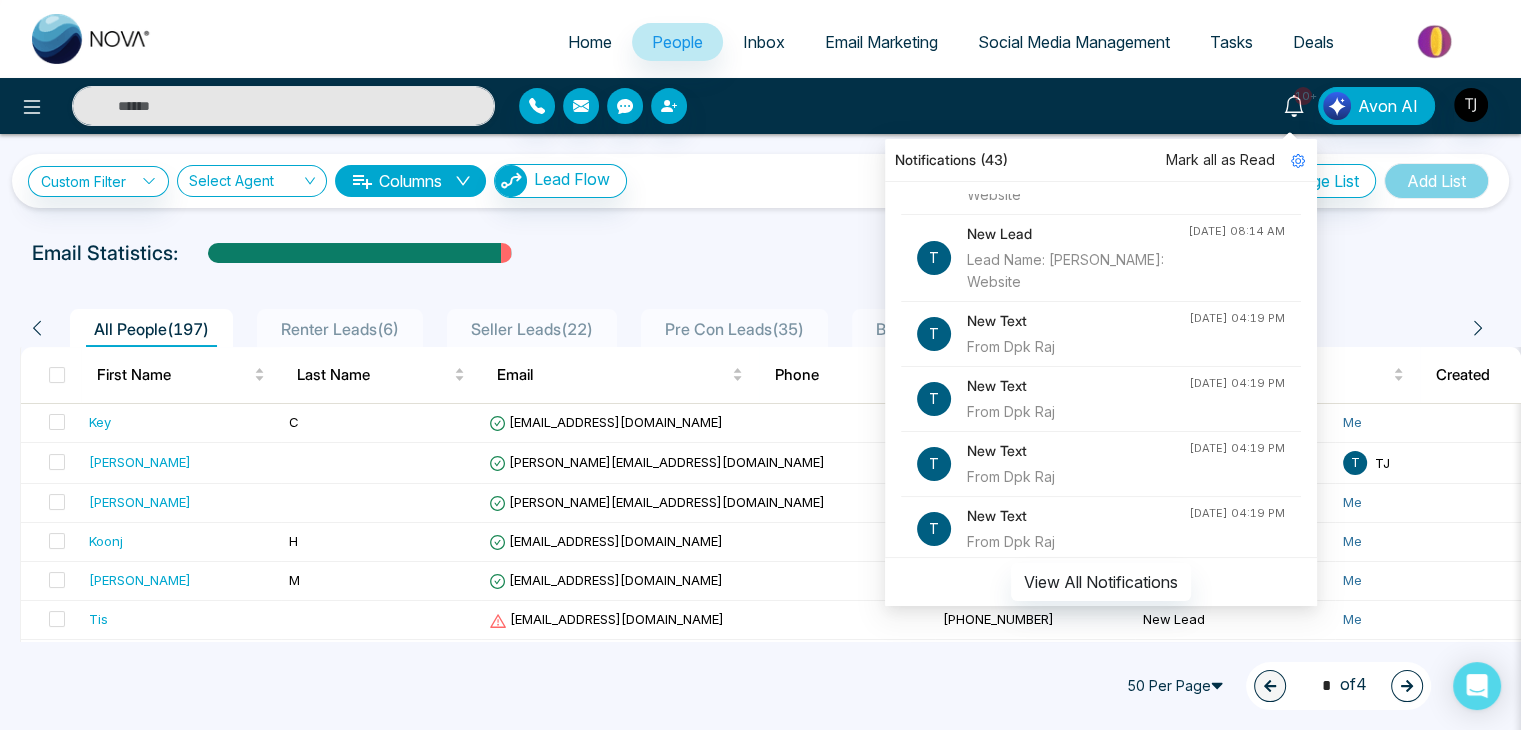 scroll, scrollTop: 0, scrollLeft: 0, axis: both 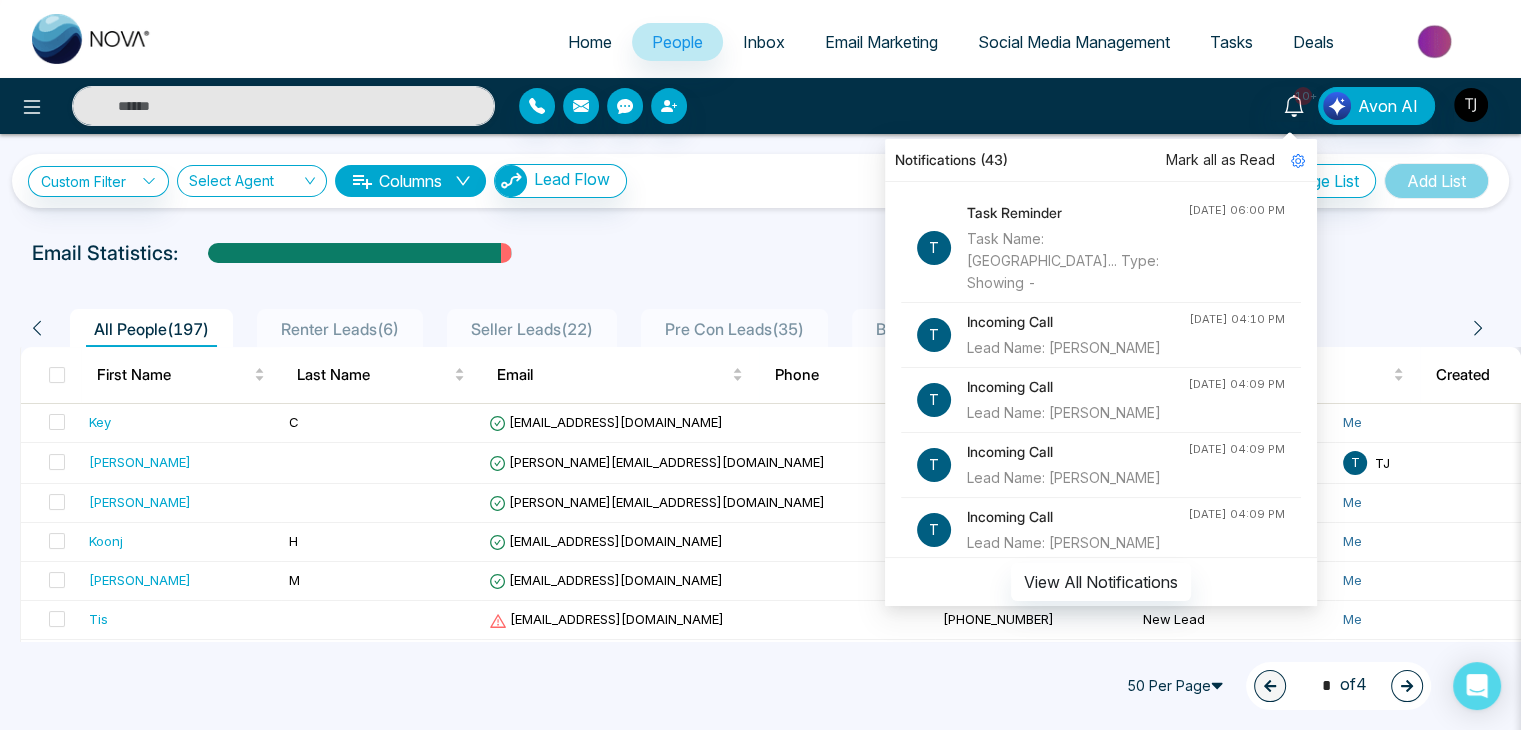 click on "Email Statistics:" at bounding box center (760, 253) 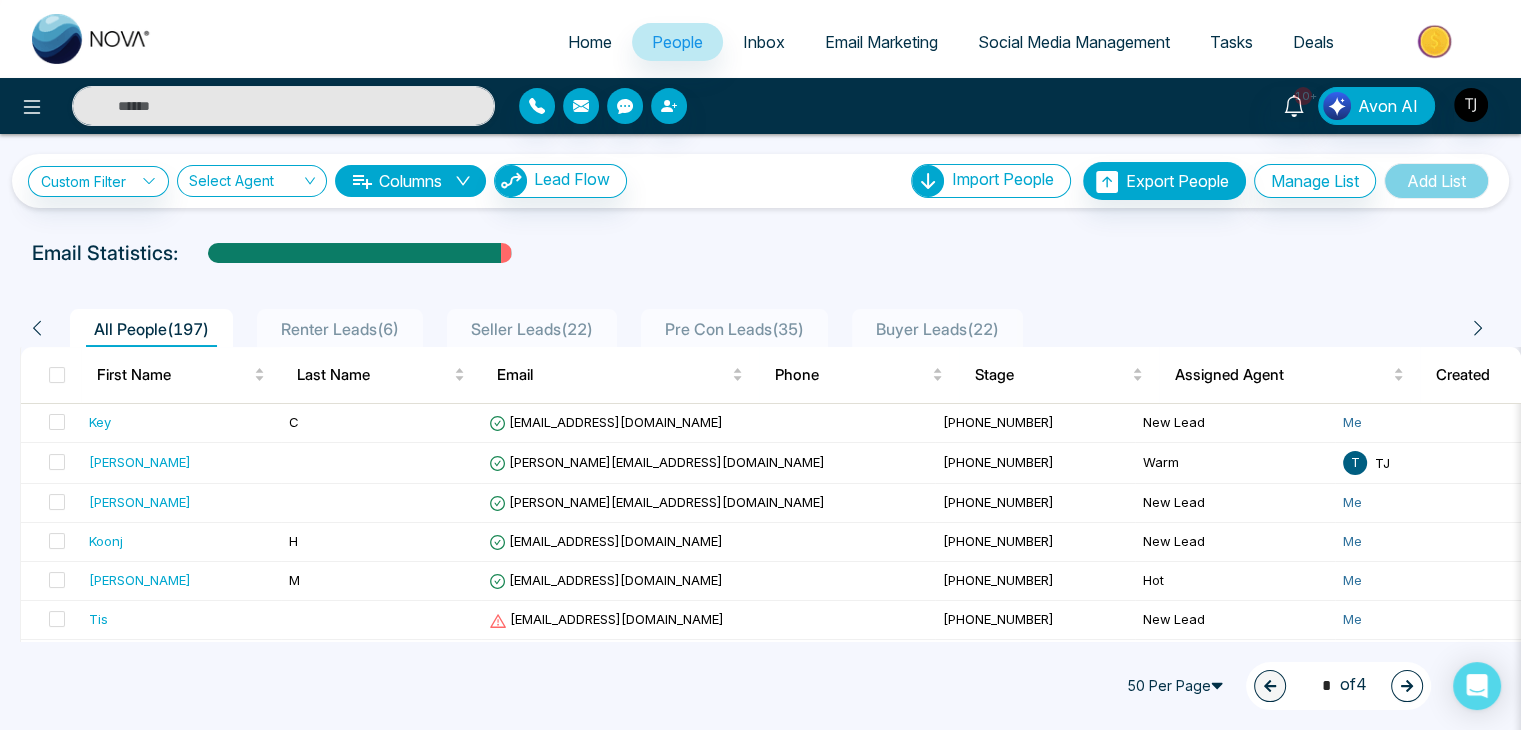 click on "Home" at bounding box center (590, 42) 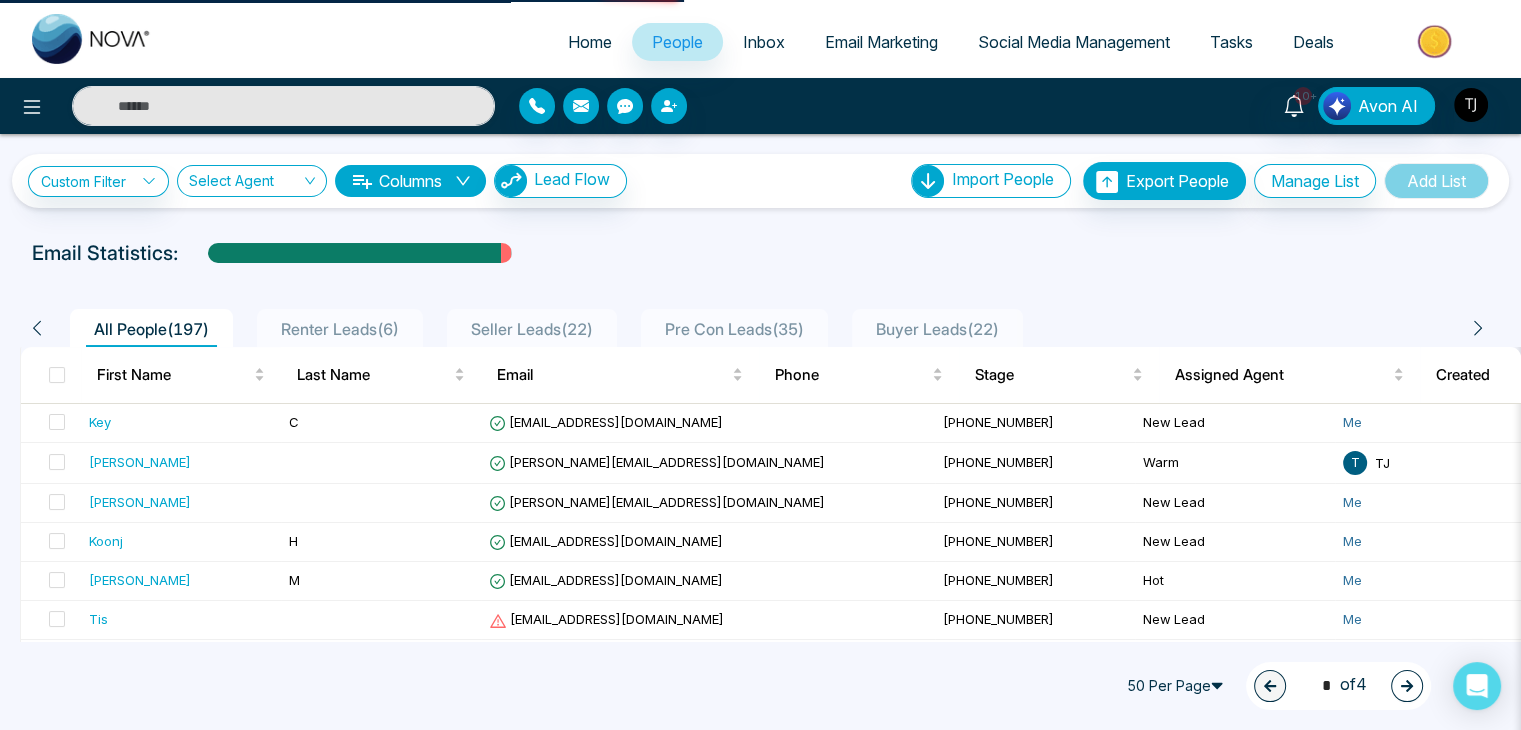 select on "*" 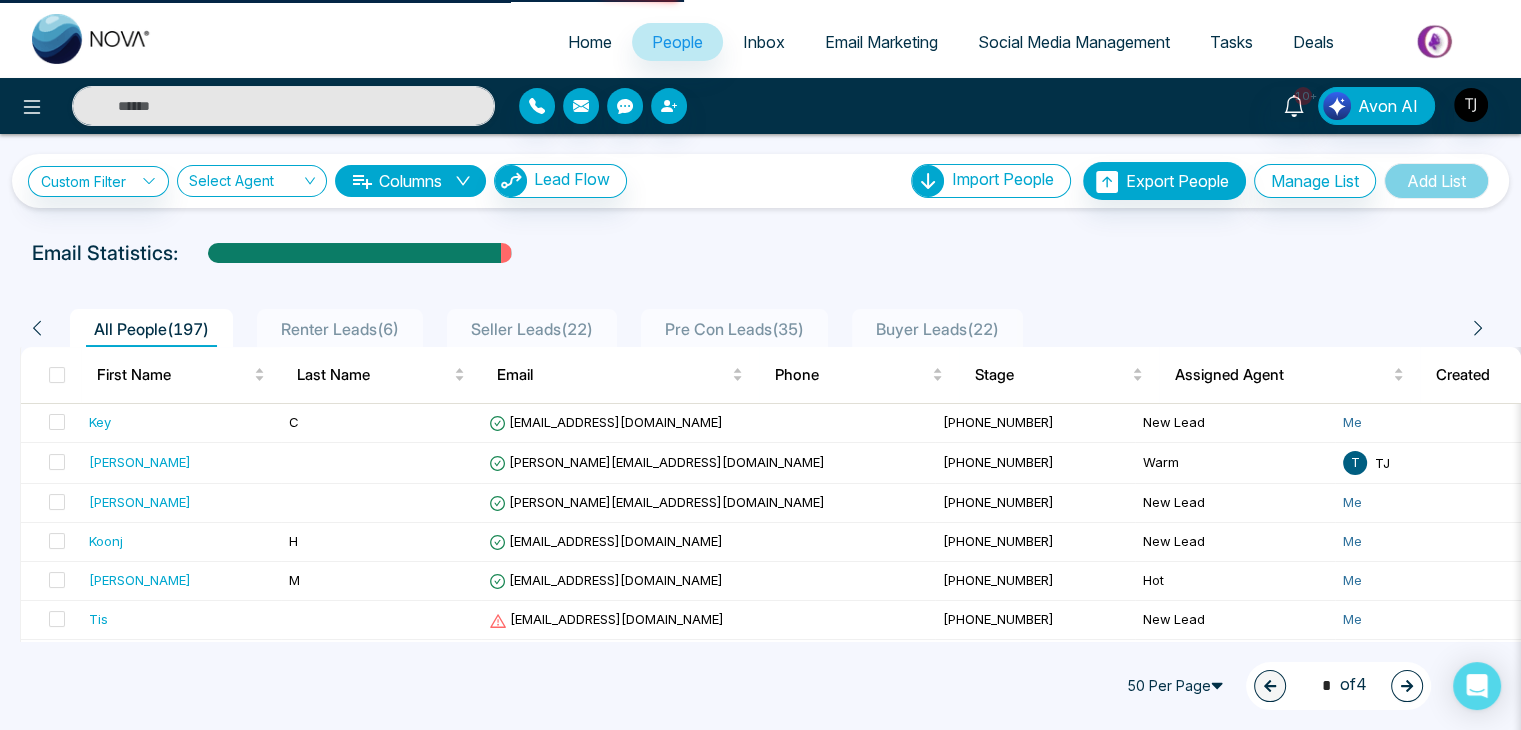 select on "*" 